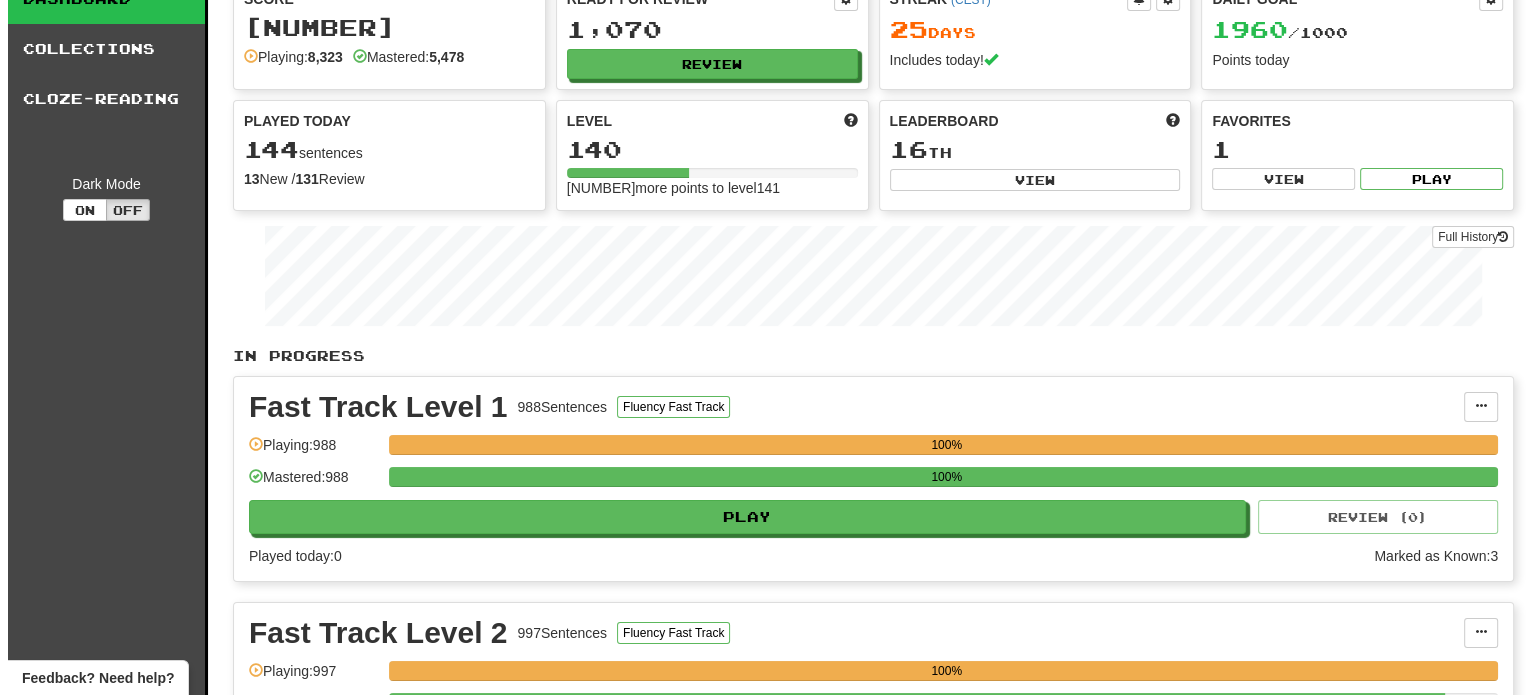 scroll, scrollTop: 0, scrollLeft: 0, axis: both 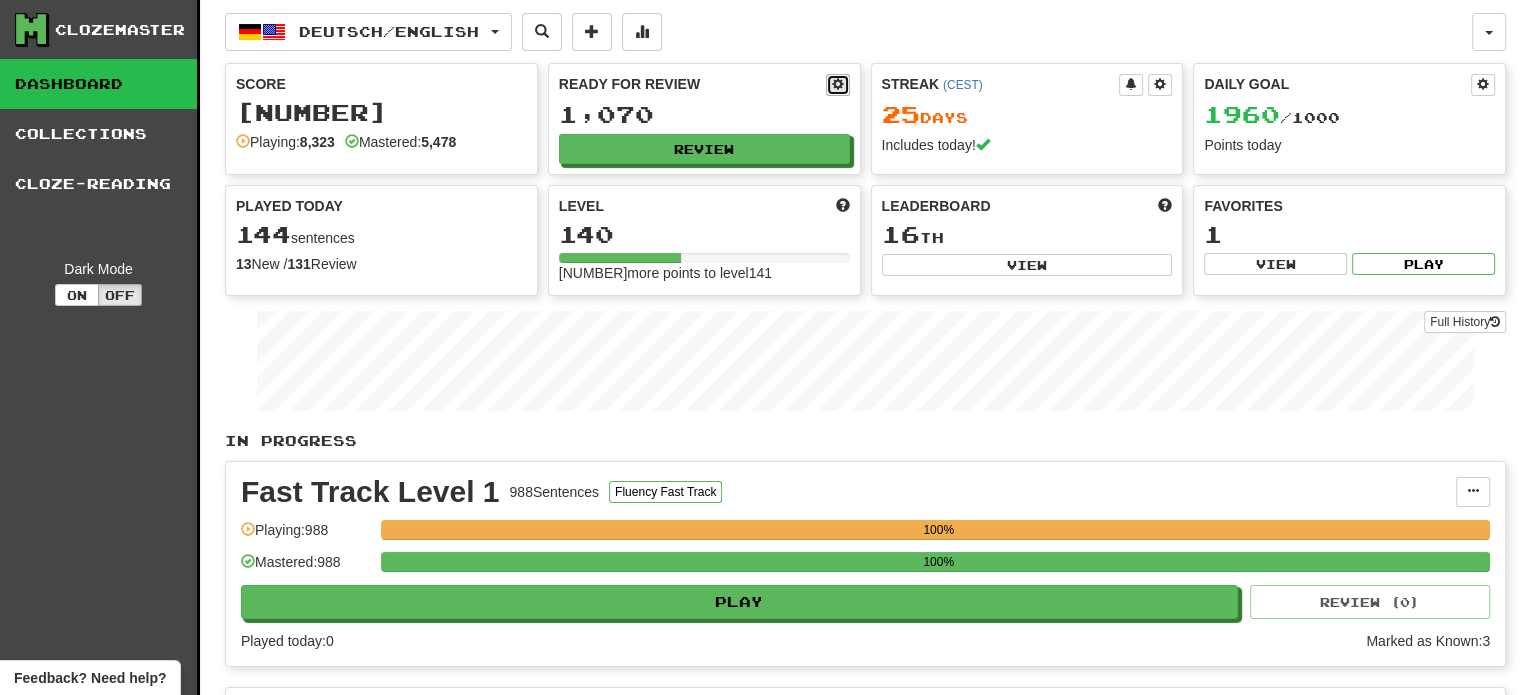 click at bounding box center (838, 85) 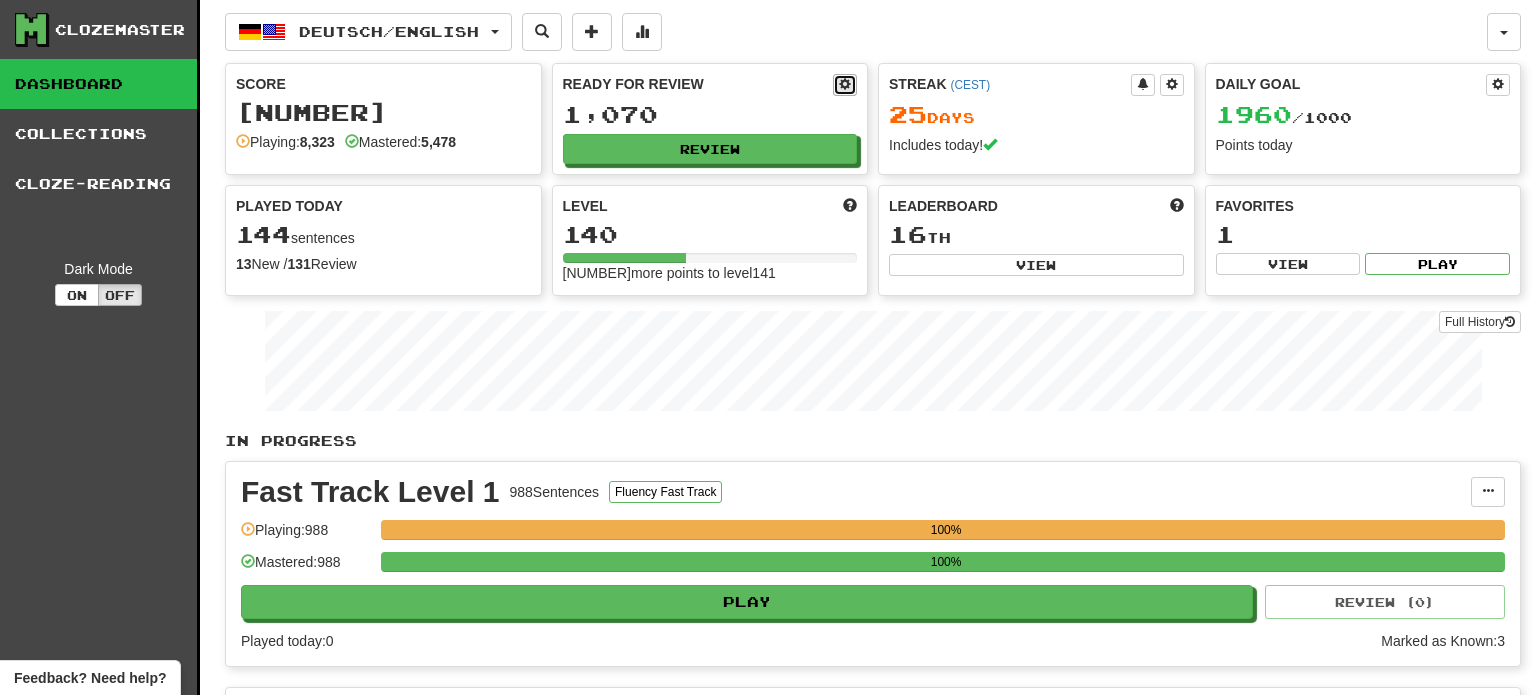select on "*" 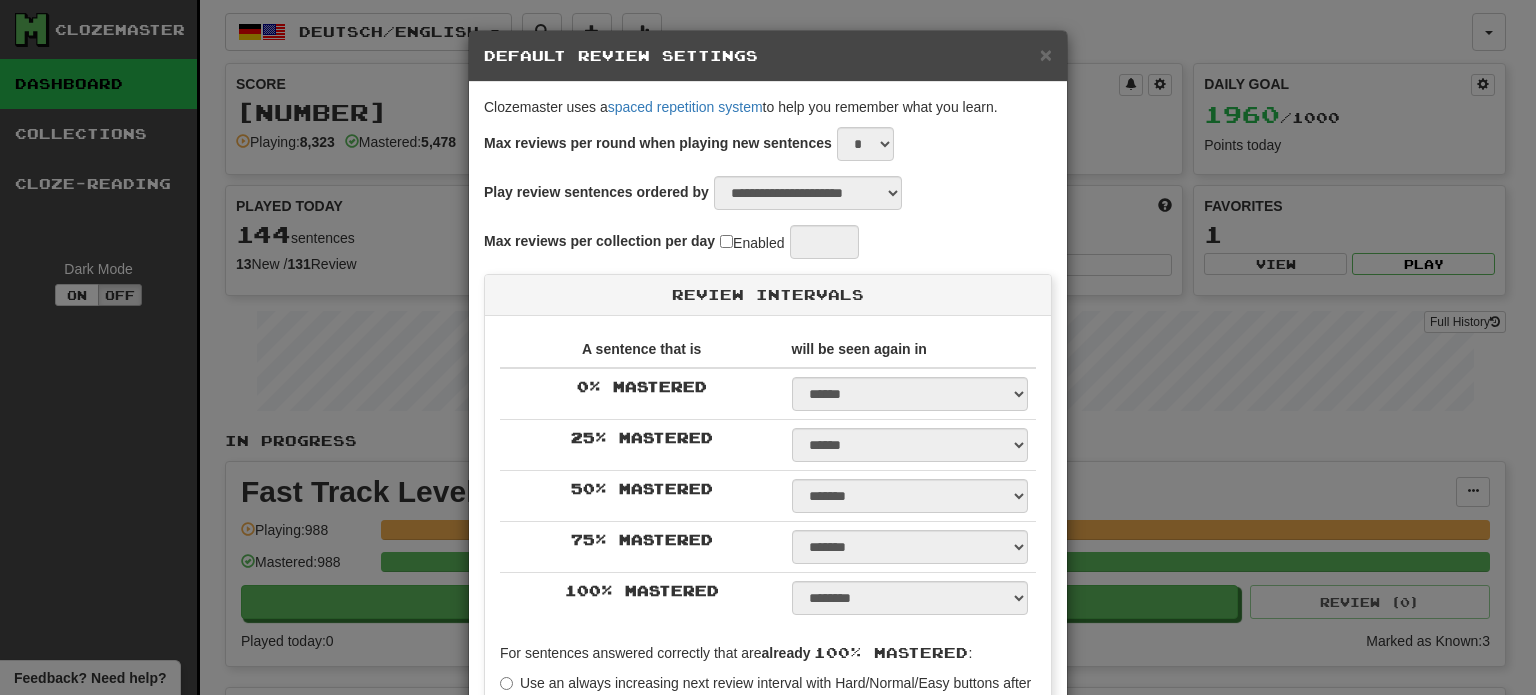select on "**" 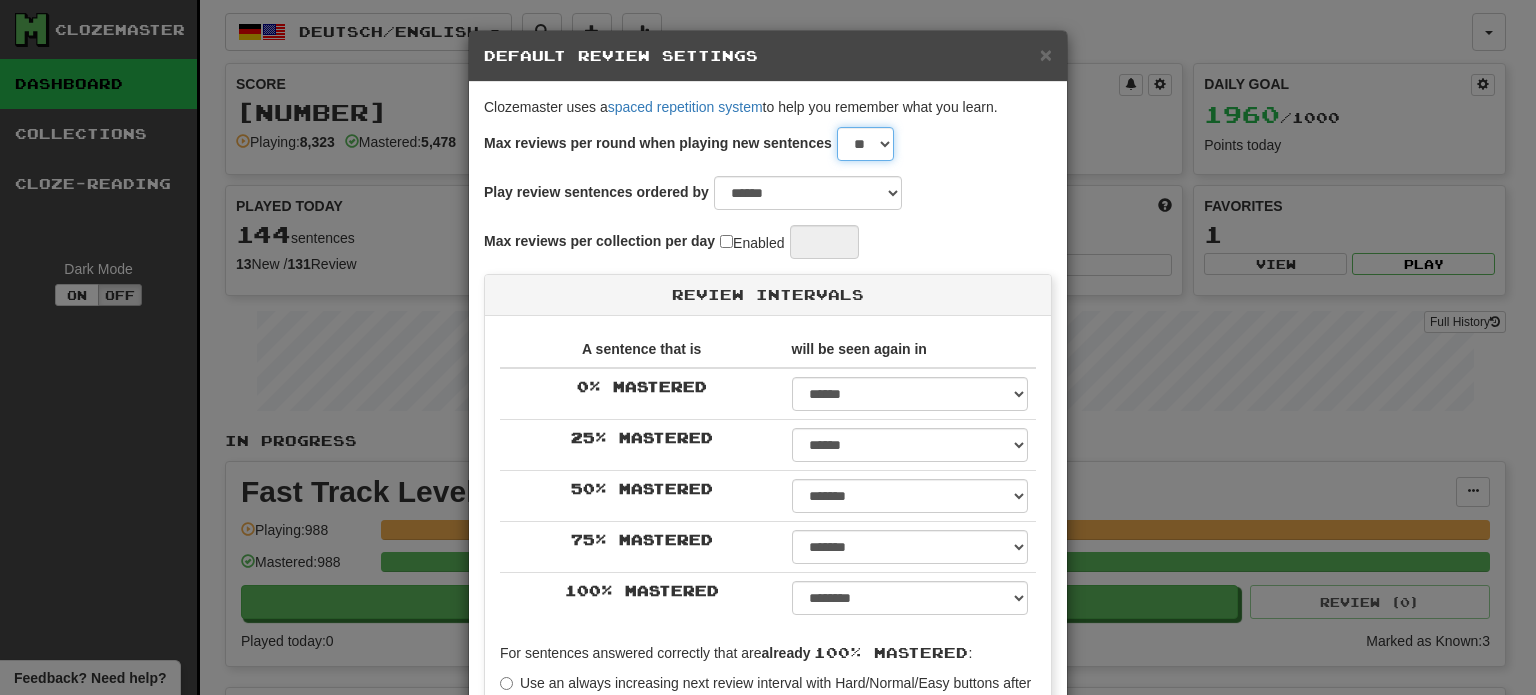 click on "* * * * * * * * * * ** ** ** ** ** ** ** ** ** ** ** ** ** ** ** ** ** ** ** ** ** ** ** ** ** ** ** ** ** ** ** ** ** ** ** ** ** ** ** ** **" at bounding box center [865, 144] 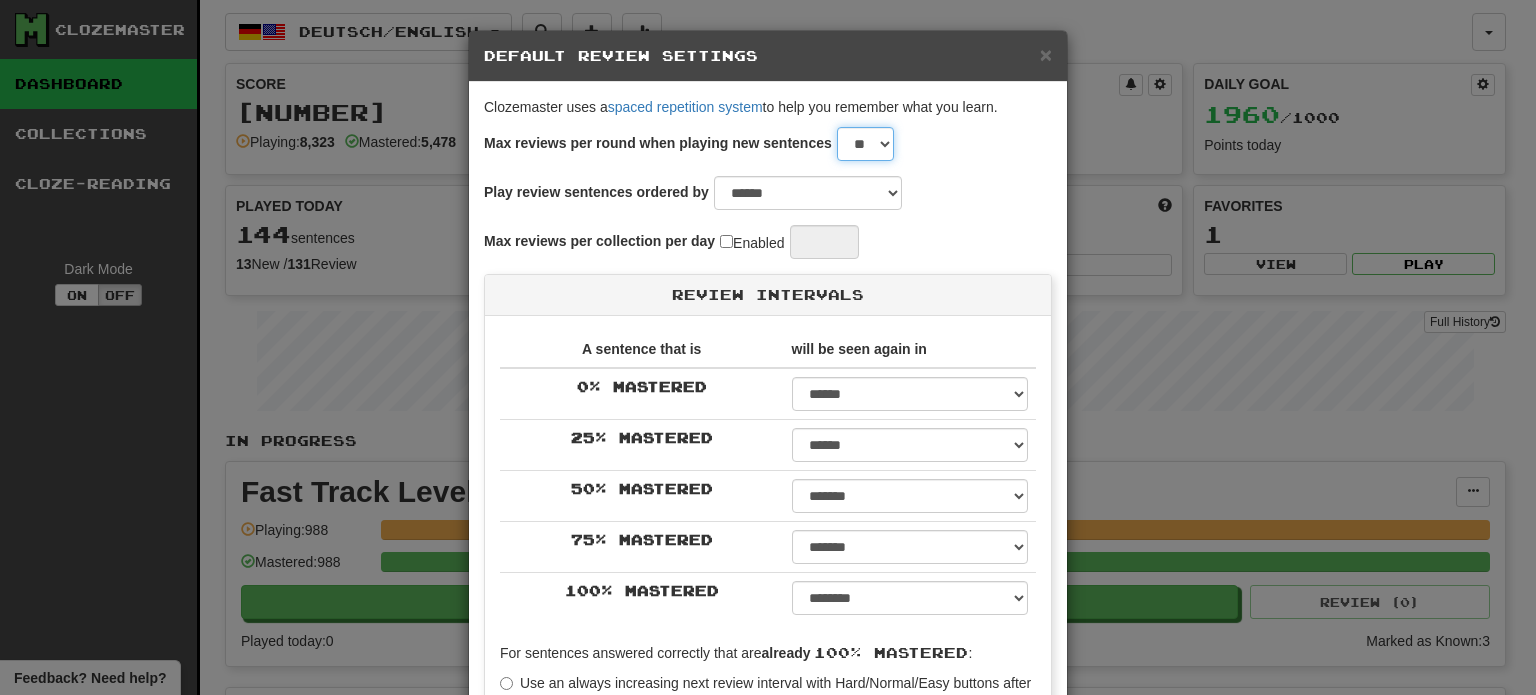 select on "**" 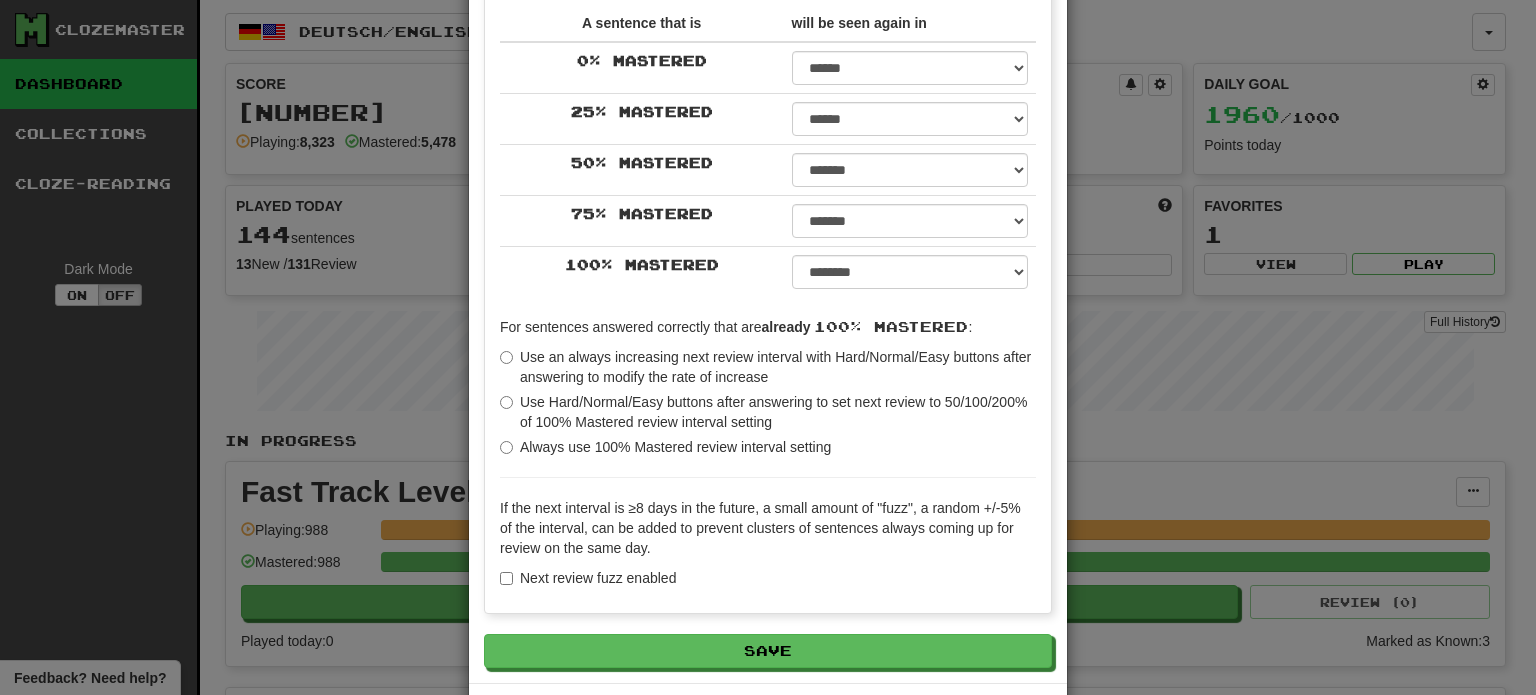 scroll, scrollTop: 400, scrollLeft: 0, axis: vertical 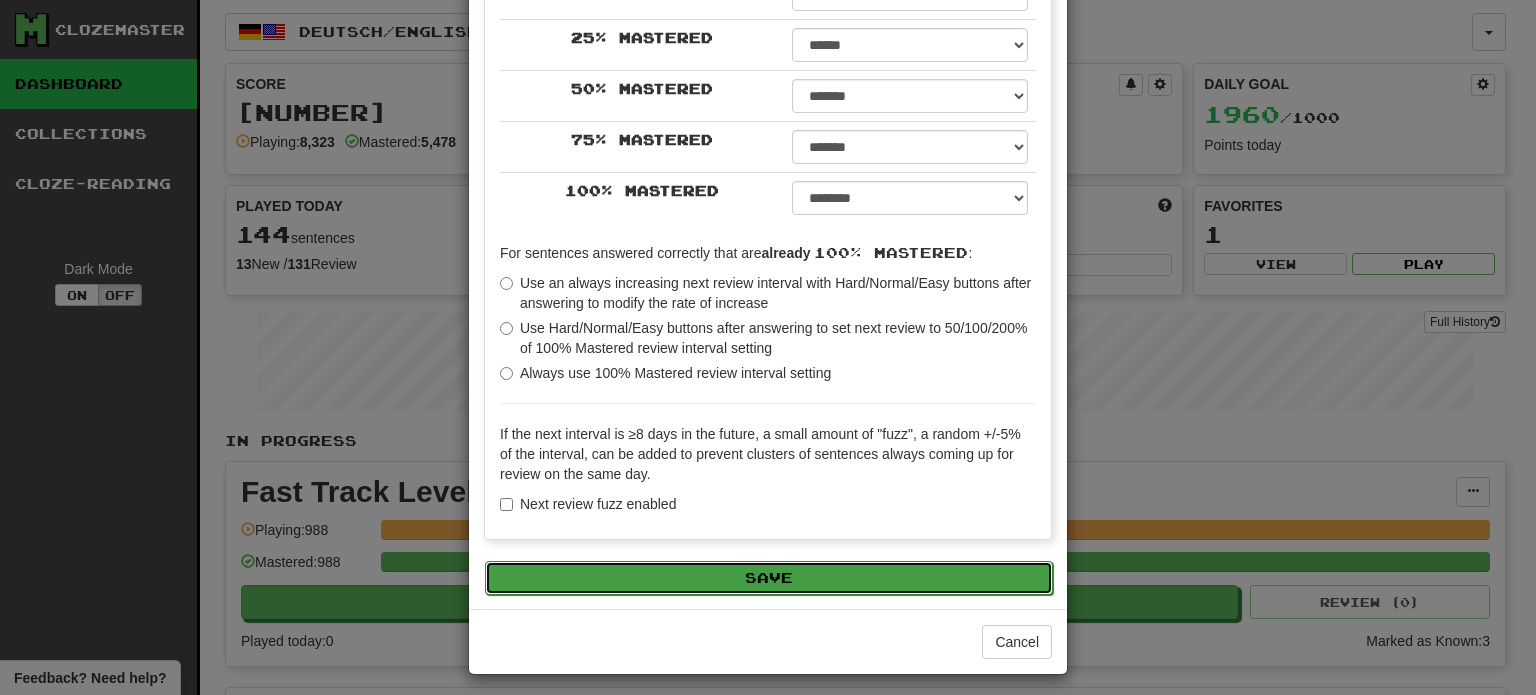 click on "Save" at bounding box center (769, 578) 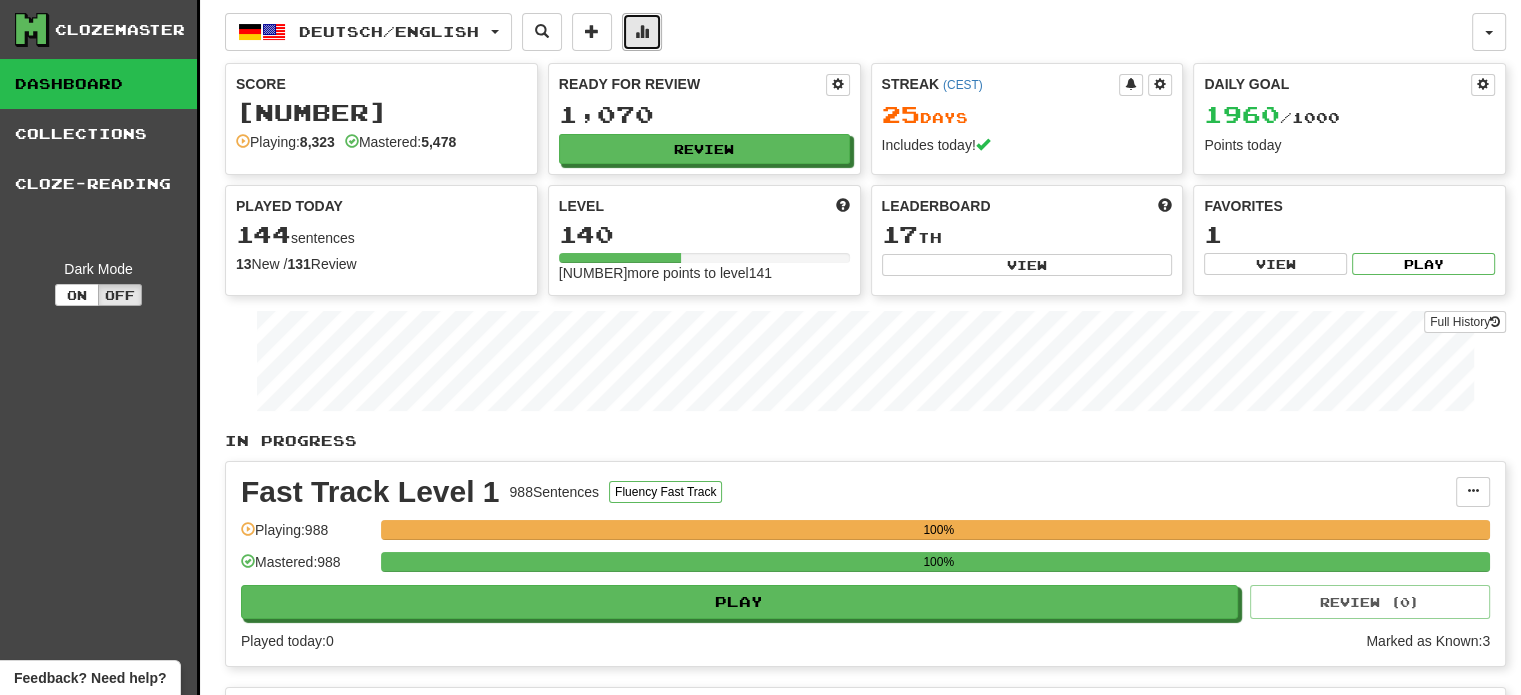 click at bounding box center (642, 32) 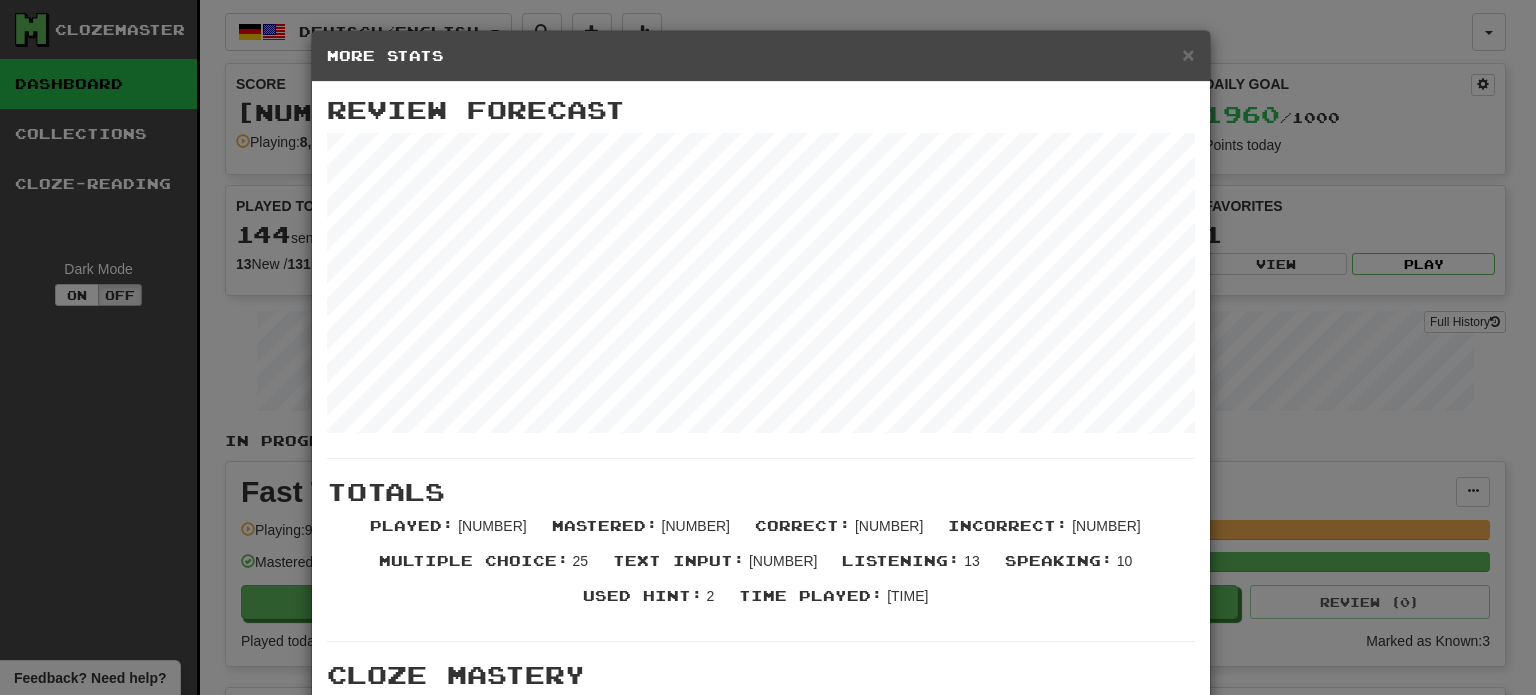 click on "× More Stats" at bounding box center (761, 56) 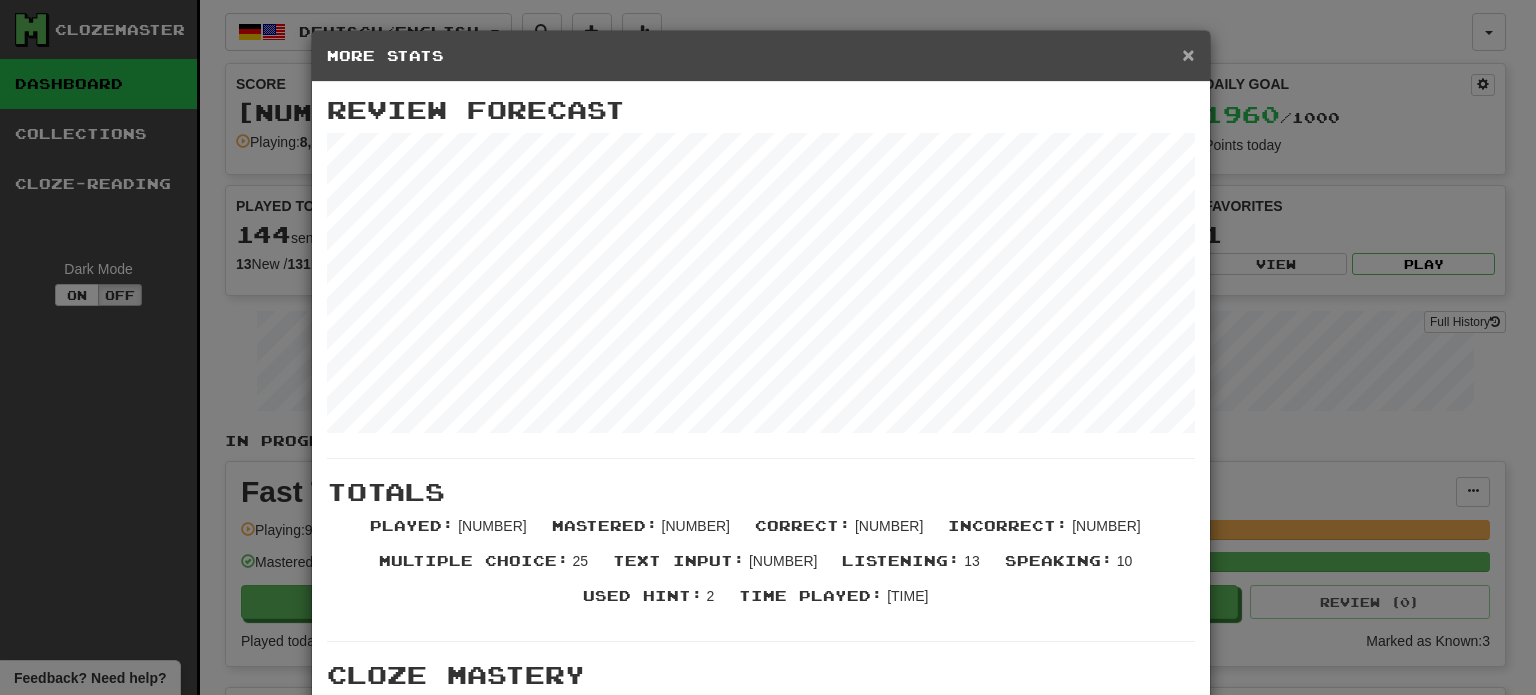click on "×" at bounding box center (1188, 54) 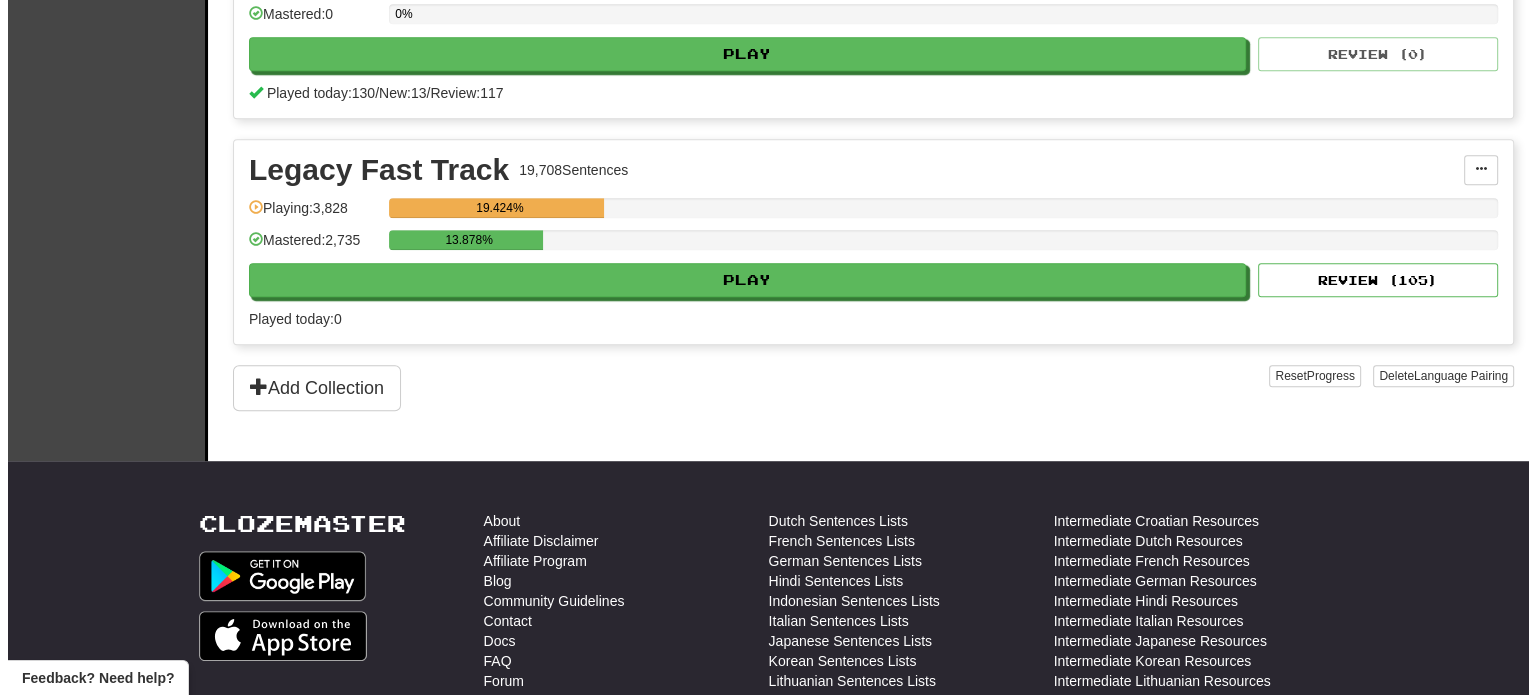 scroll, scrollTop: 1200, scrollLeft: 0, axis: vertical 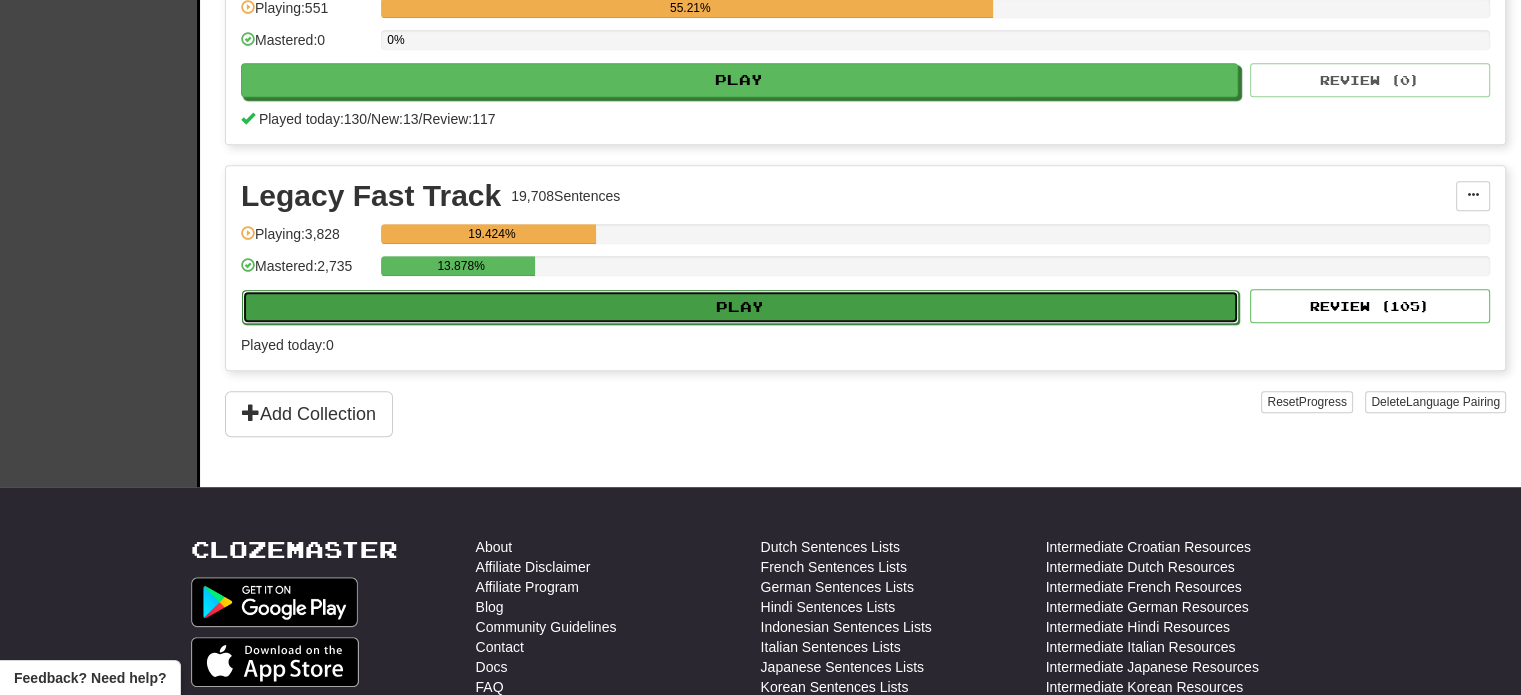 click on "Play" at bounding box center [740, 307] 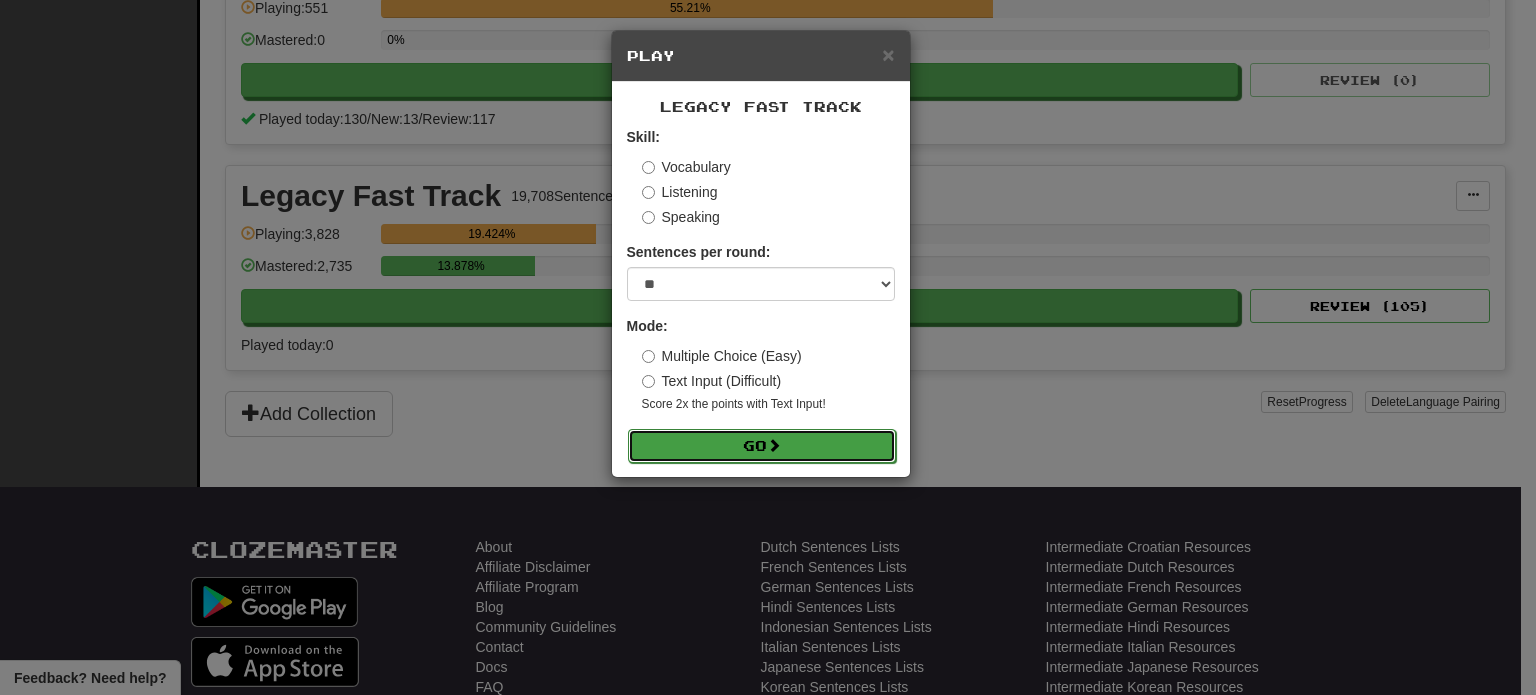click on "Go" at bounding box center (762, 446) 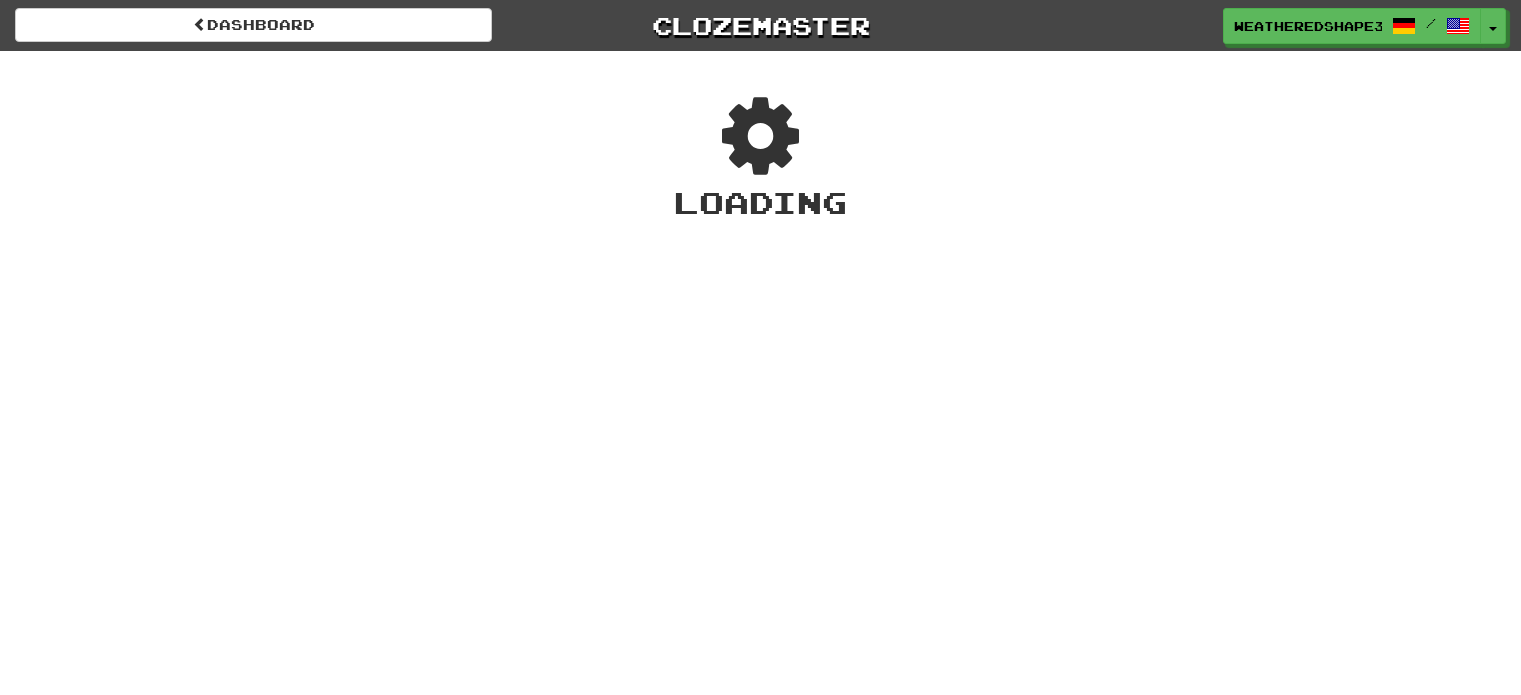 scroll, scrollTop: 0, scrollLeft: 0, axis: both 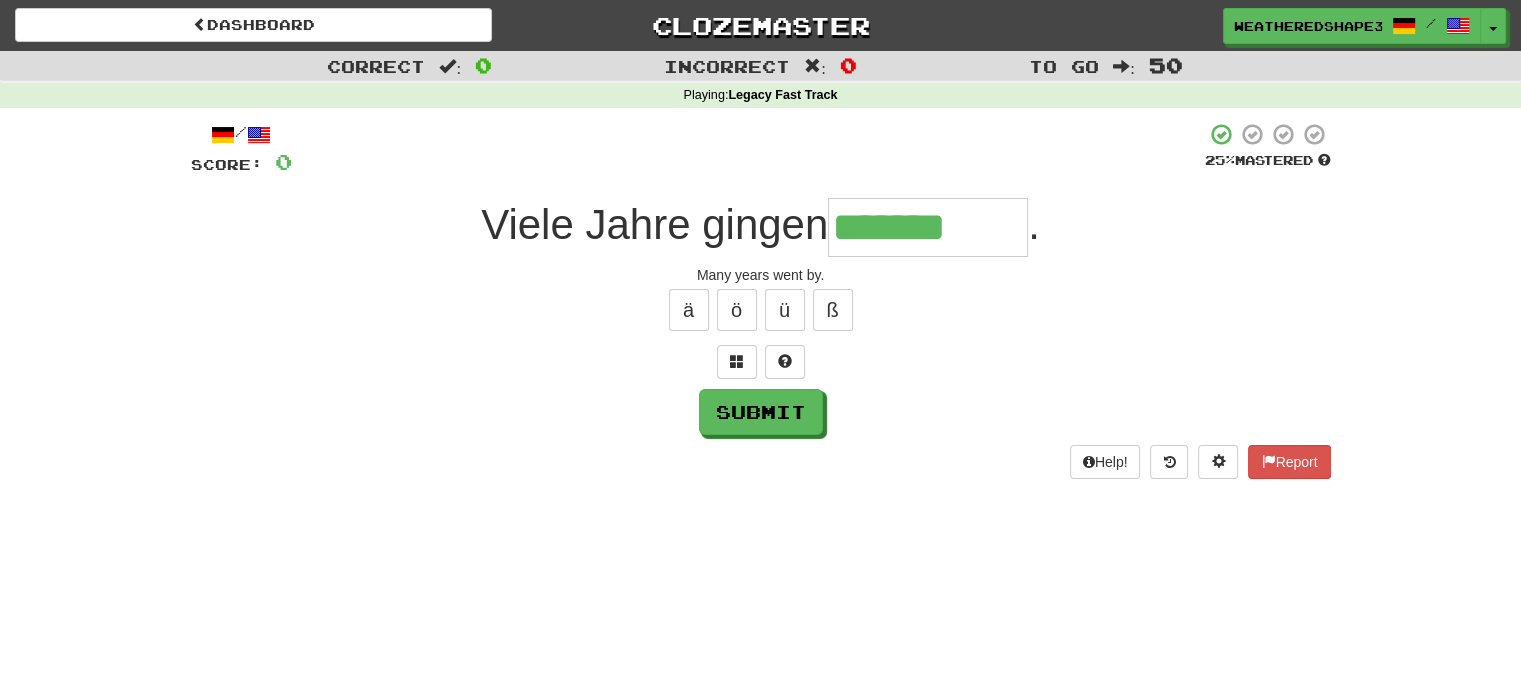 type on "*******" 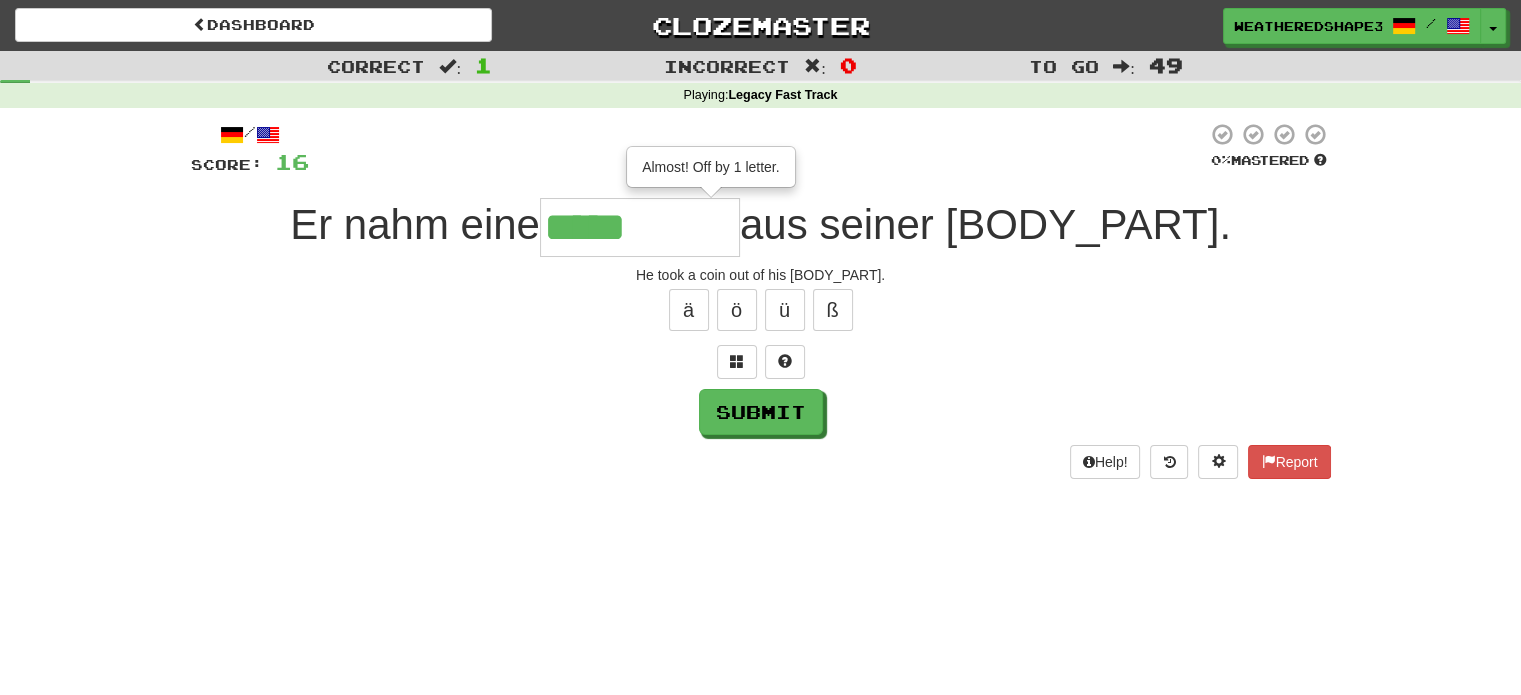 type on "*****" 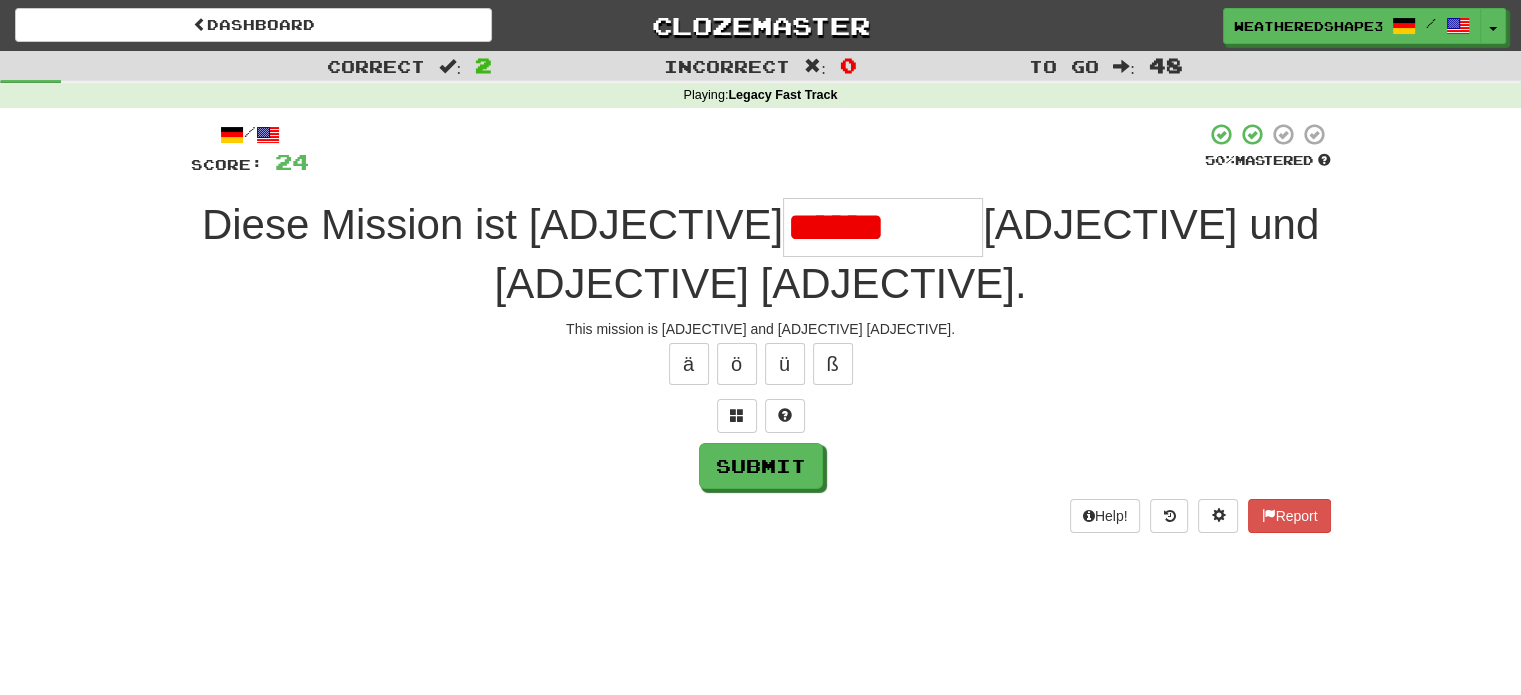 type on "******" 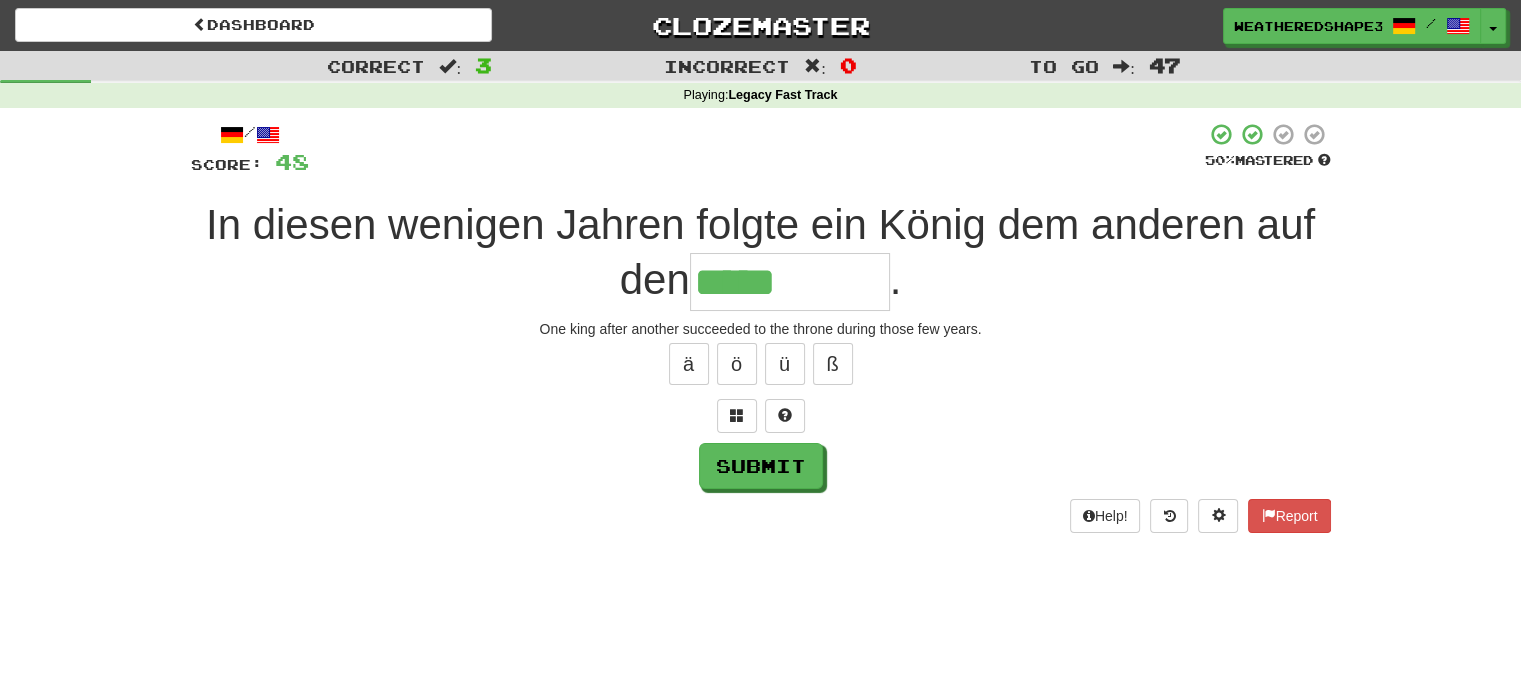 type on "*****" 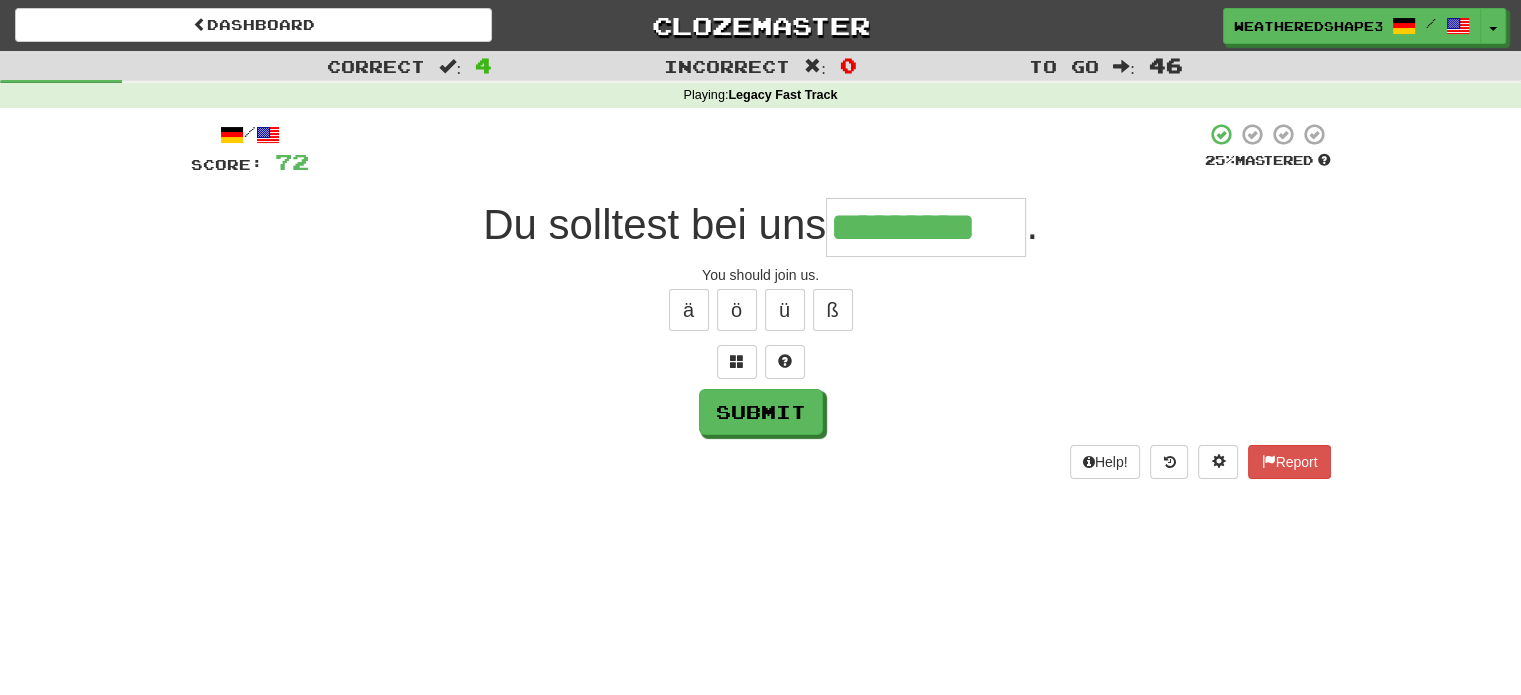 scroll, scrollTop: 0, scrollLeft: 12, axis: horizontal 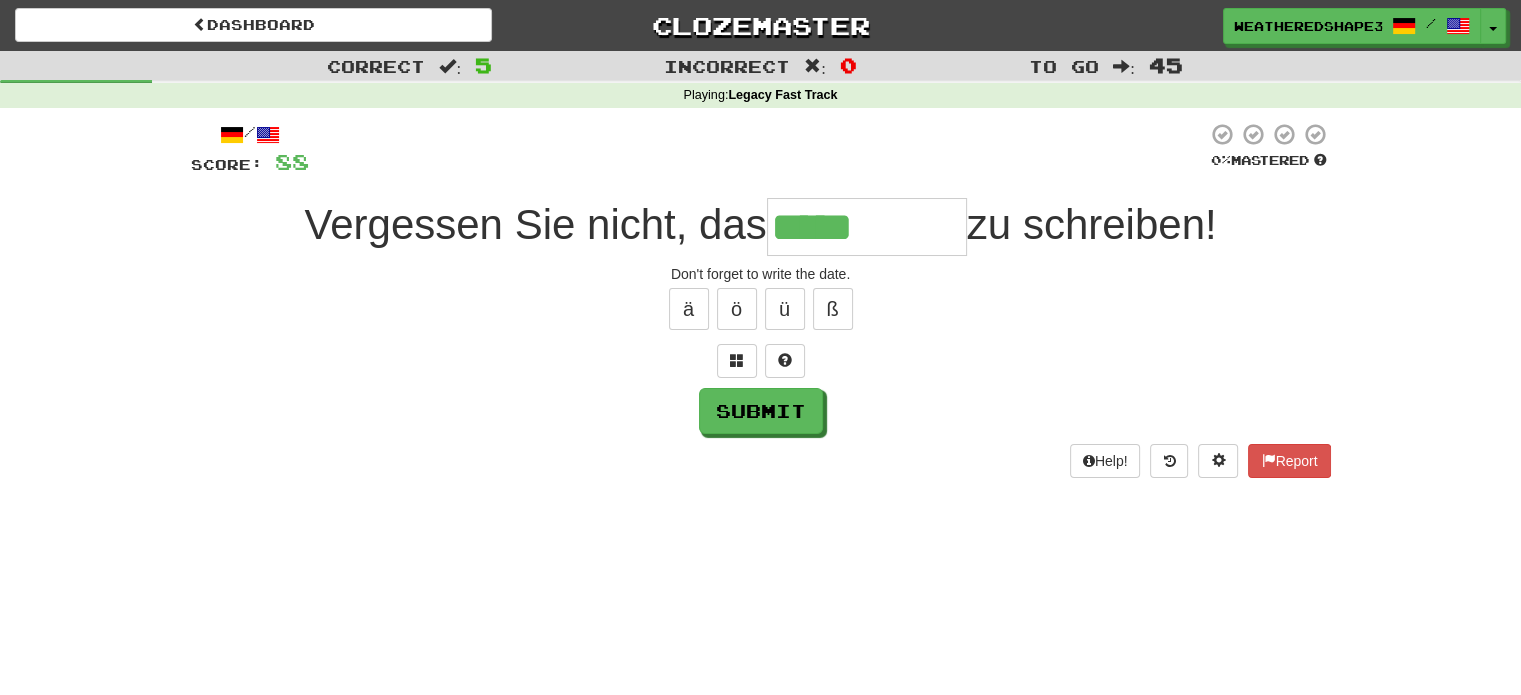 type on "*****" 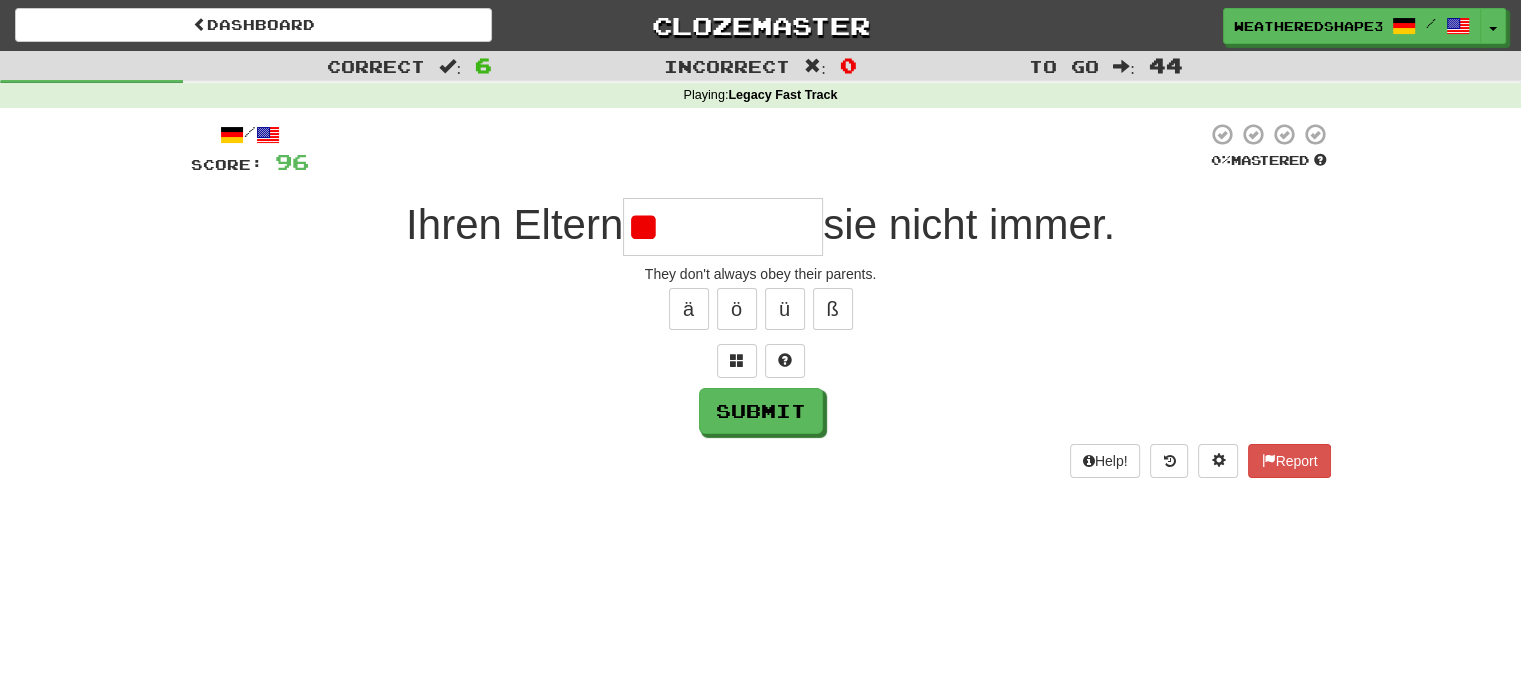 type on "*" 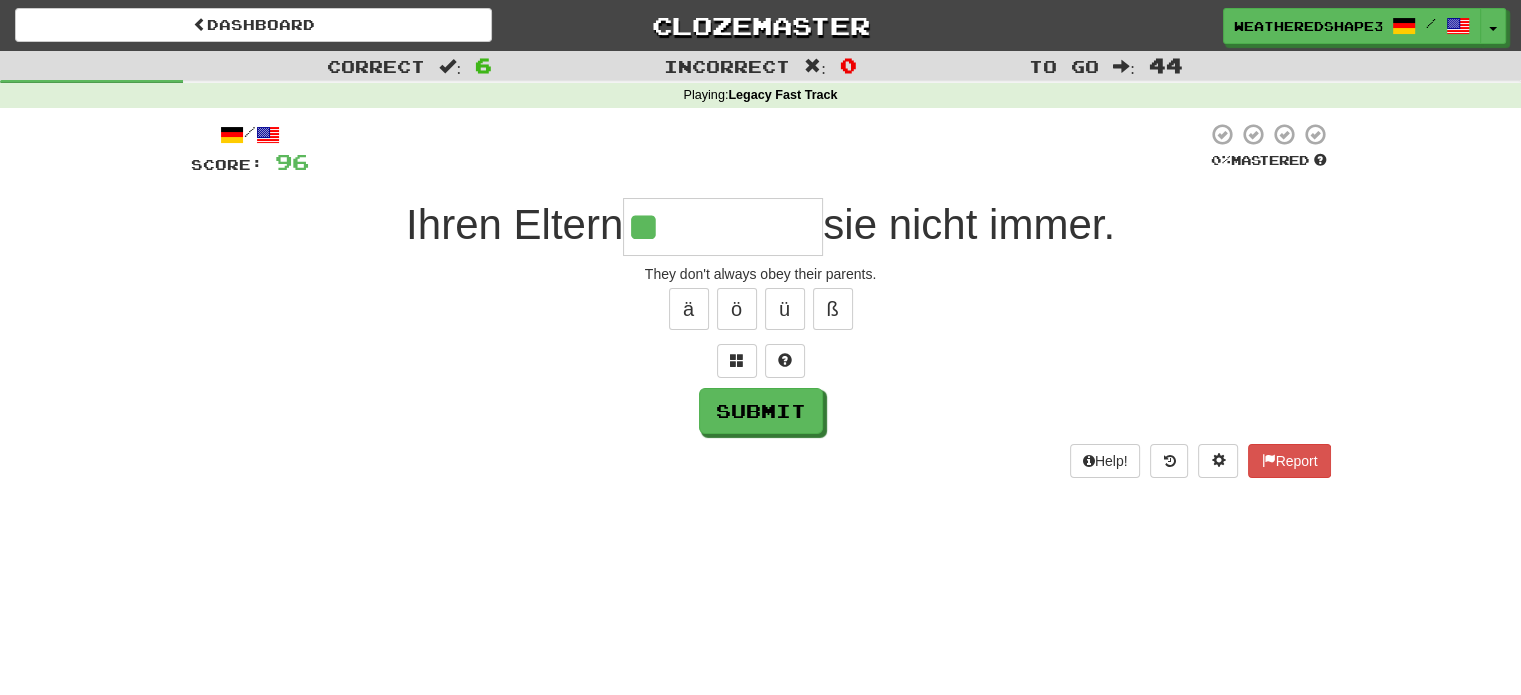 type on "*********" 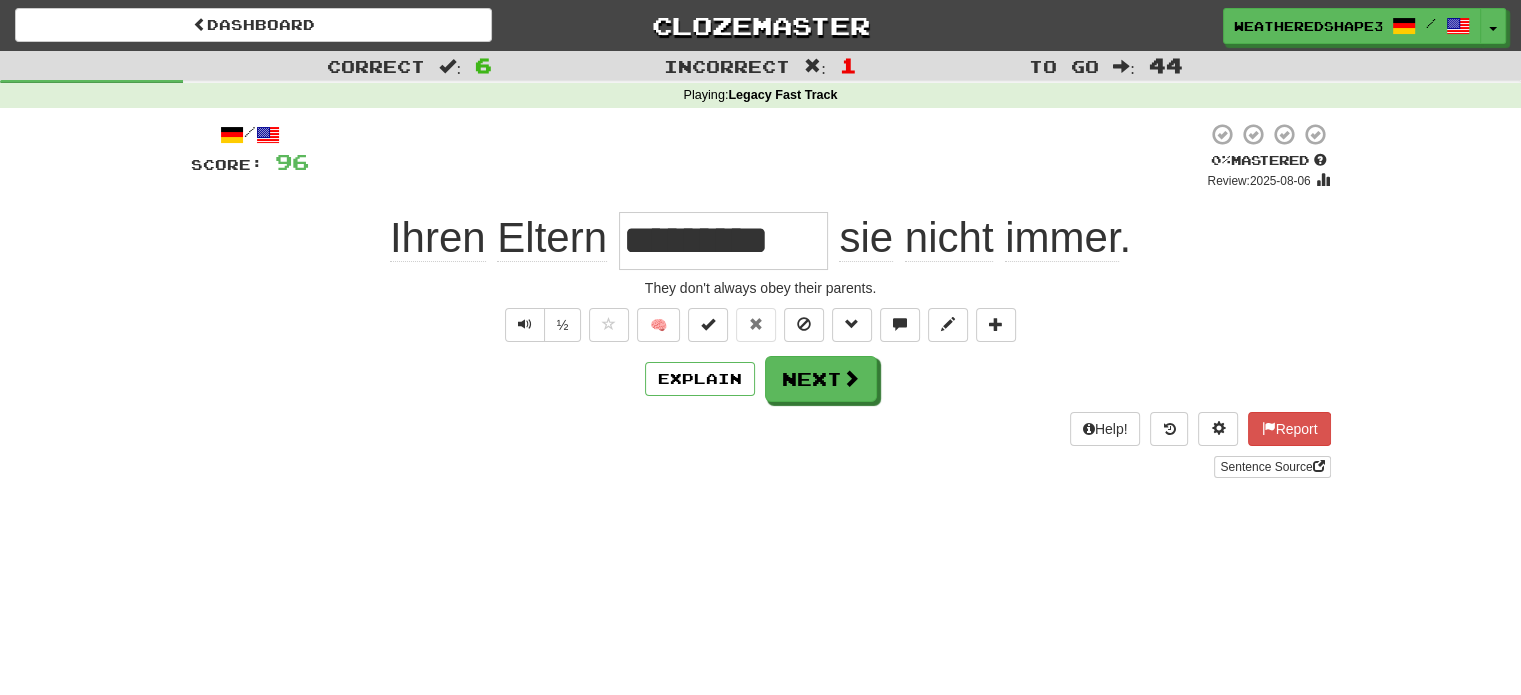 click at bounding box center [758, 156] 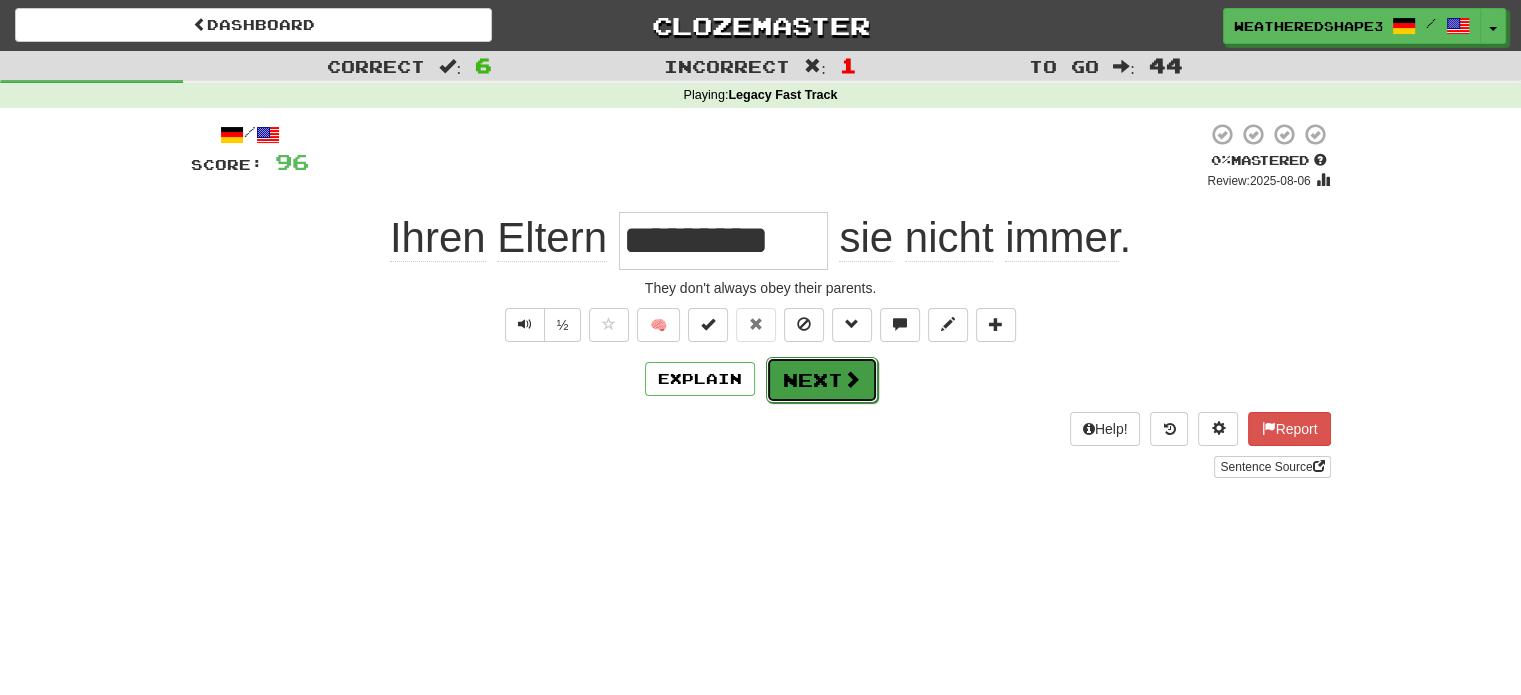 click at bounding box center [852, 379] 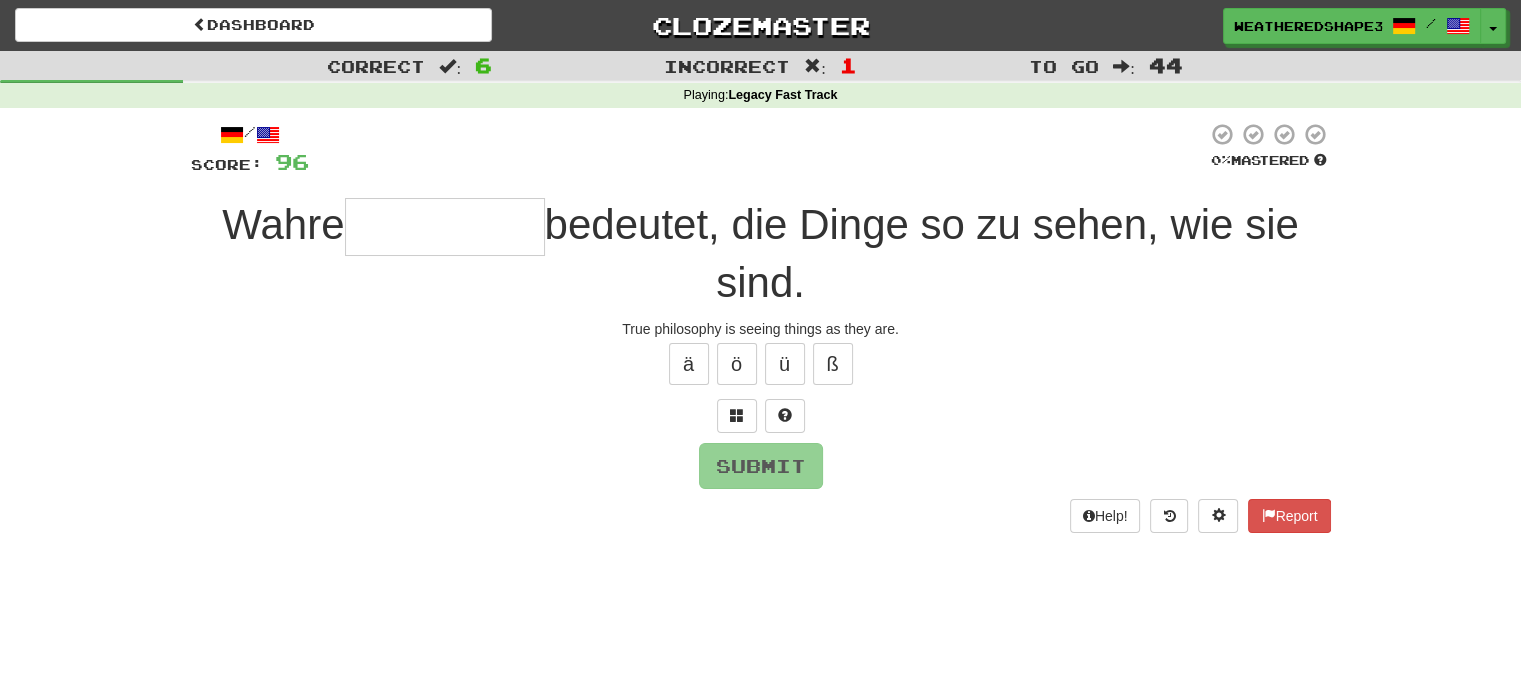 click at bounding box center (445, 227) 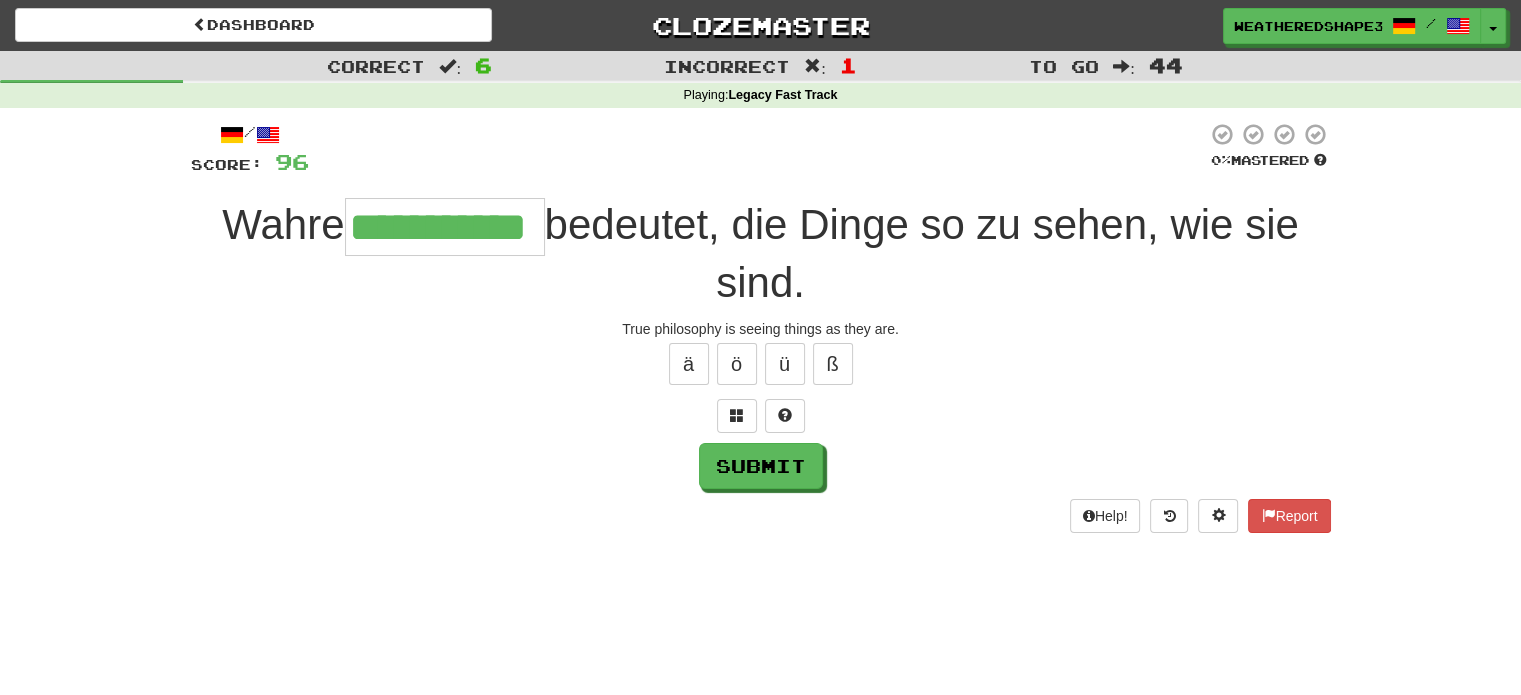 scroll, scrollTop: 0, scrollLeft: 20, axis: horizontal 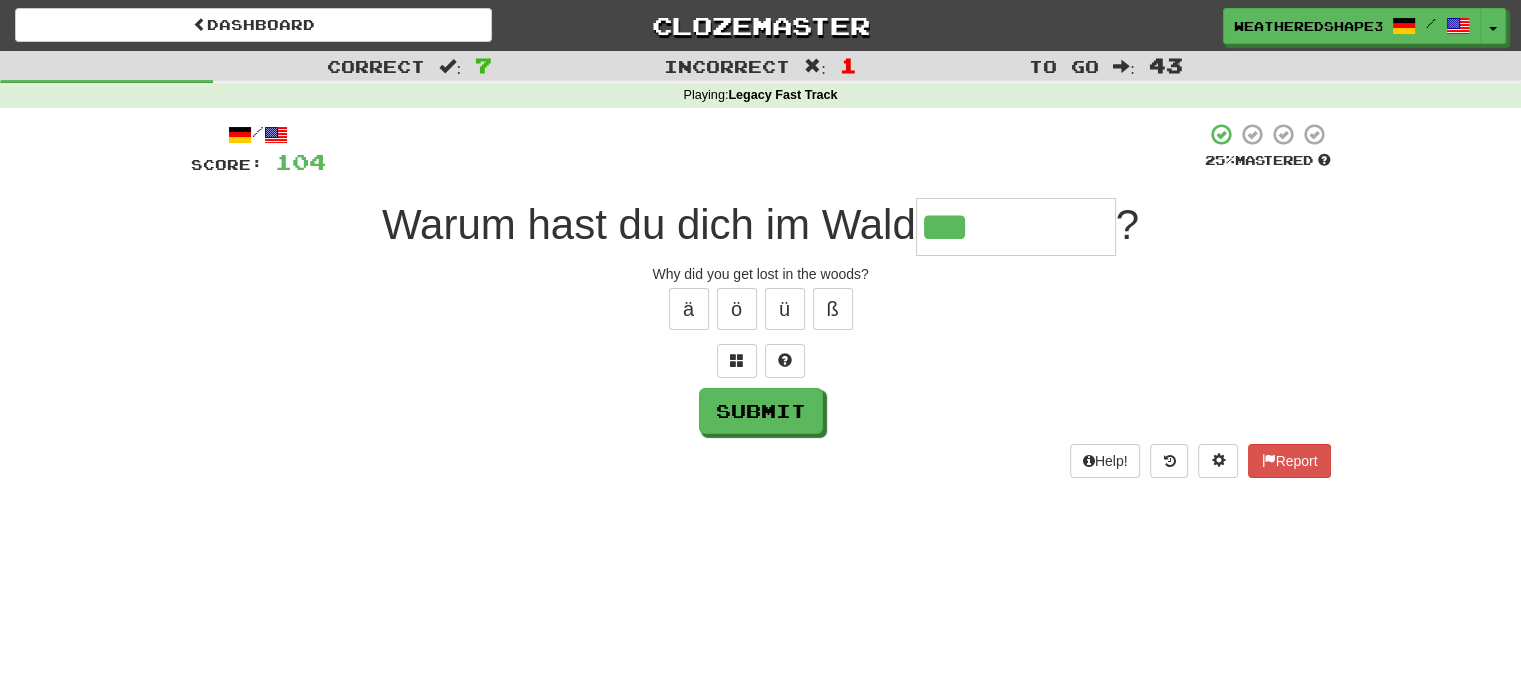 type on "*********" 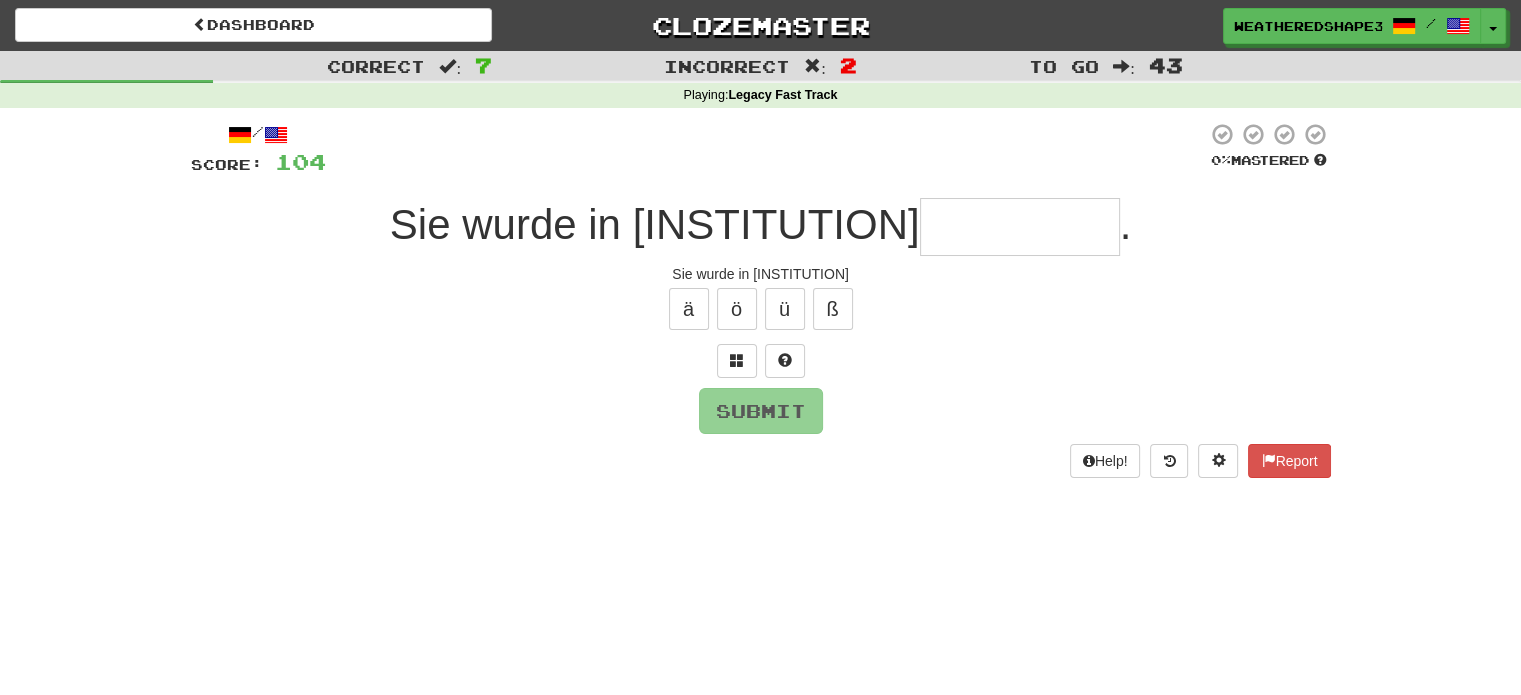 type on "*" 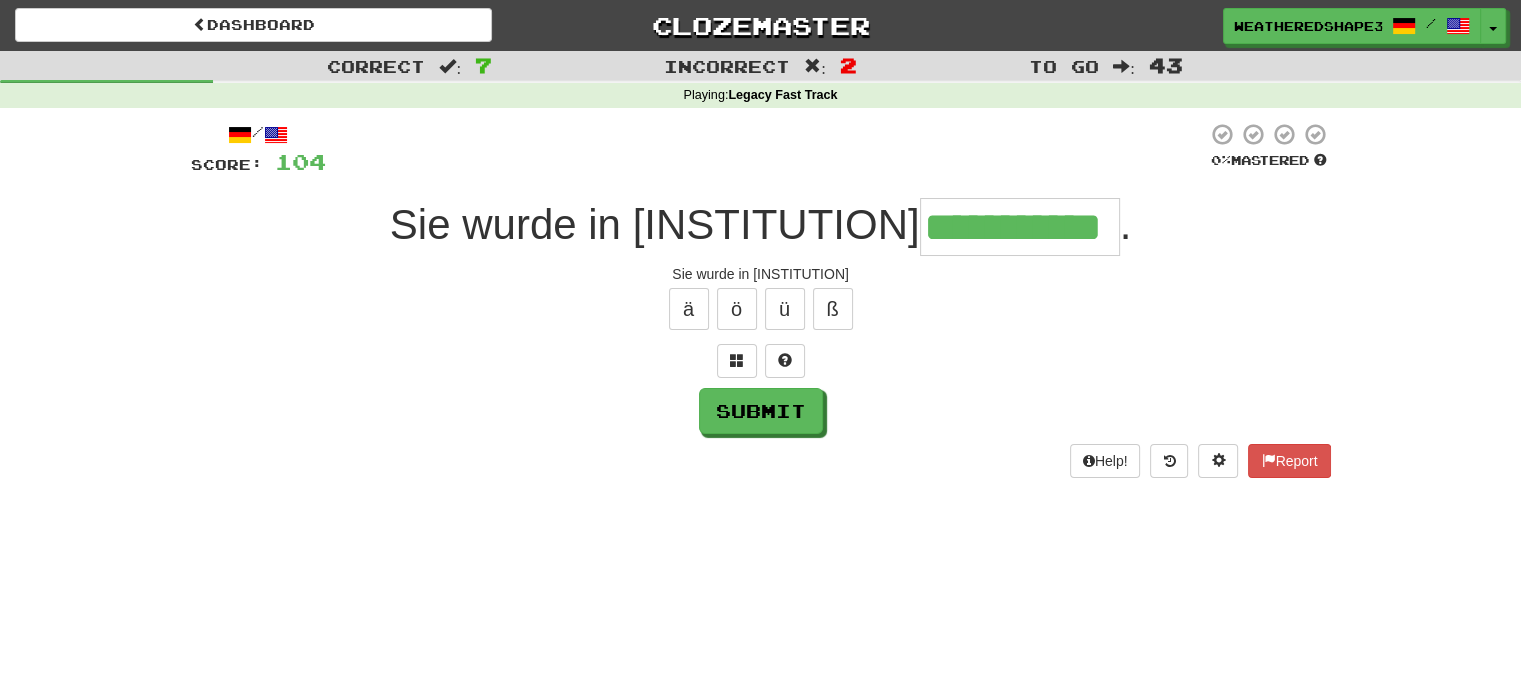 scroll, scrollTop: 0, scrollLeft: 76, axis: horizontal 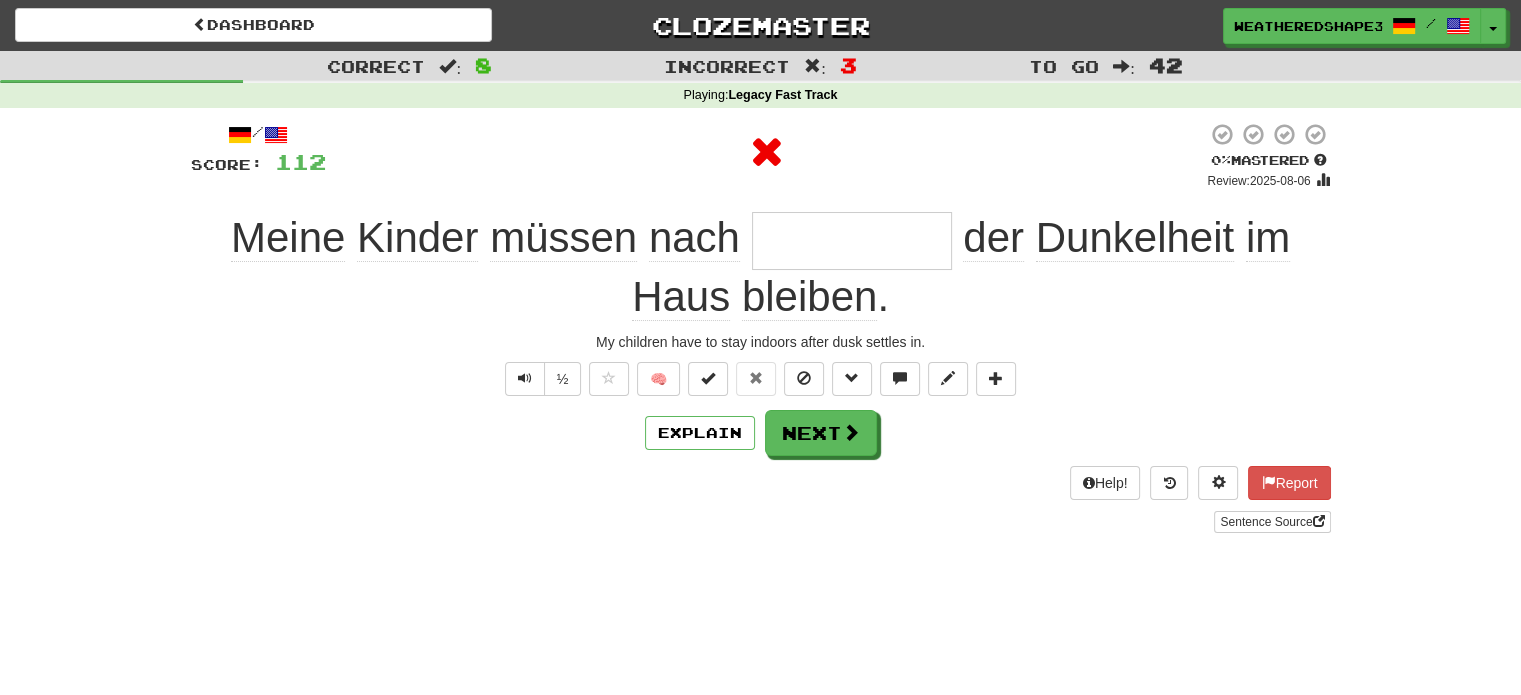 type on "********" 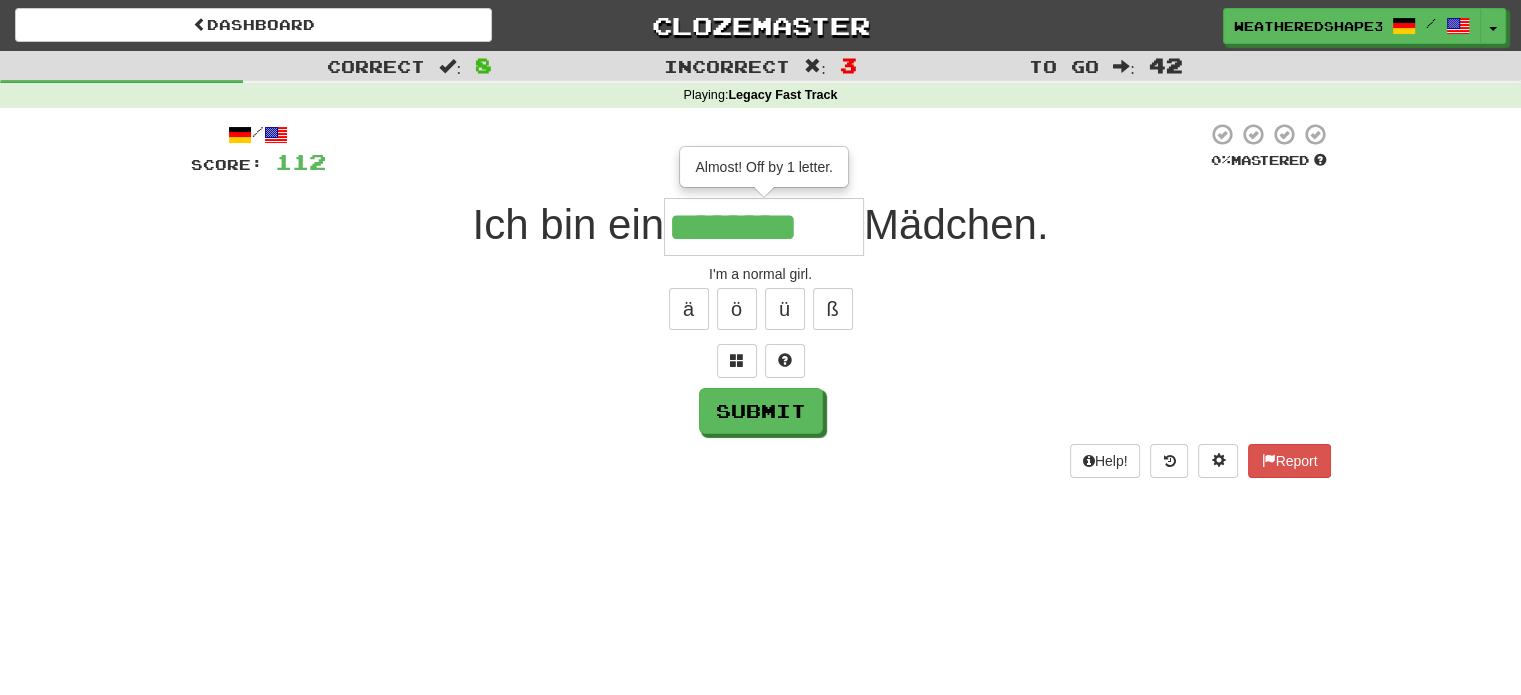 type on "********" 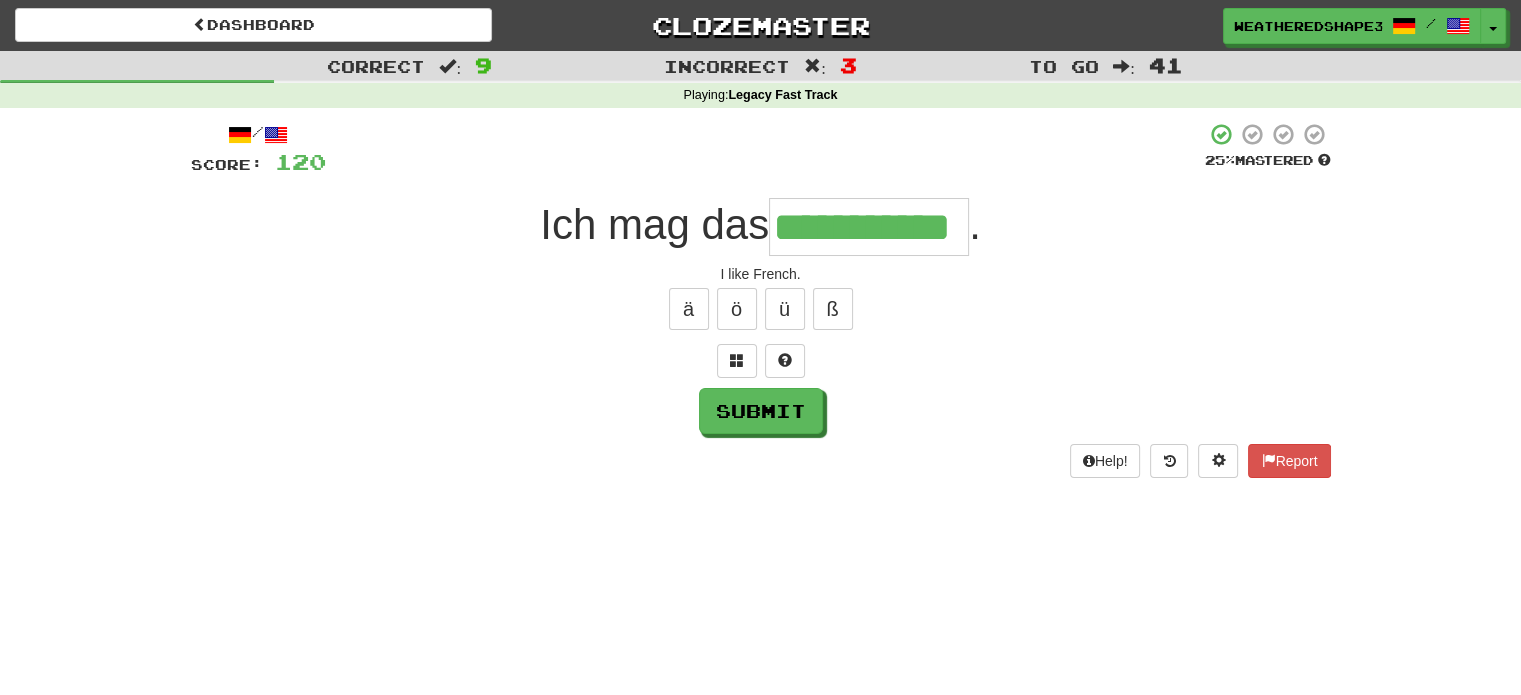 scroll, scrollTop: 0, scrollLeft: 43, axis: horizontal 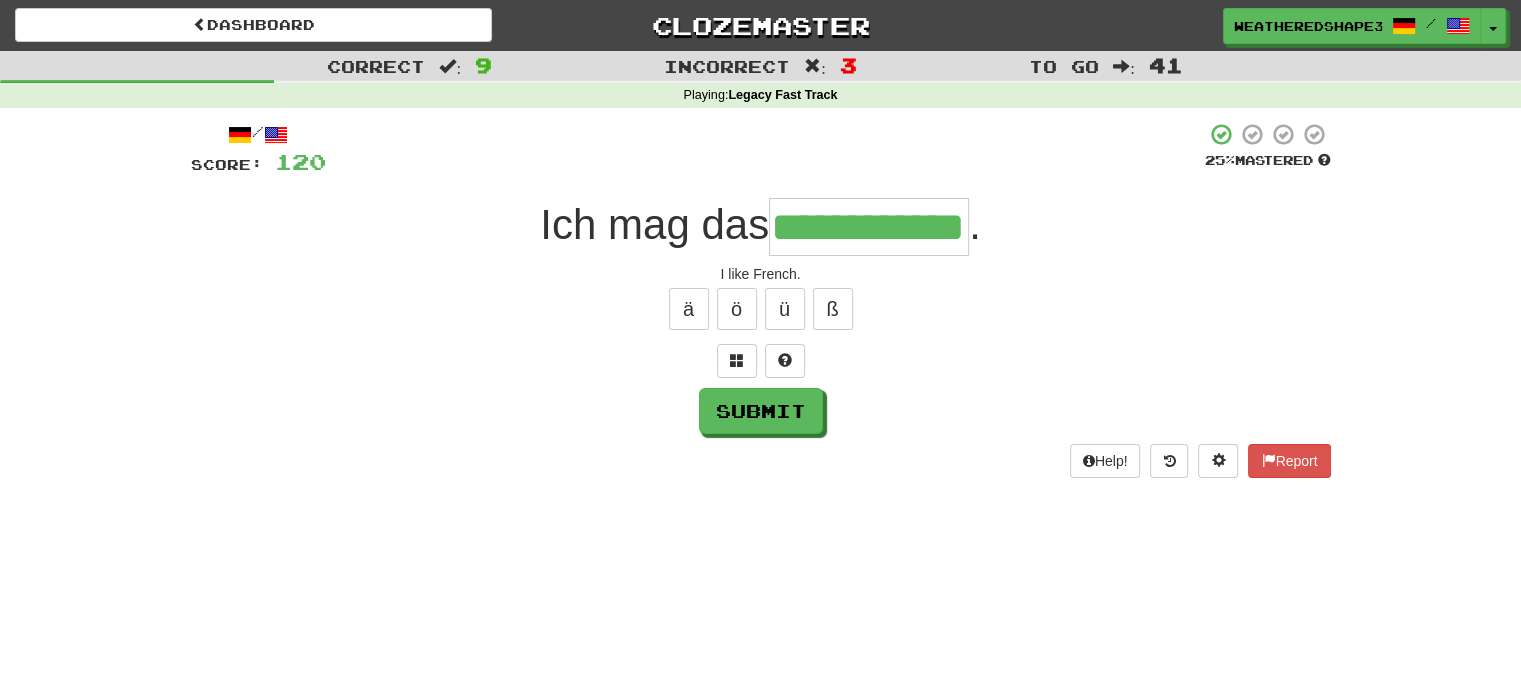 type on "**********" 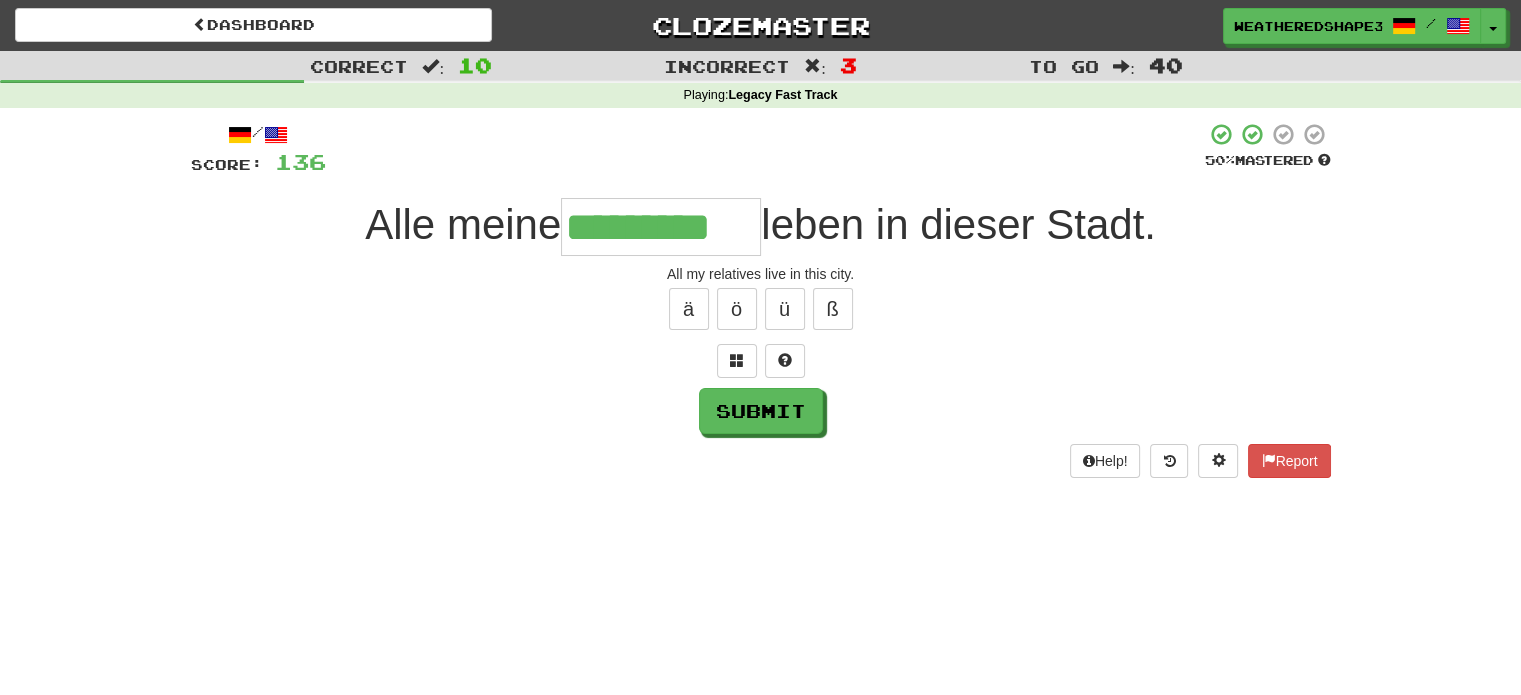 scroll, scrollTop: 0, scrollLeft: 24, axis: horizontal 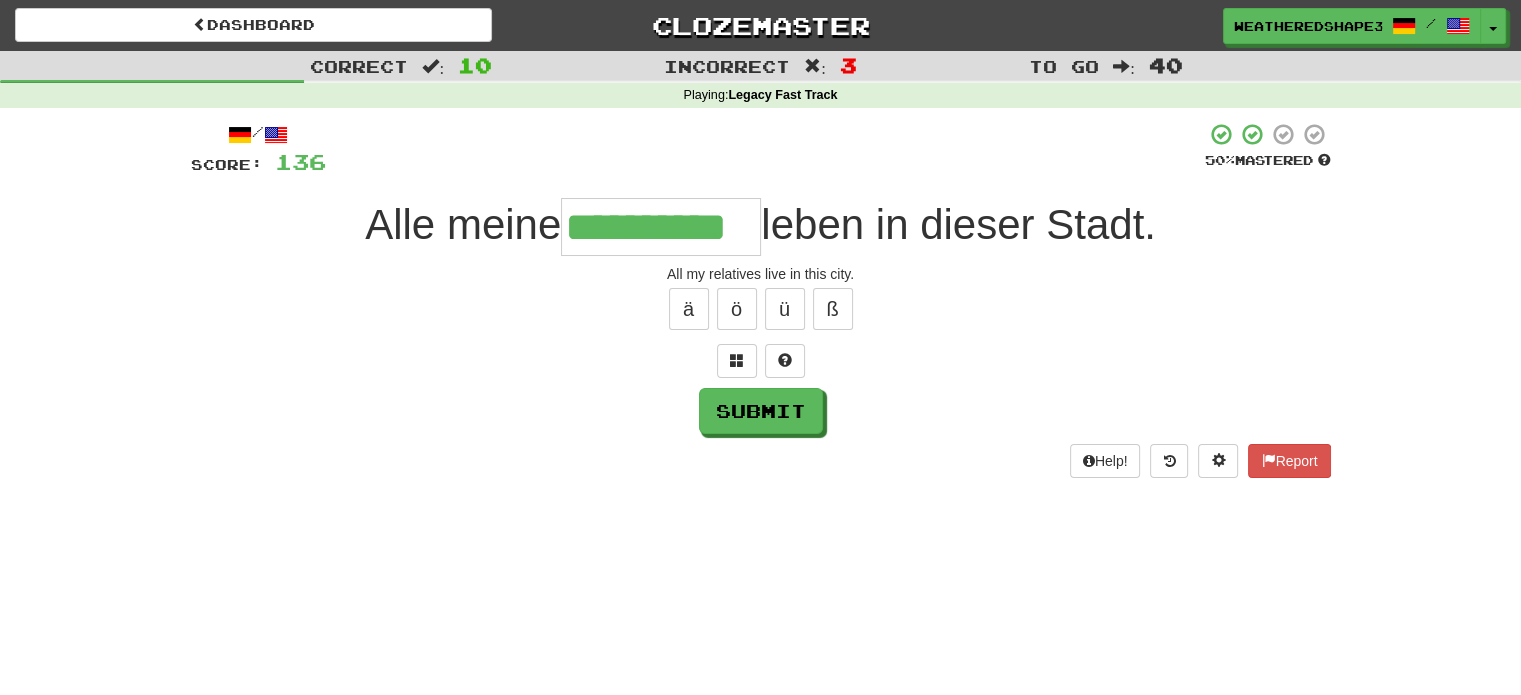 type on "**********" 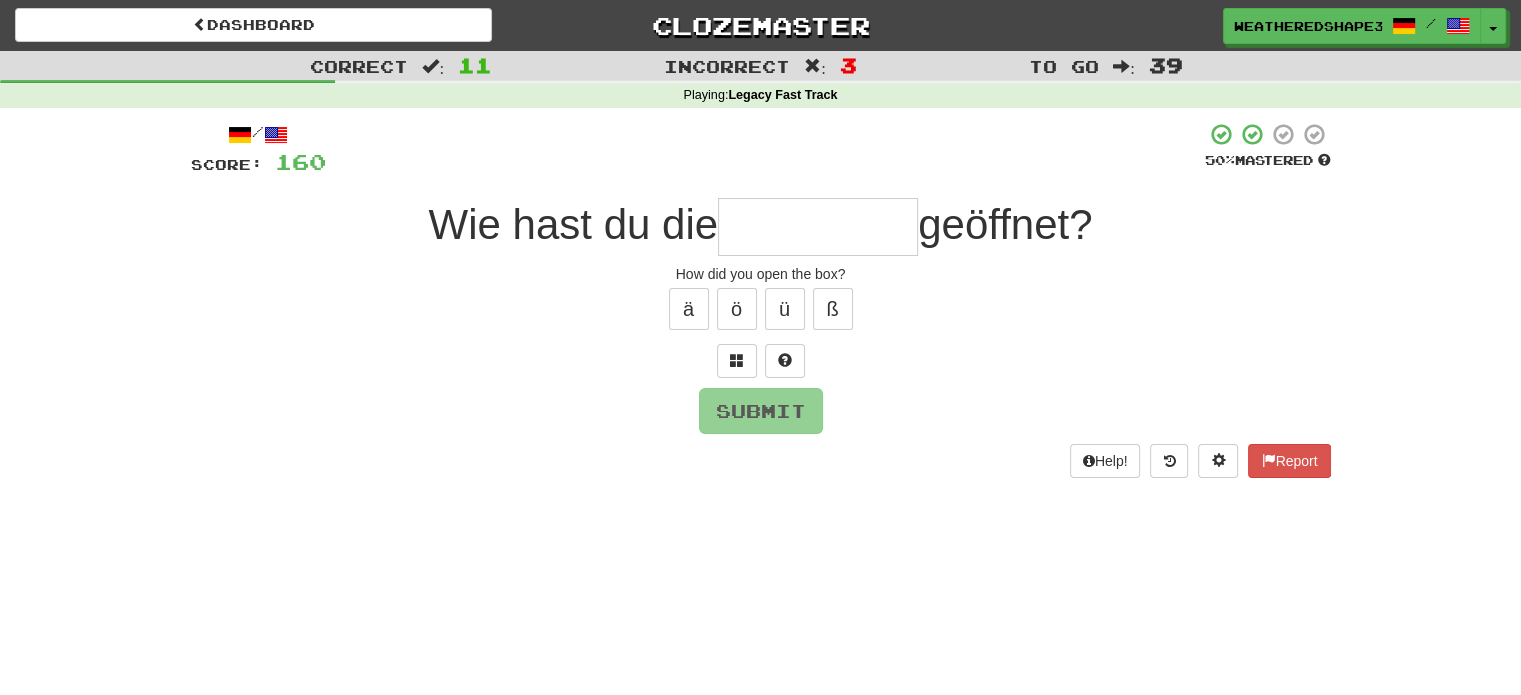 type on "*" 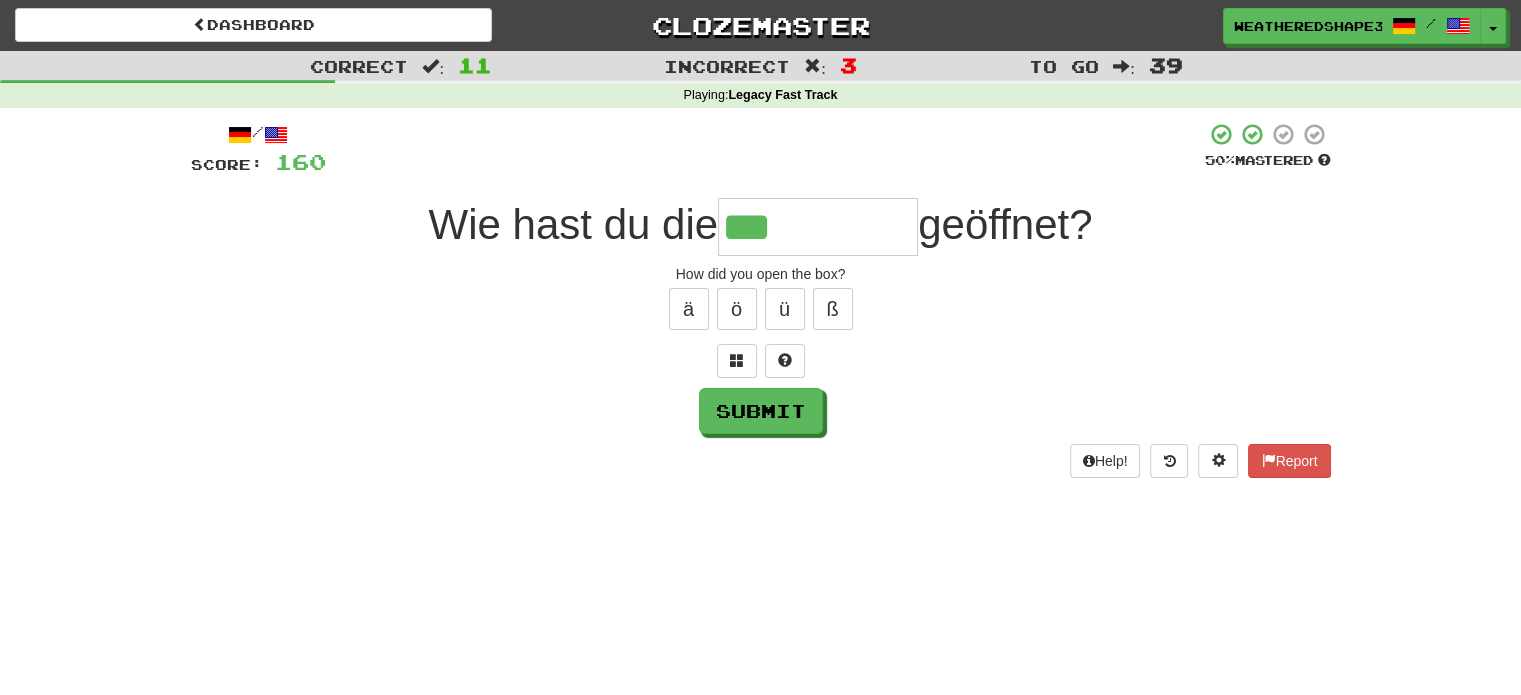 type on "***" 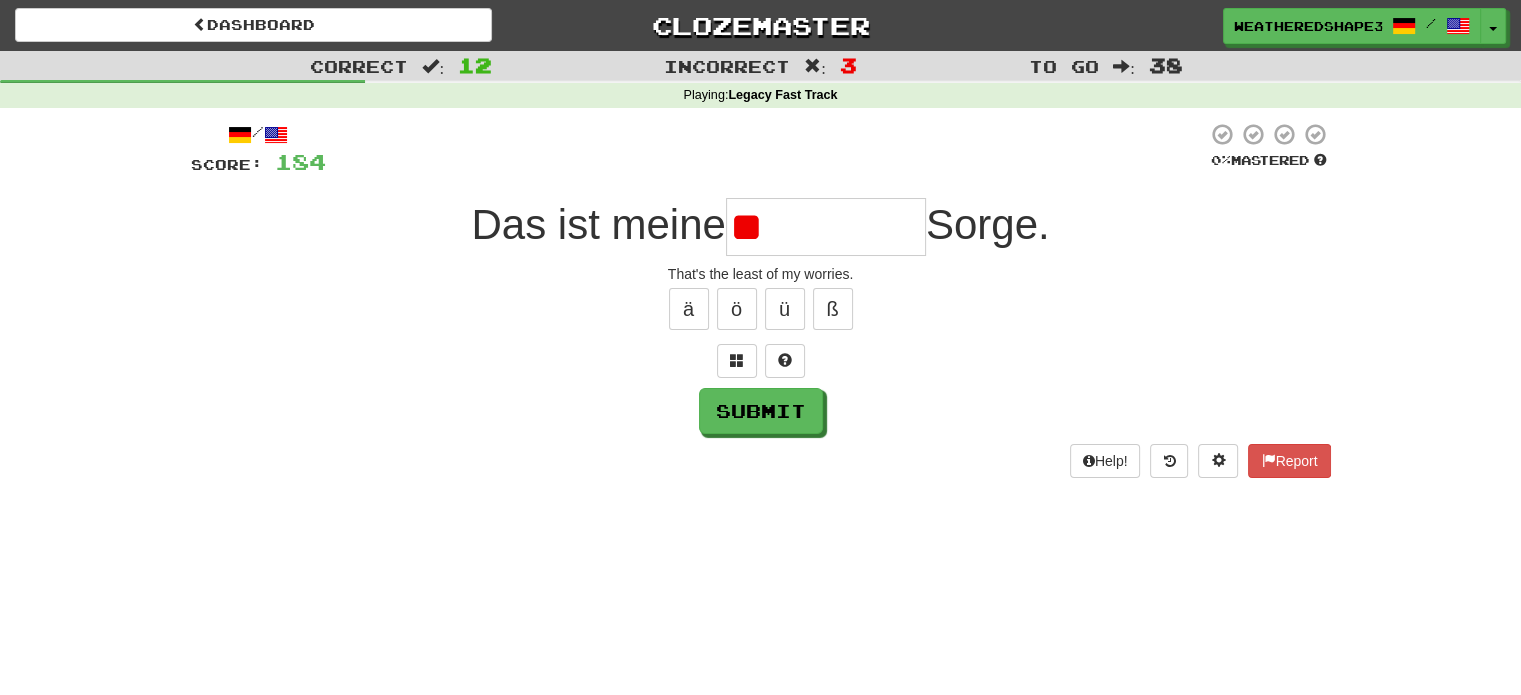 type on "*" 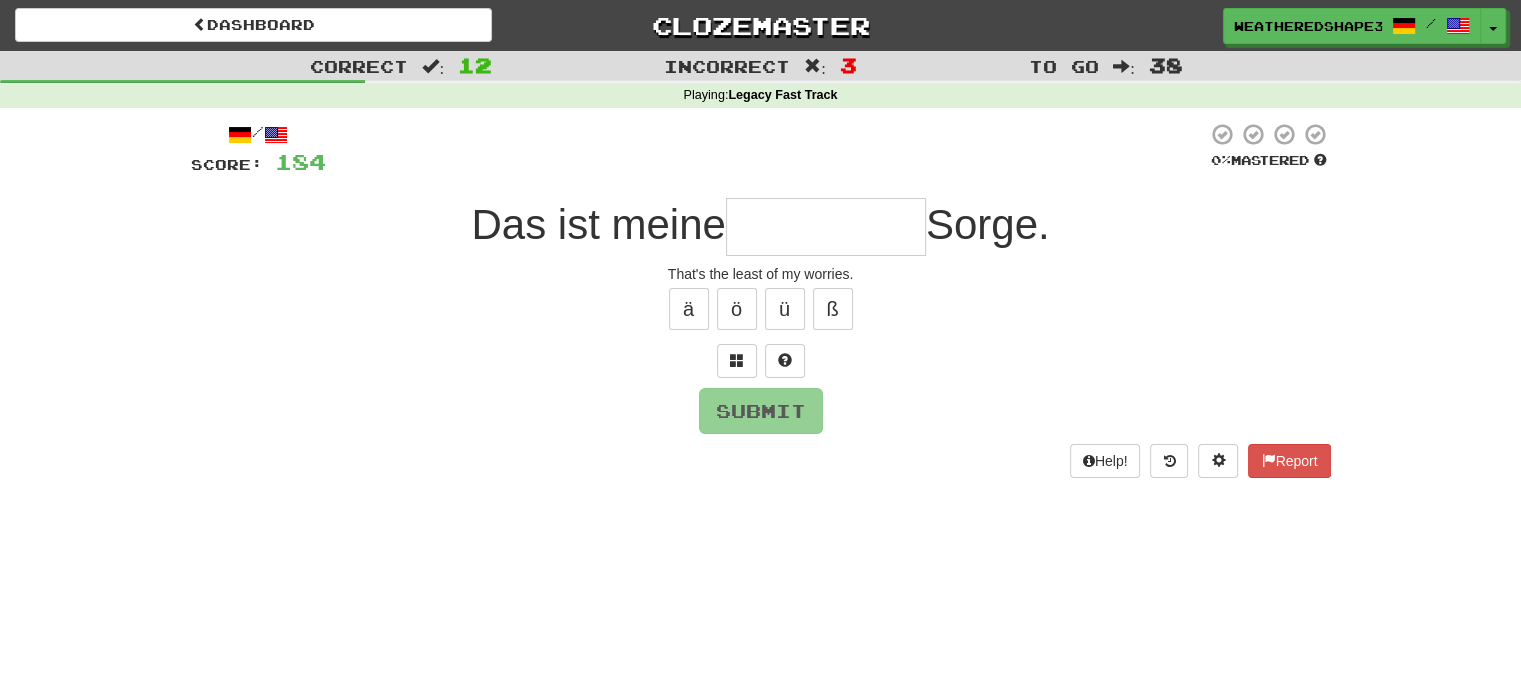 type on "*" 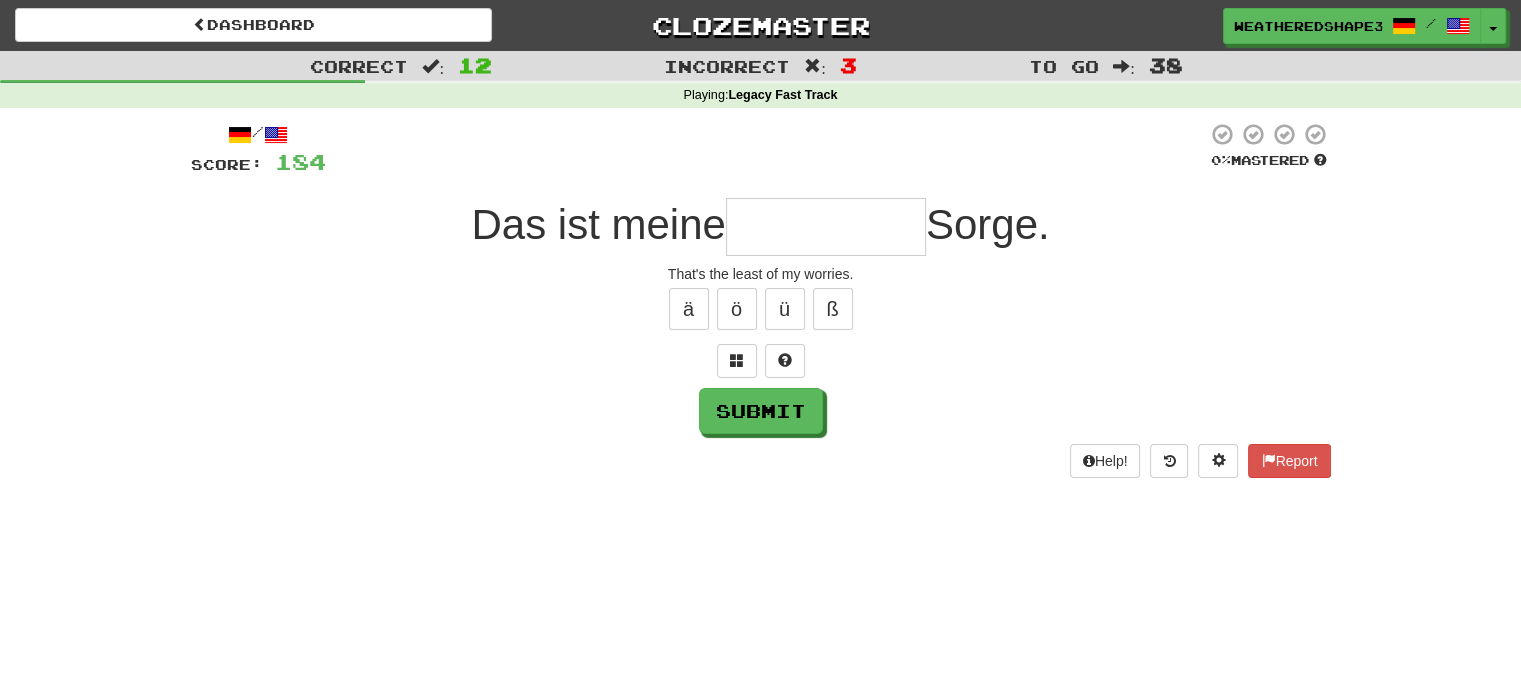type on "*" 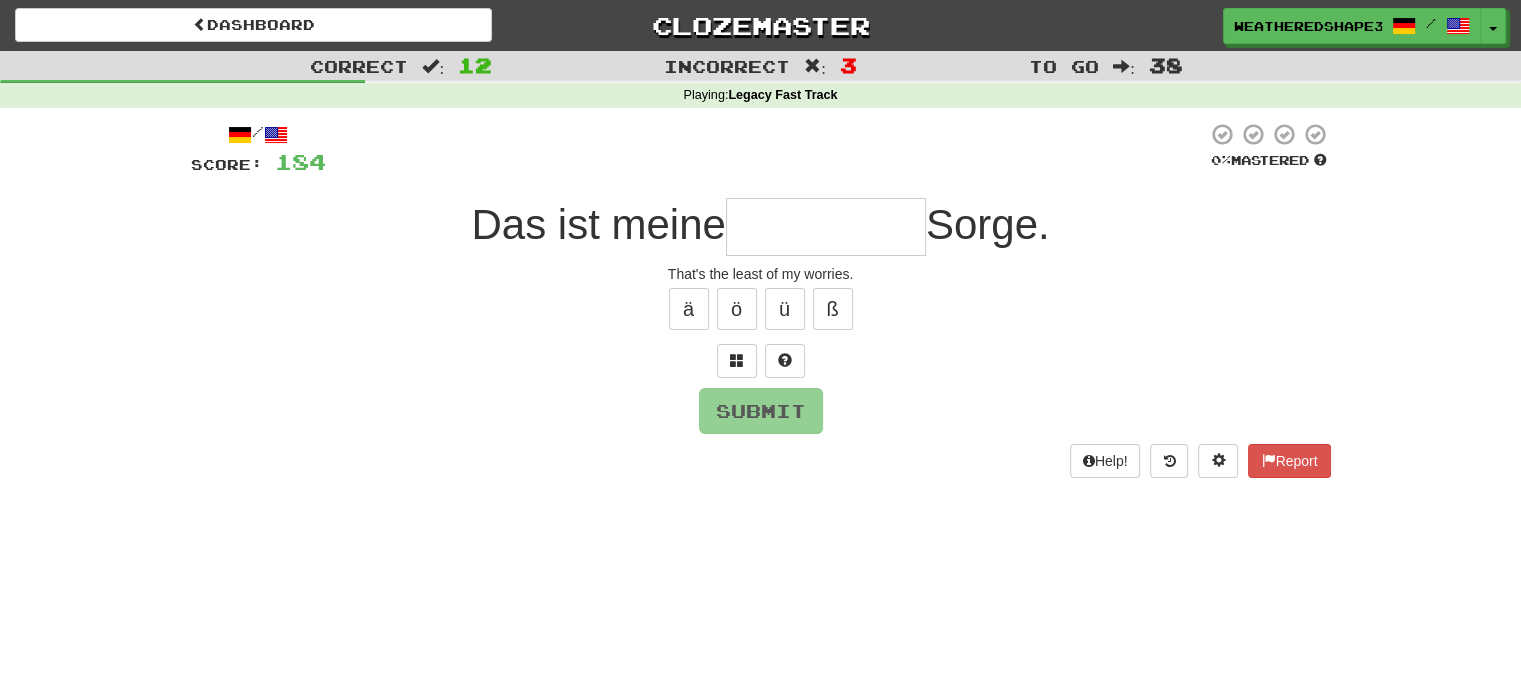 type on "*" 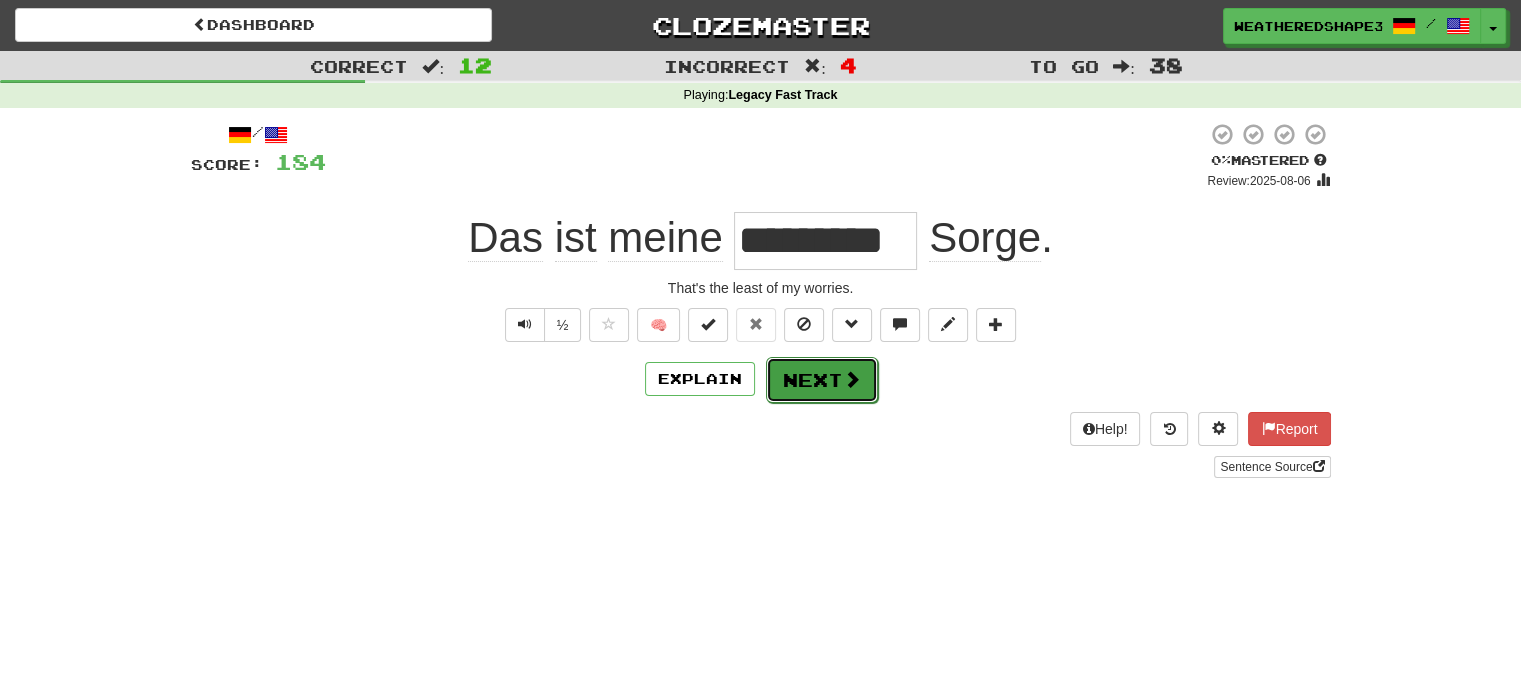 click on "Next" at bounding box center (822, 380) 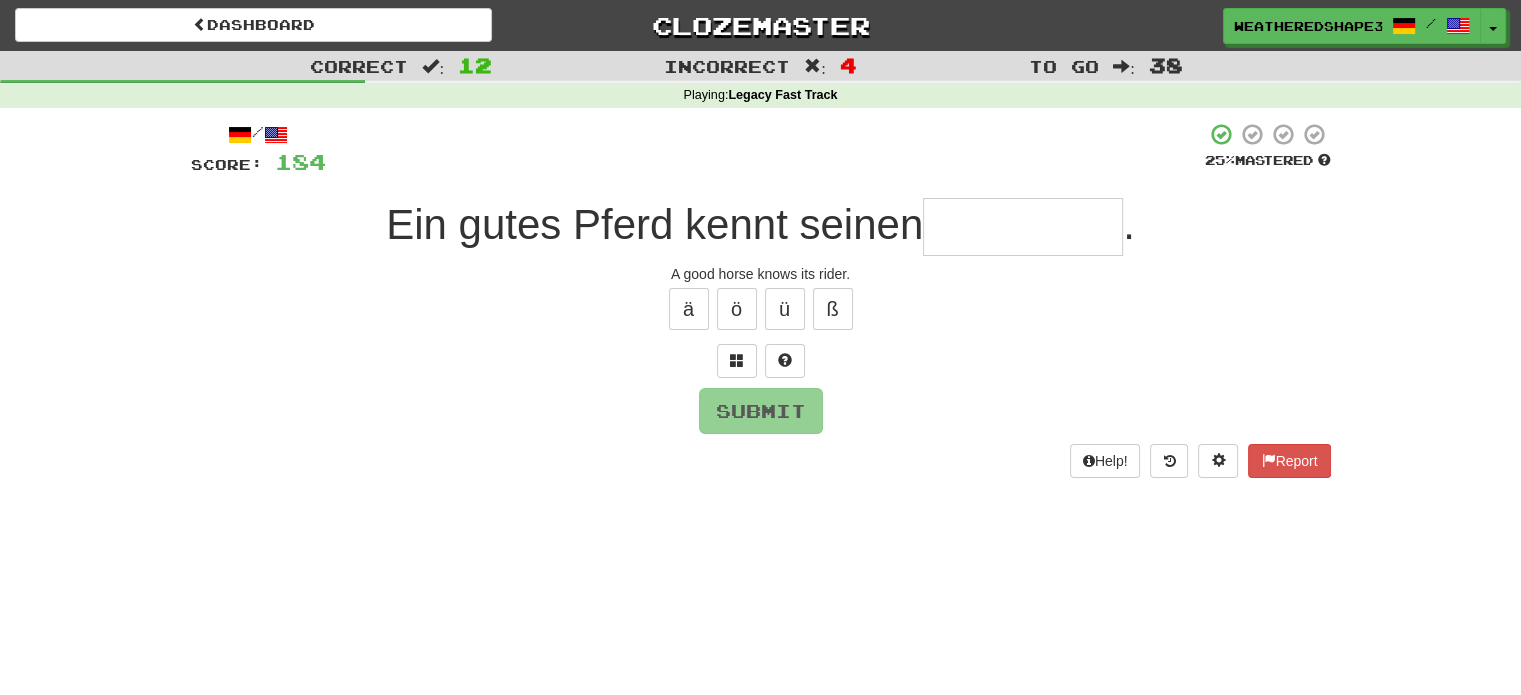 click at bounding box center (1023, 227) 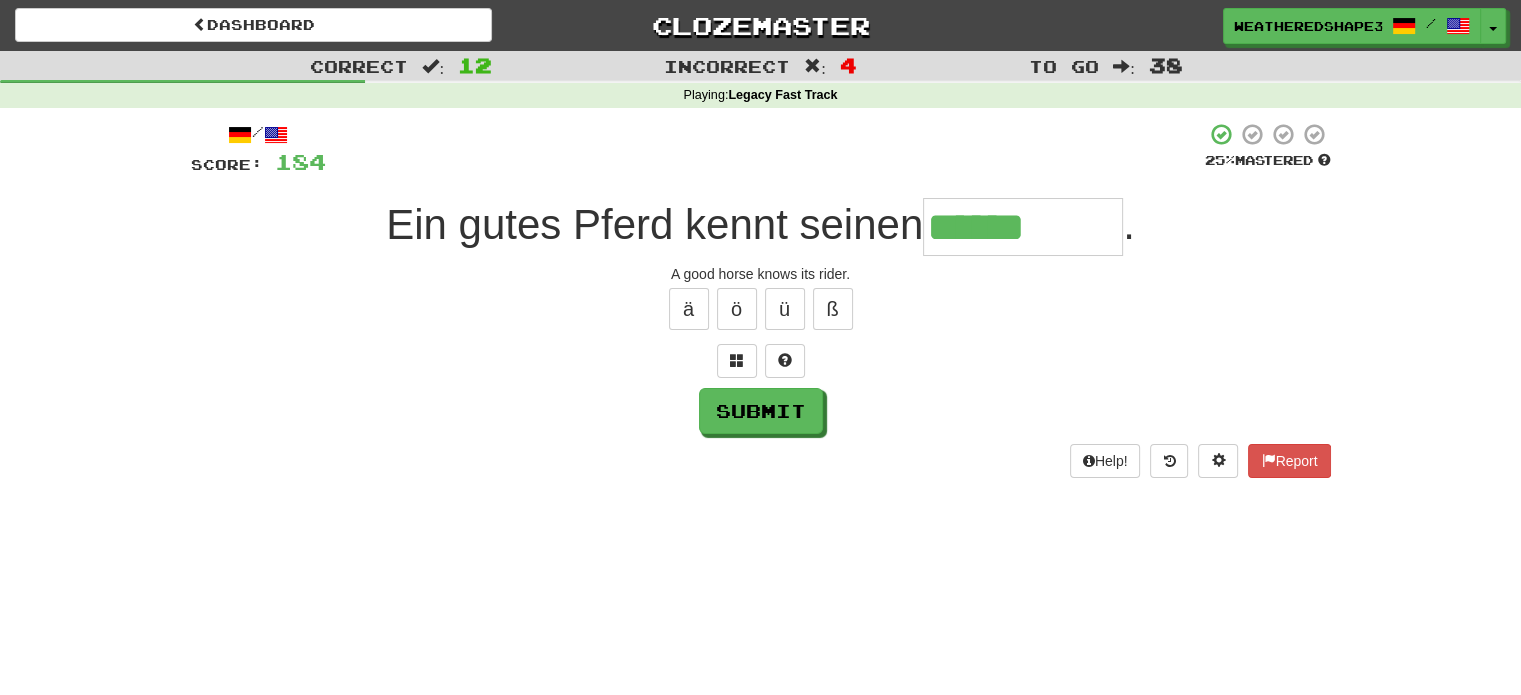 type on "******" 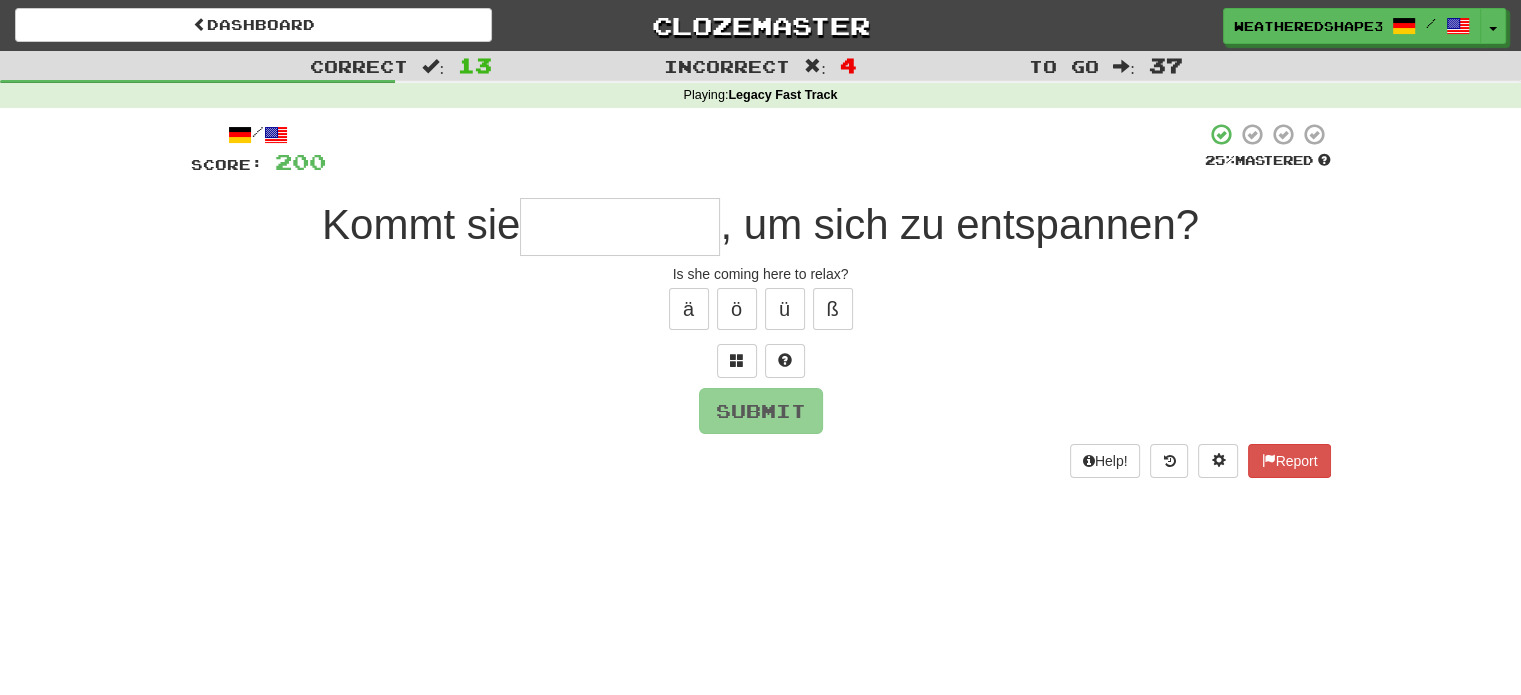 type on "*" 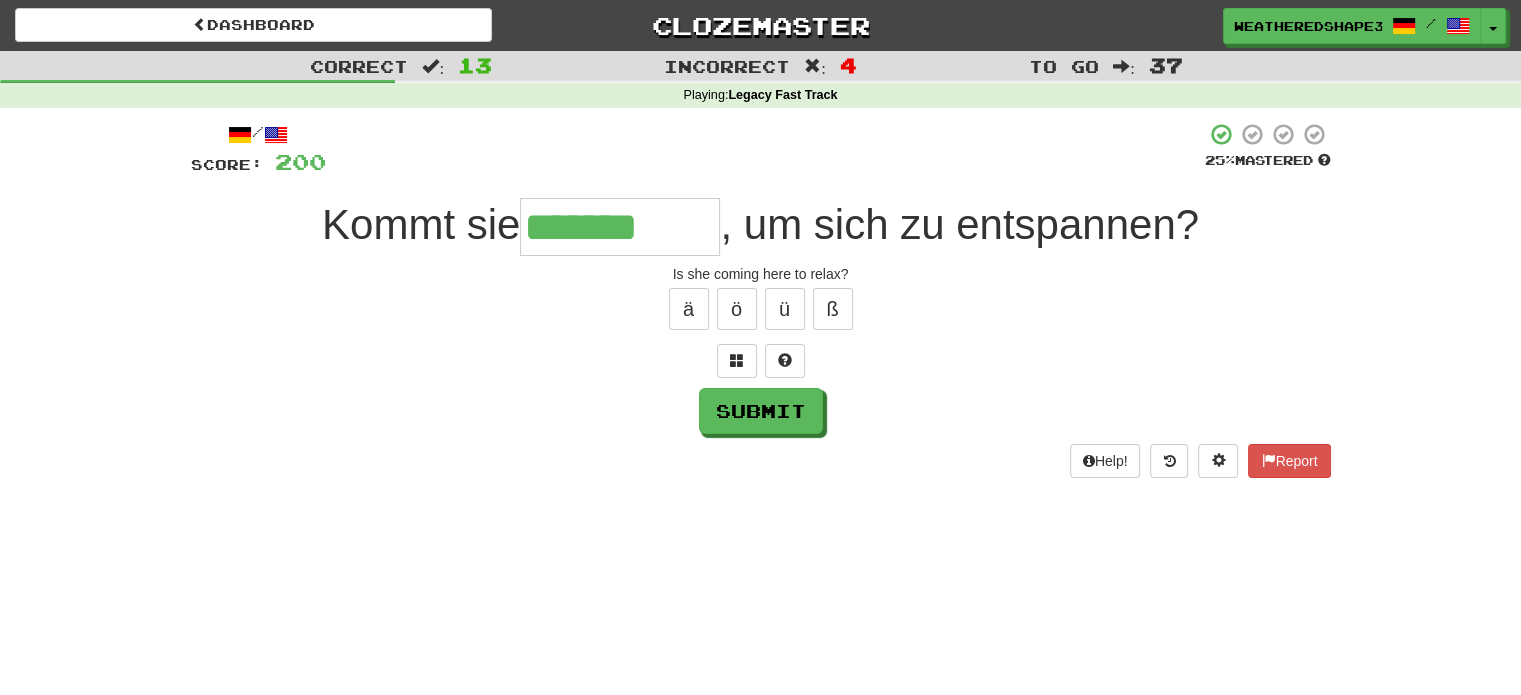 type on "*******" 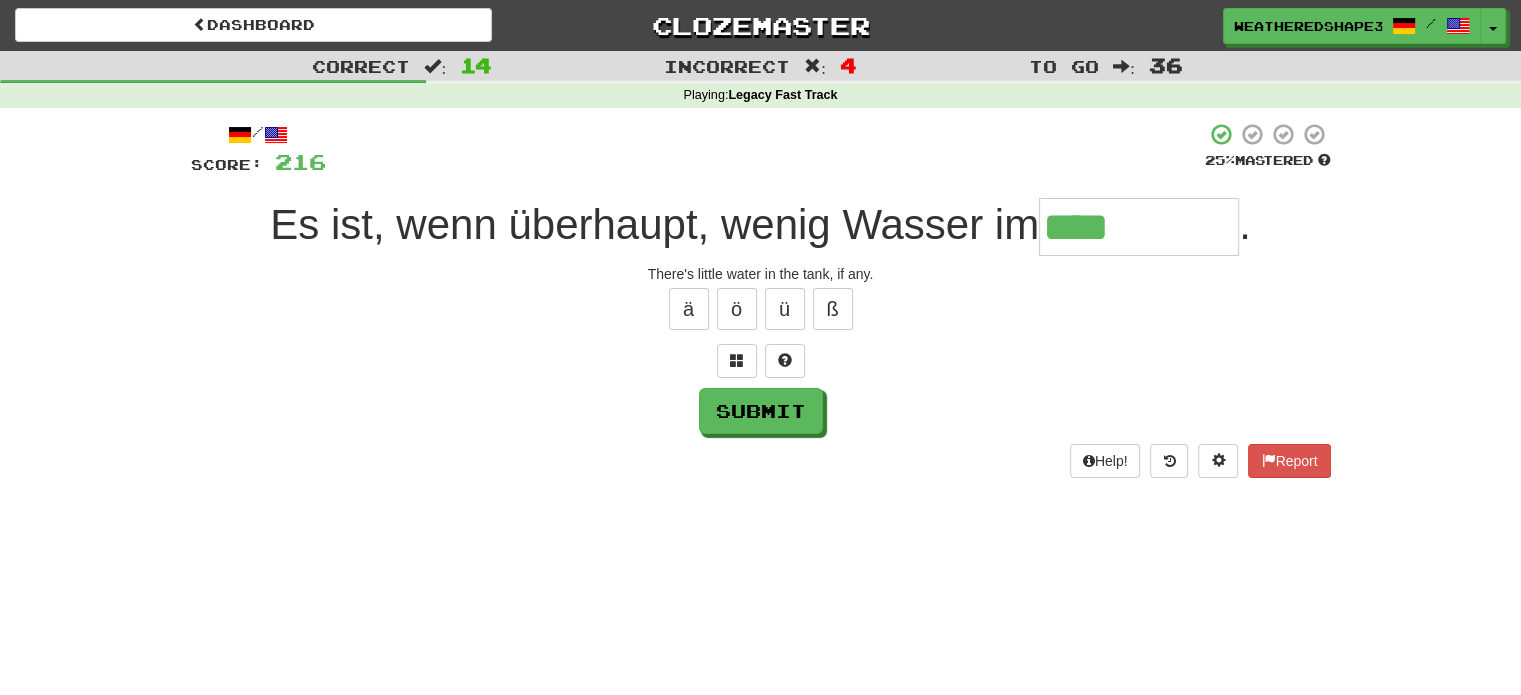 type on "****" 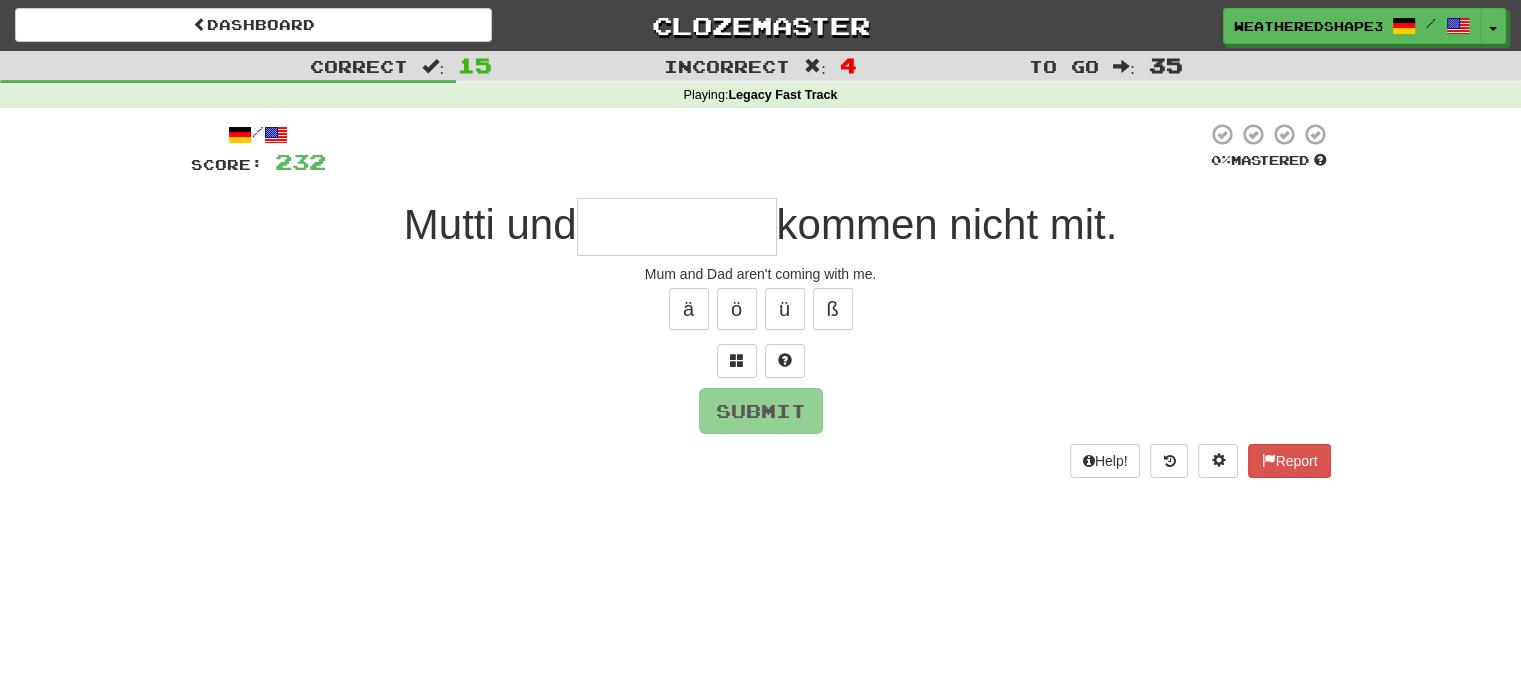 type on "*" 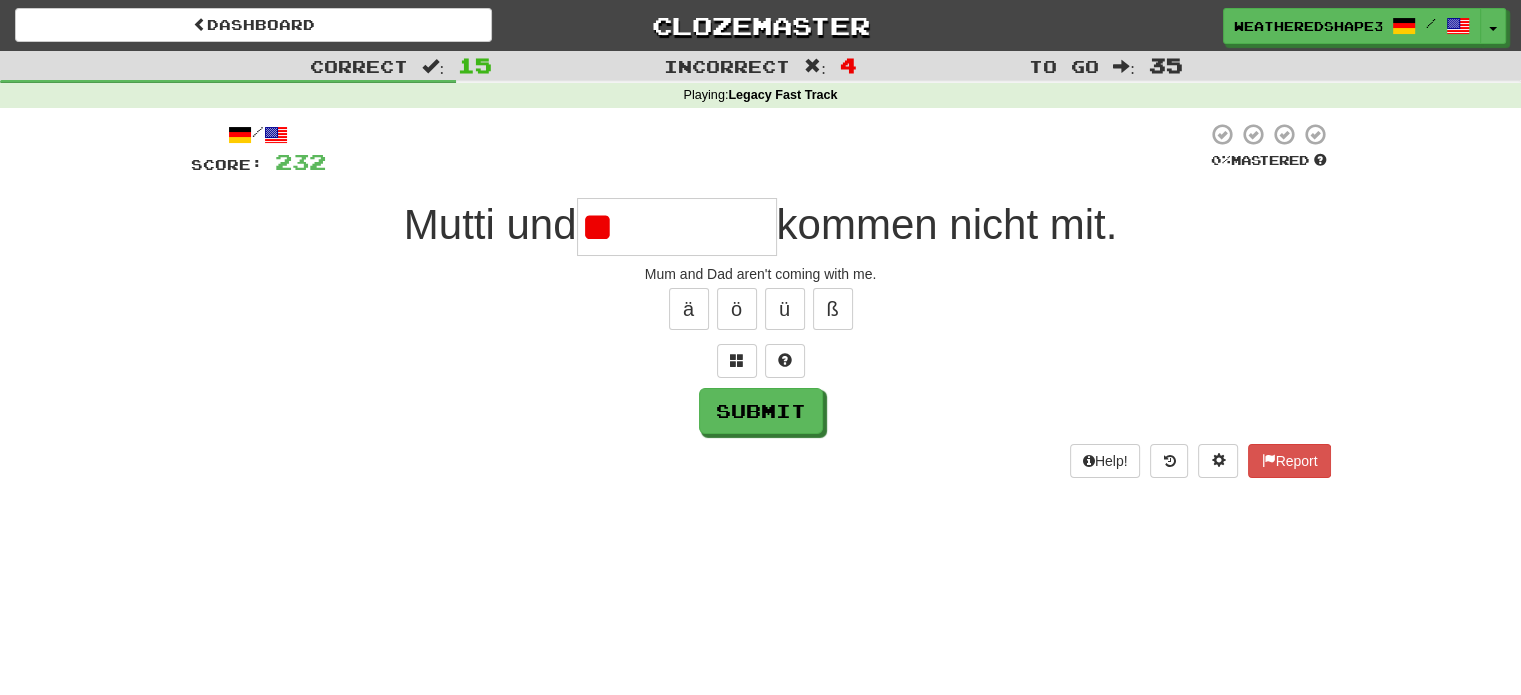 type on "*" 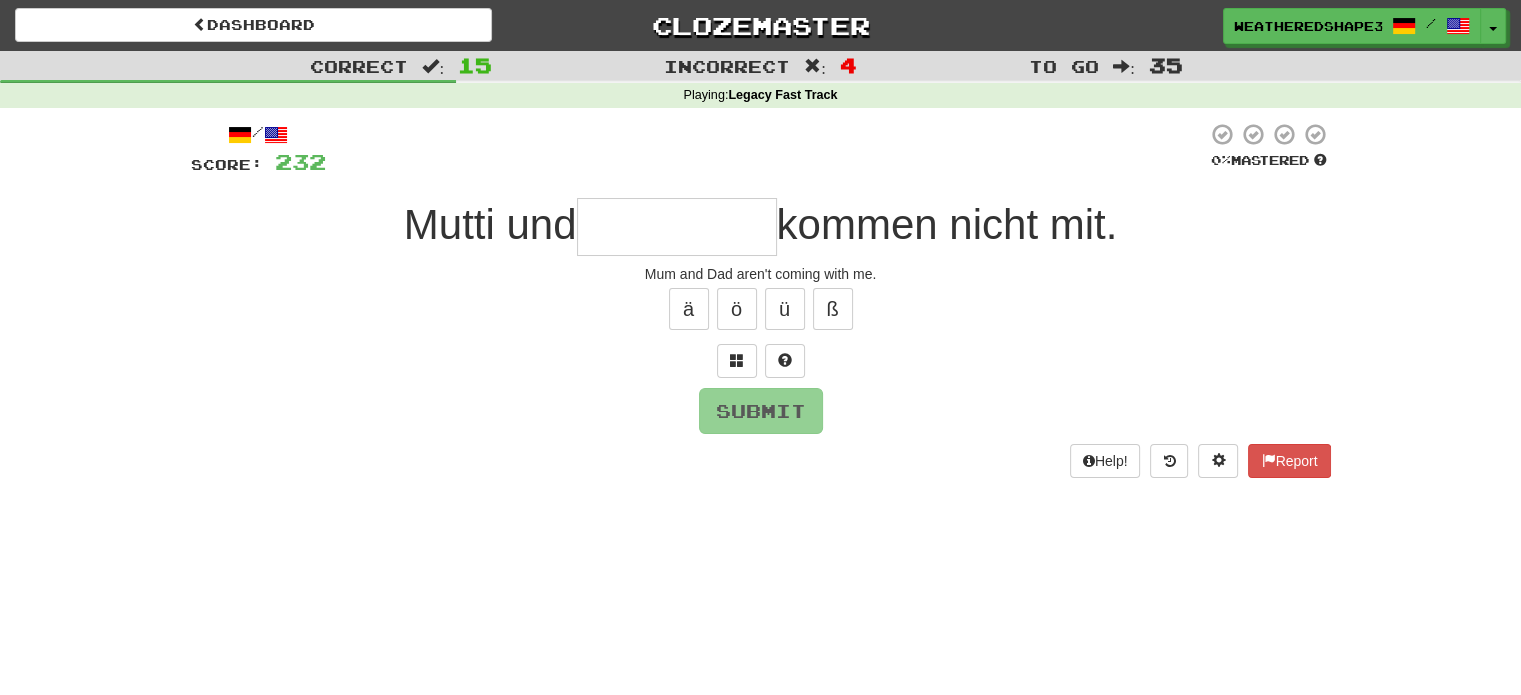 type on "*" 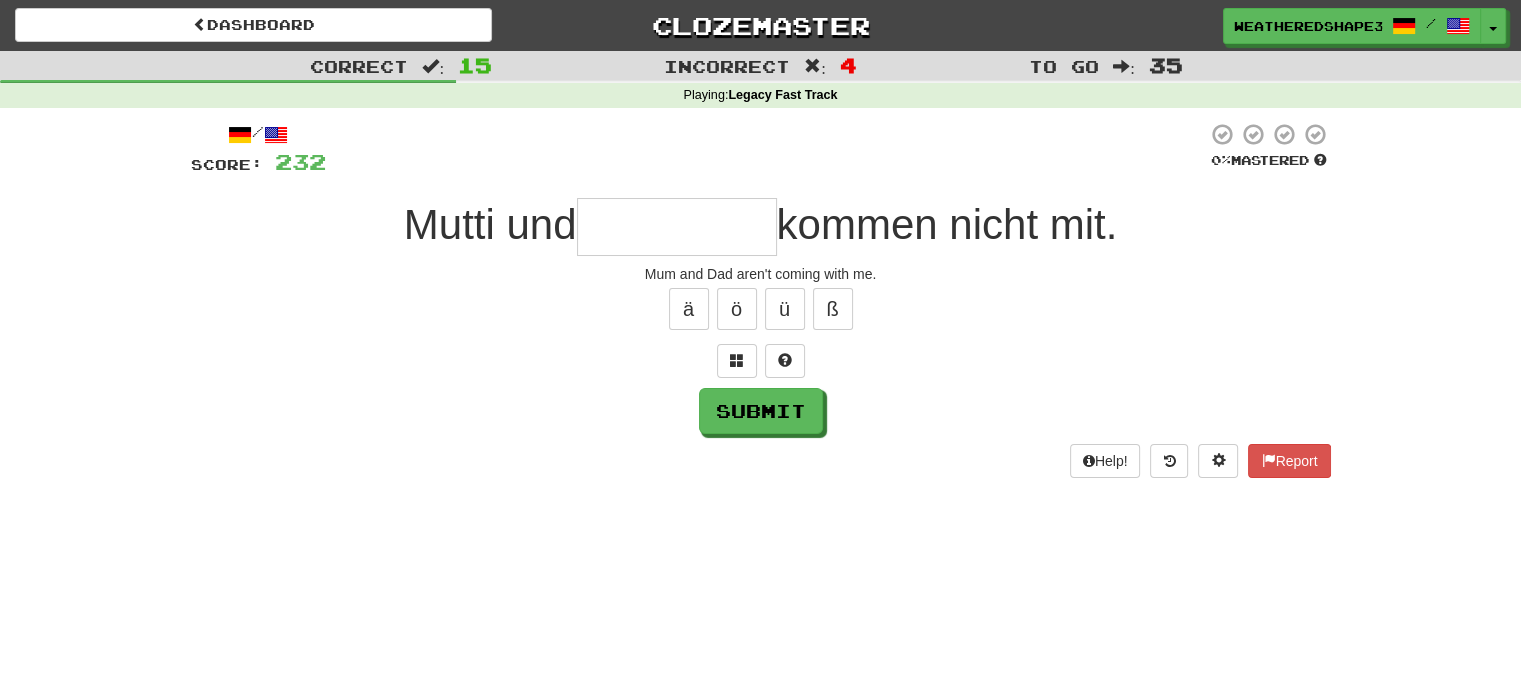 type on "*" 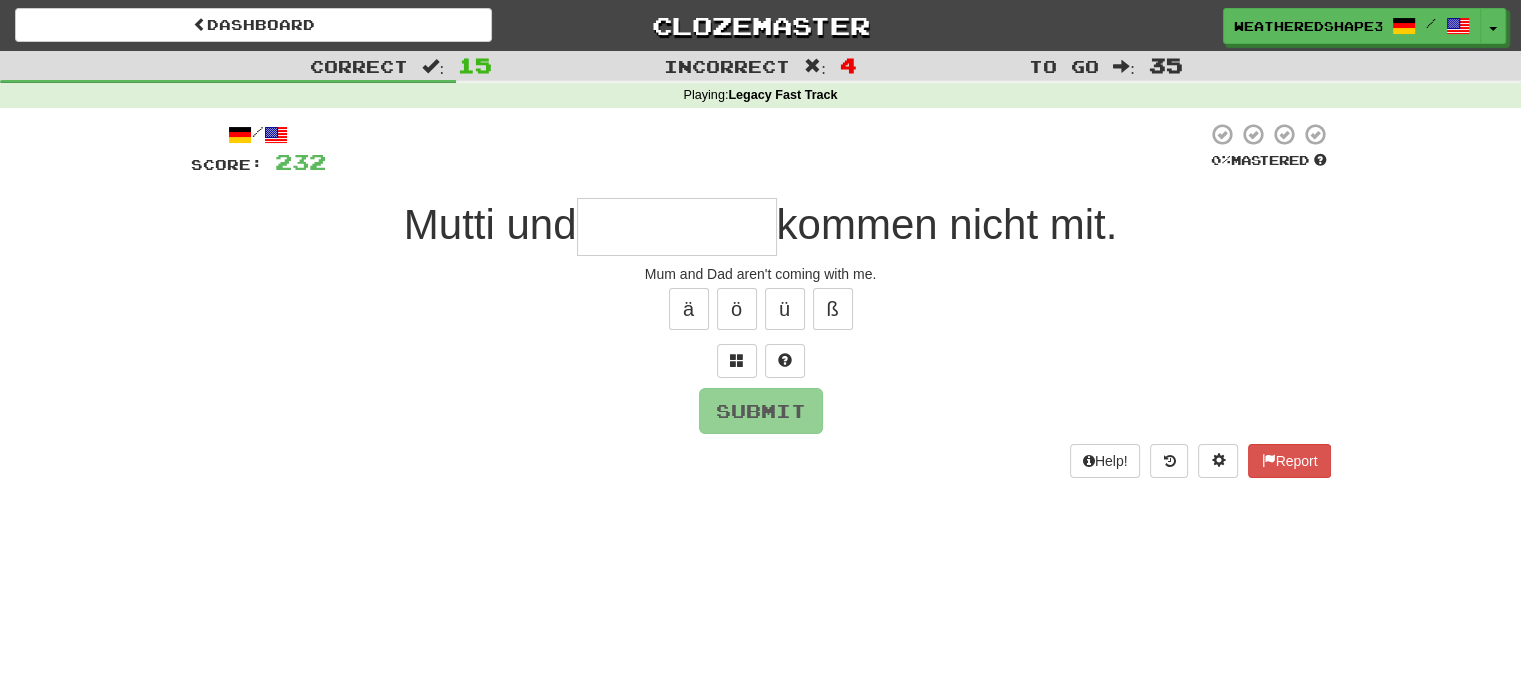 type on "*" 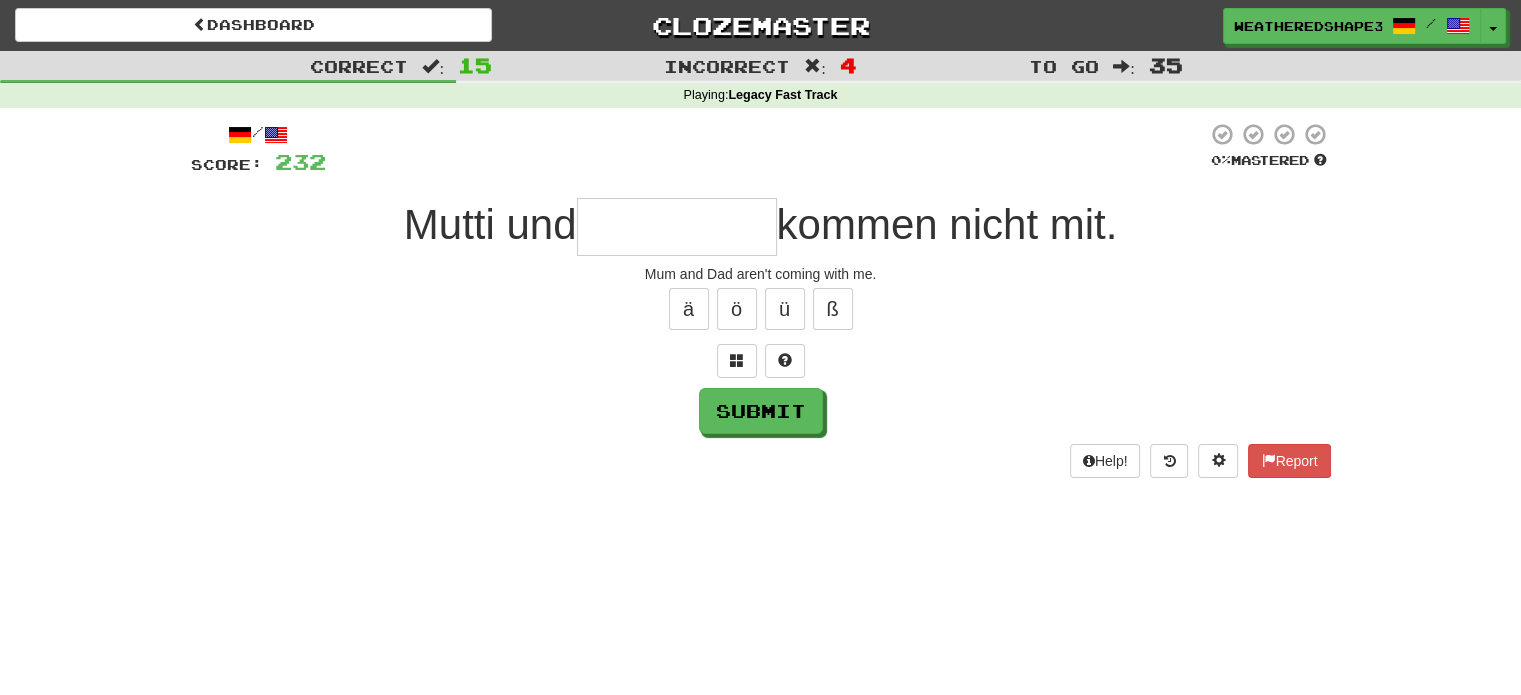 type on "*" 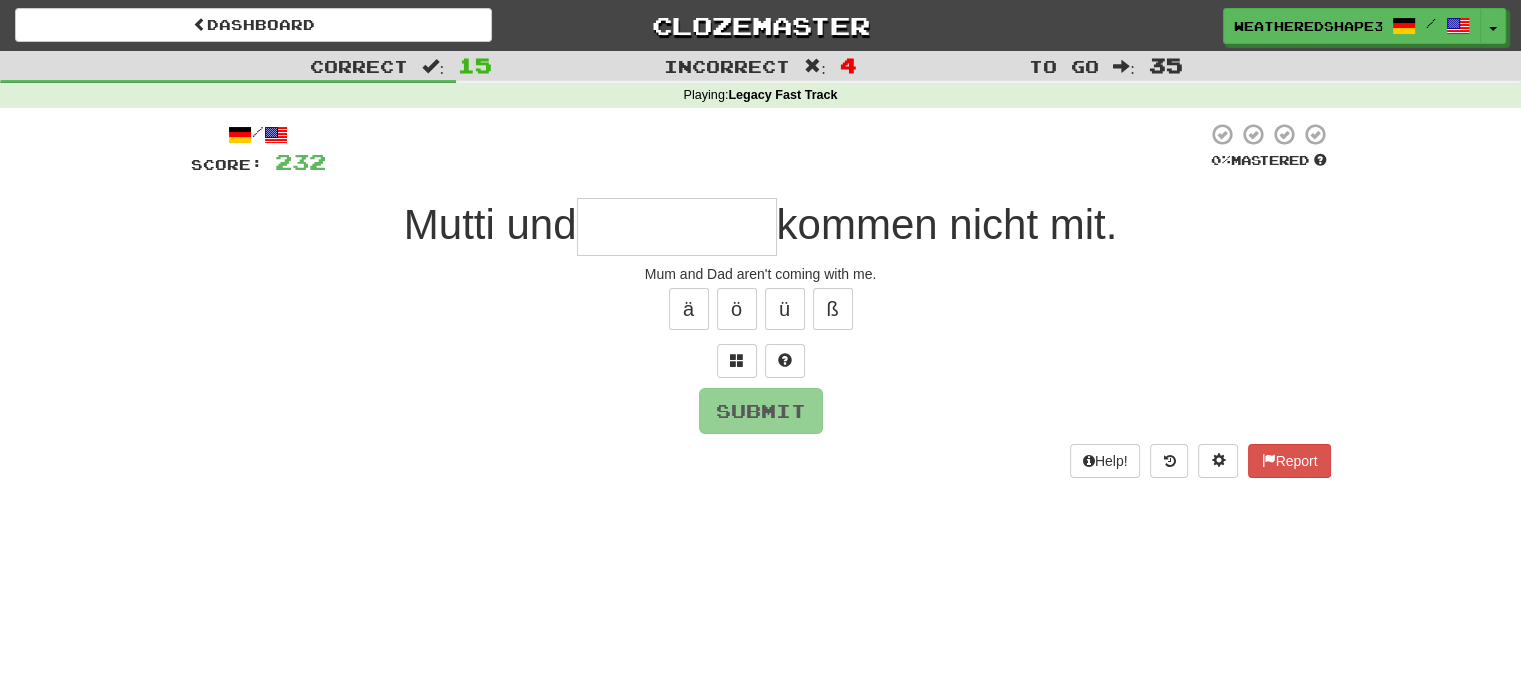 type on "*" 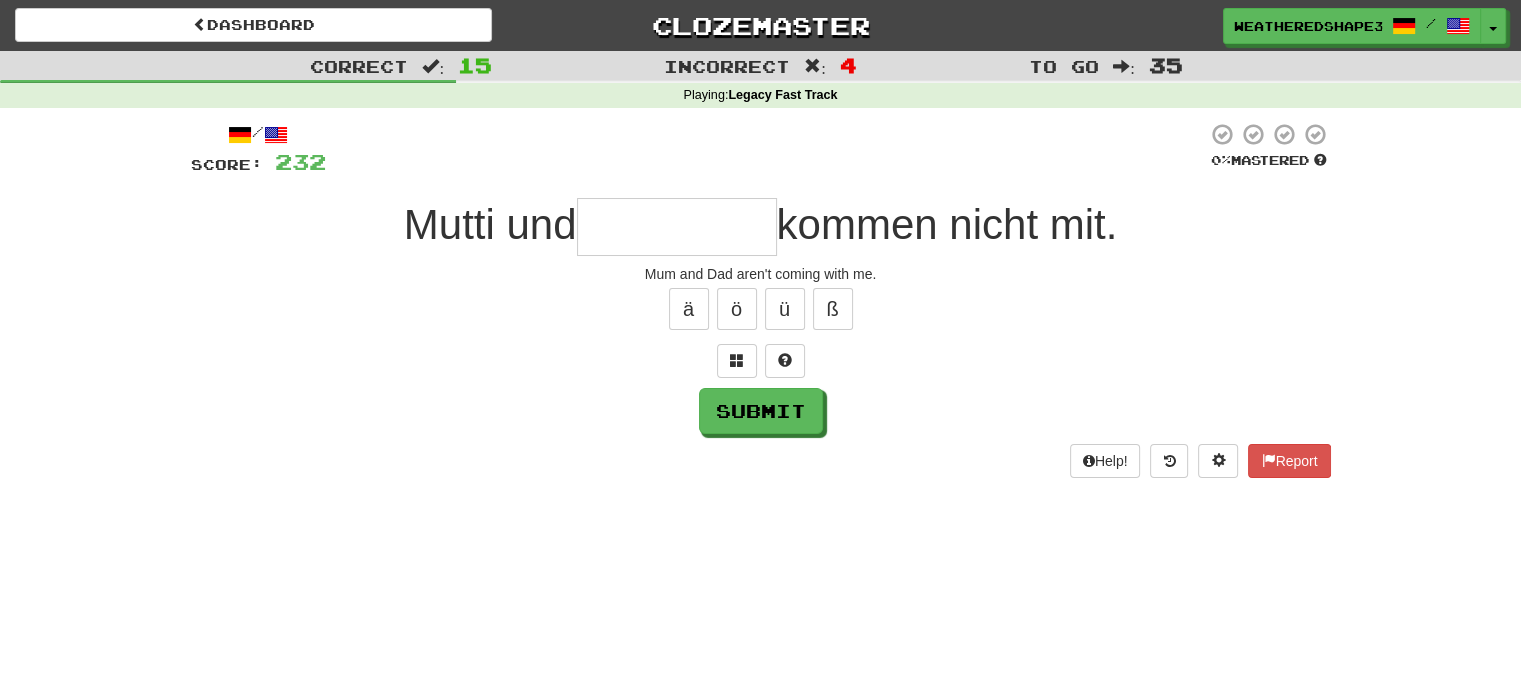 type on "*" 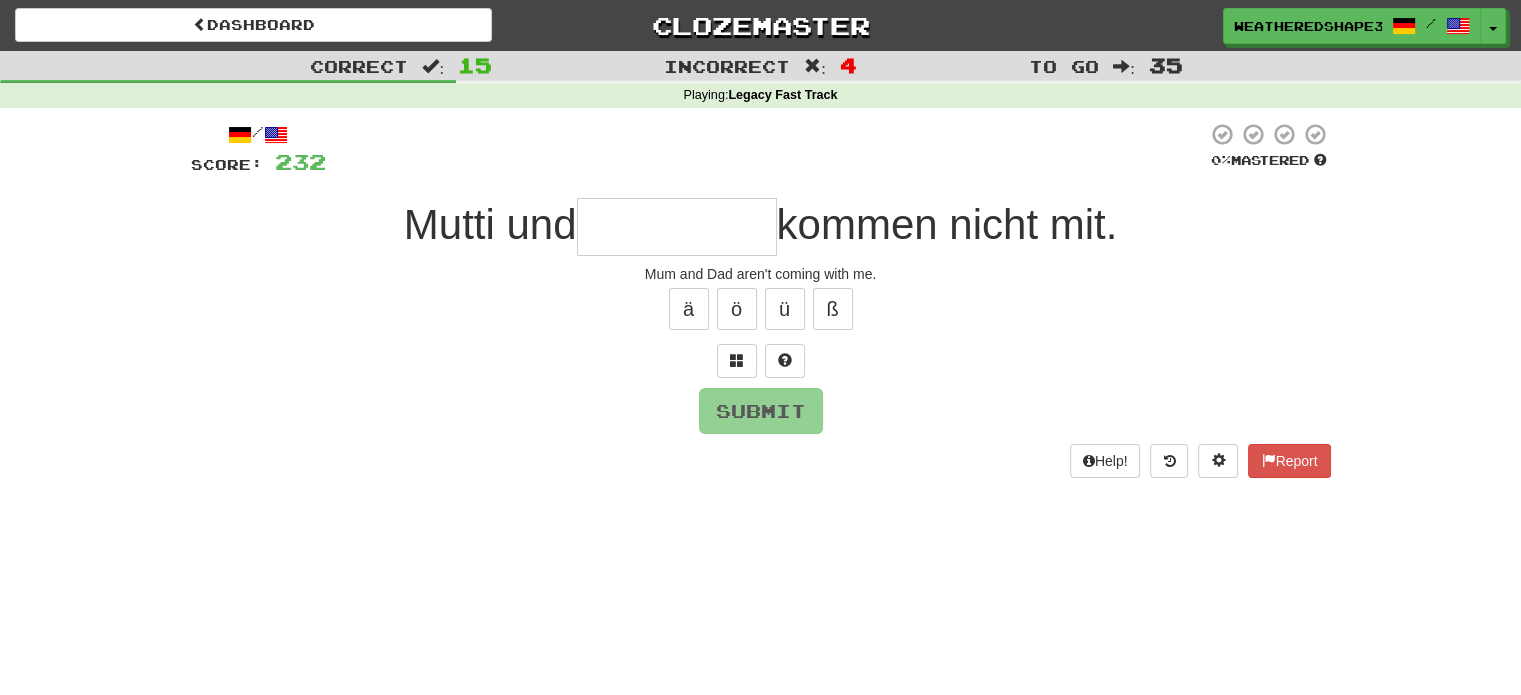 type on "*" 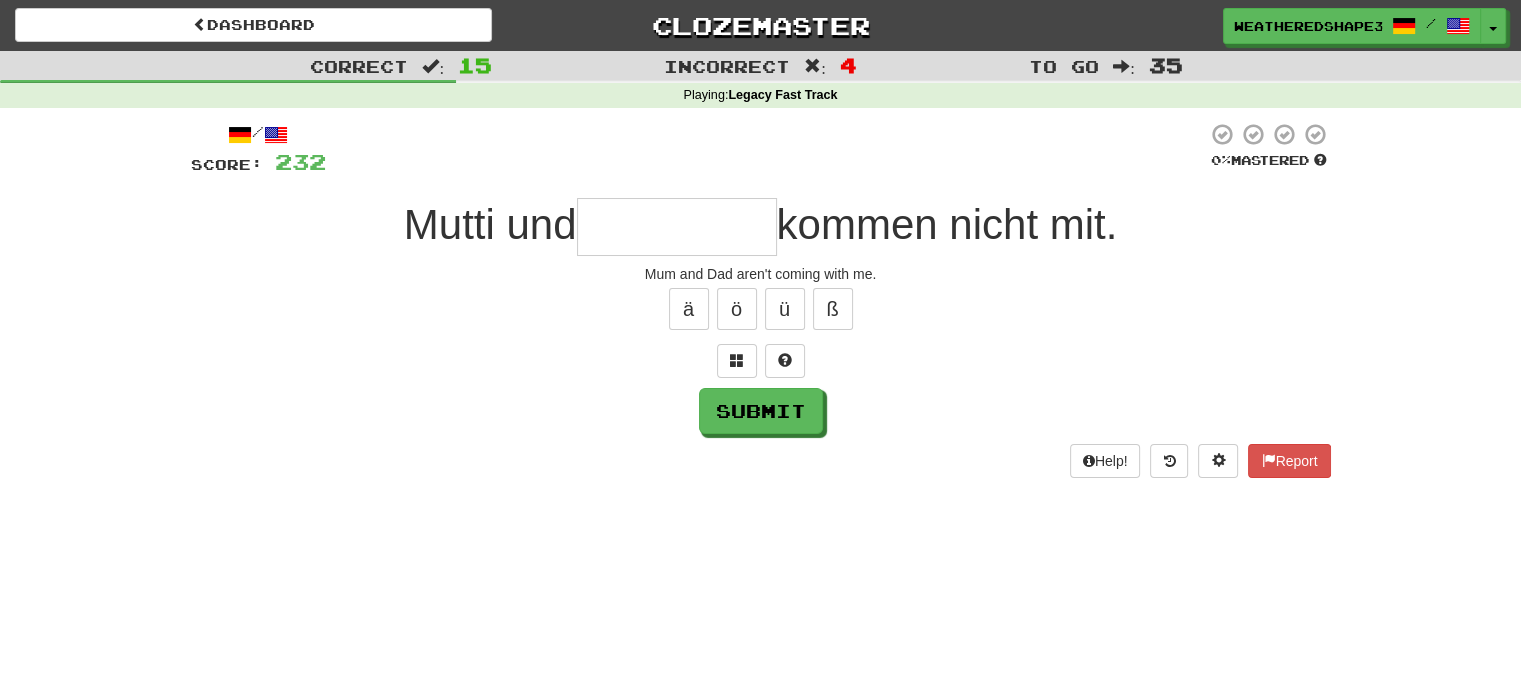 type on "*" 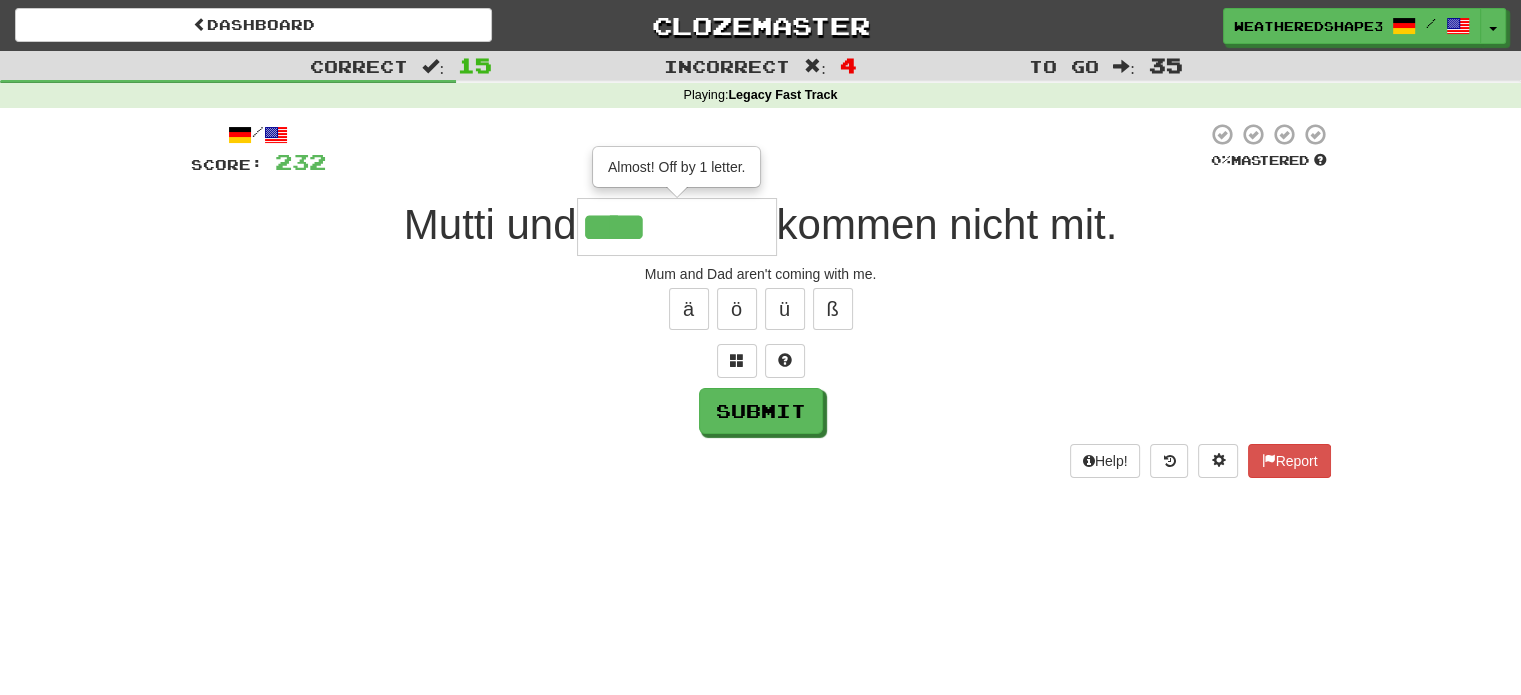 type on "****" 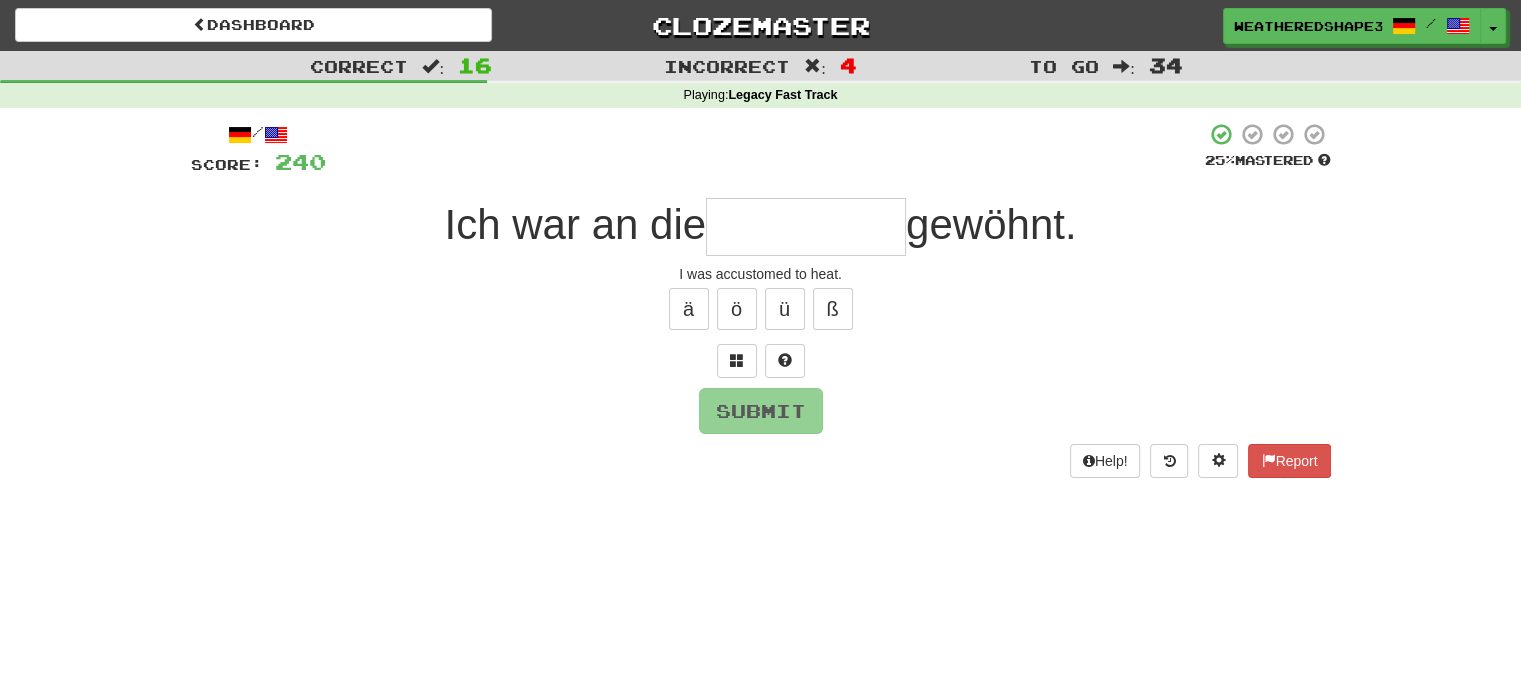 type on "*" 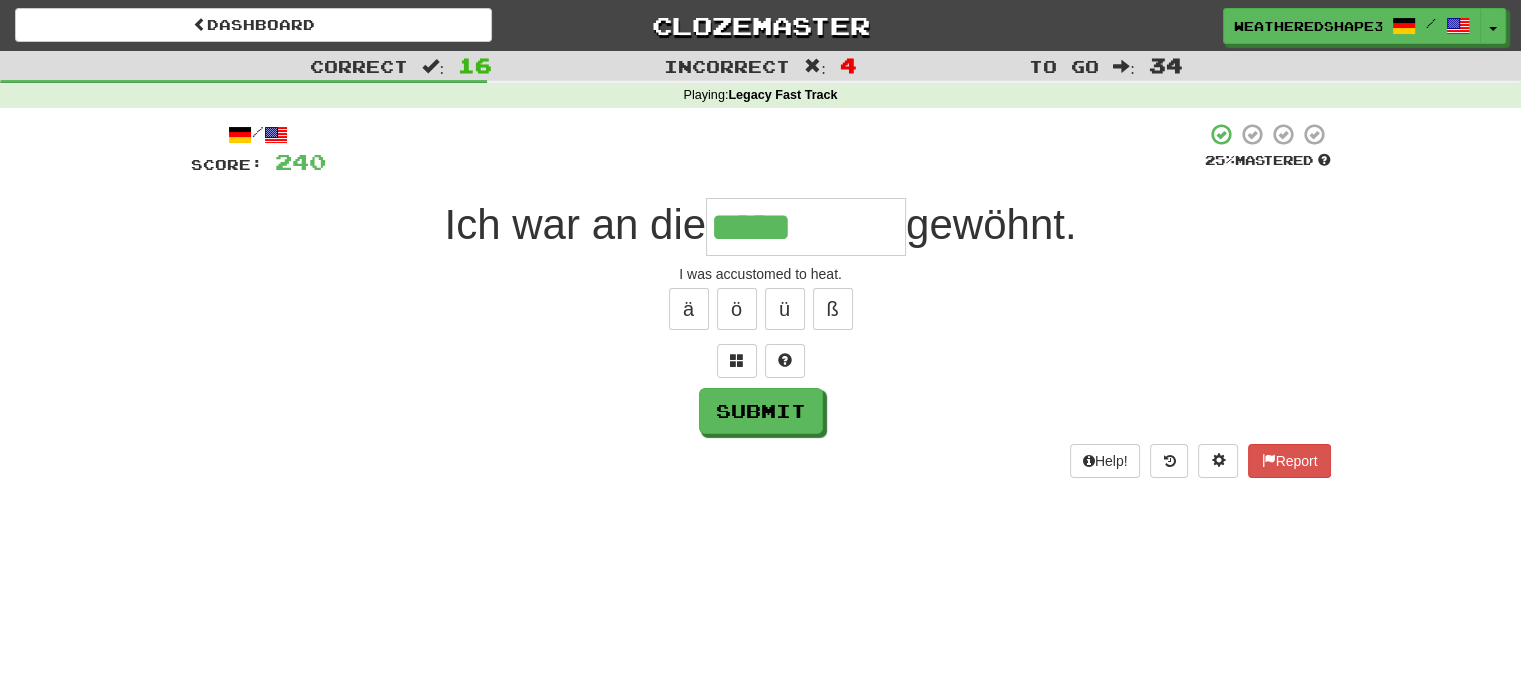 type on "*****" 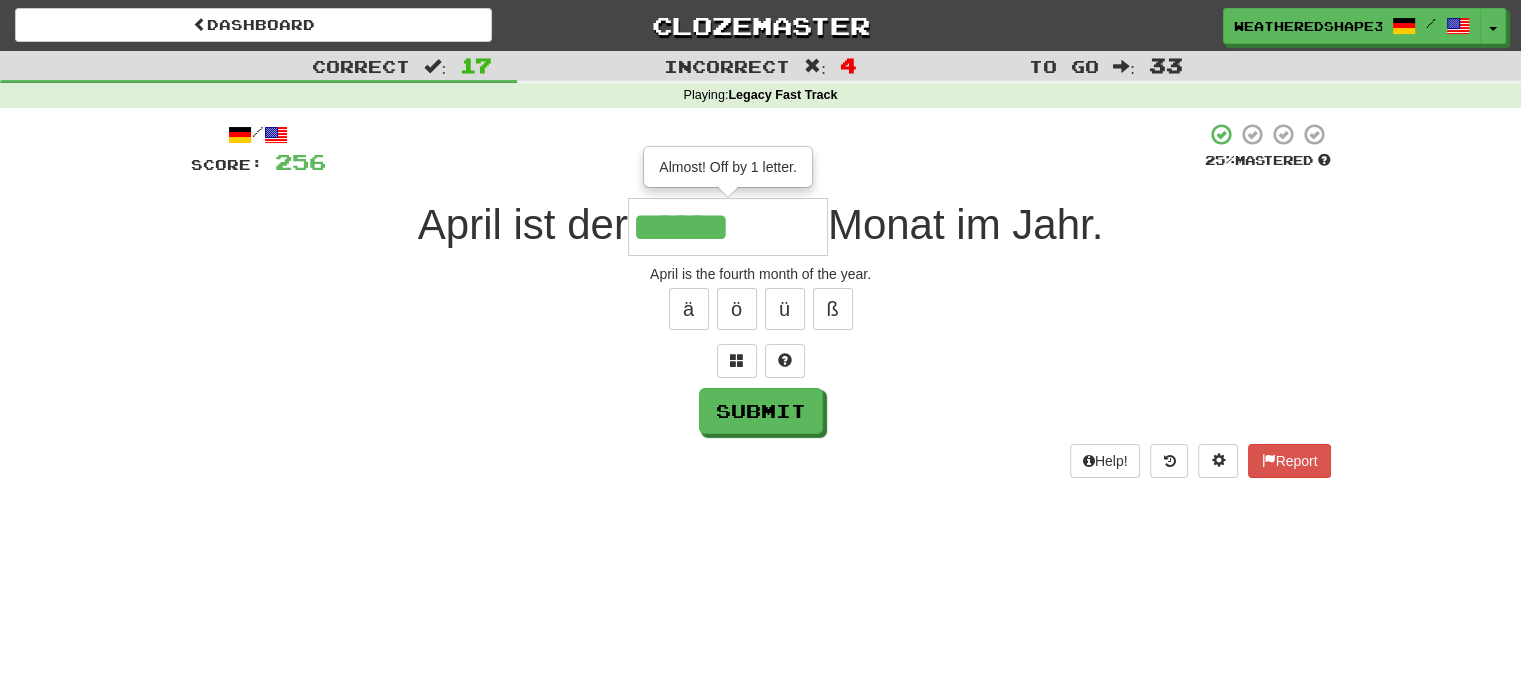 type on "******" 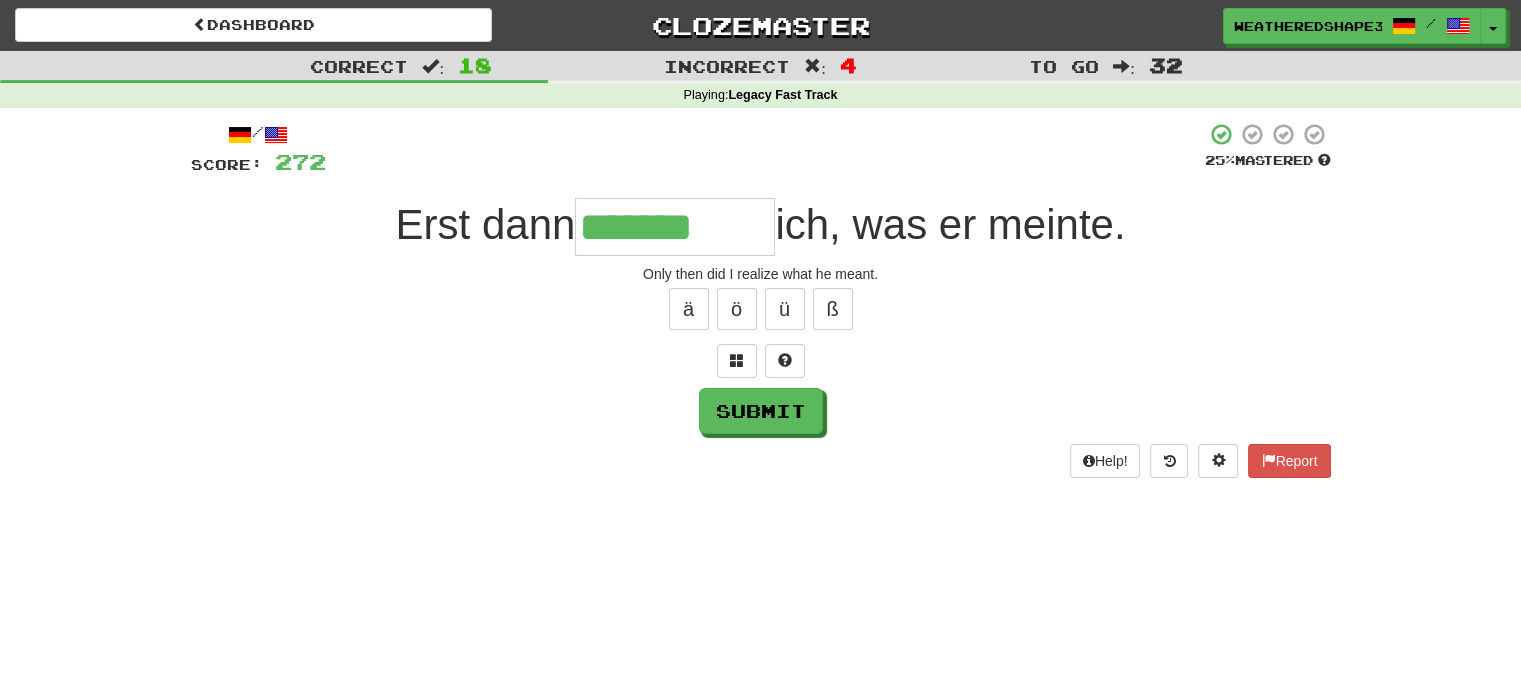 type on "*******" 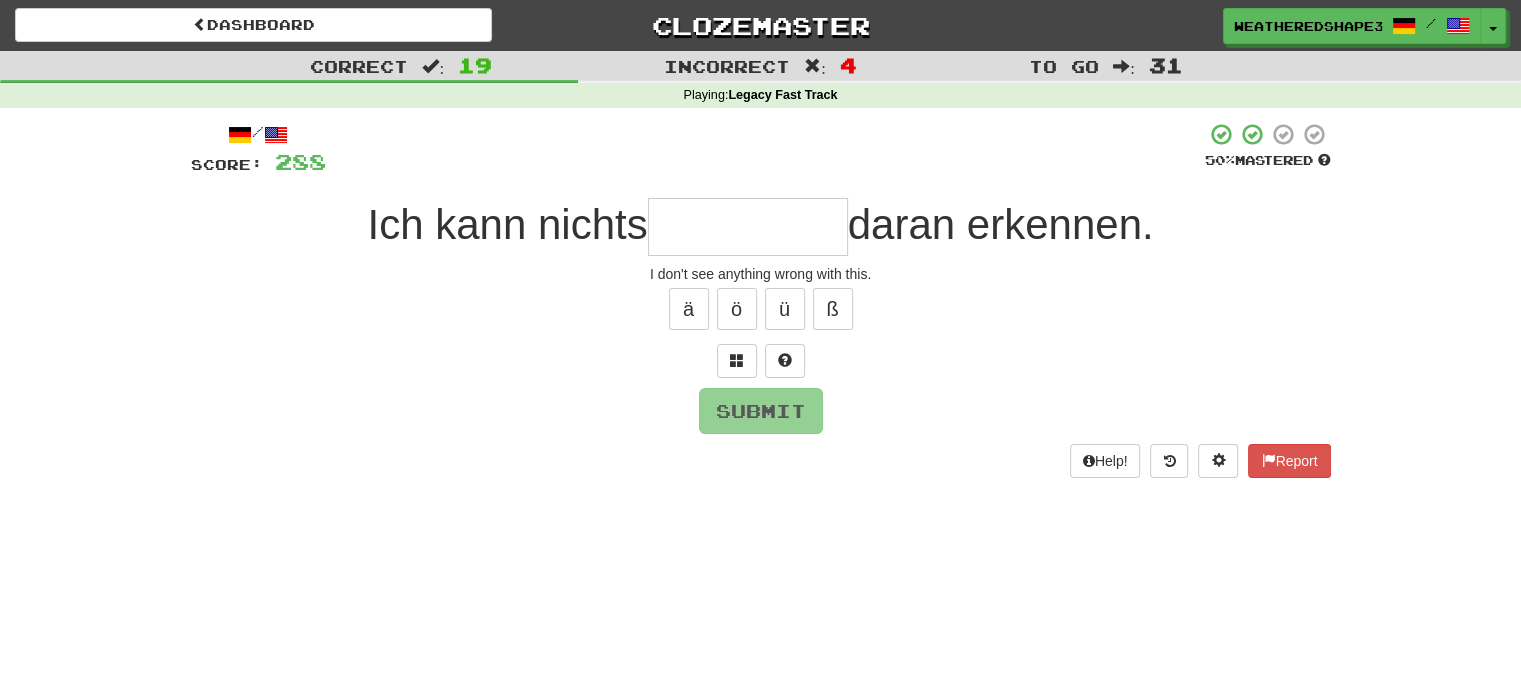 type on "*" 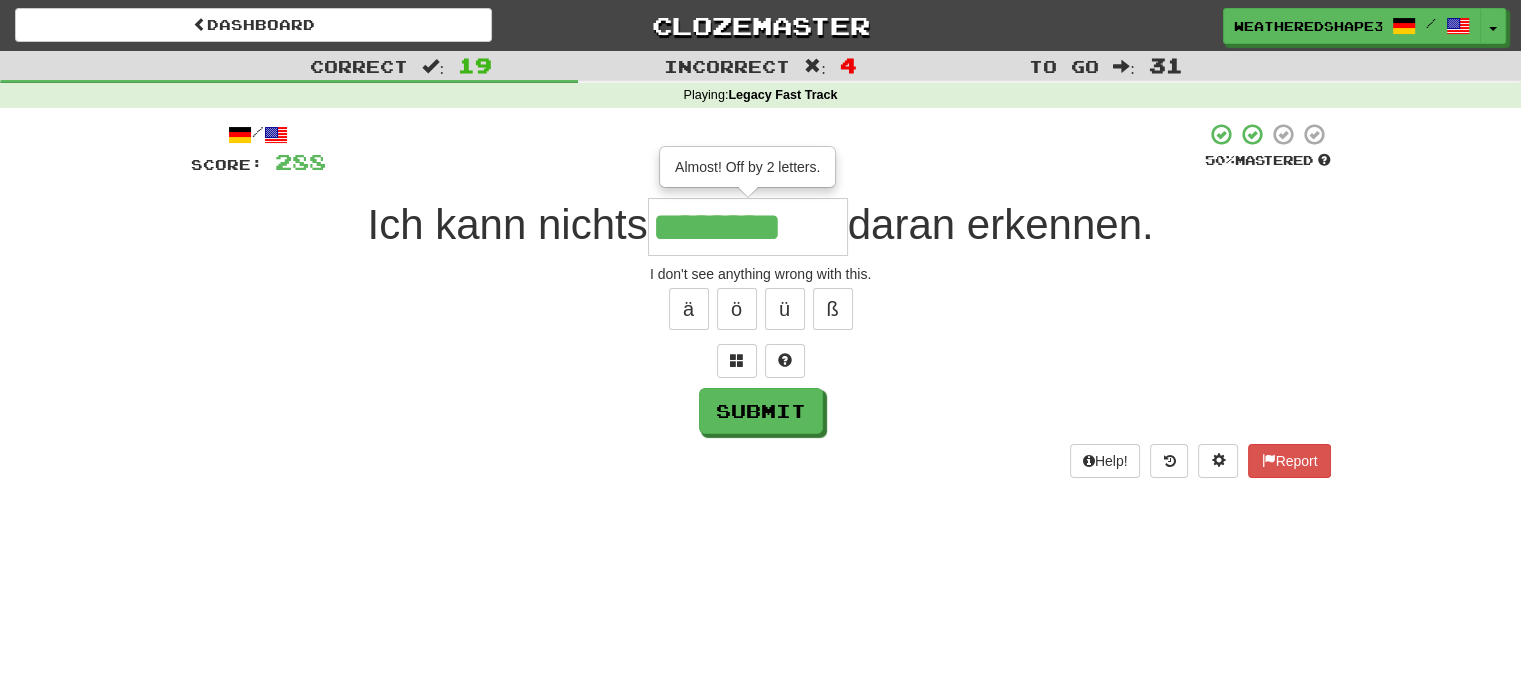 type on "********" 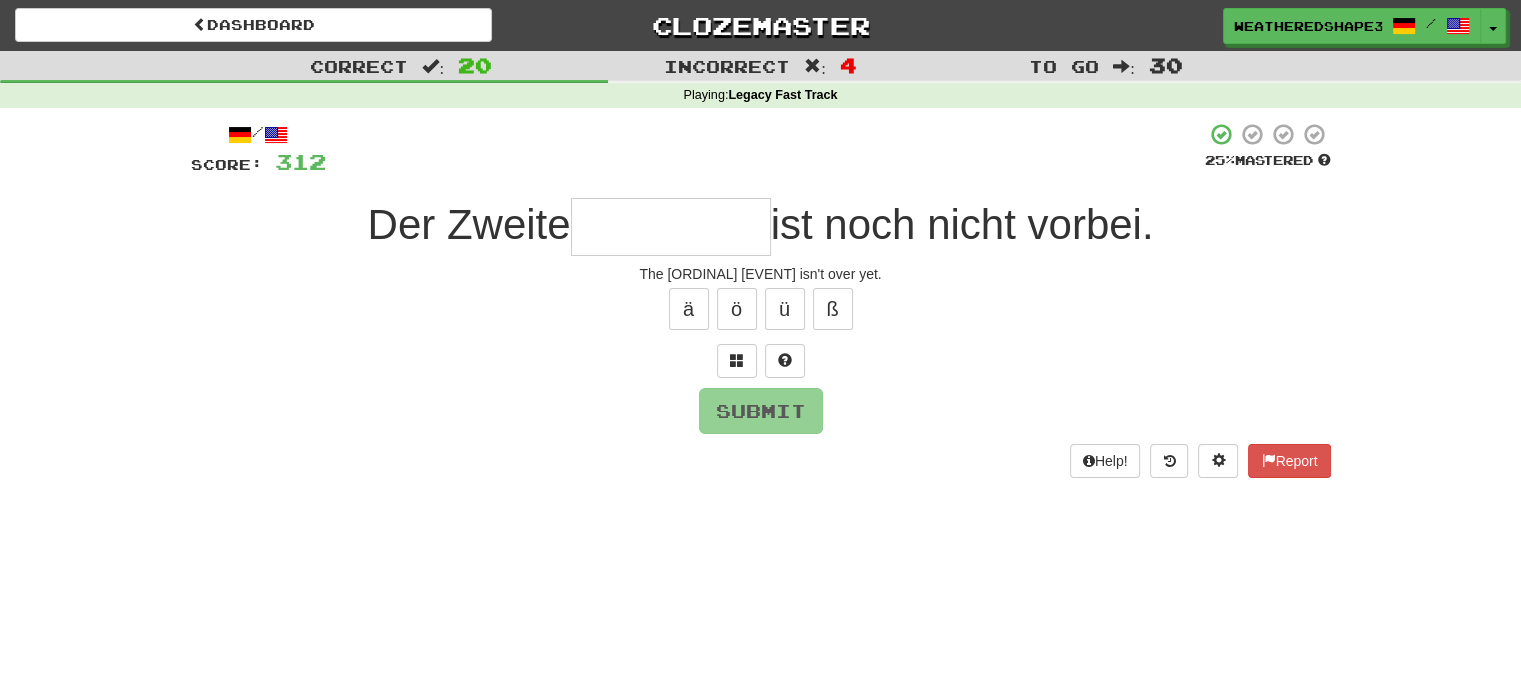 type on "*" 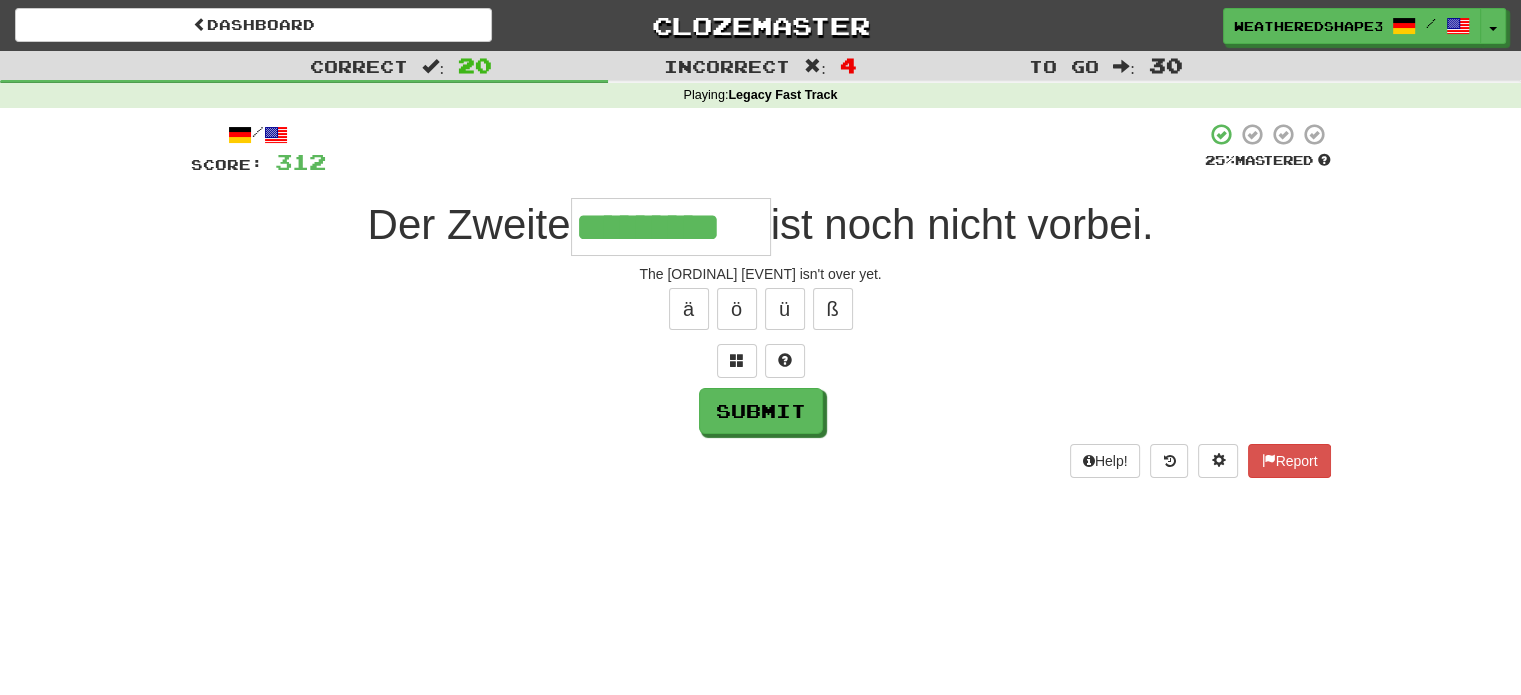 type on "*********" 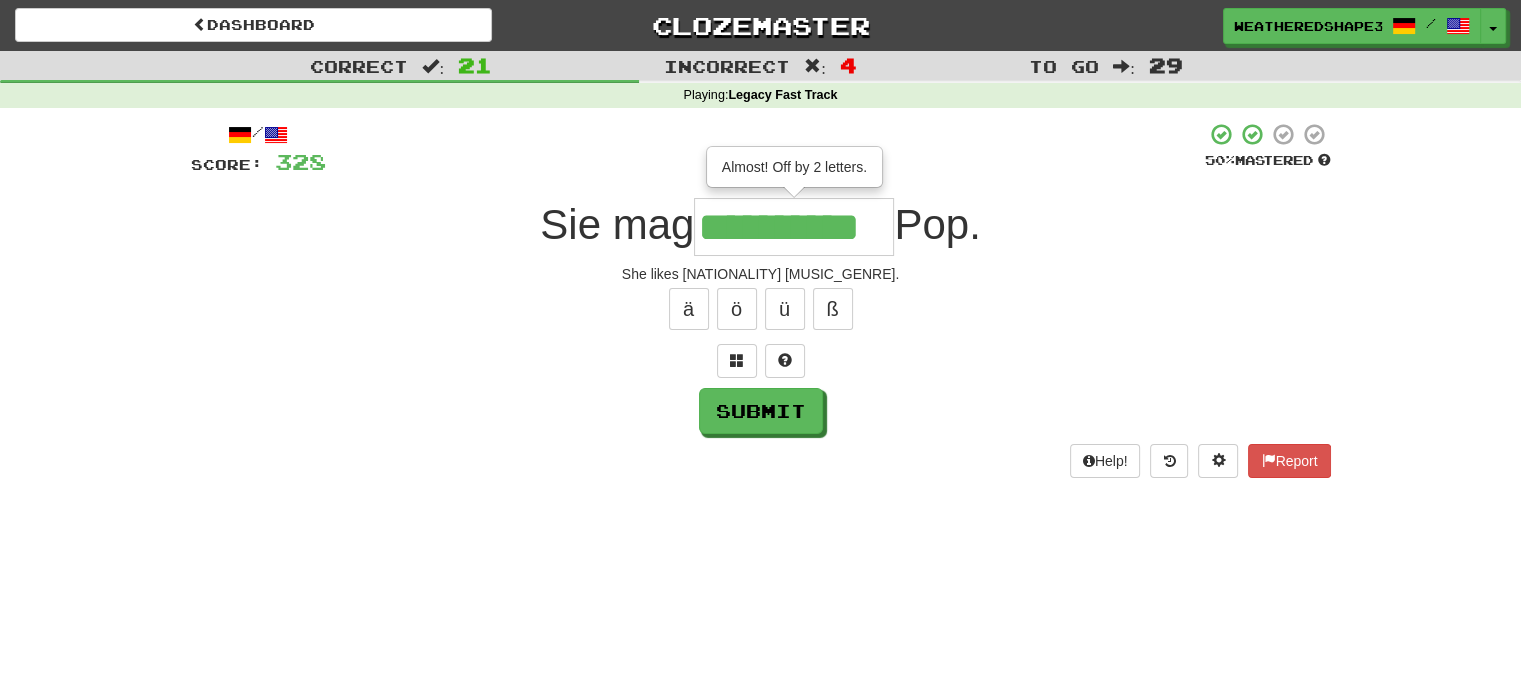 scroll, scrollTop: 0, scrollLeft: 8, axis: horizontal 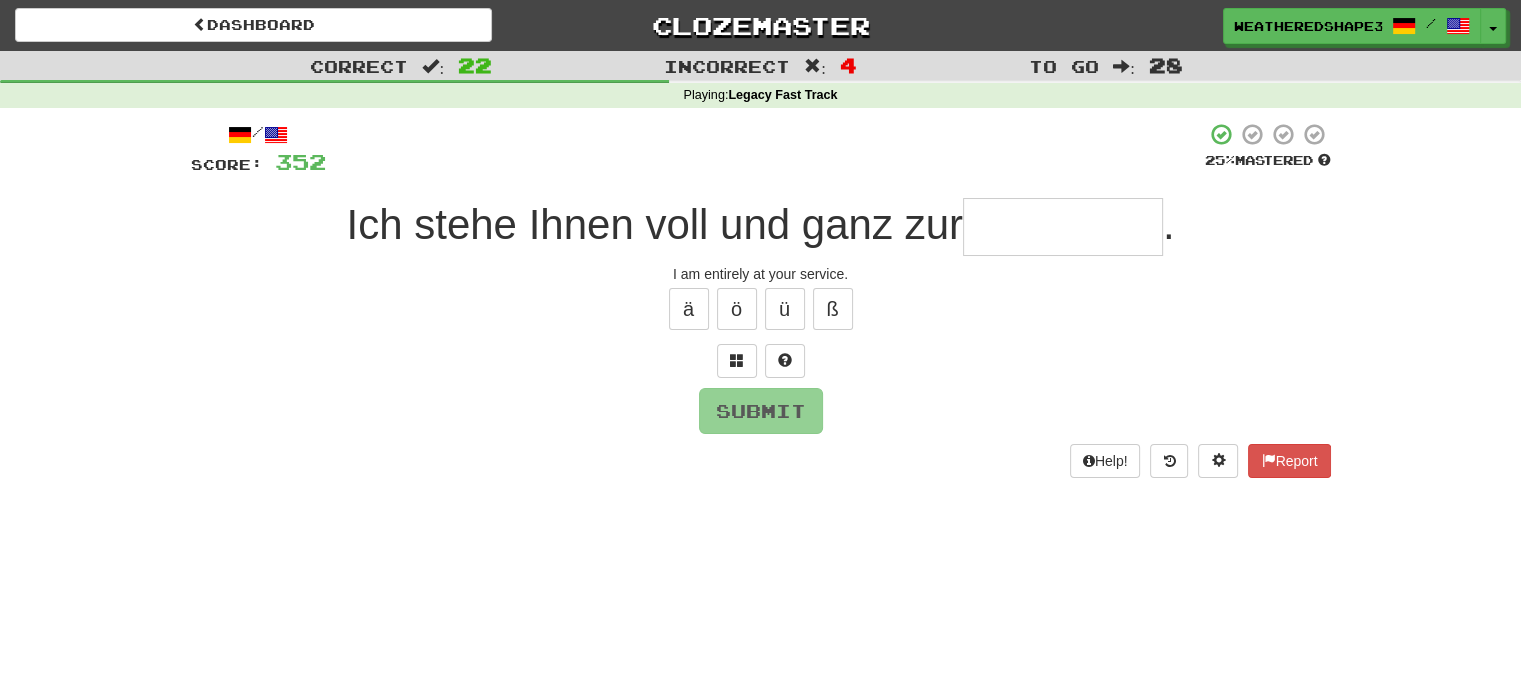 type on "*" 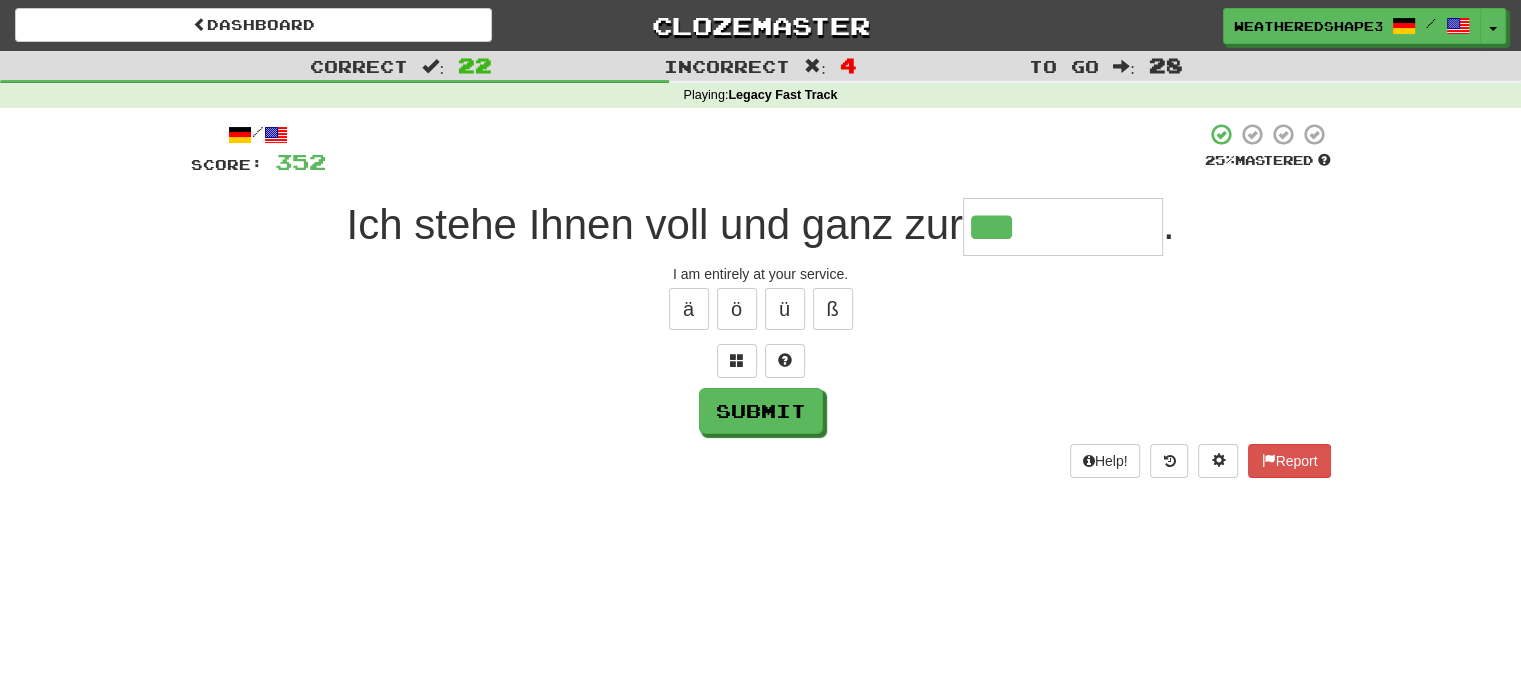 type on "*********" 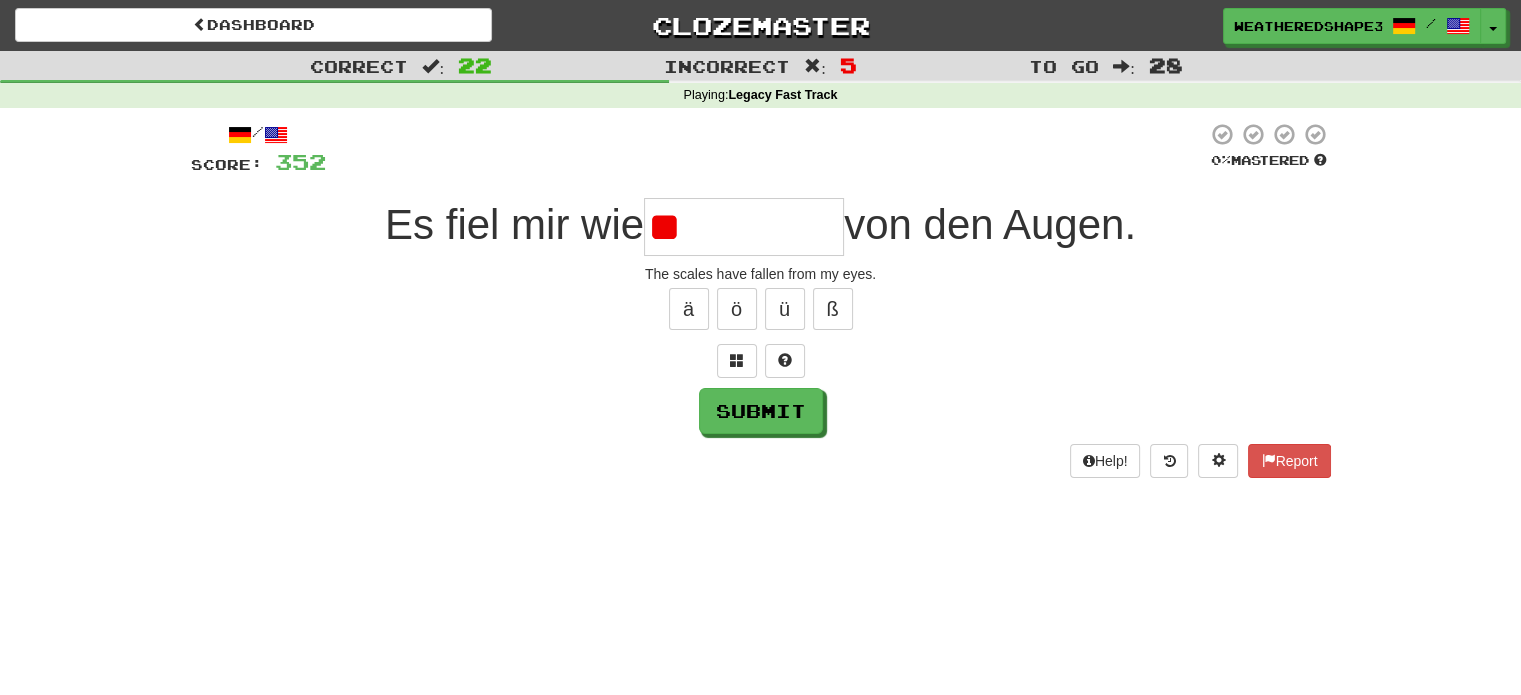 type on "********" 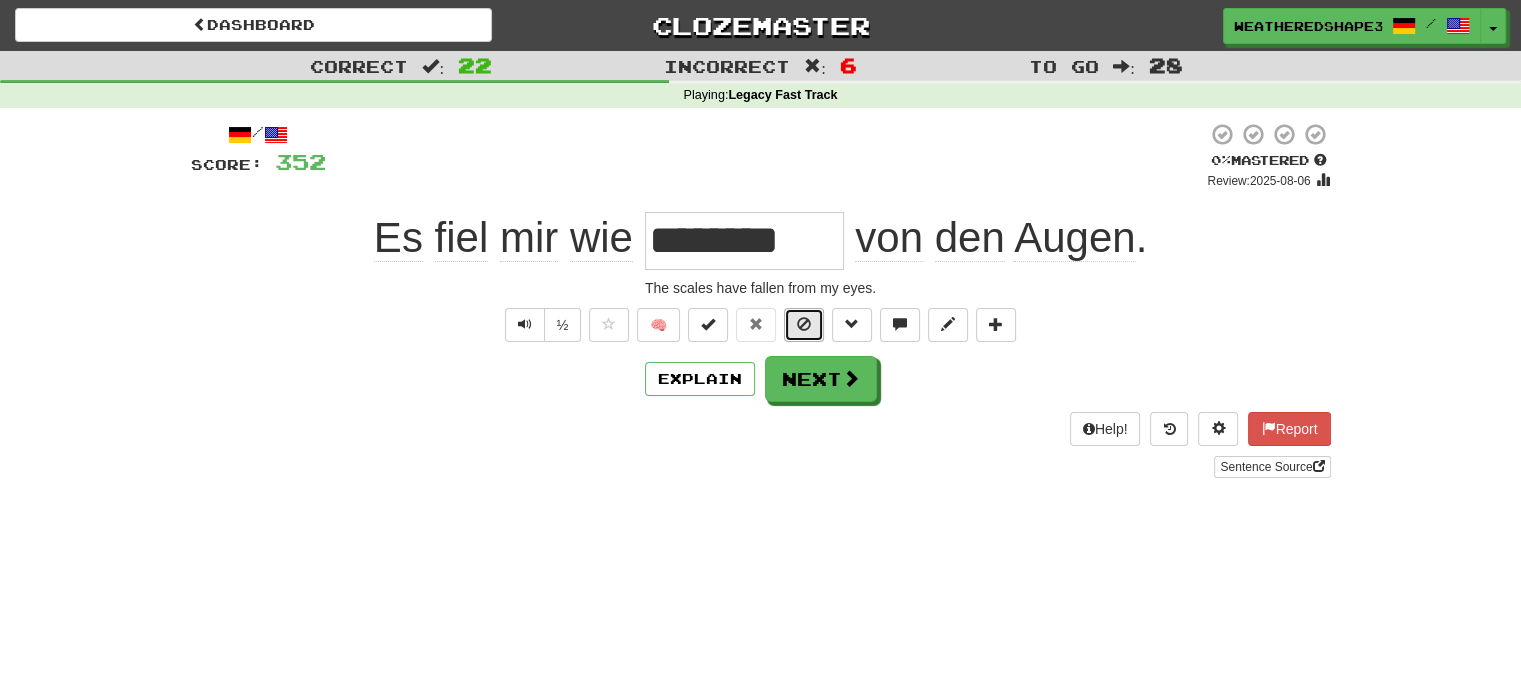click at bounding box center [804, 324] 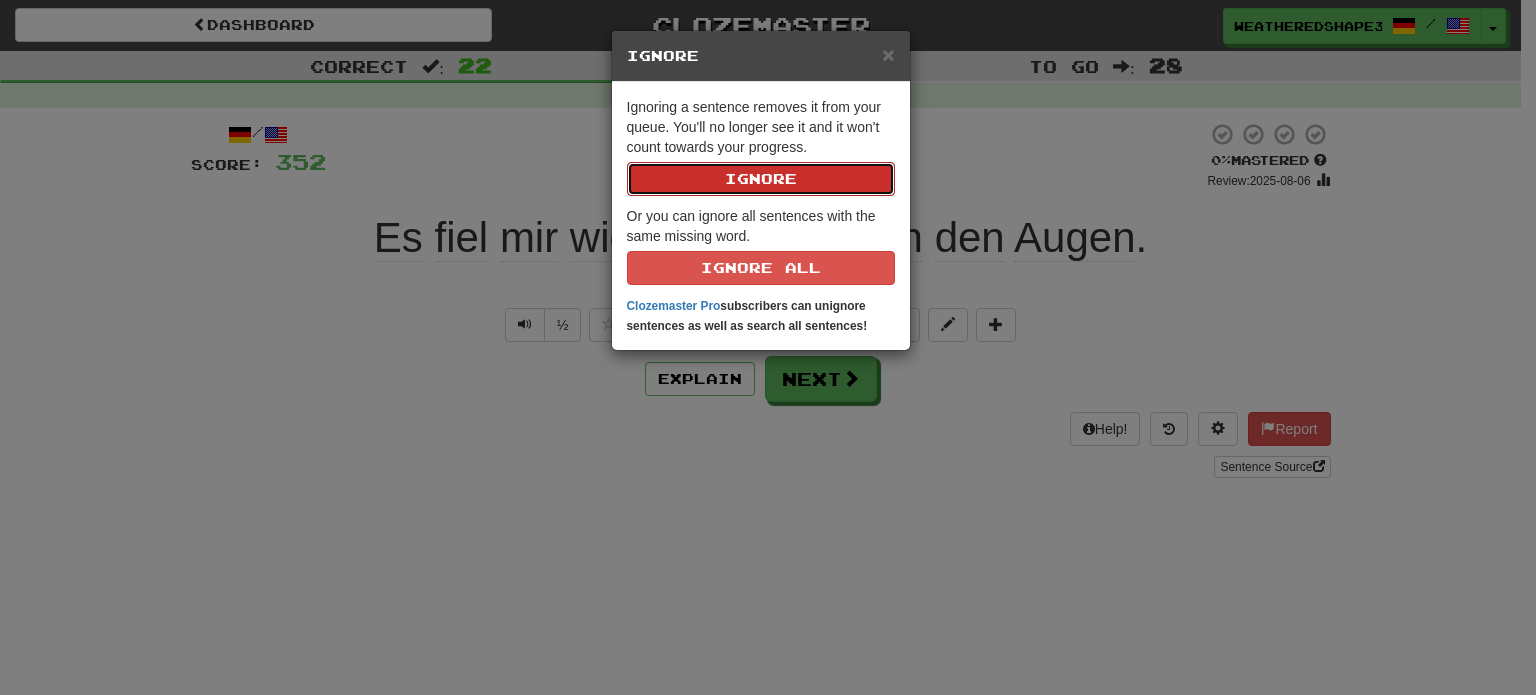 click on "Ignore" at bounding box center (761, 179) 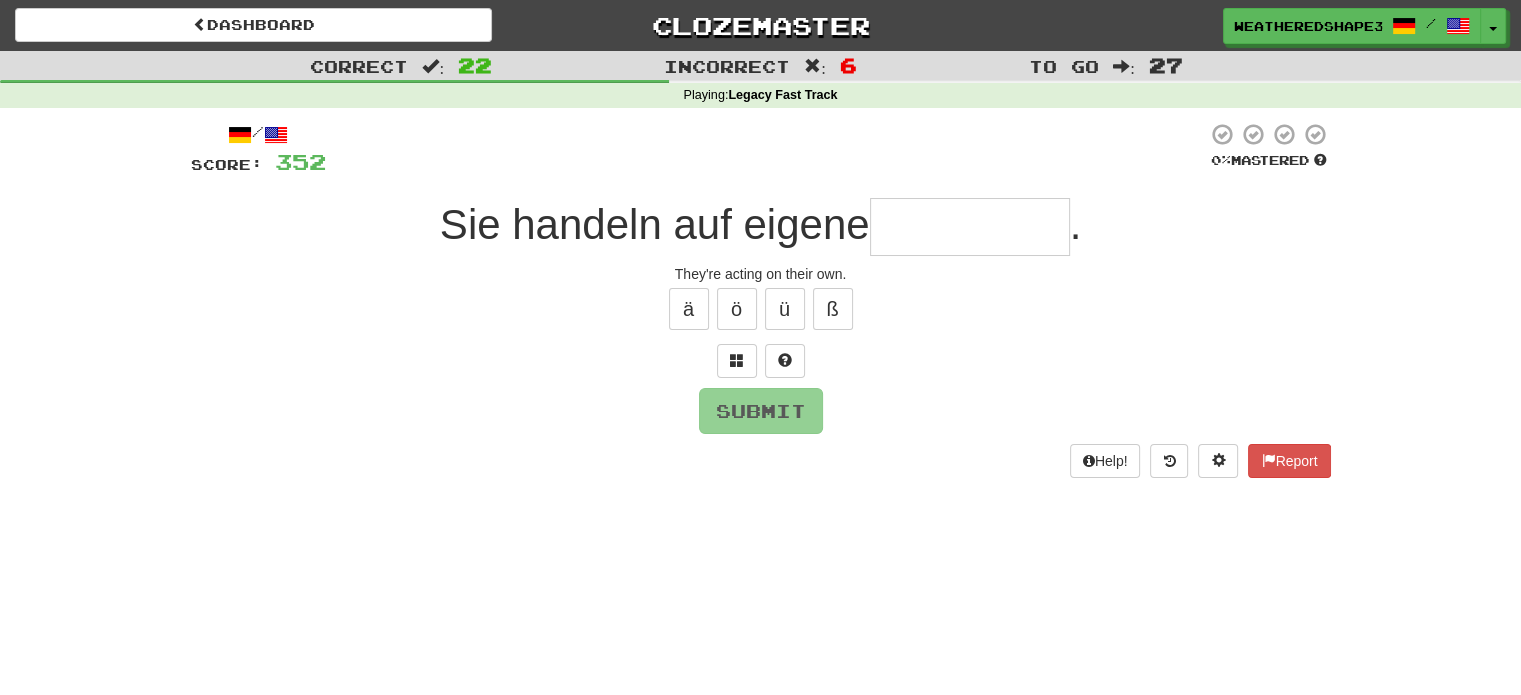 click at bounding box center [970, 227] 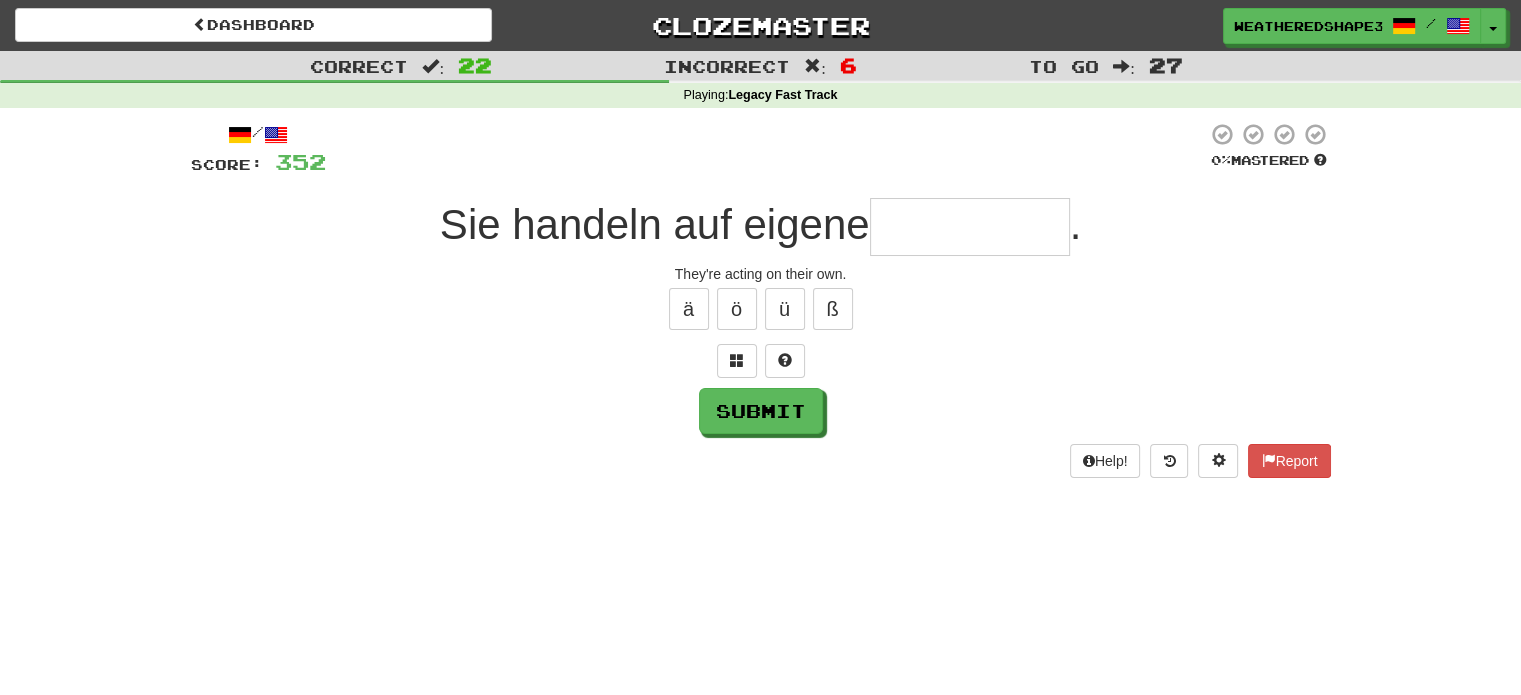 type on "*" 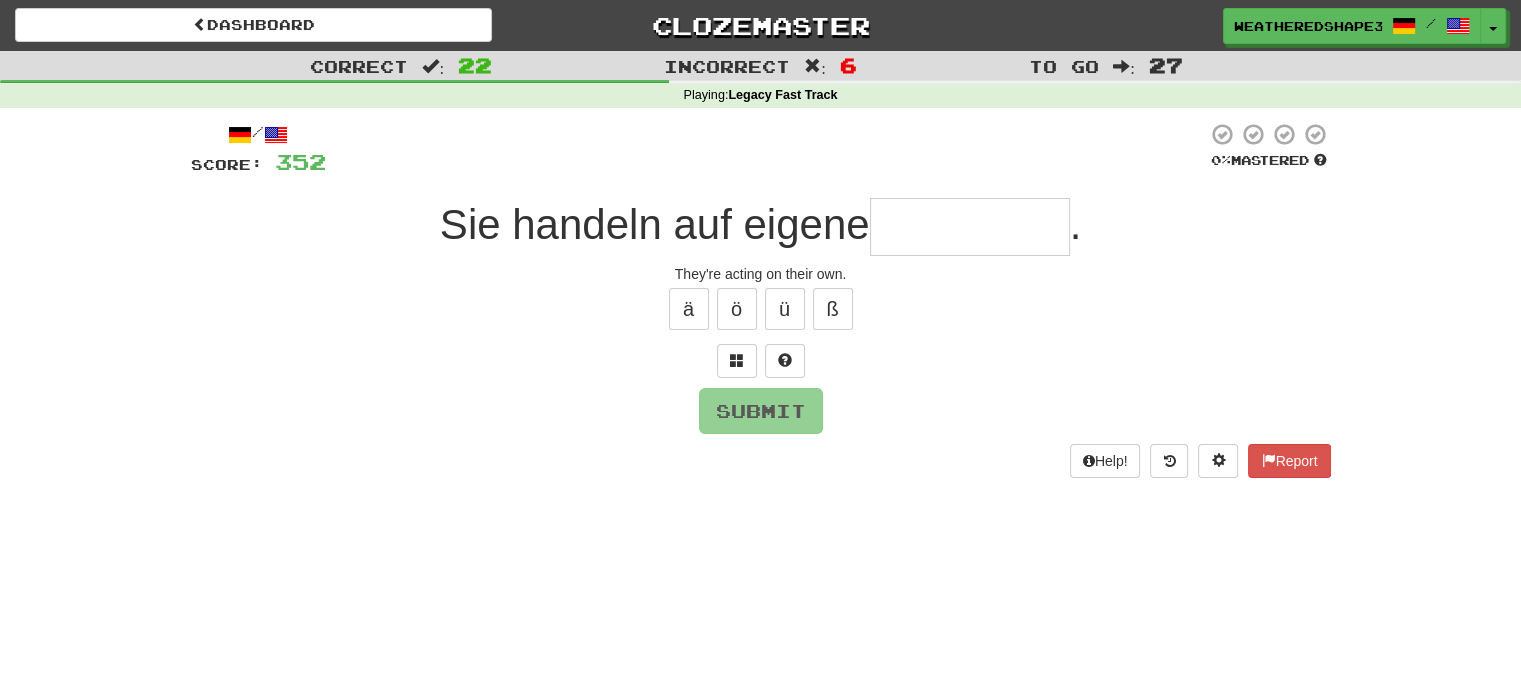 type on "*" 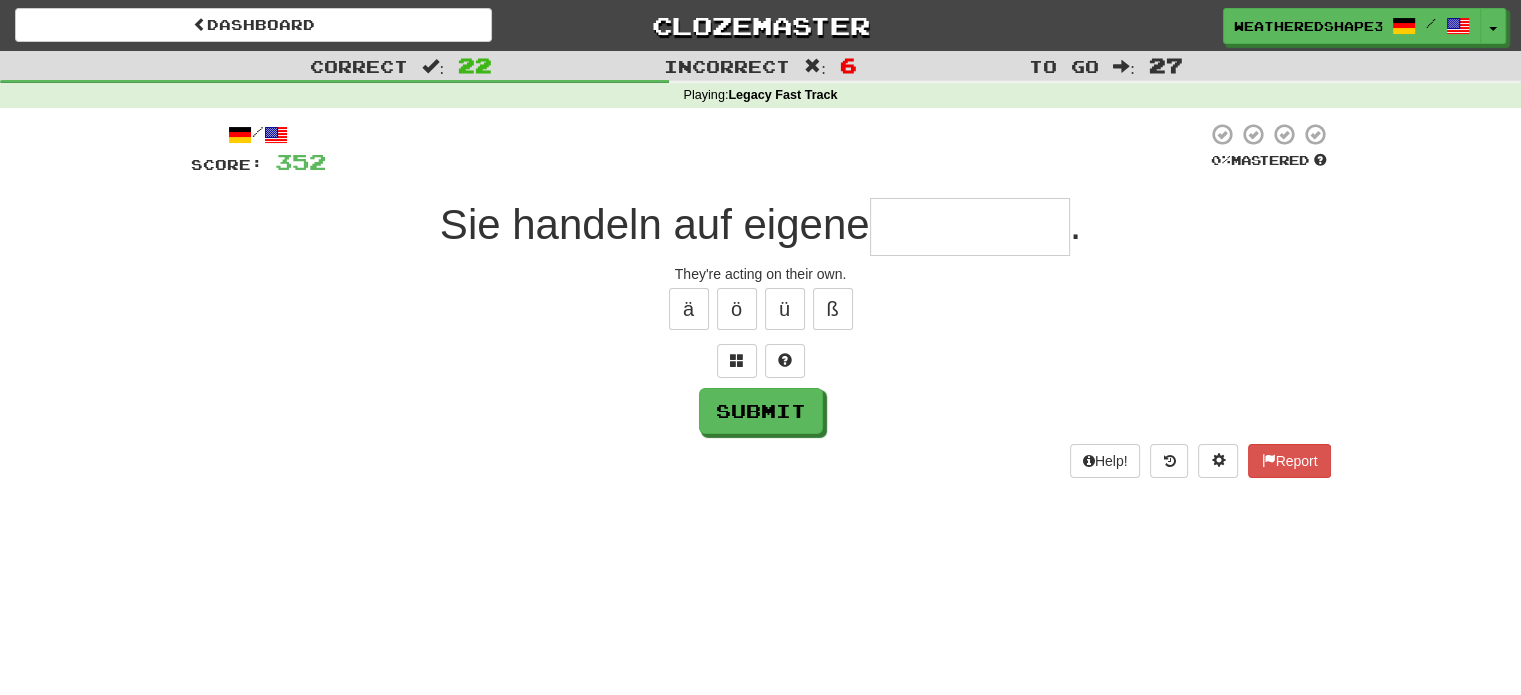 type on "*" 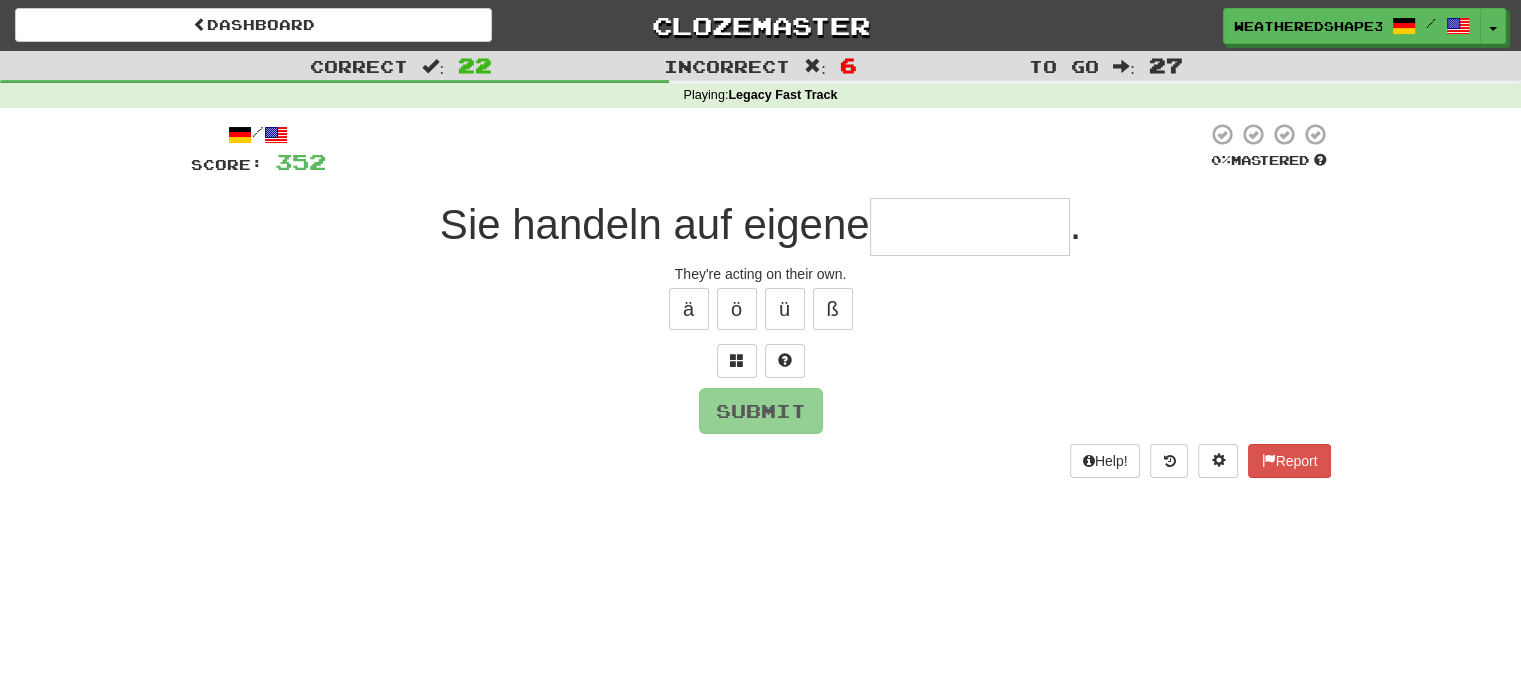 type on "*" 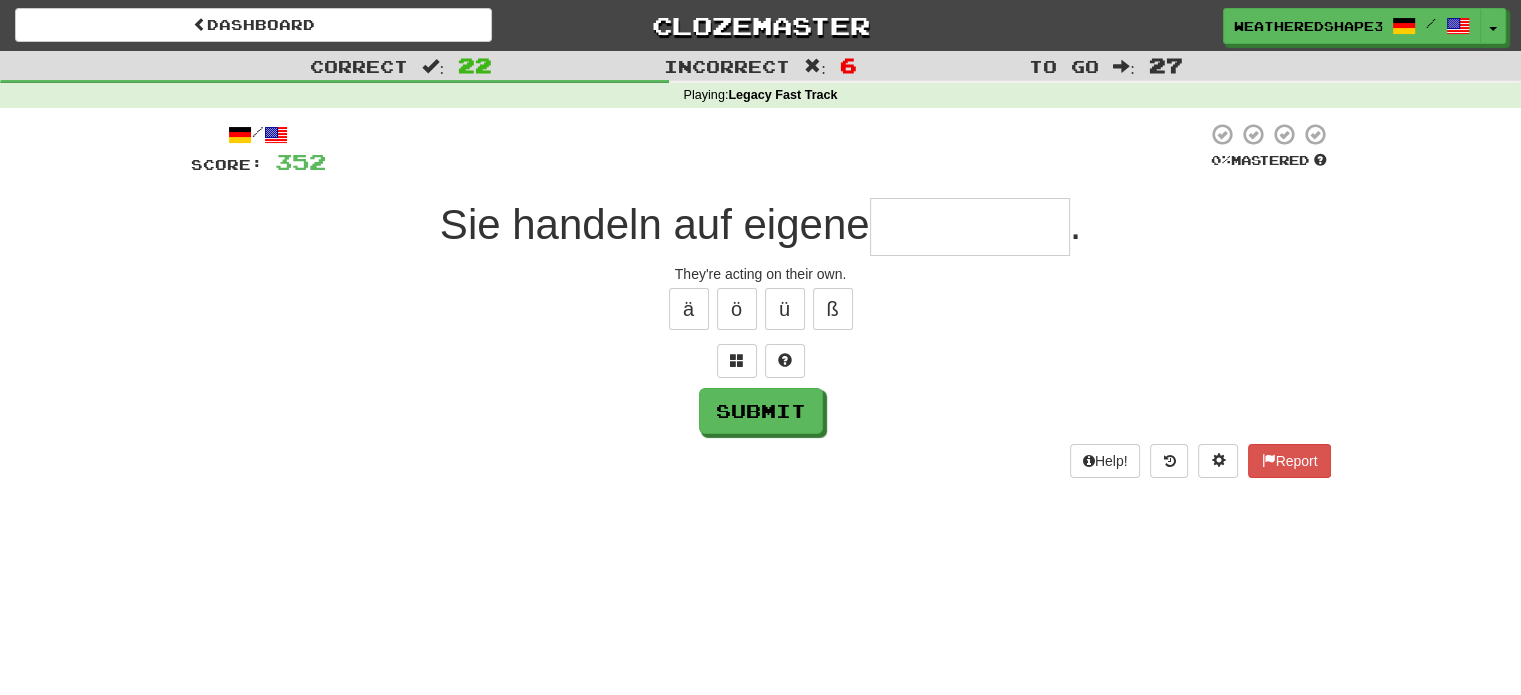 type on "*****" 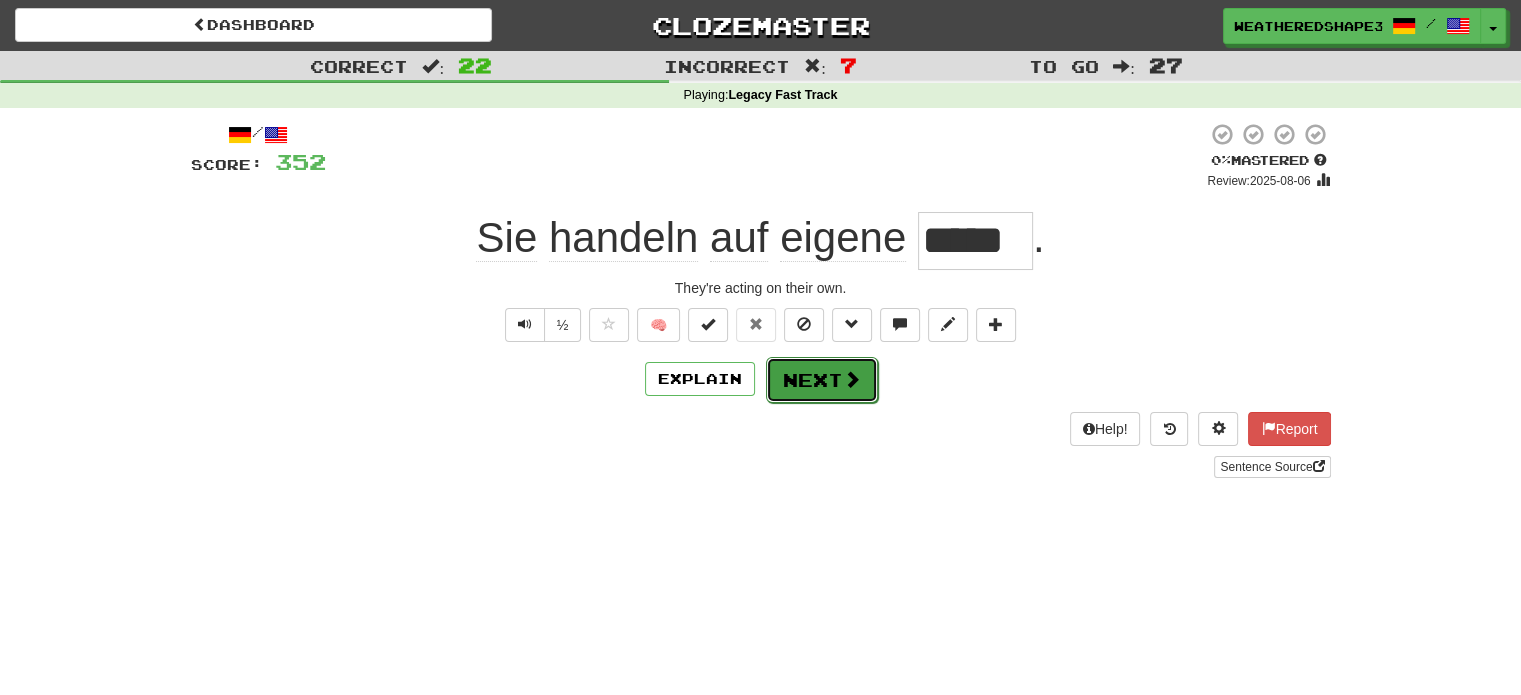 click on "Next" at bounding box center [822, 380] 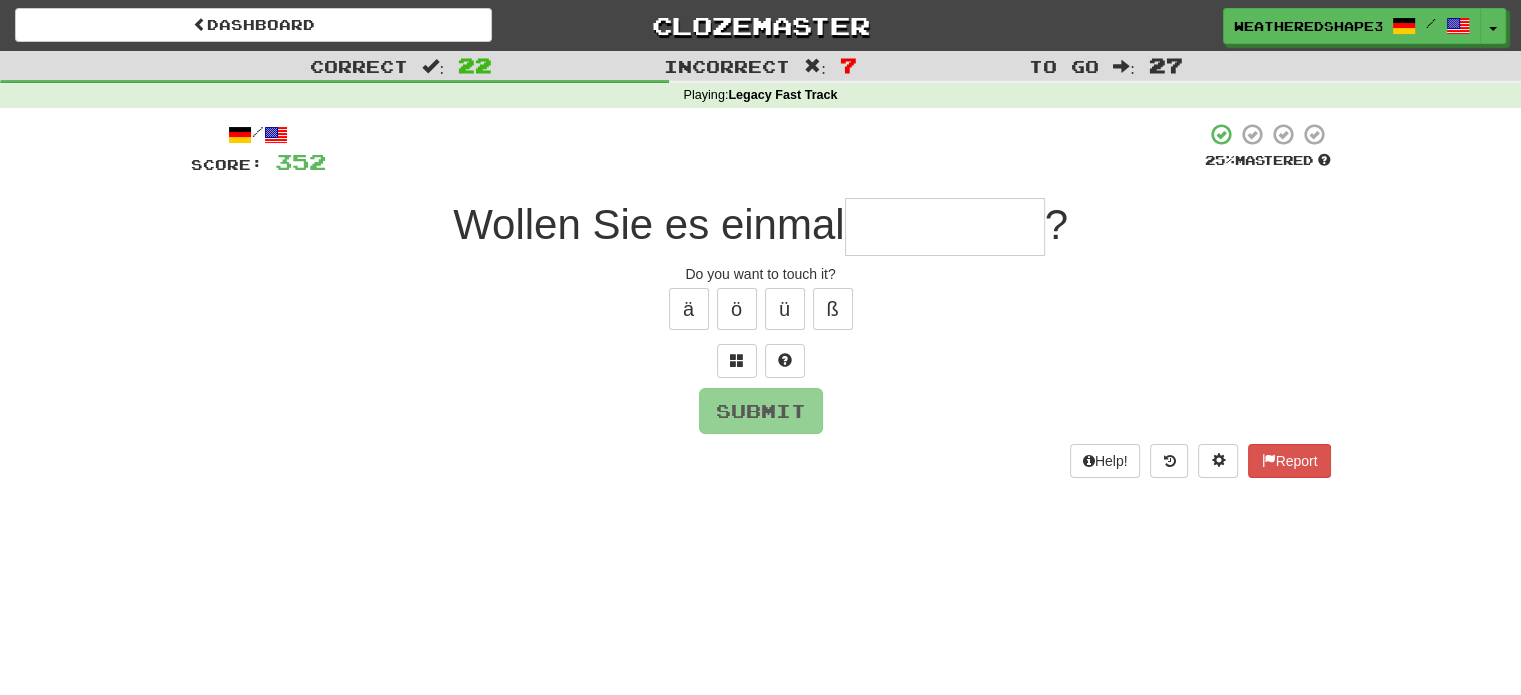 click at bounding box center [945, 227] 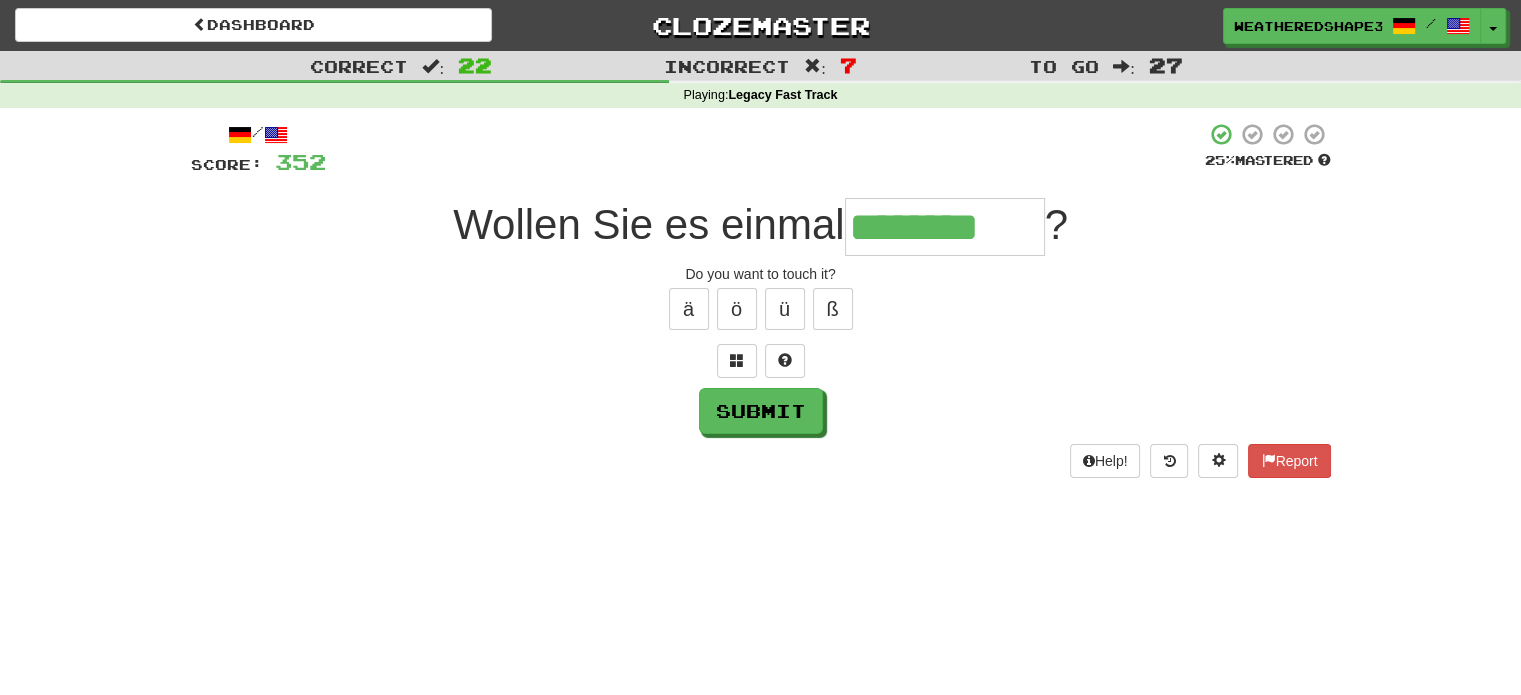 type on "********" 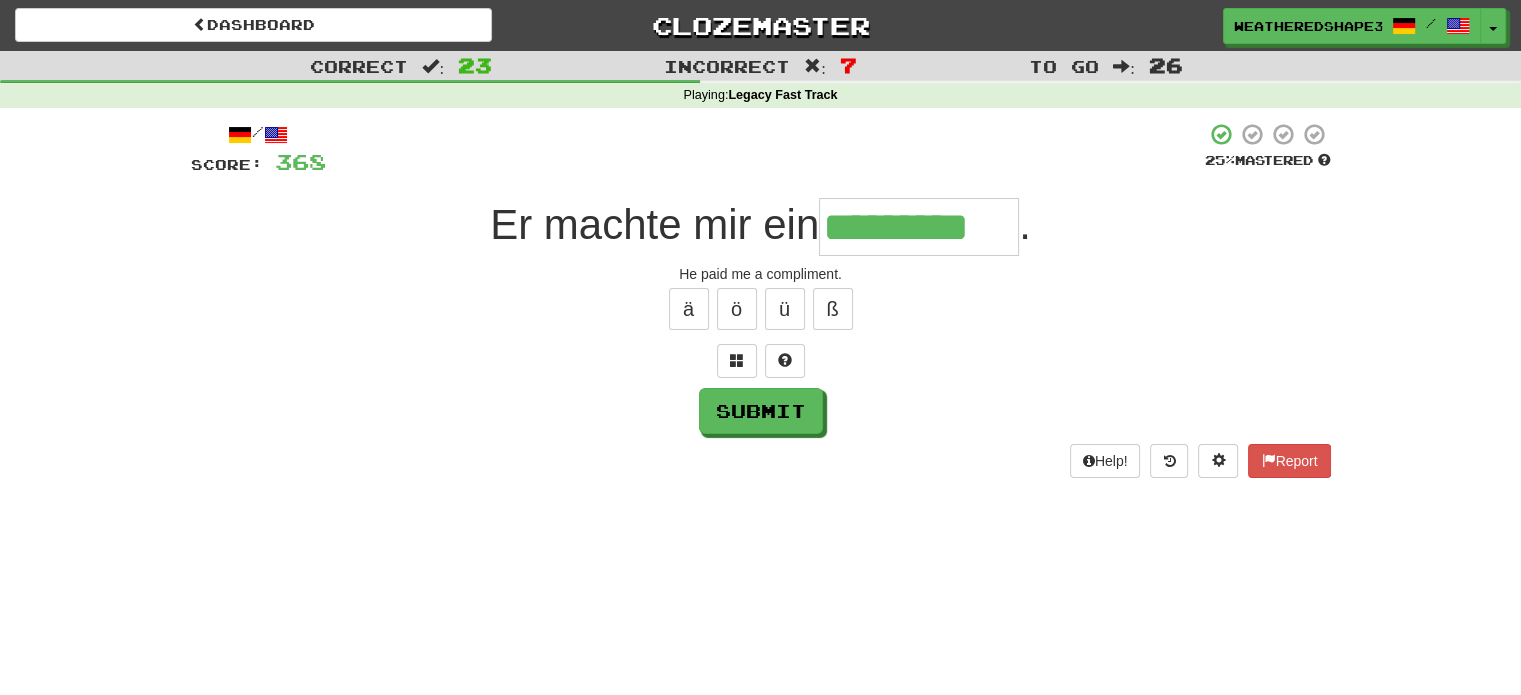 scroll, scrollTop: 0, scrollLeft: 21, axis: horizontal 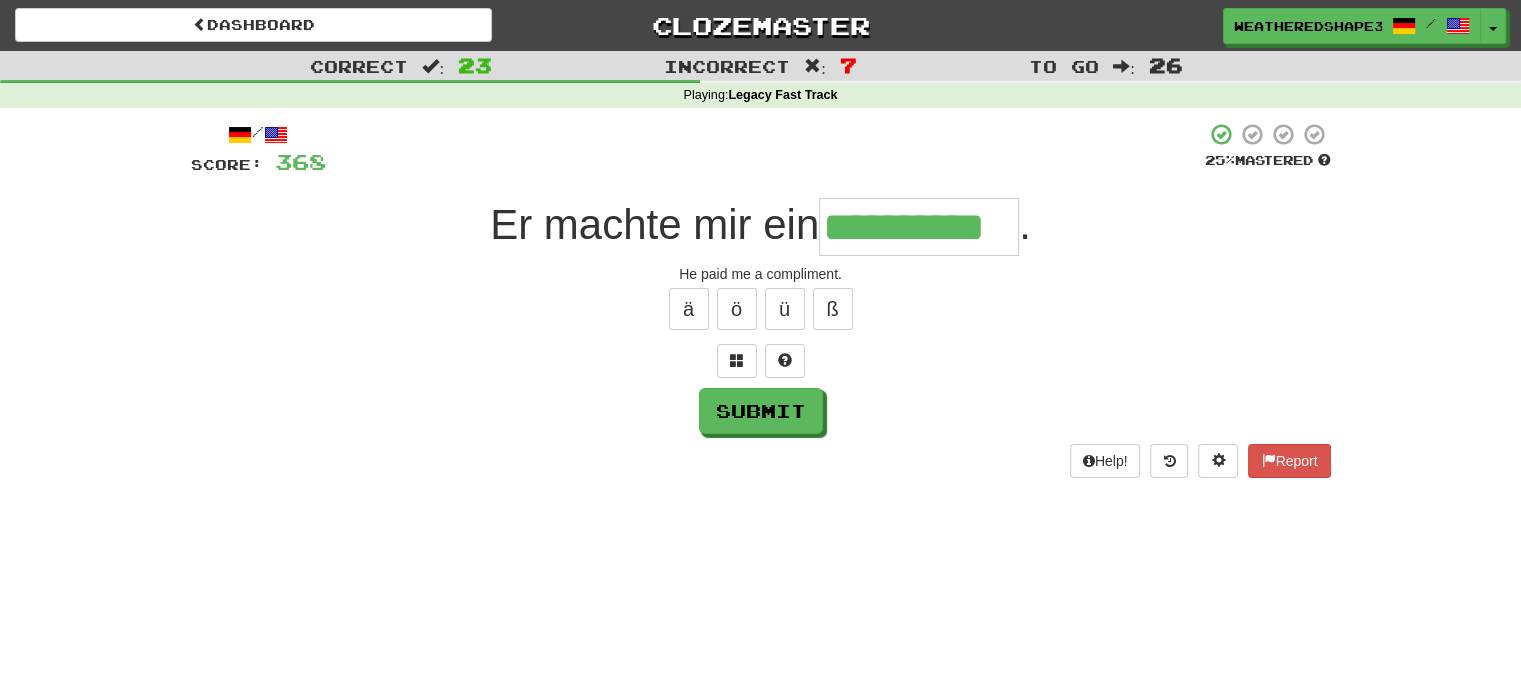 type on "**********" 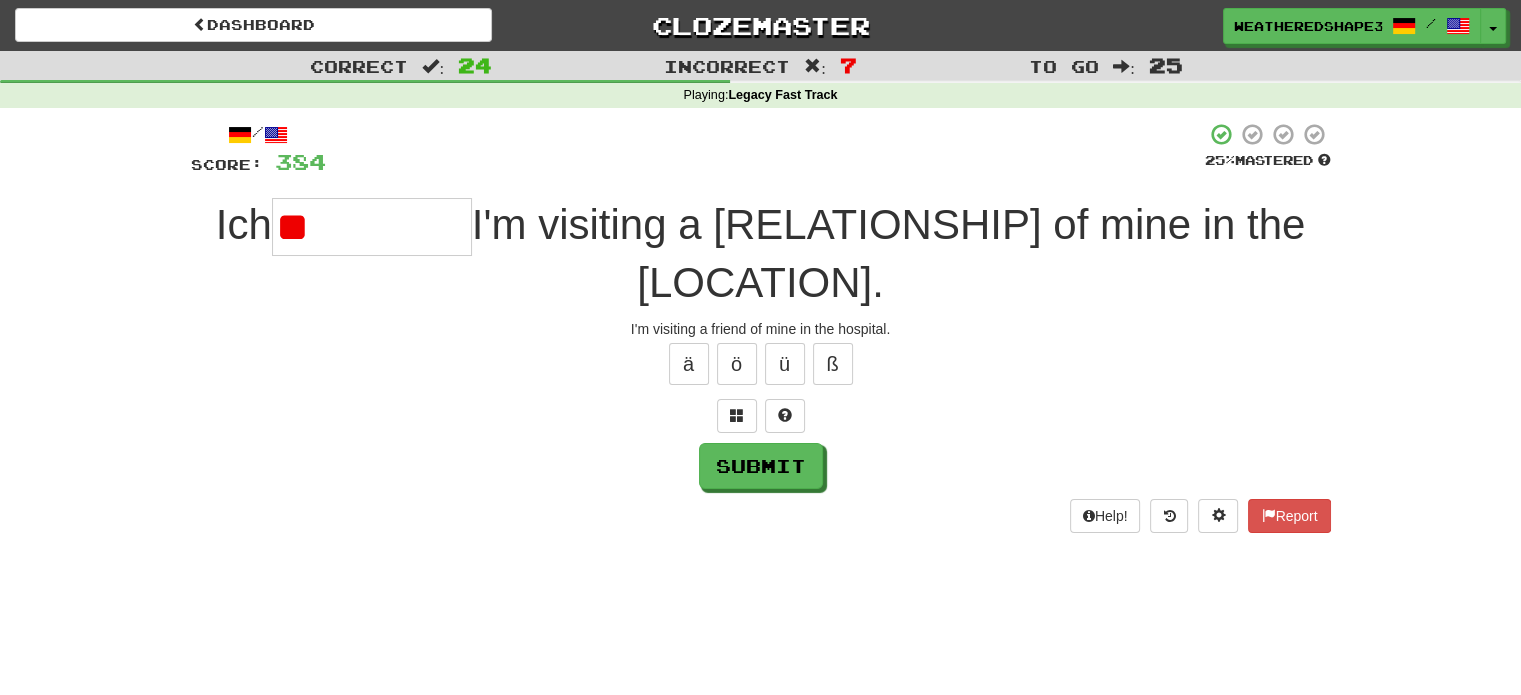 type on "*" 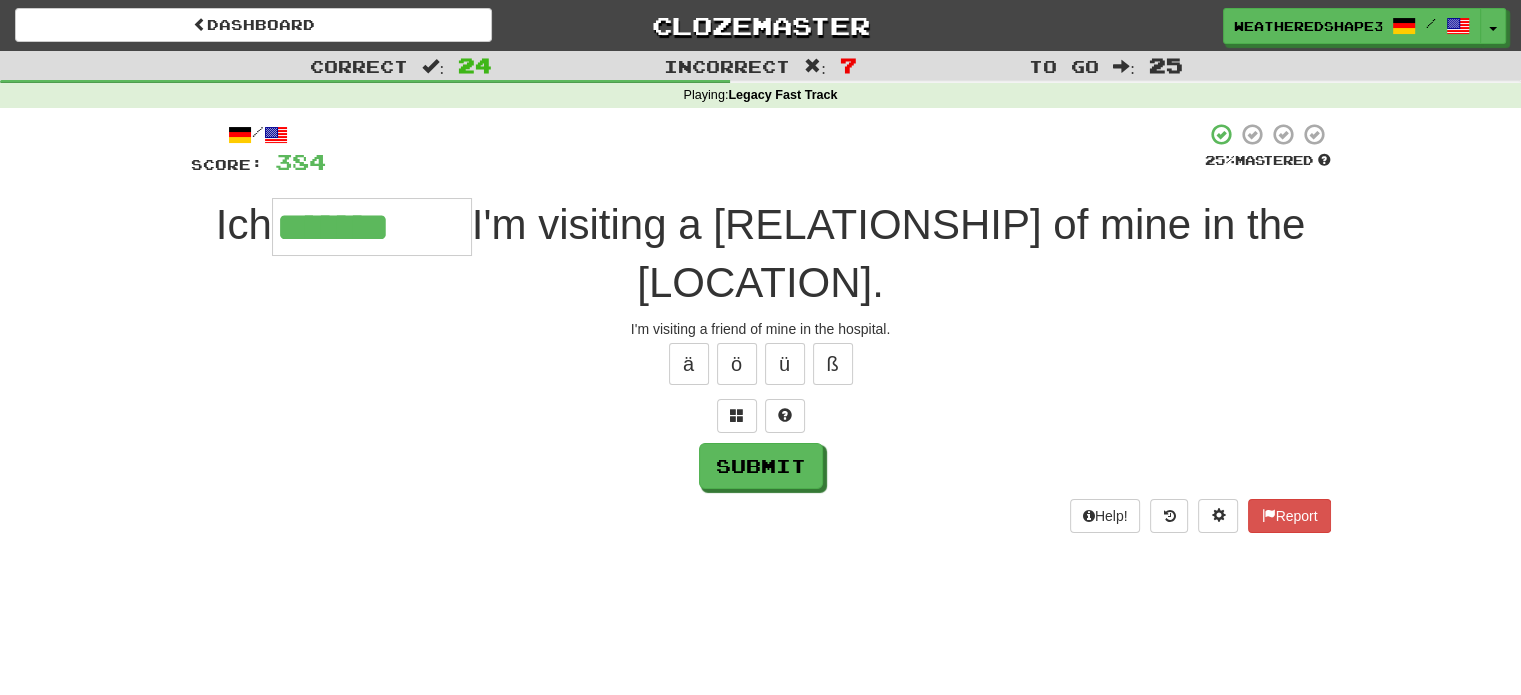 type on "*******" 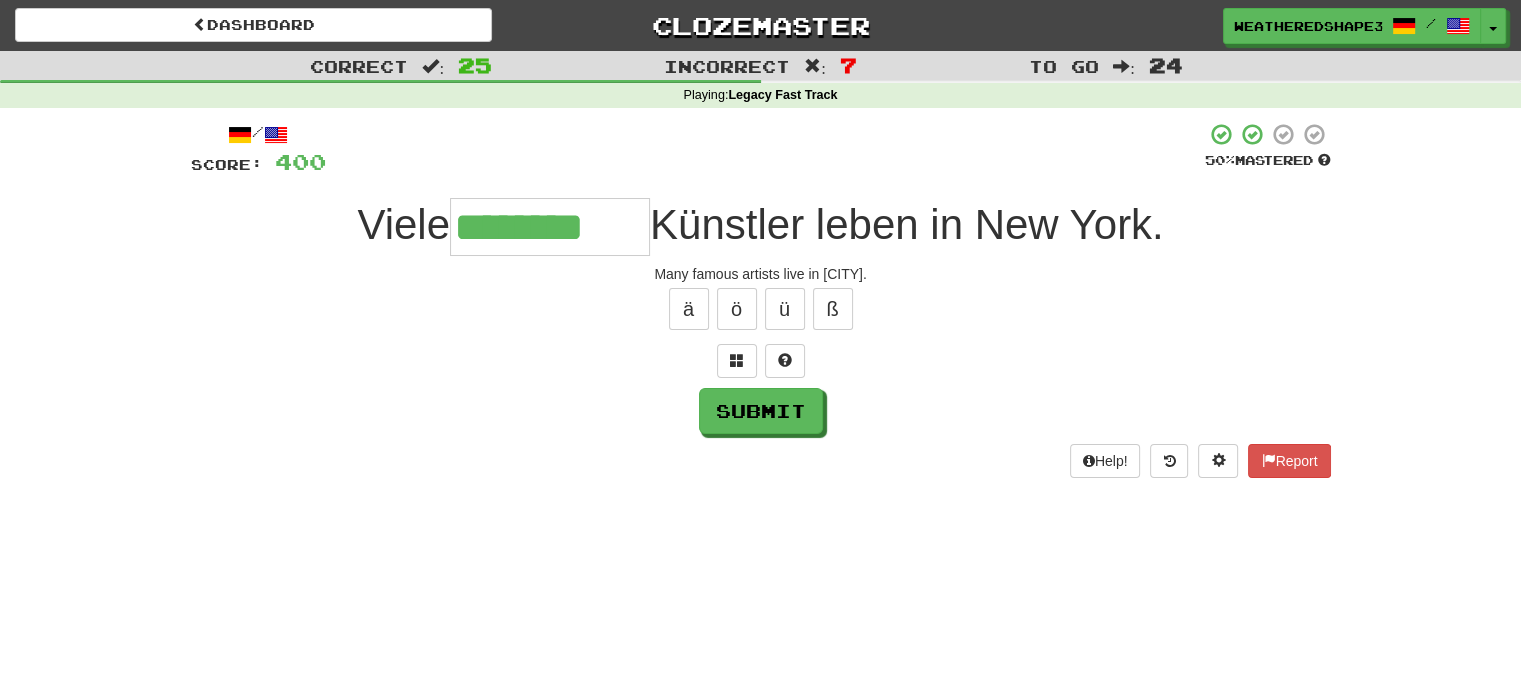 type on "********" 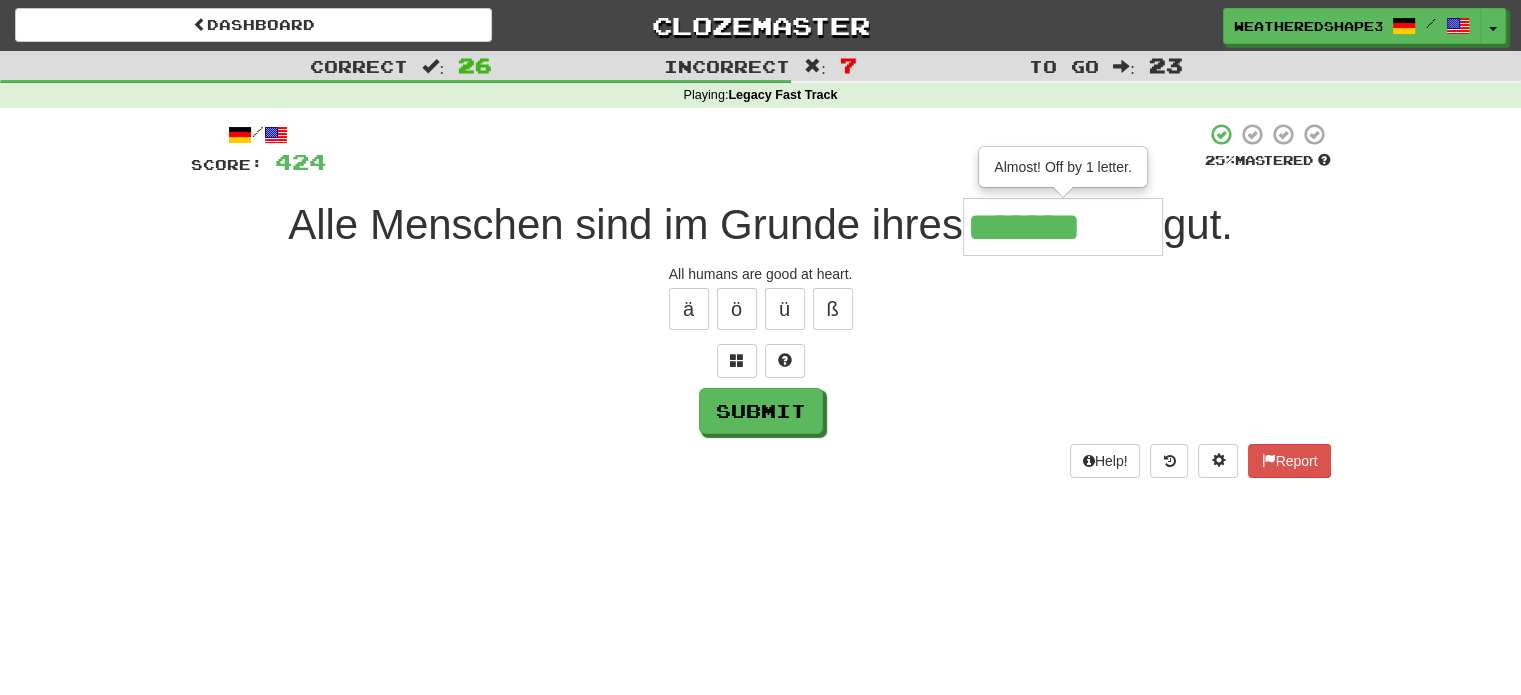 type on "*******" 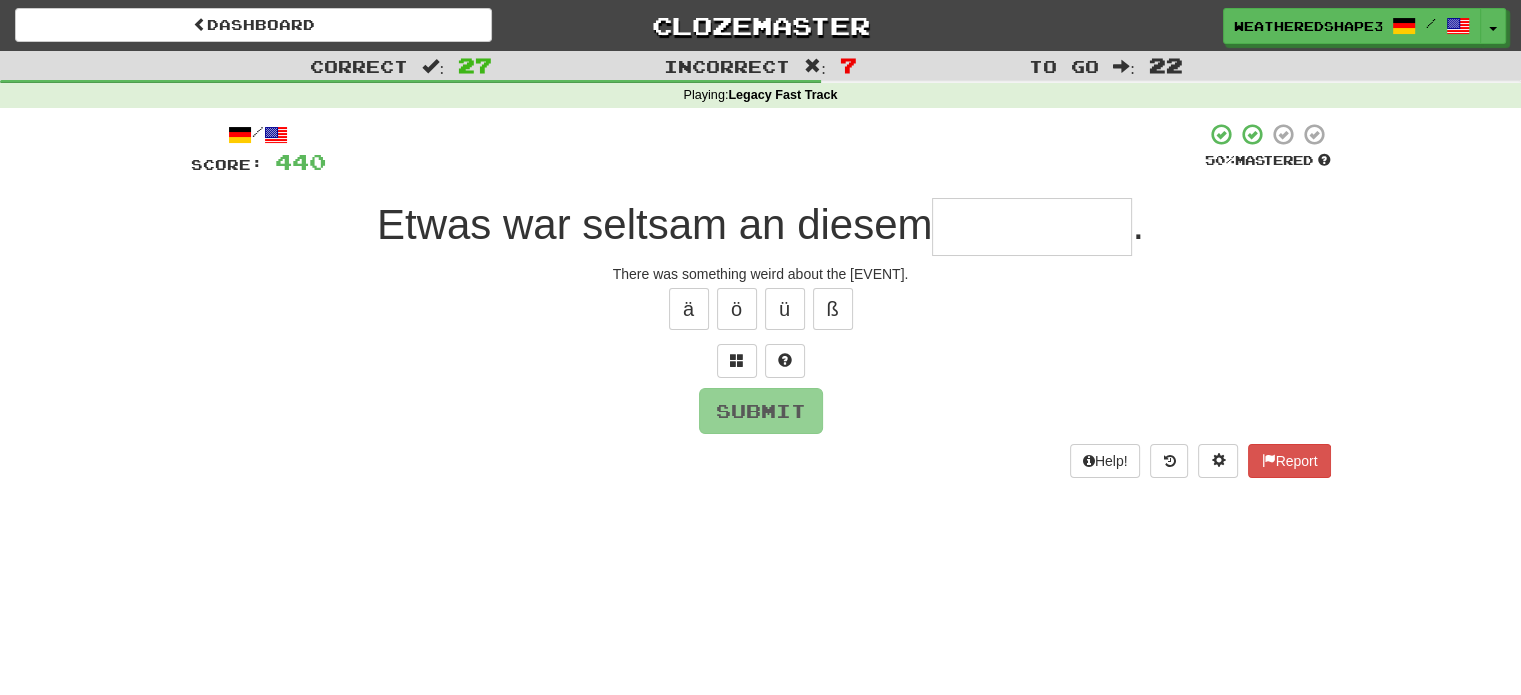 type on "*" 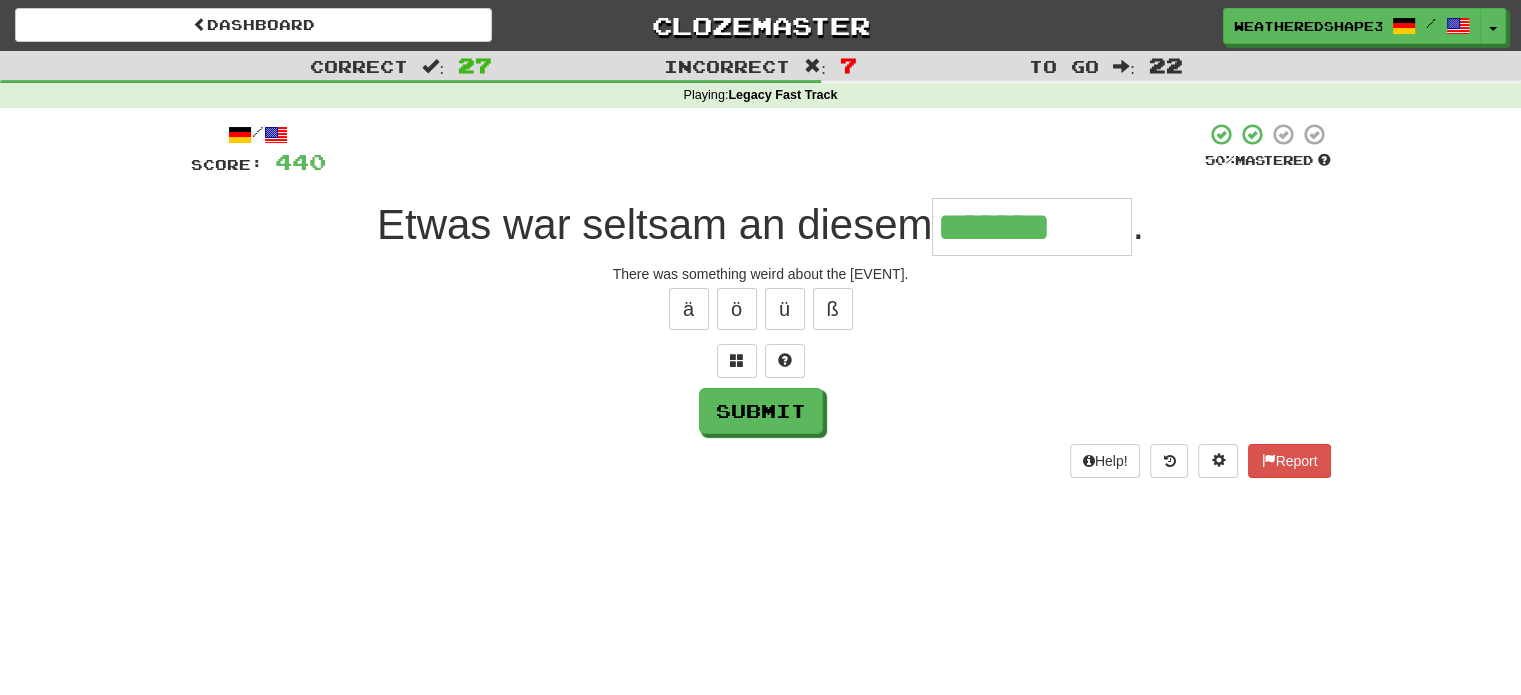 type on "*******" 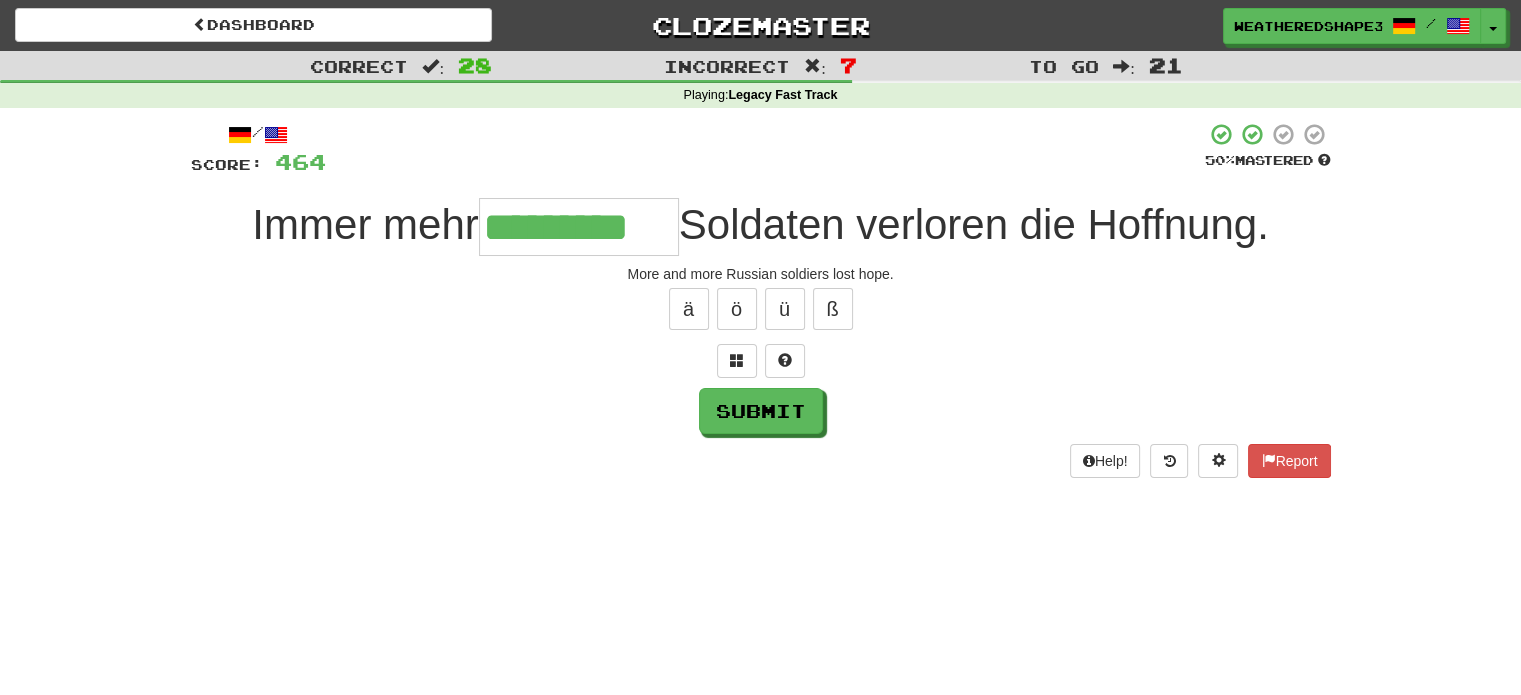 scroll, scrollTop: 0, scrollLeft: 0, axis: both 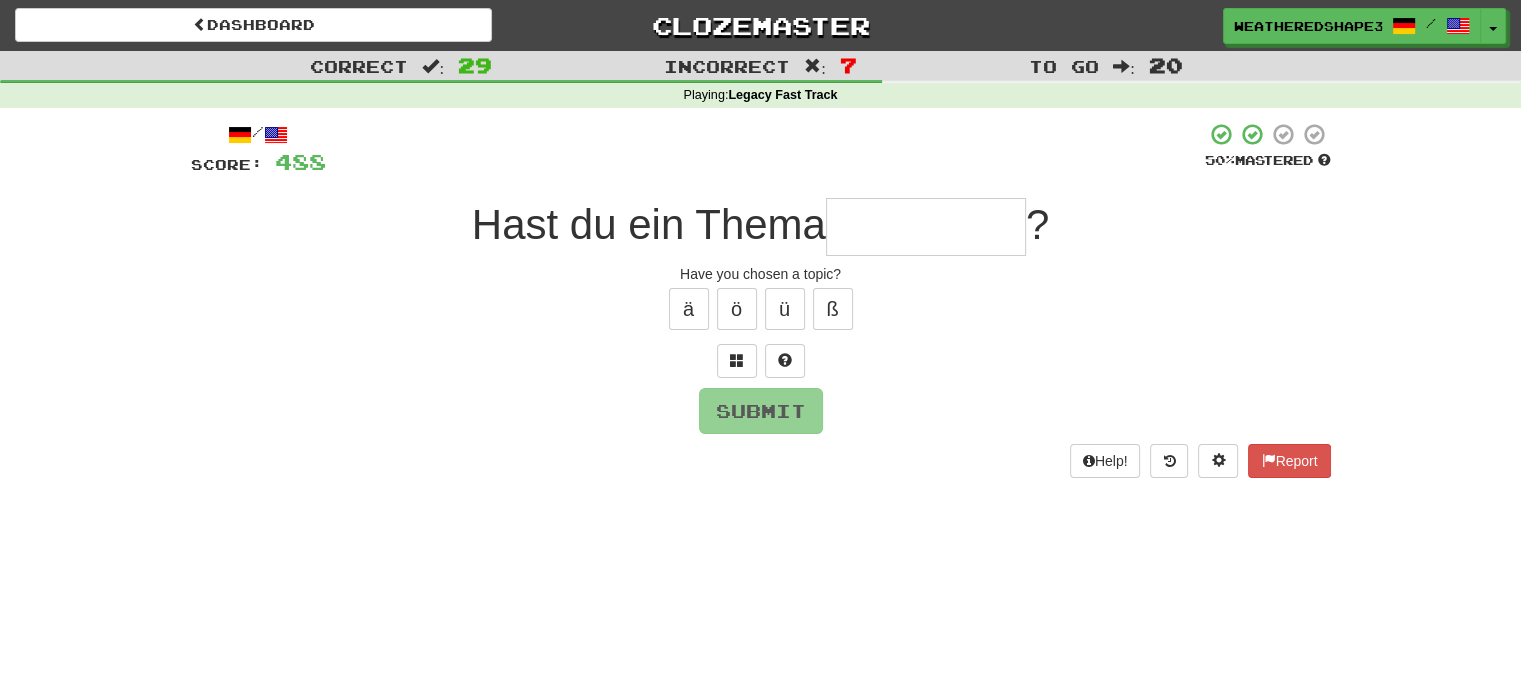 type on "*" 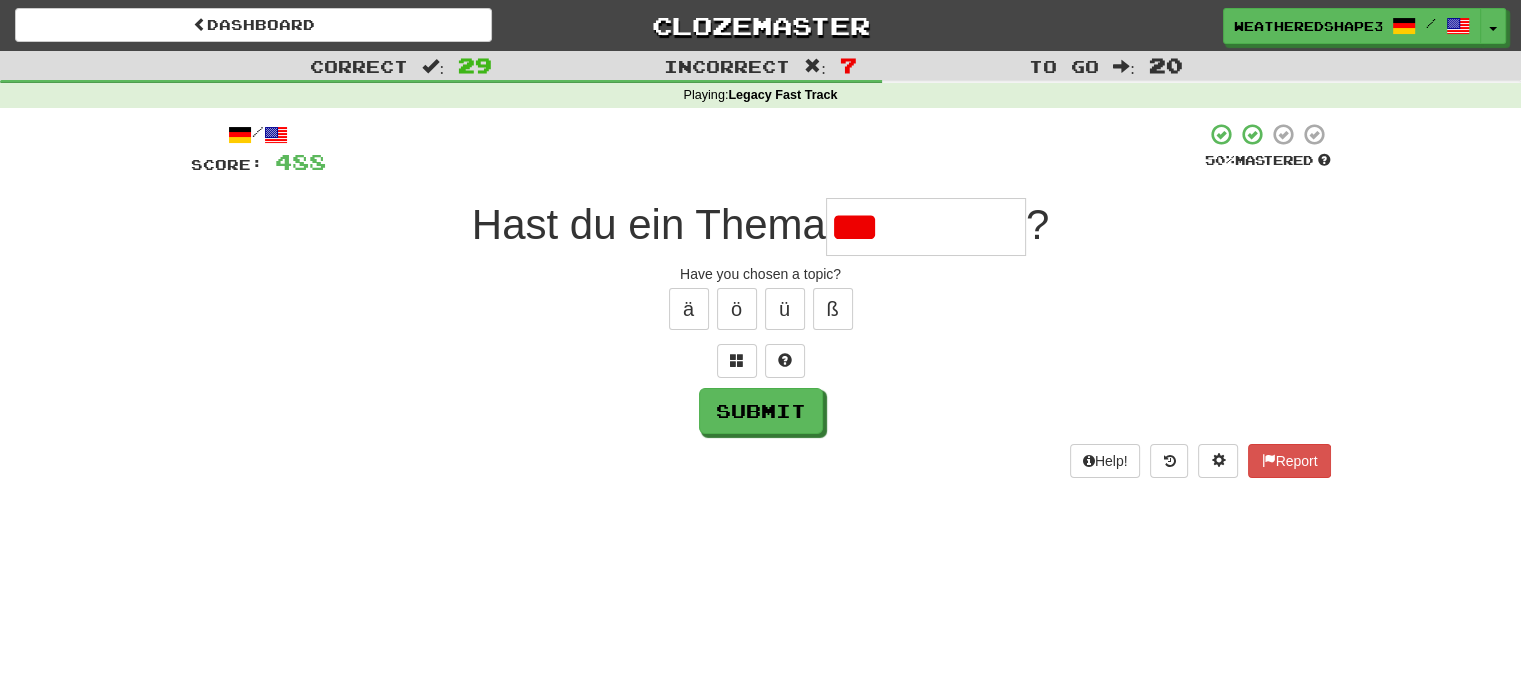 type on "**********" 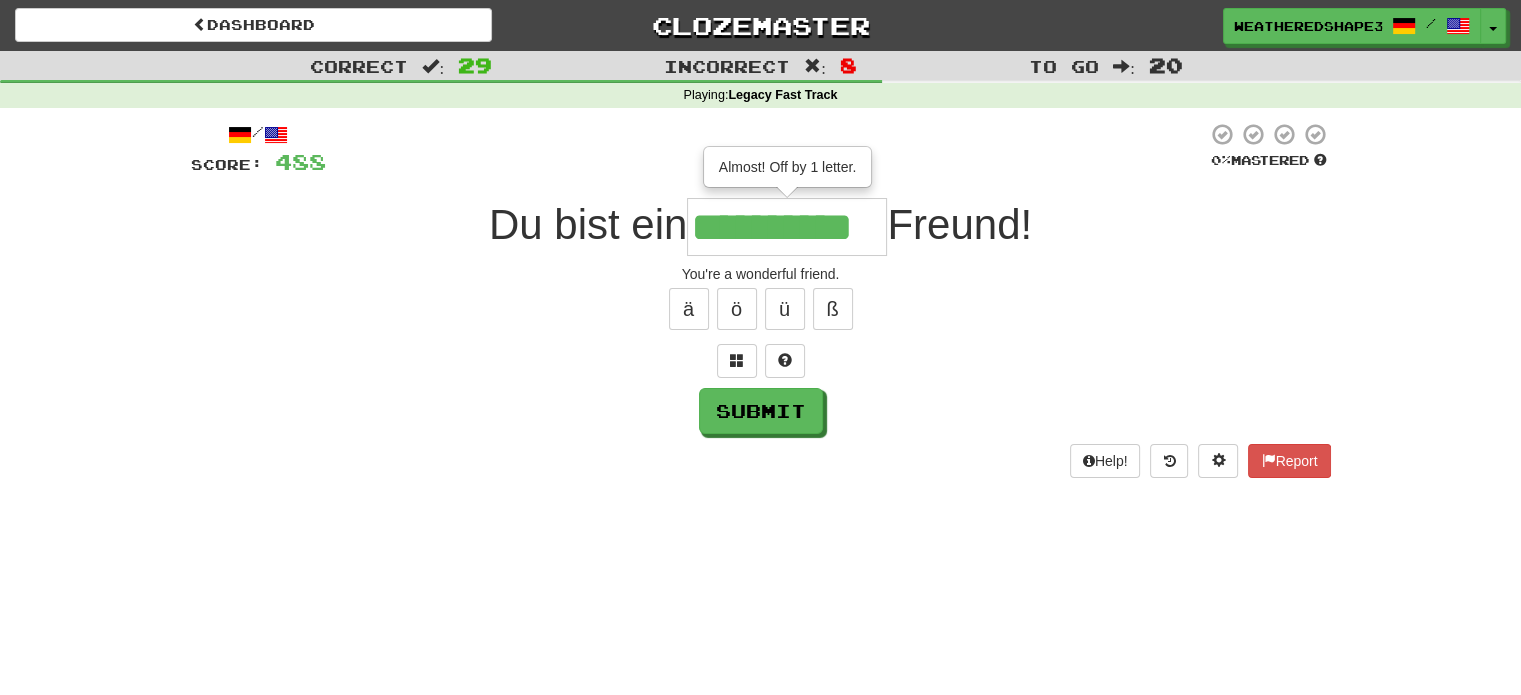 scroll, scrollTop: 0, scrollLeft: 43, axis: horizontal 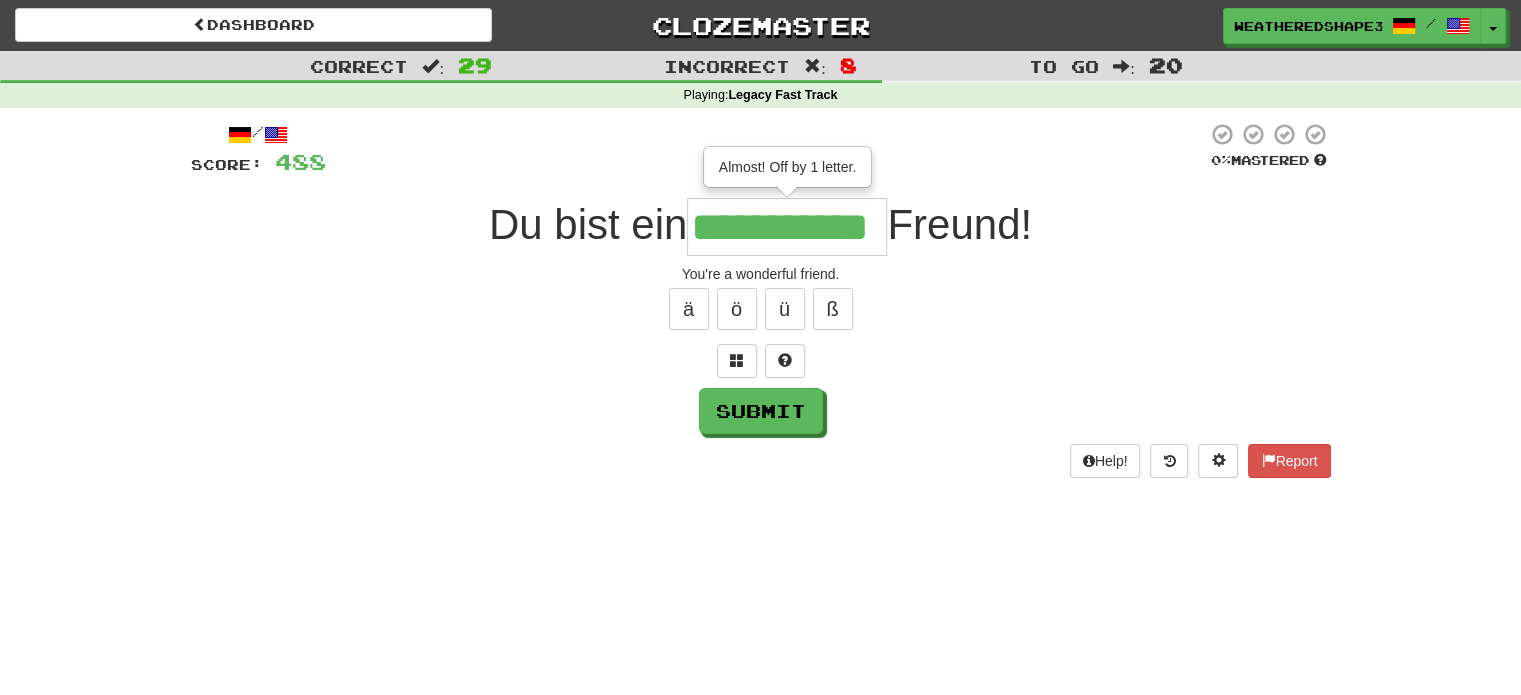 type on "**********" 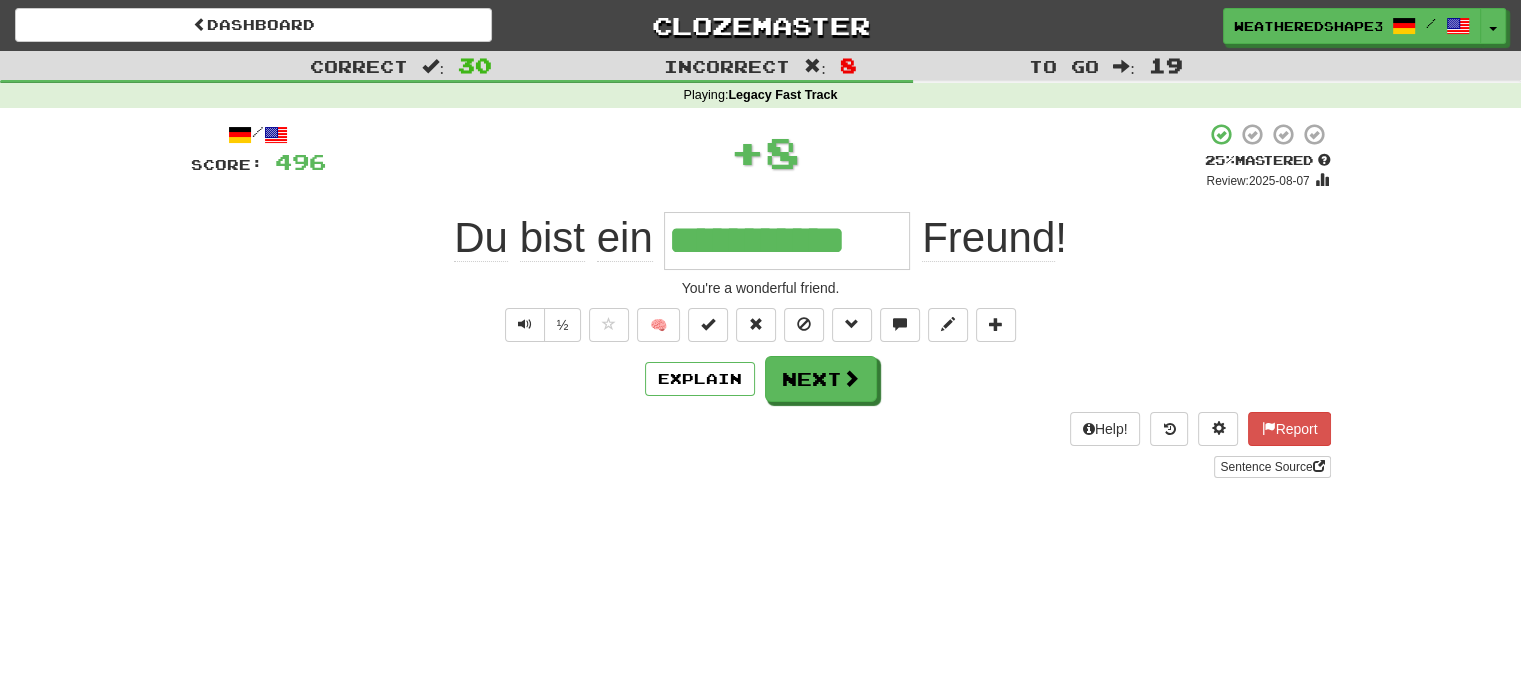 scroll, scrollTop: 0, scrollLeft: 0, axis: both 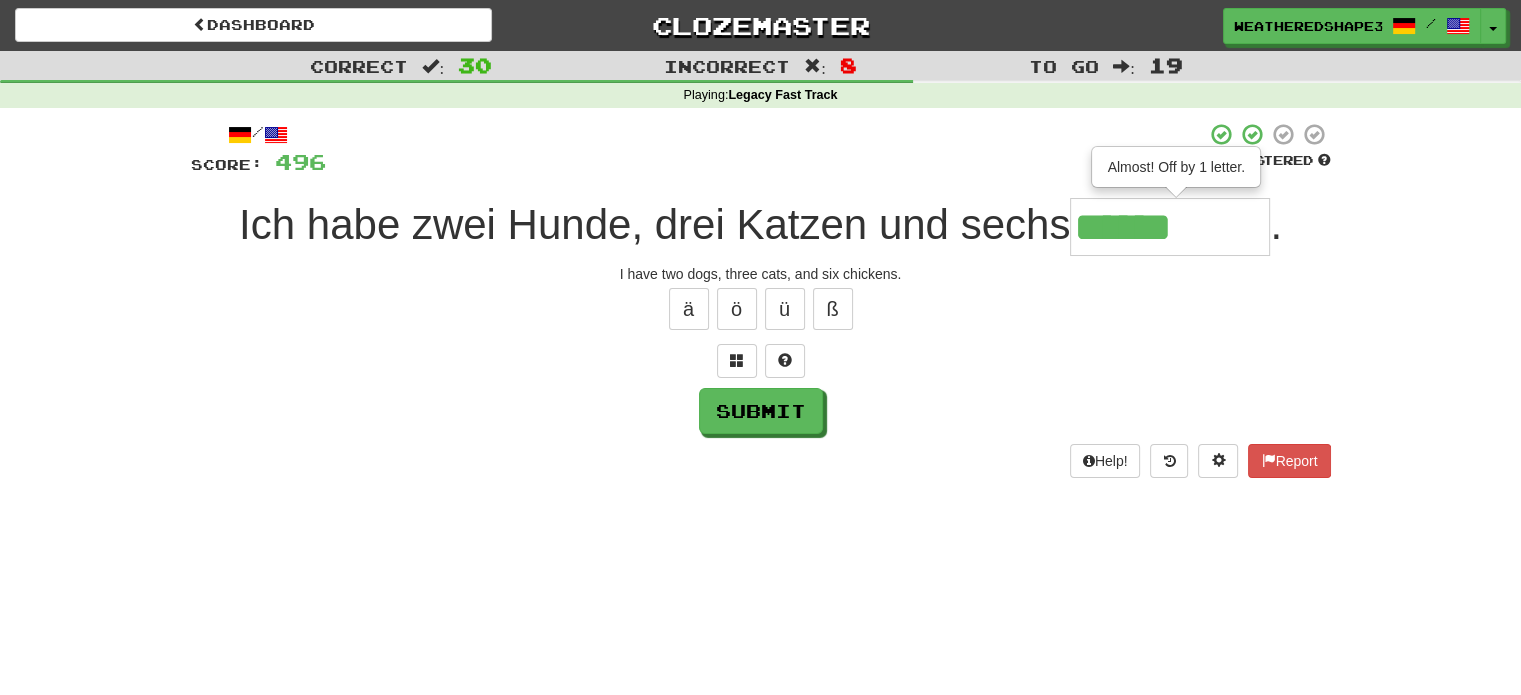 type on "******" 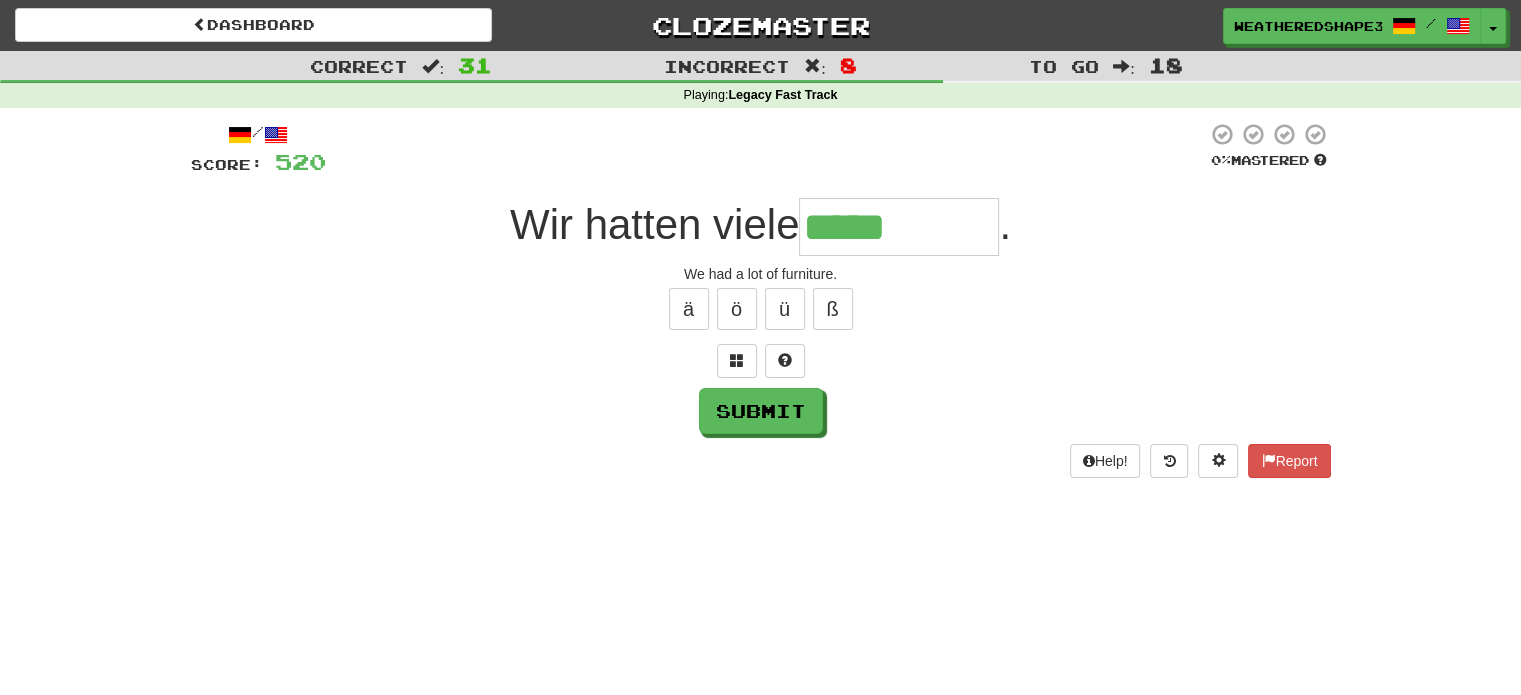 type on "*****" 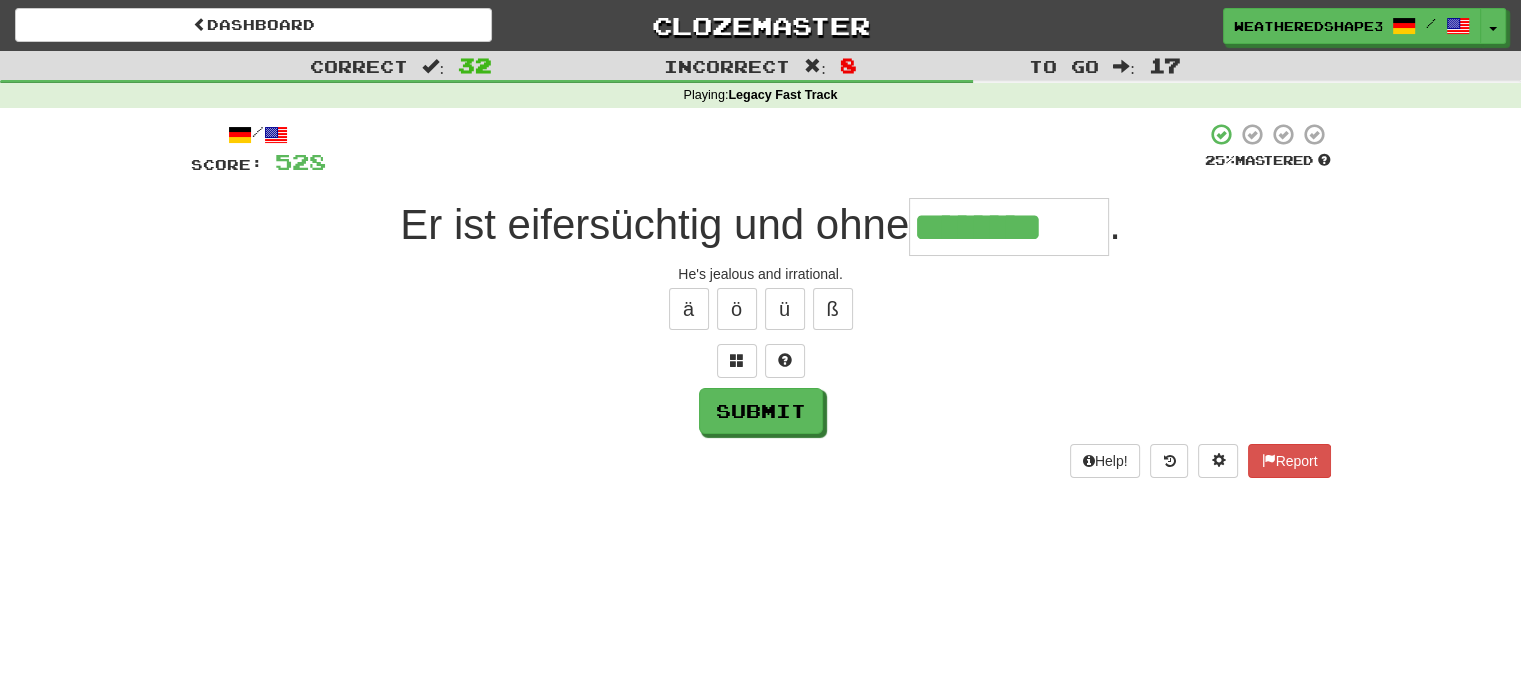 type on "********" 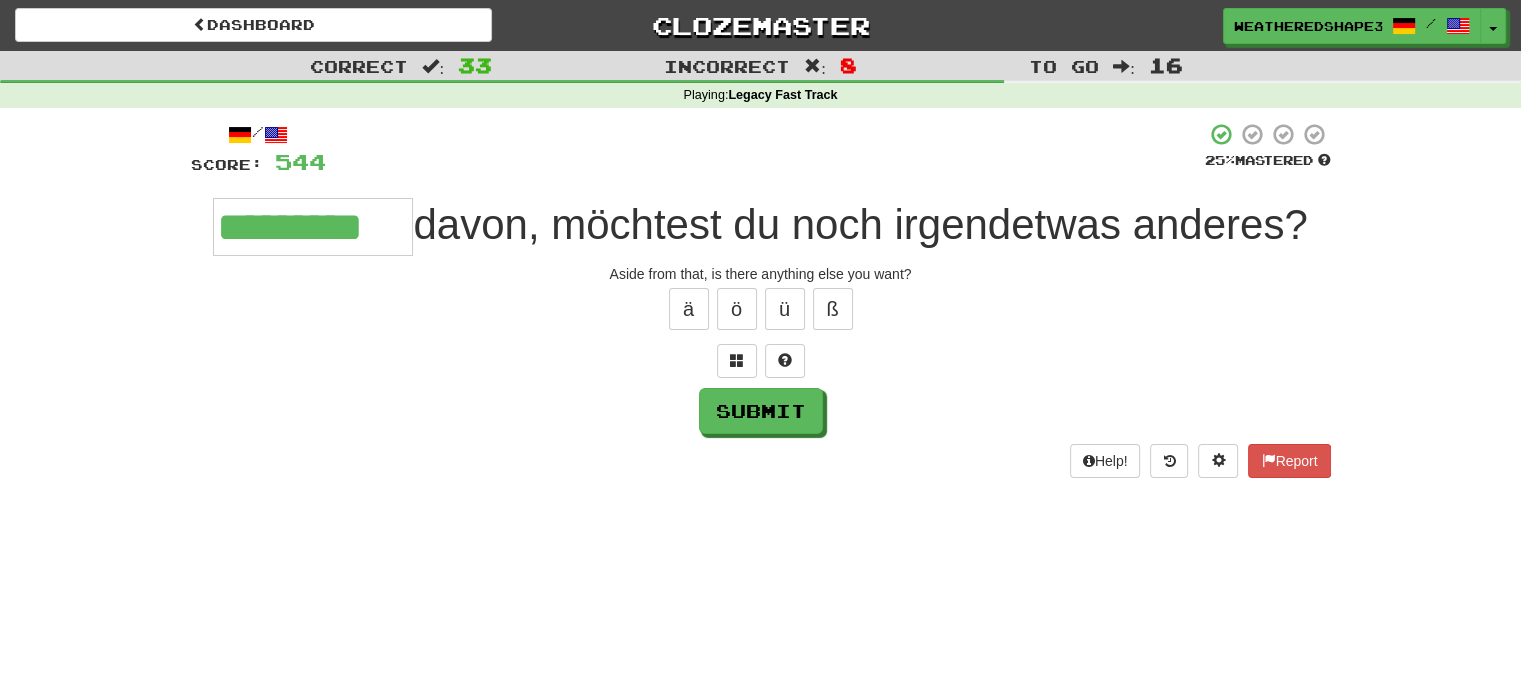 type on "*********" 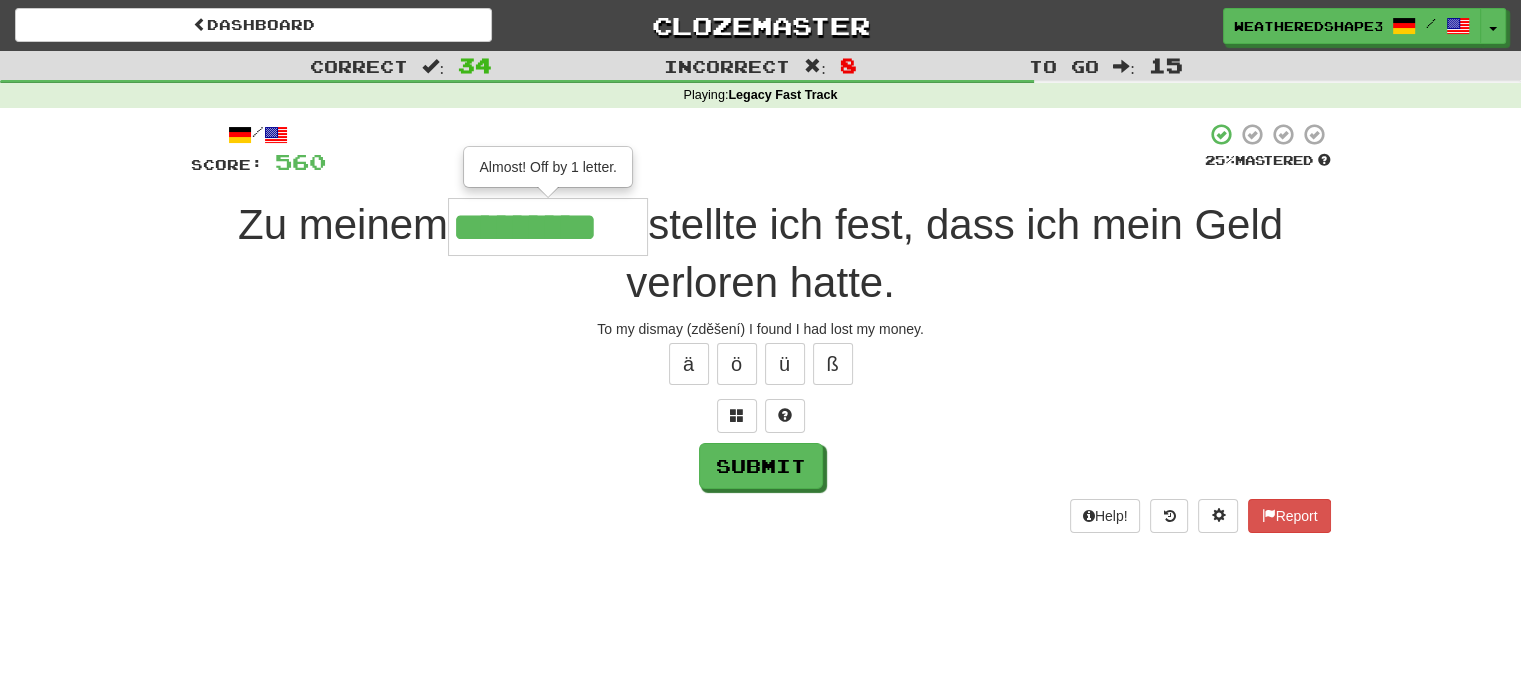 type on "*********" 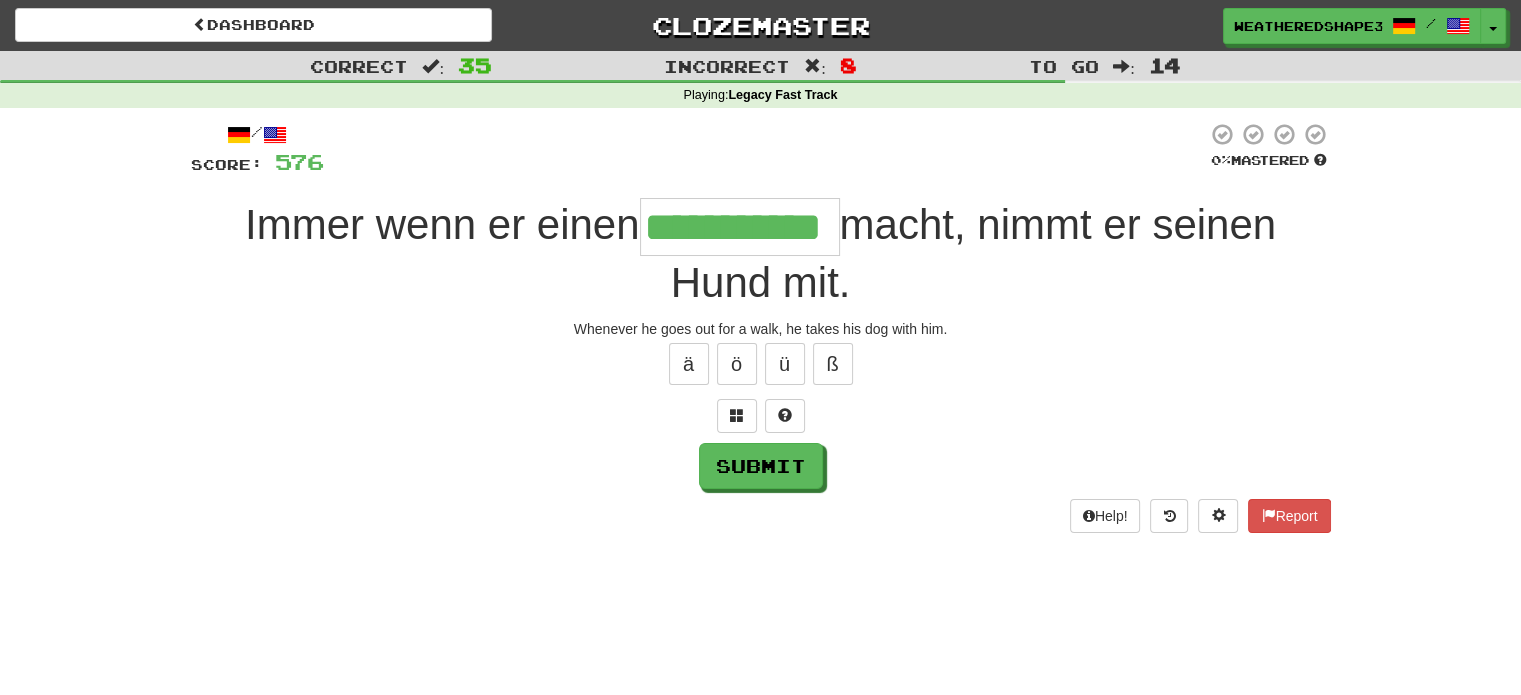 scroll, scrollTop: 0, scrollLeft: 36, axis: horizontal 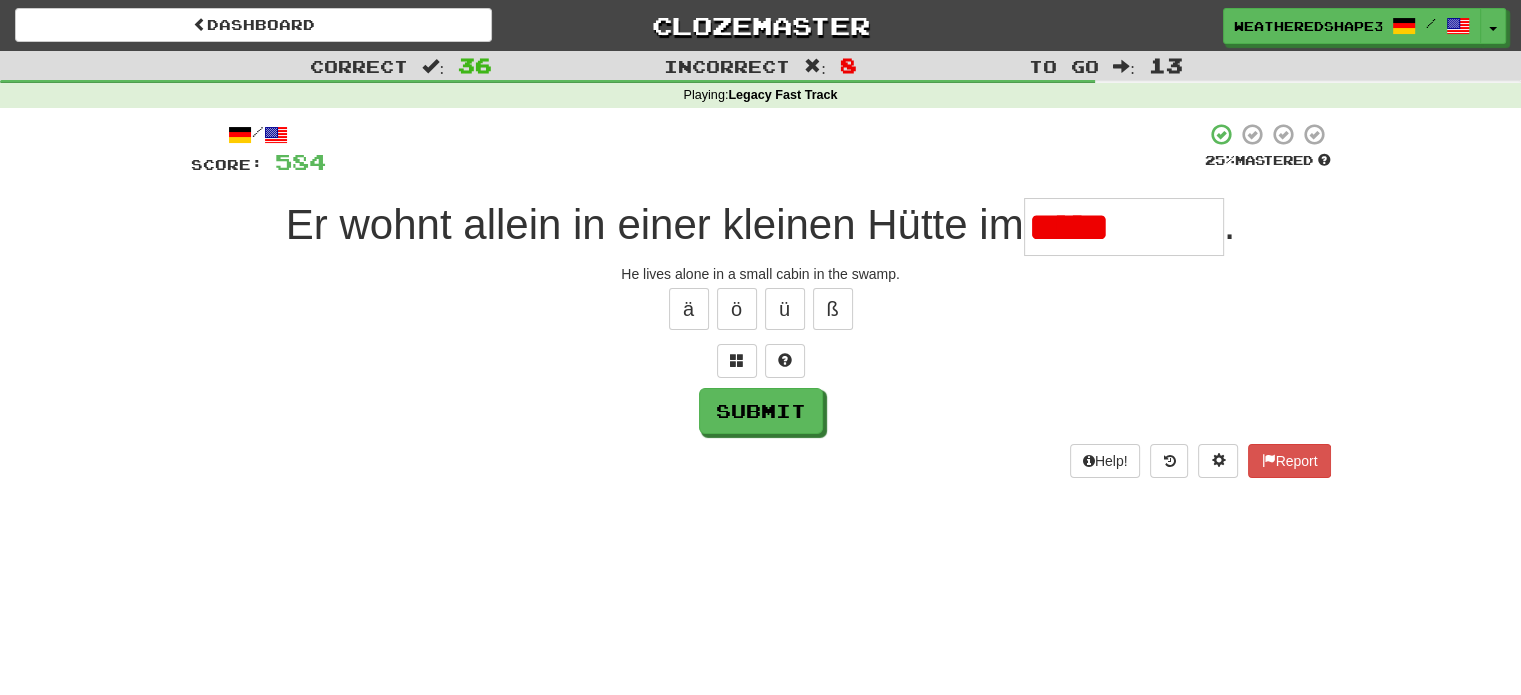 type on "*****" 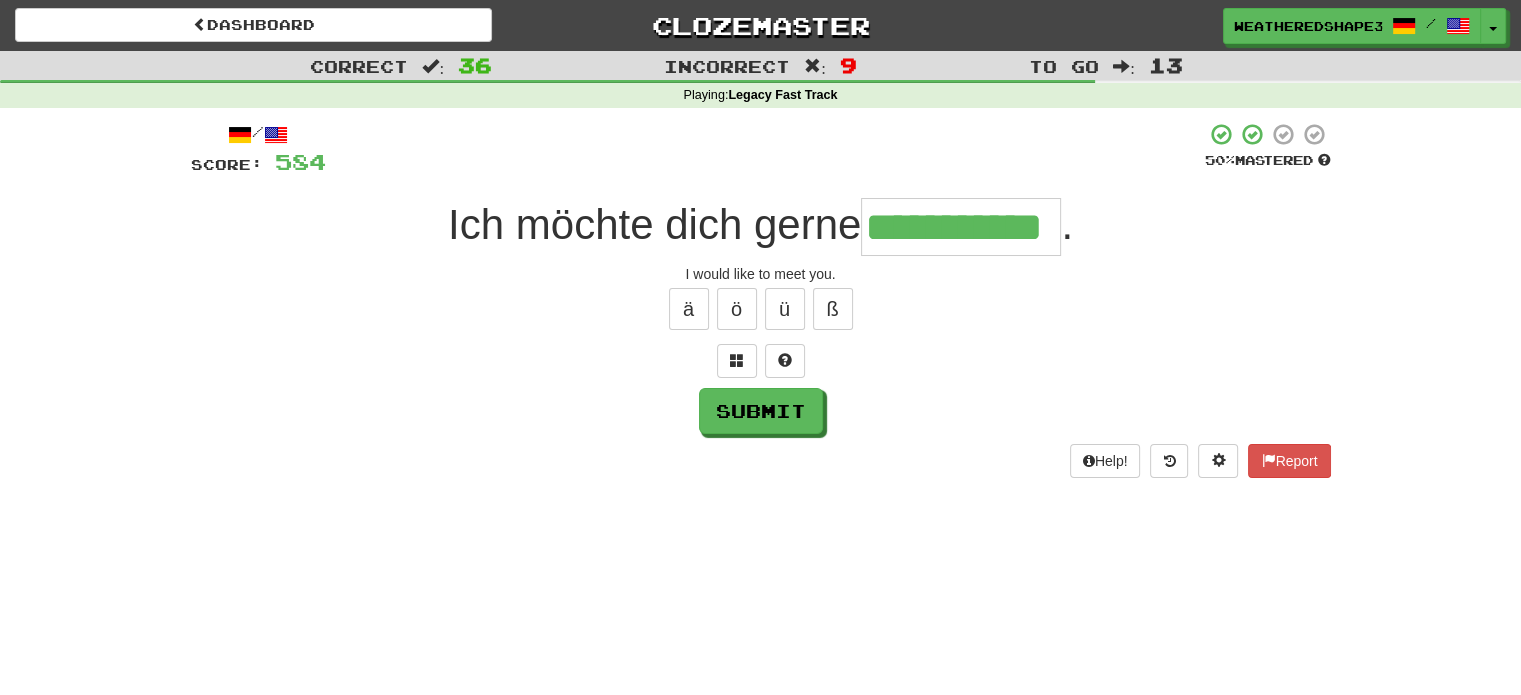 scroll, scrollTop: 0, scrollLeft: 61, axis: horizontal 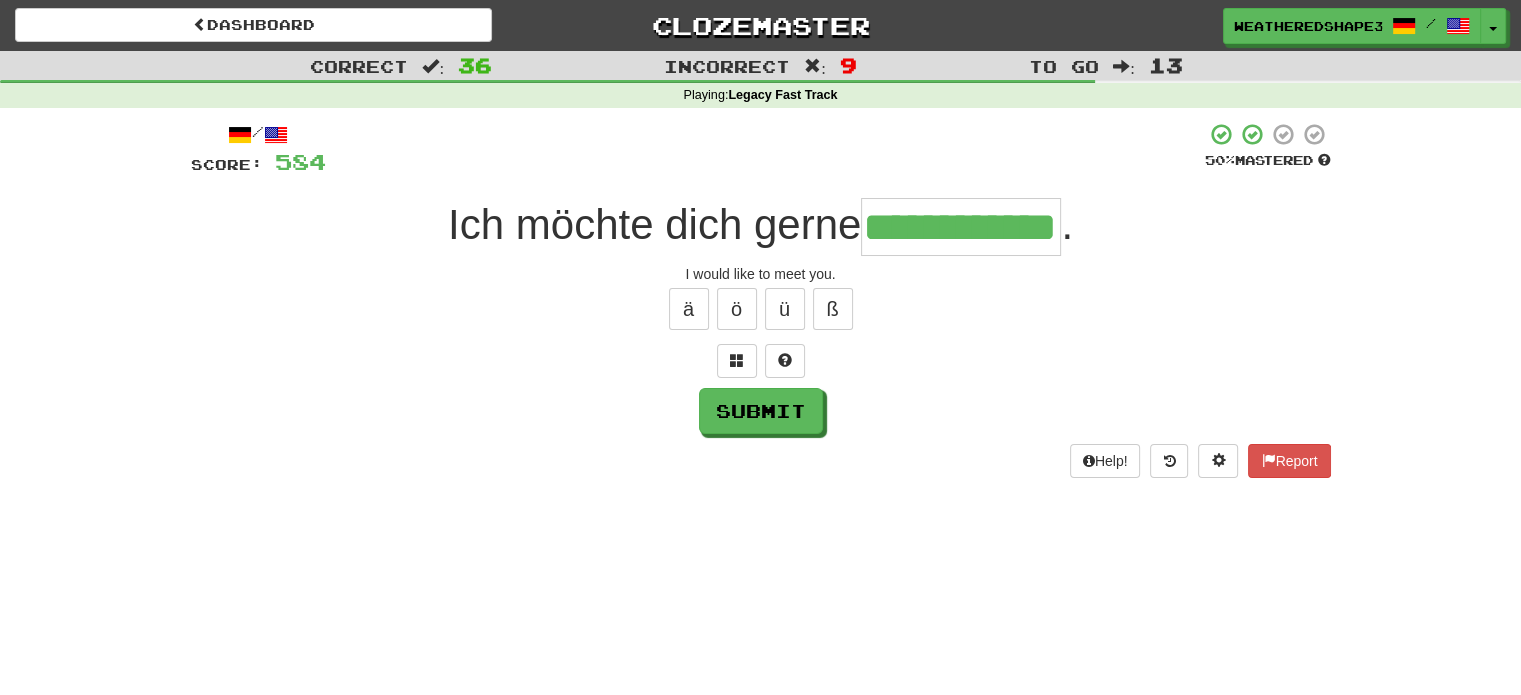 type on "**********" 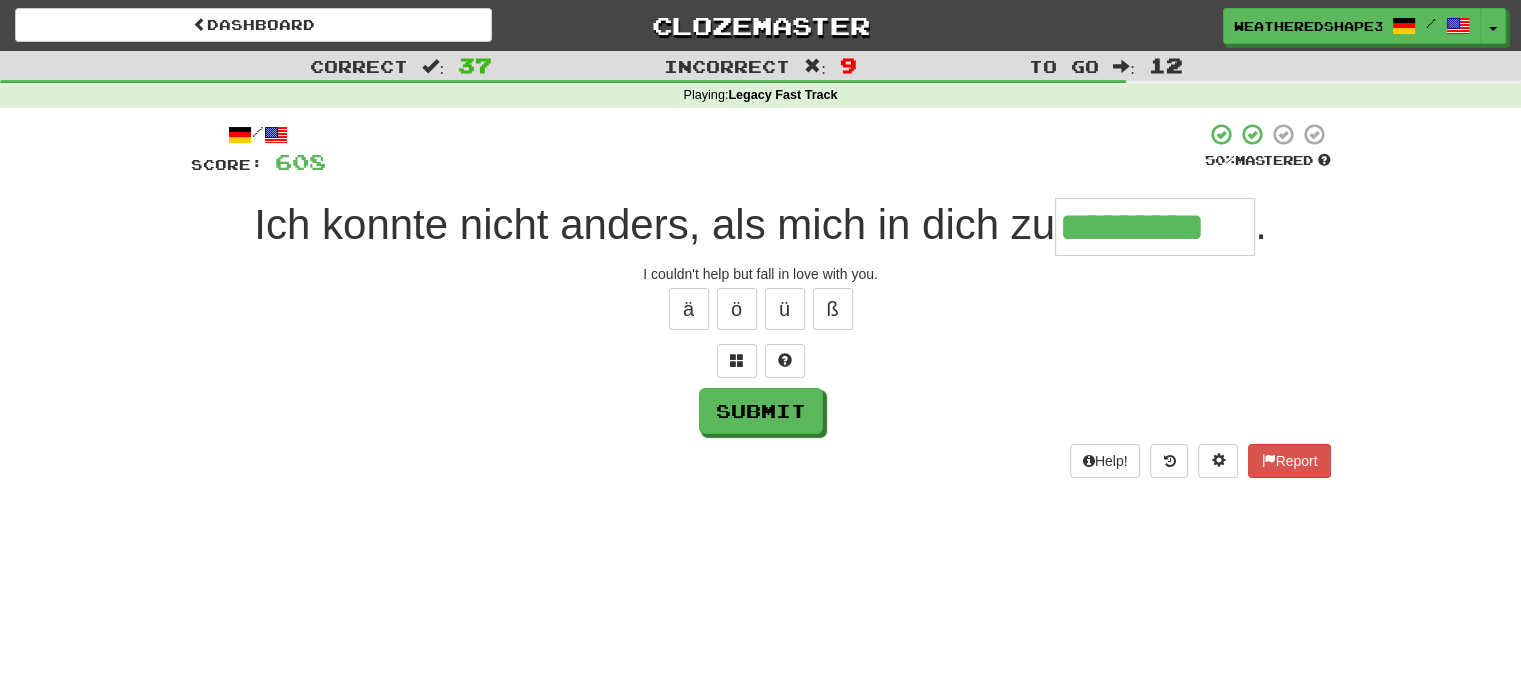 type on "*********" 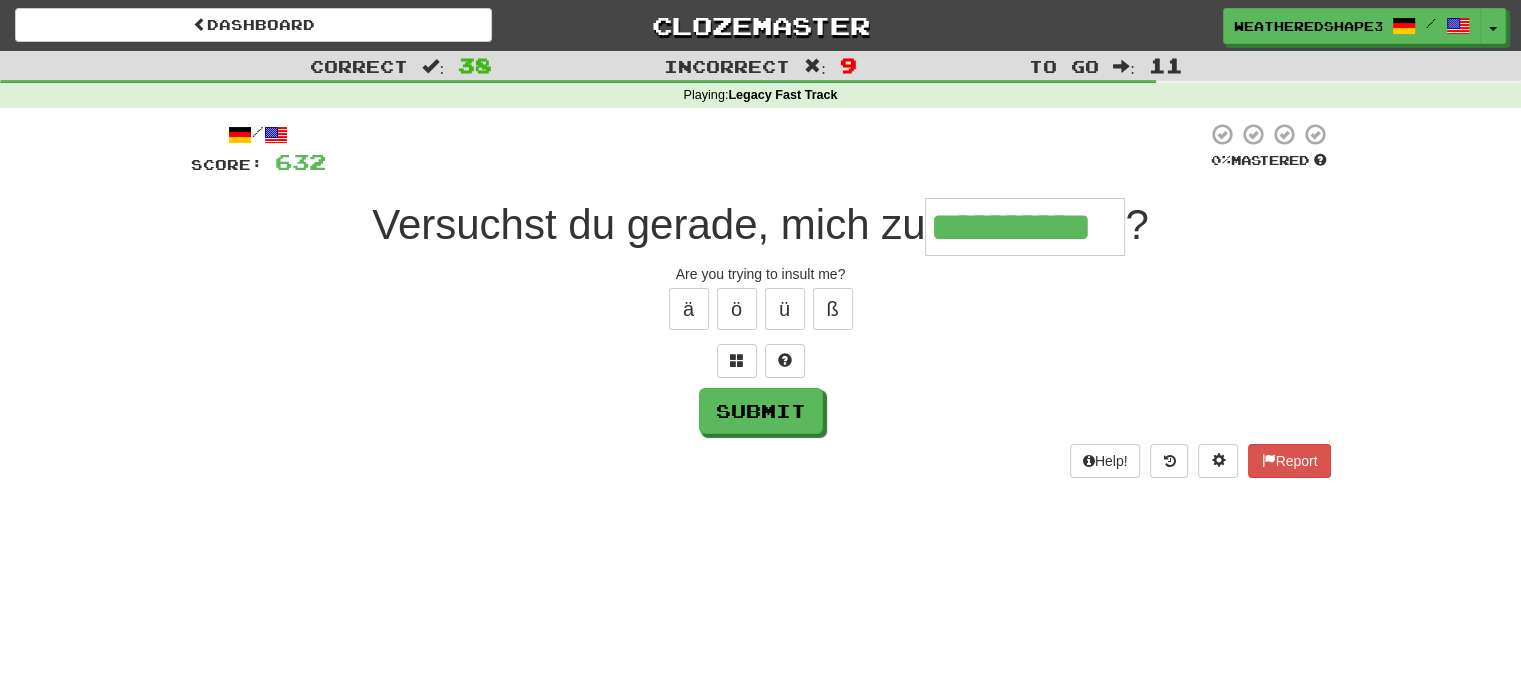 type on "**********" 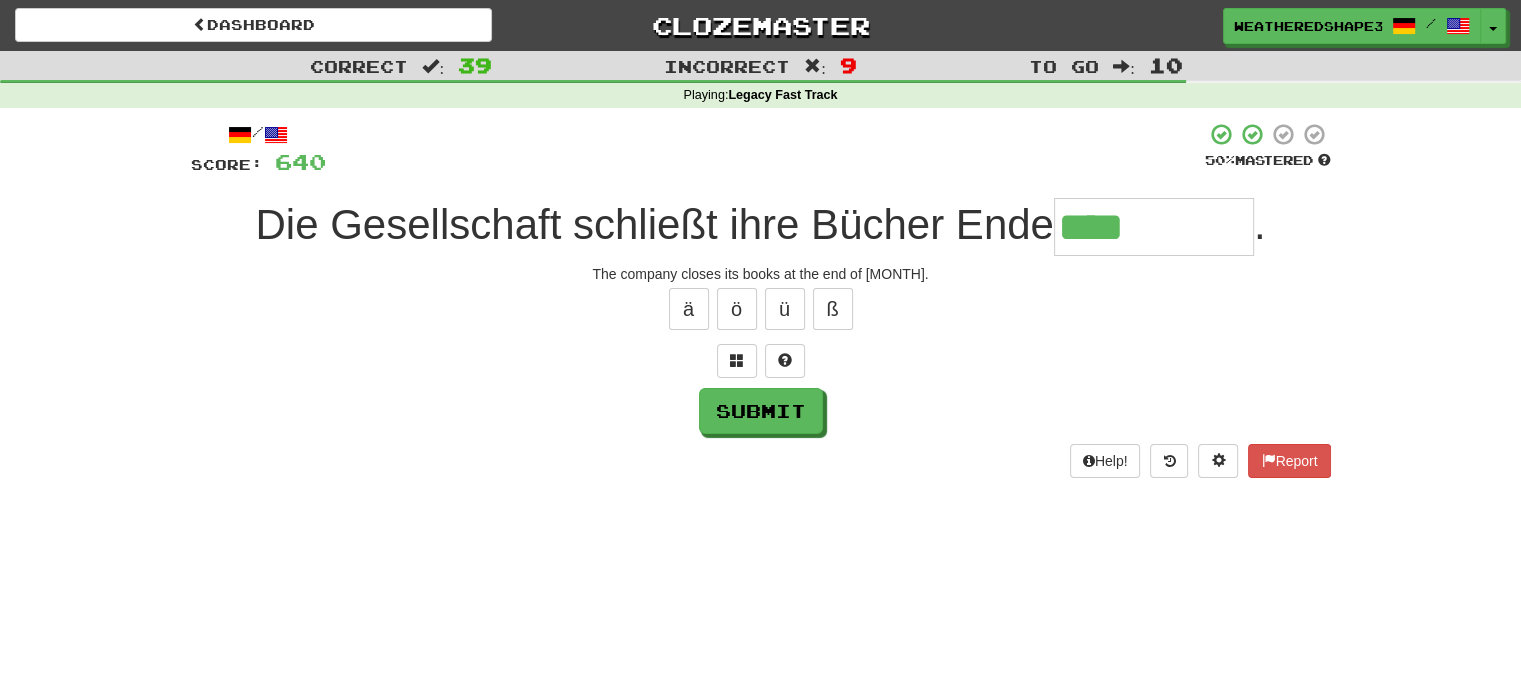 type on "****" 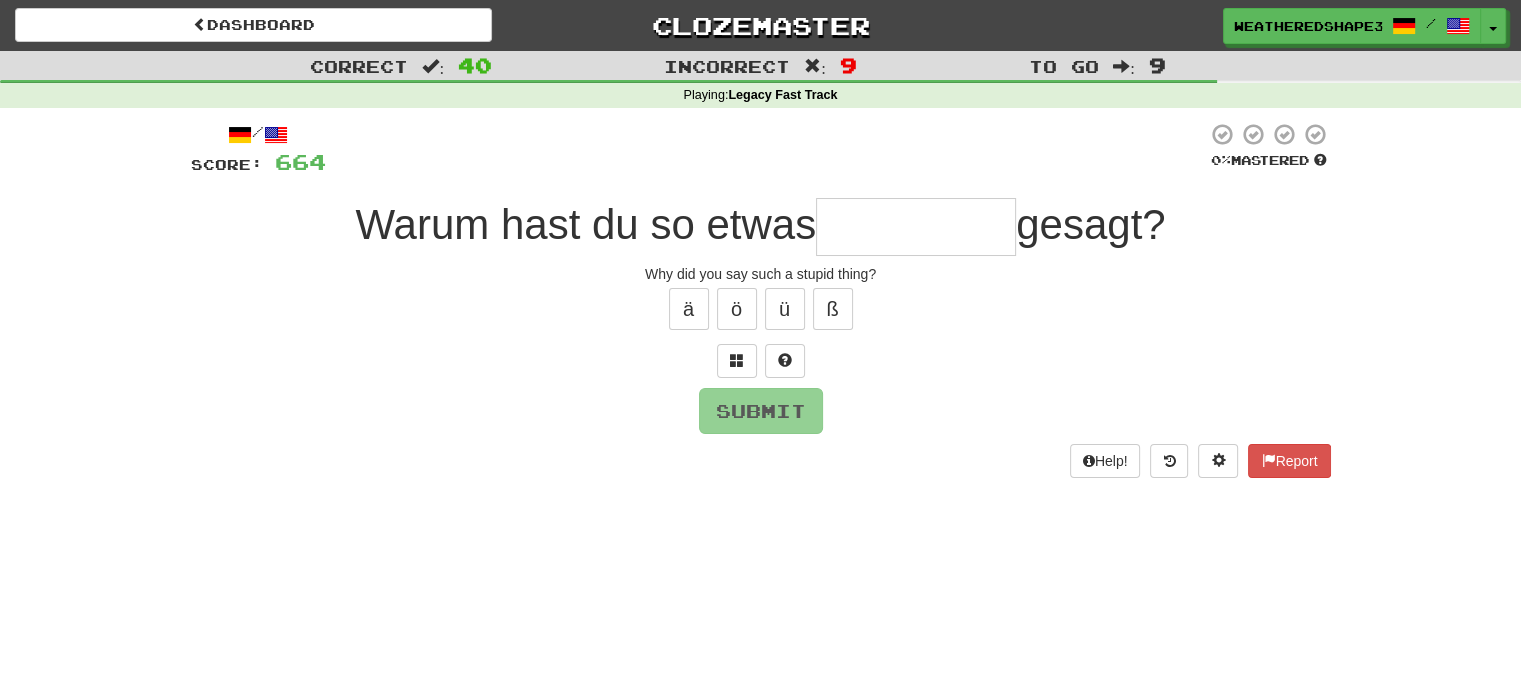type on "*" 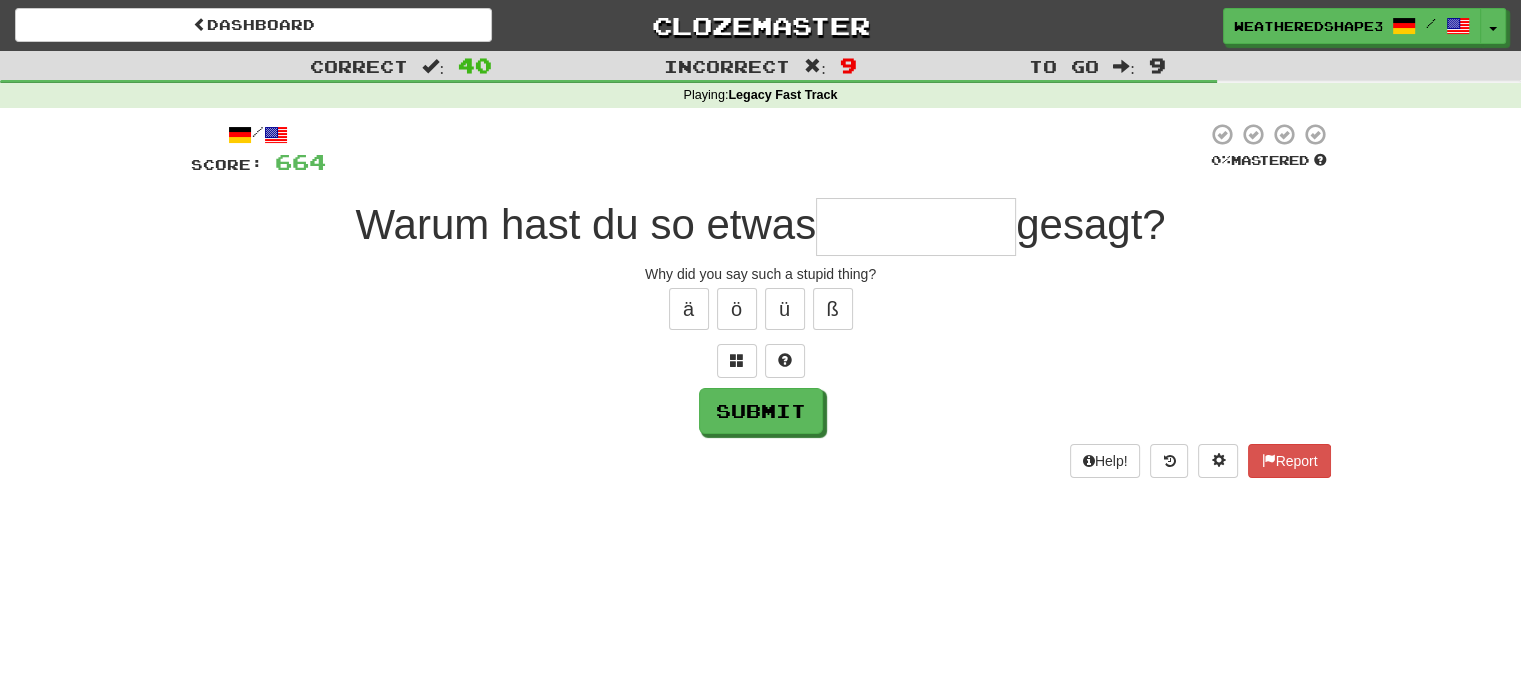 type on "*" 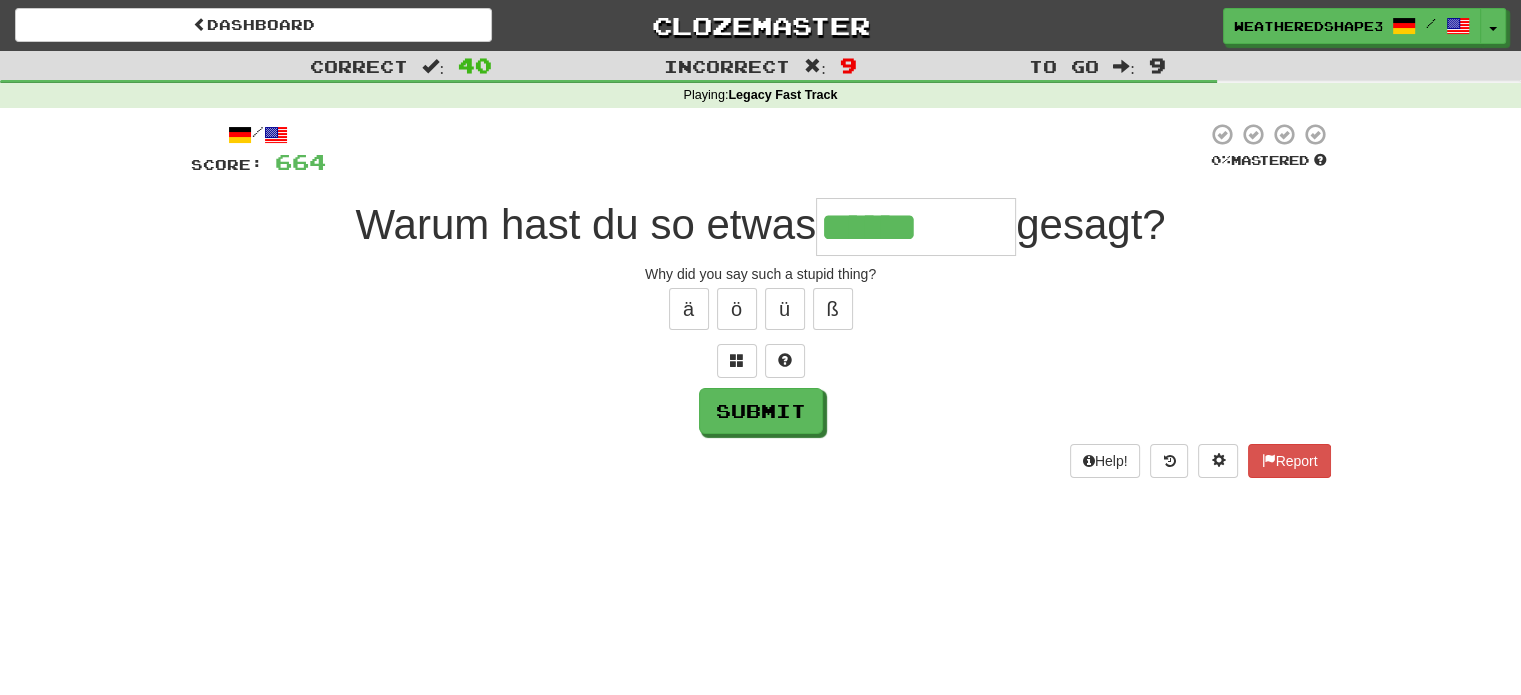 type on "******" 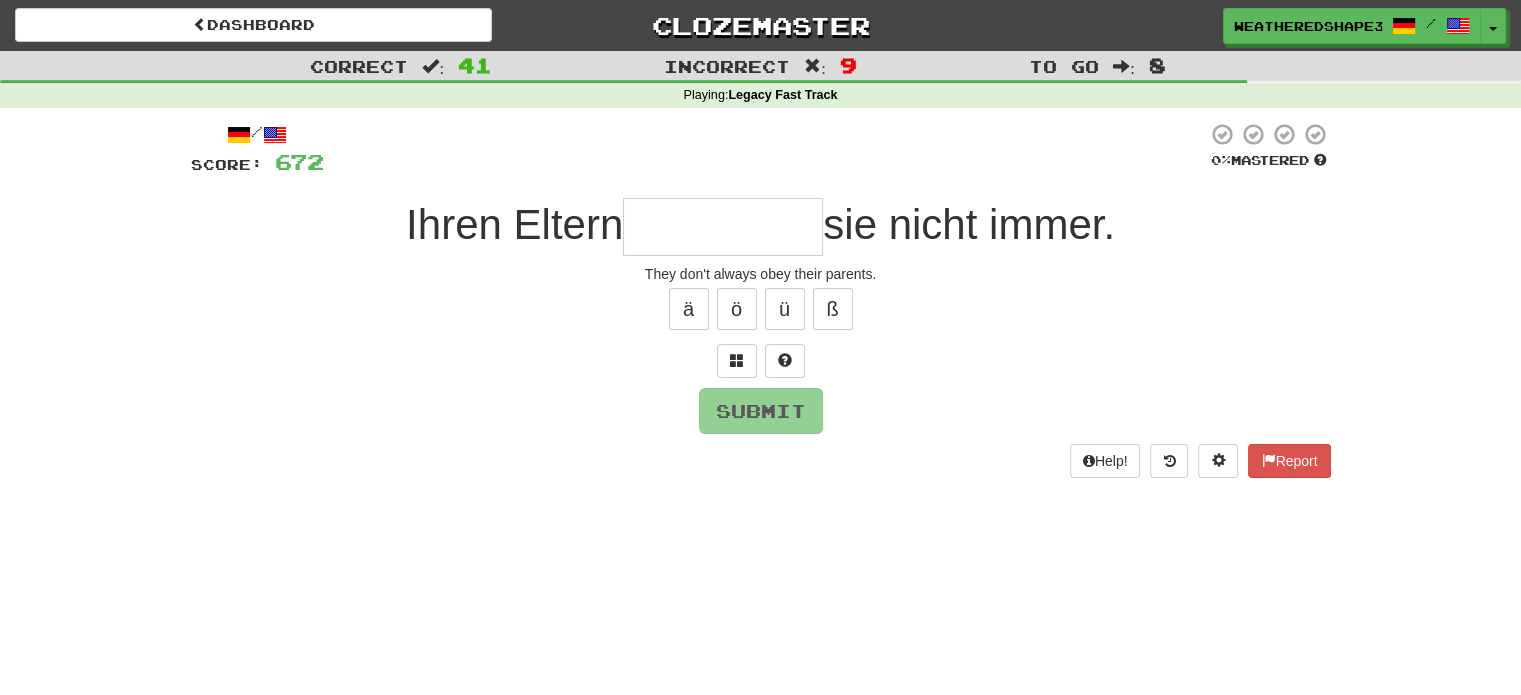 type on "*********" 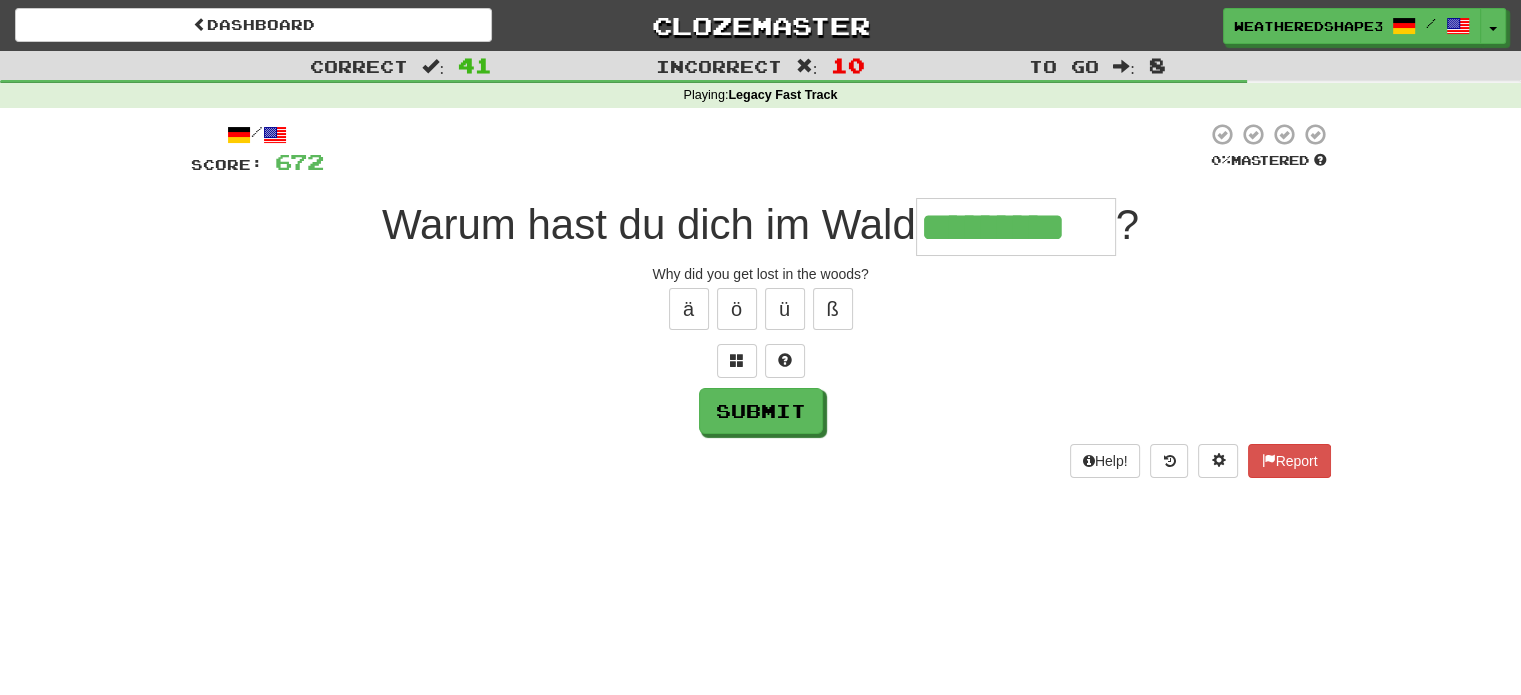 type on "*********" 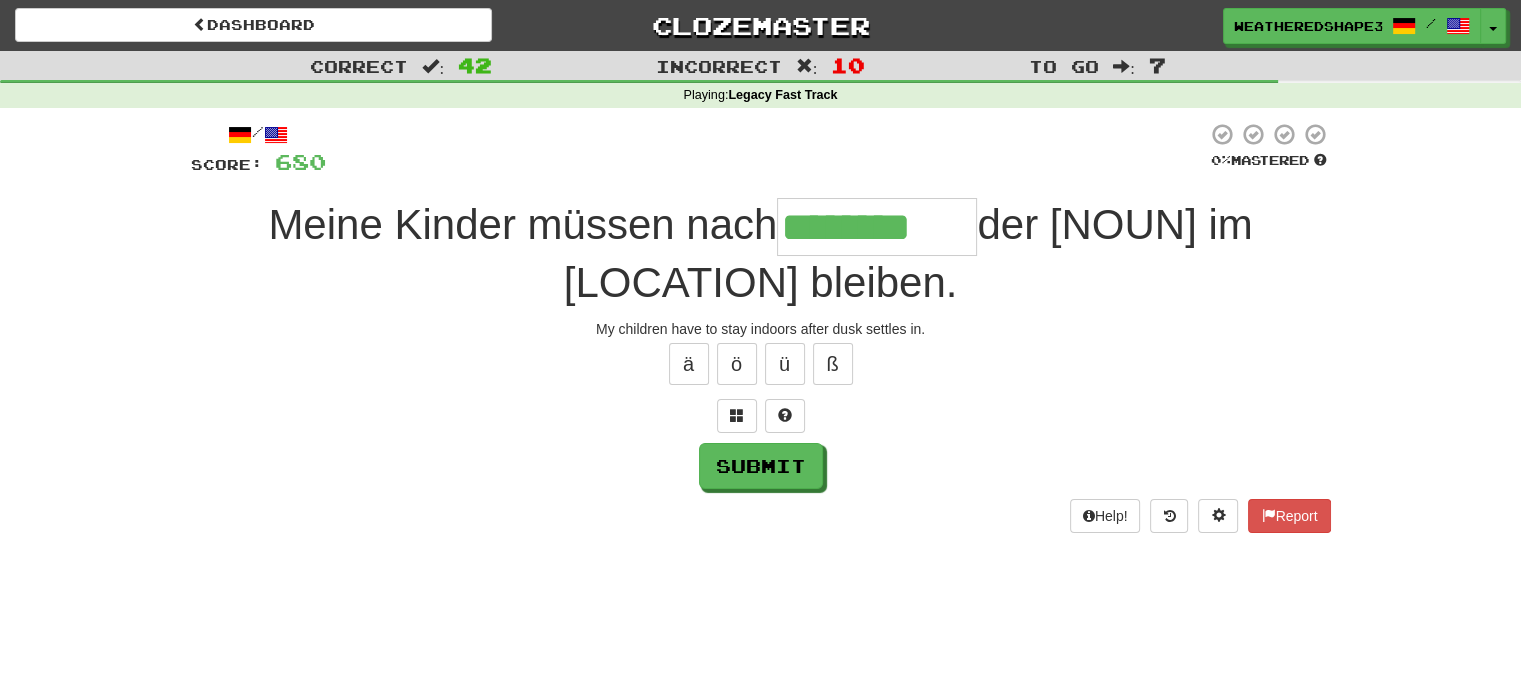 type on "********" 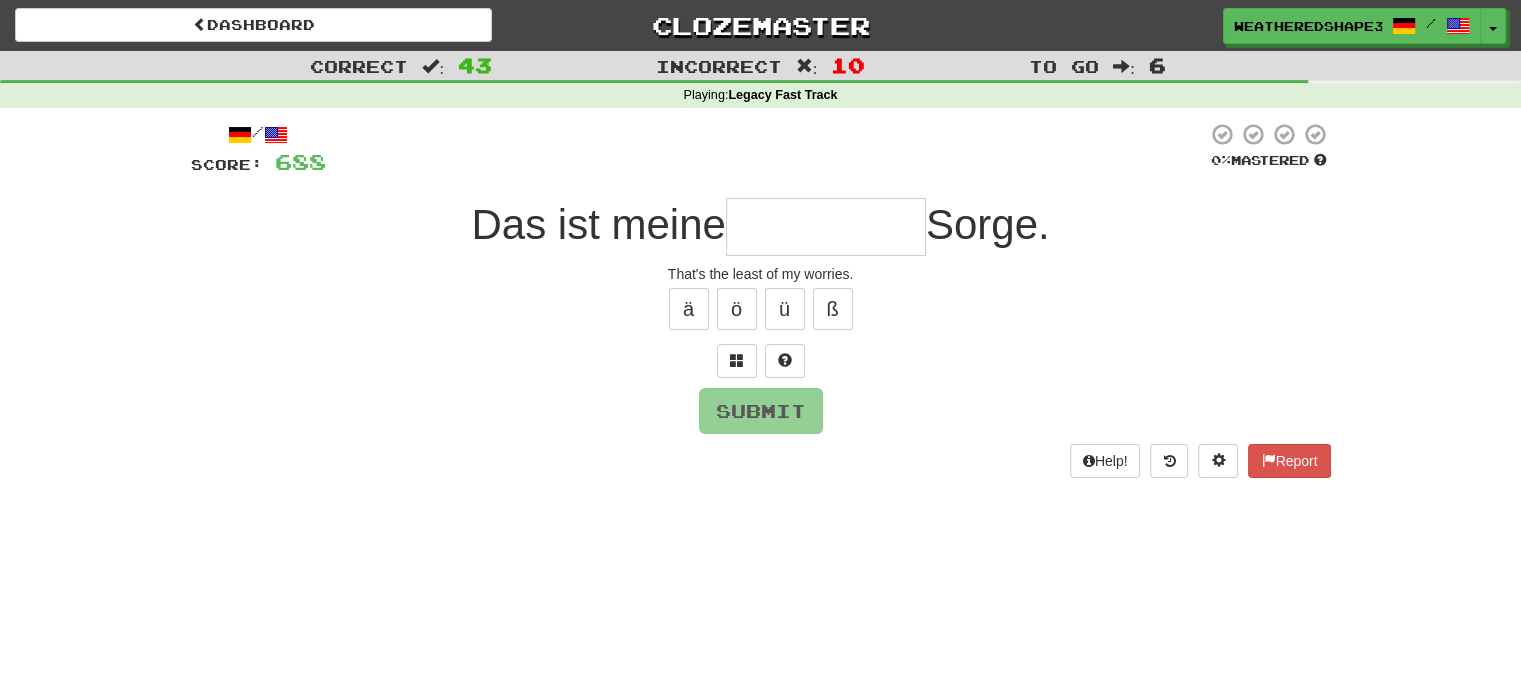 type on "*********" 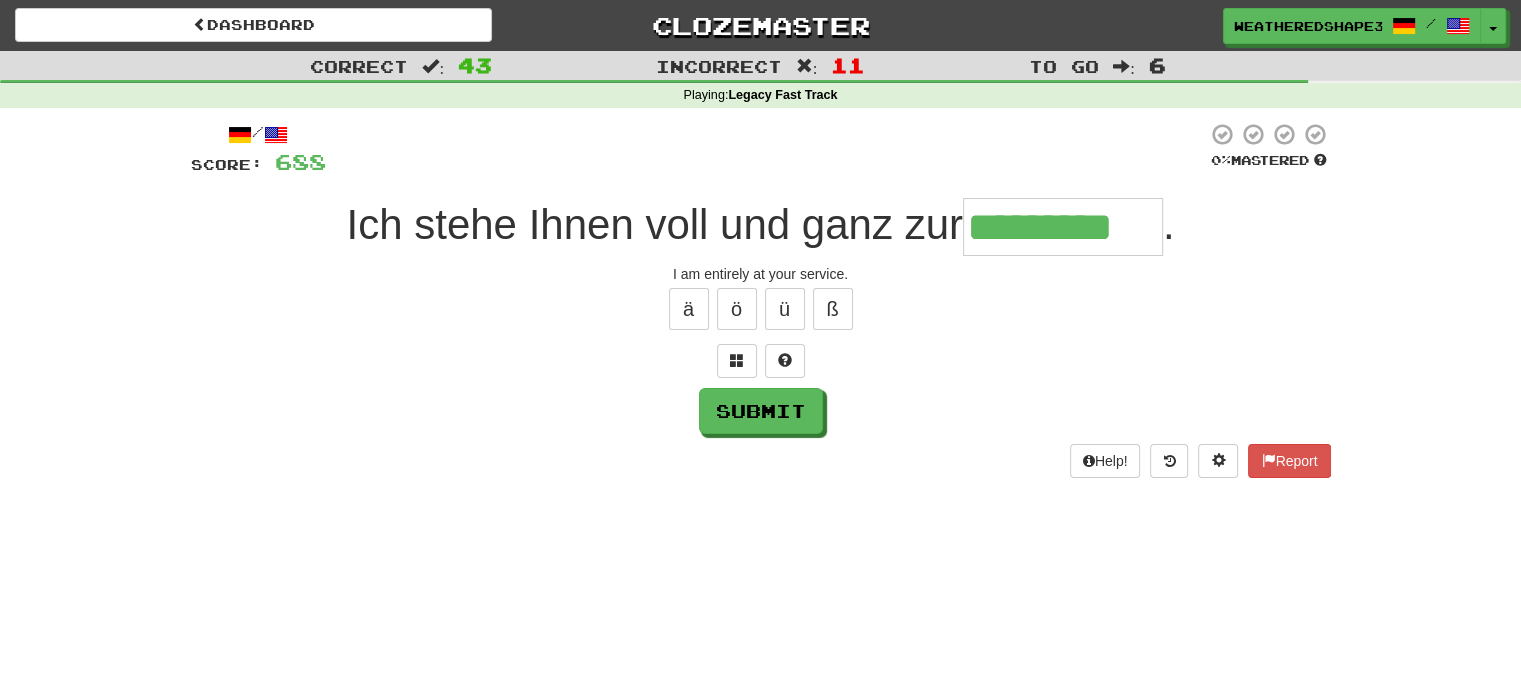 type on "*********" 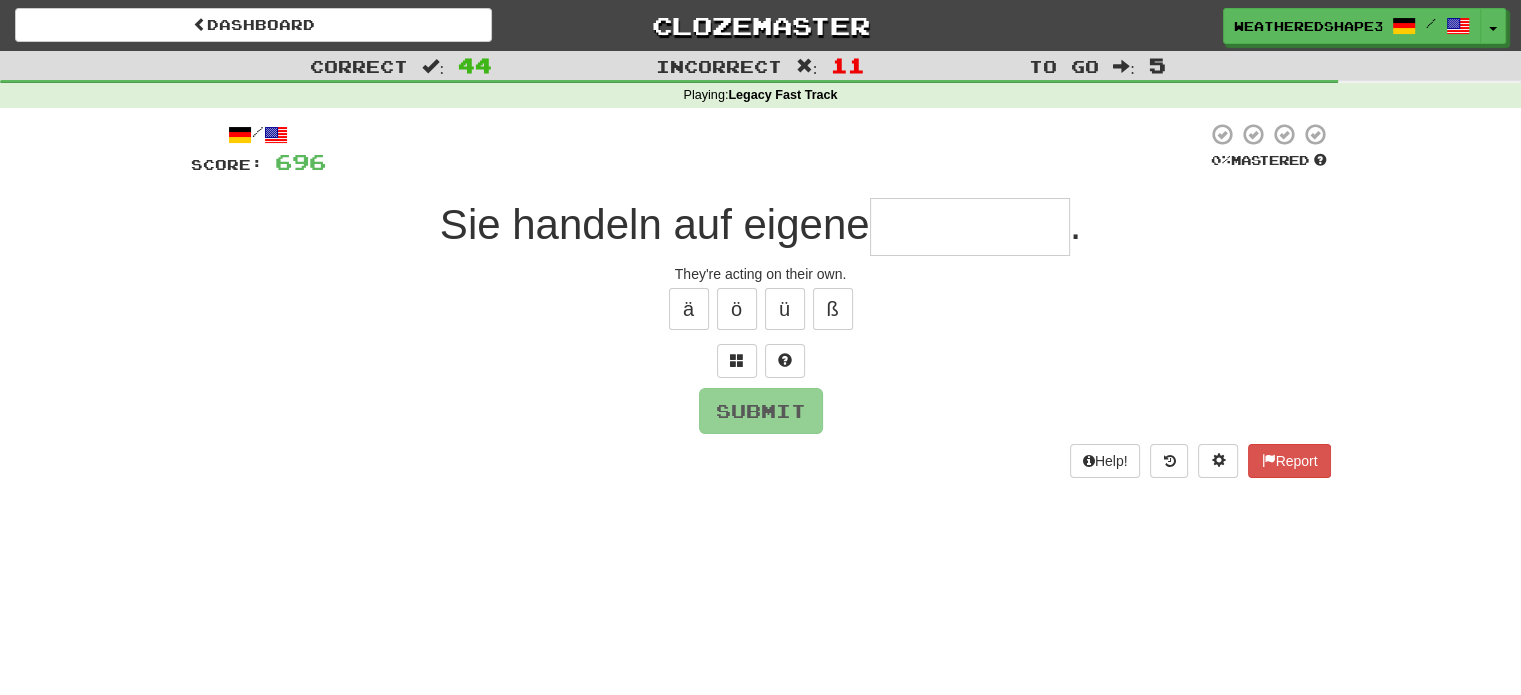 type on "*****" 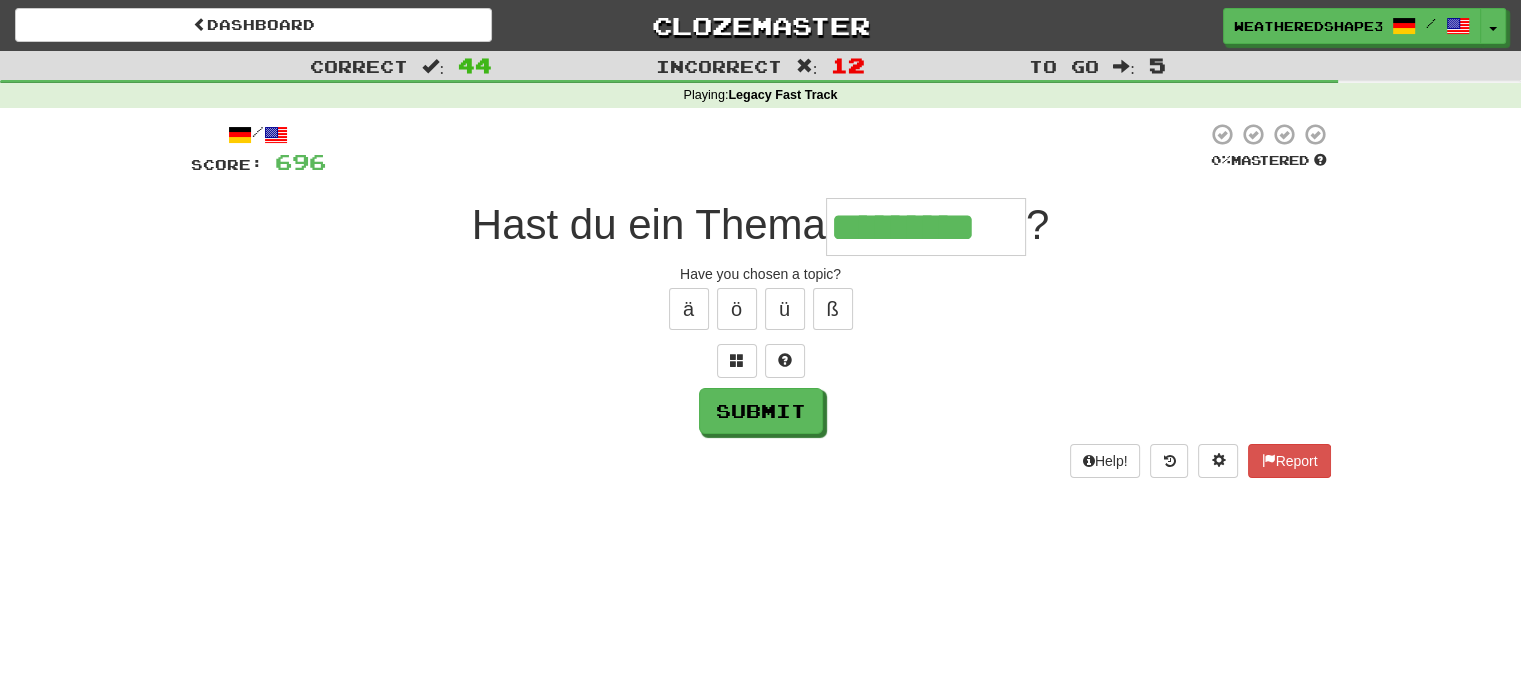 scroll, scrollTop: 0, scrollLeft: 22, axis: horizontal 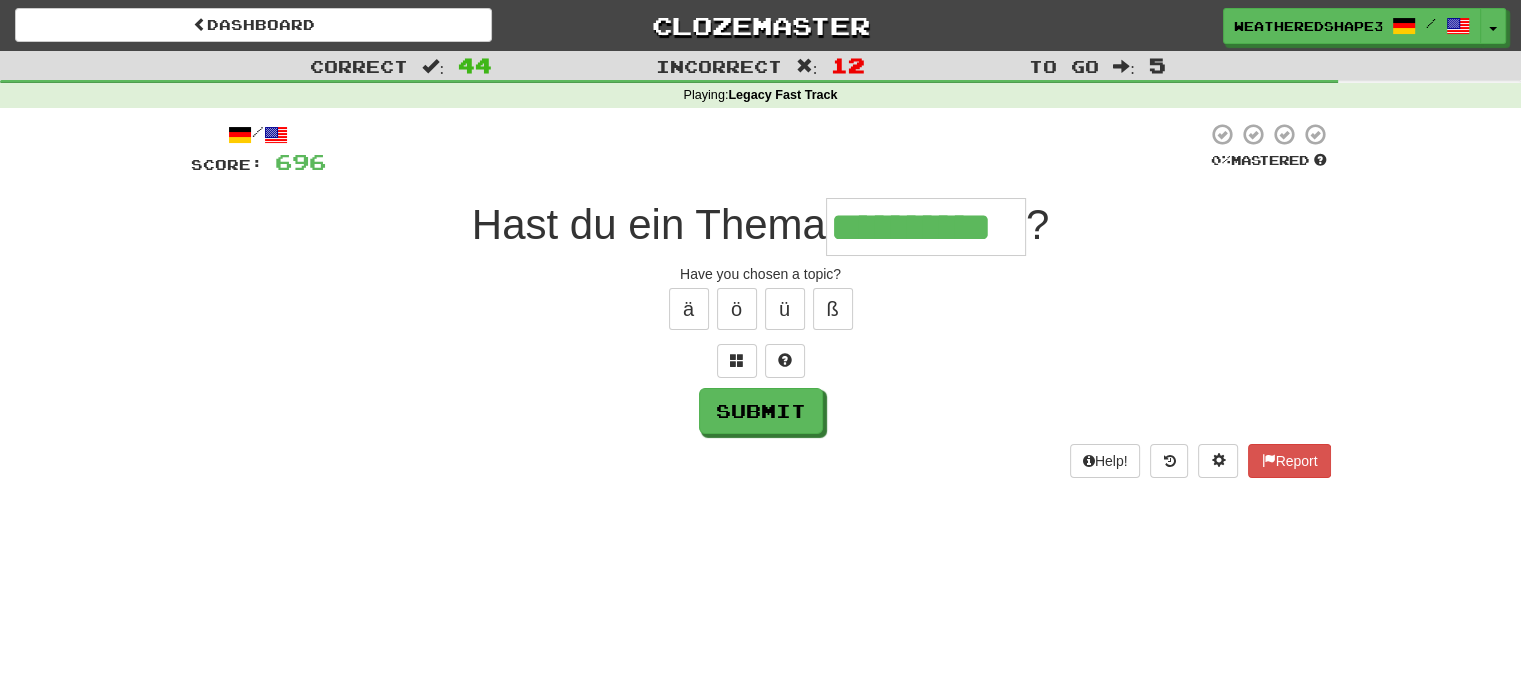 type on "**********" 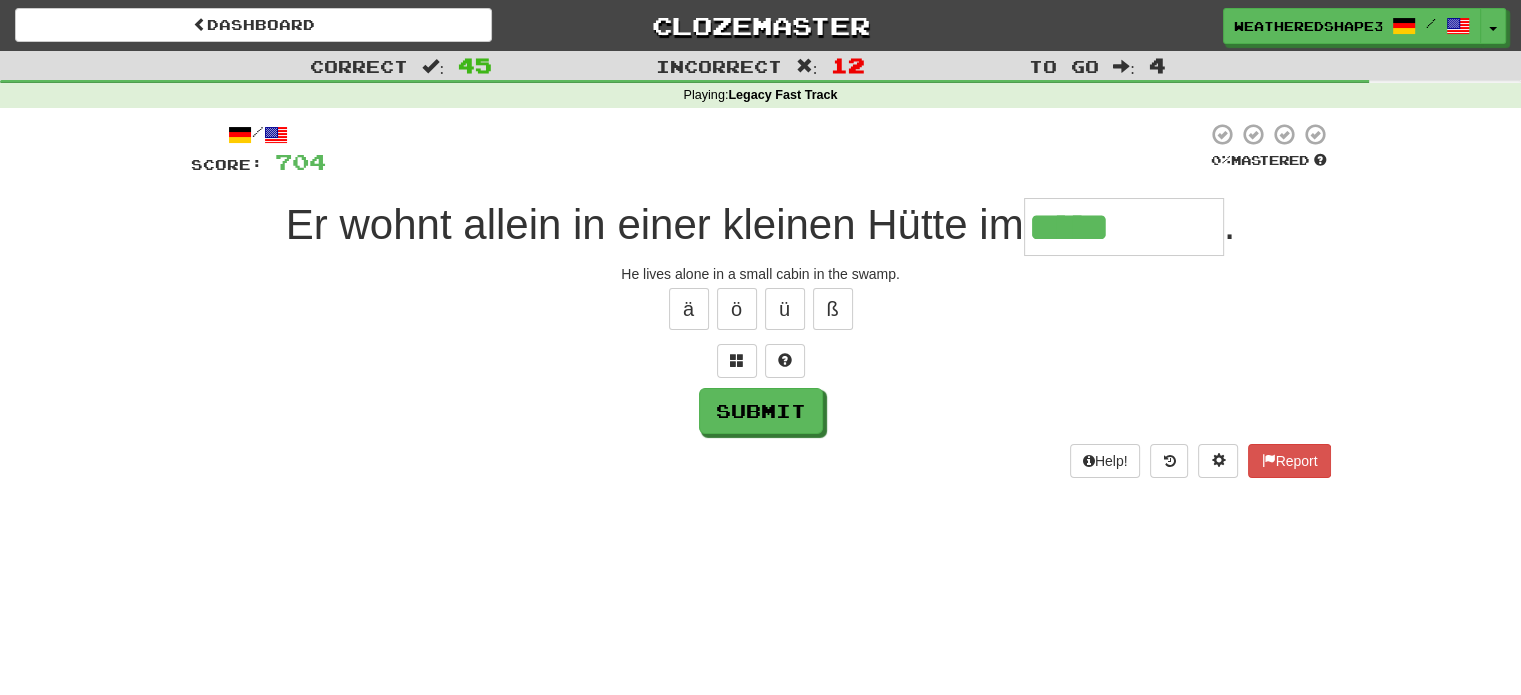 type on "*****" 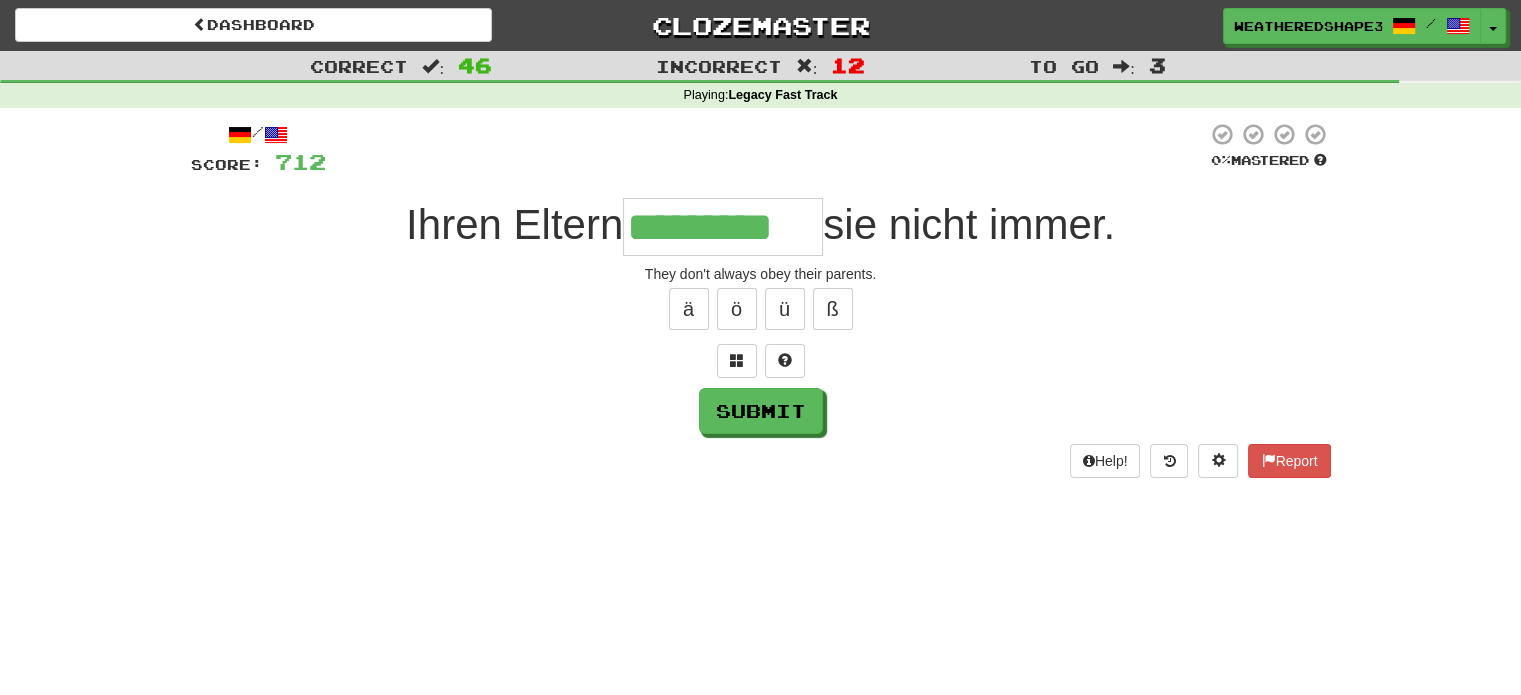 scroll, scrollTop: 0, scrollLeft: 5, axis: horizontal 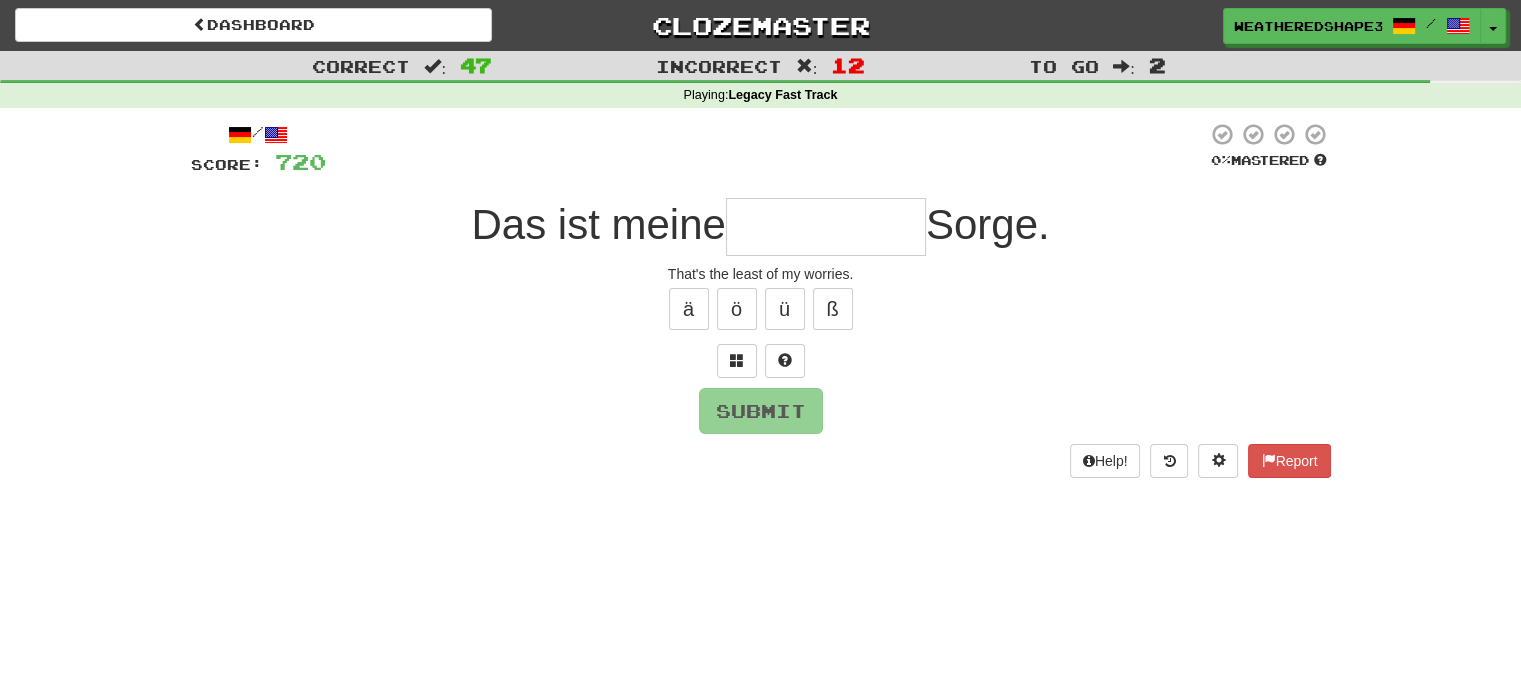 type on "*" 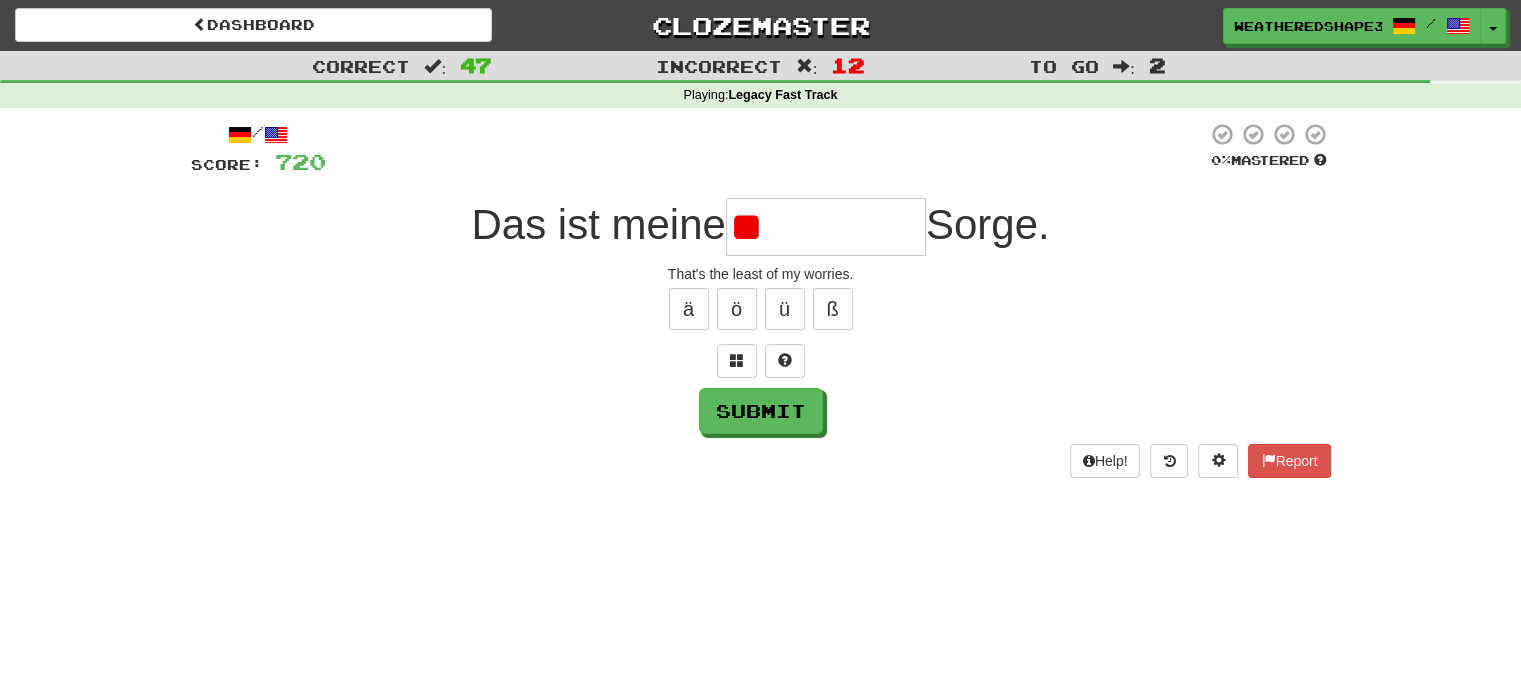 type on "*********" 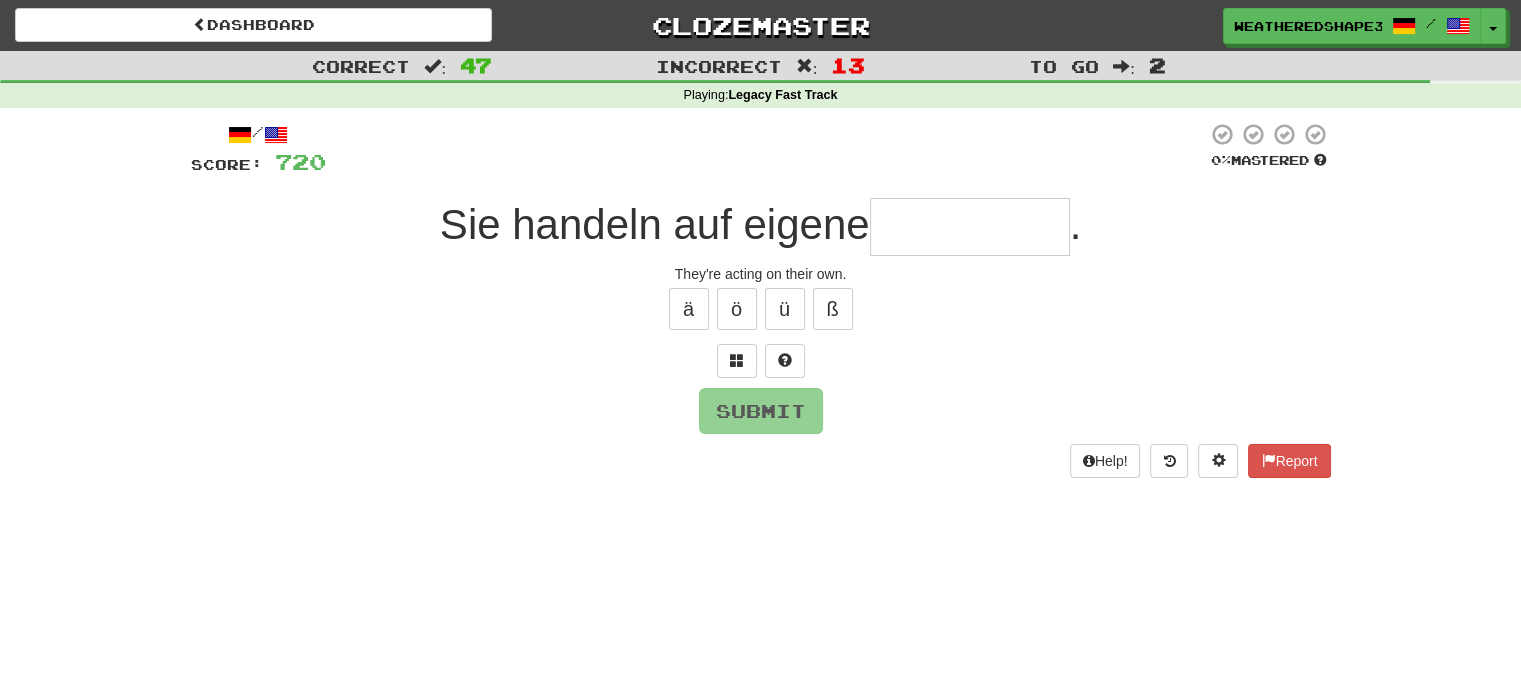 type on "*" 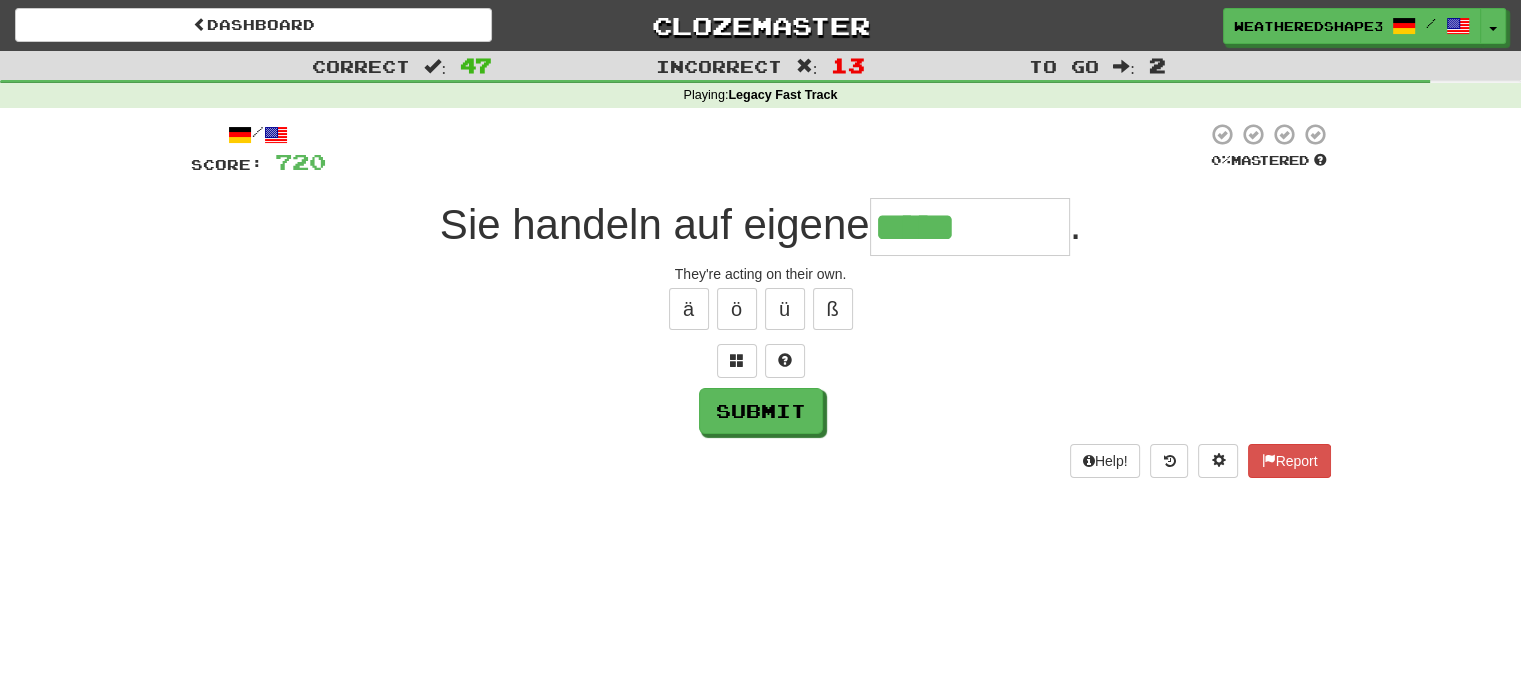 type on "*****" 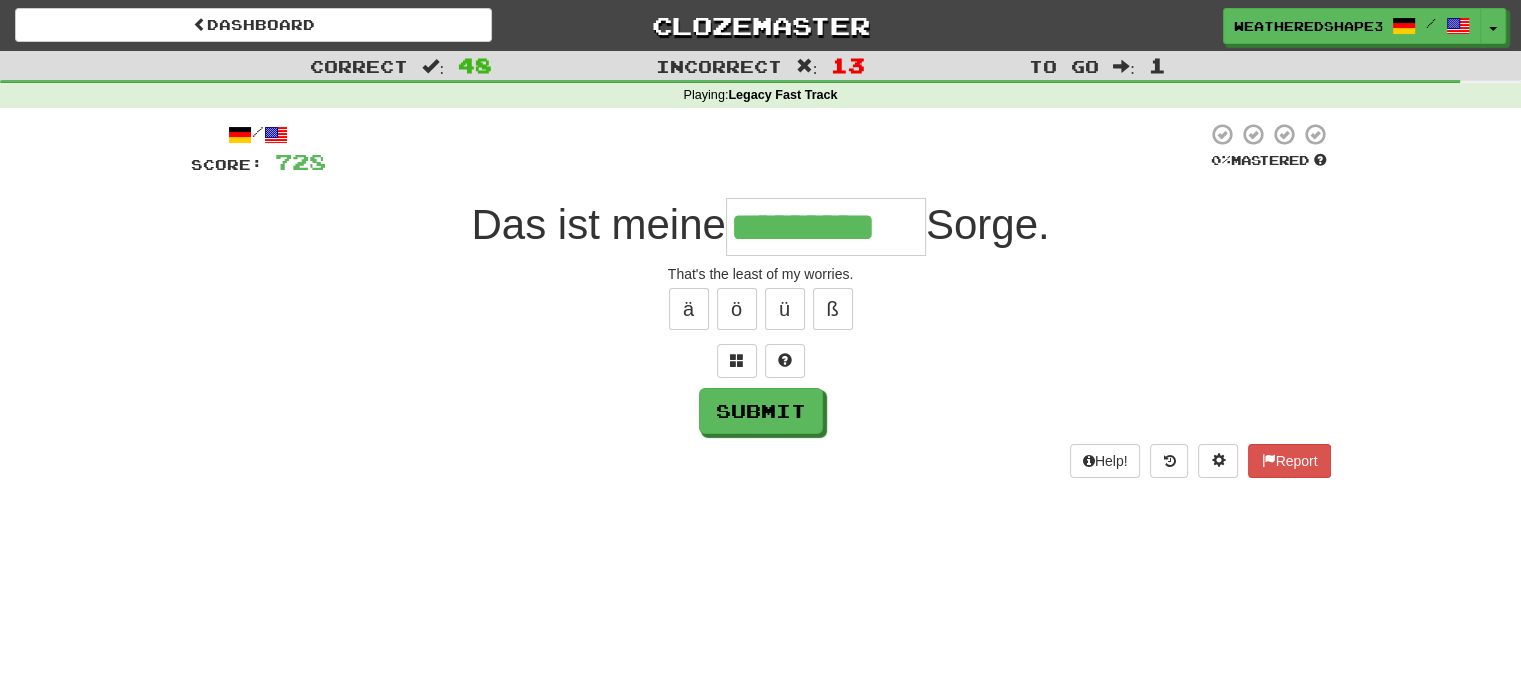 type on "*********" 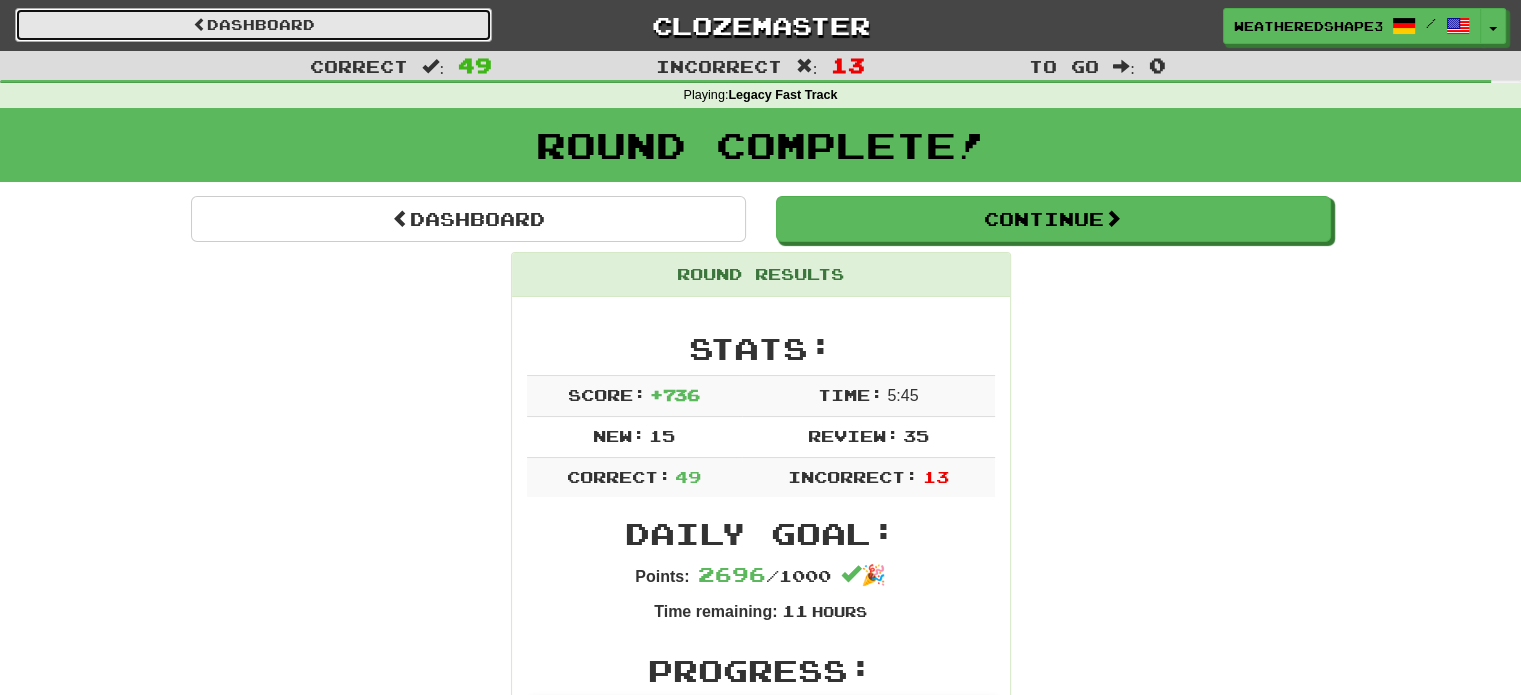 click on "Dashboard" at bounding box center [253, 25] 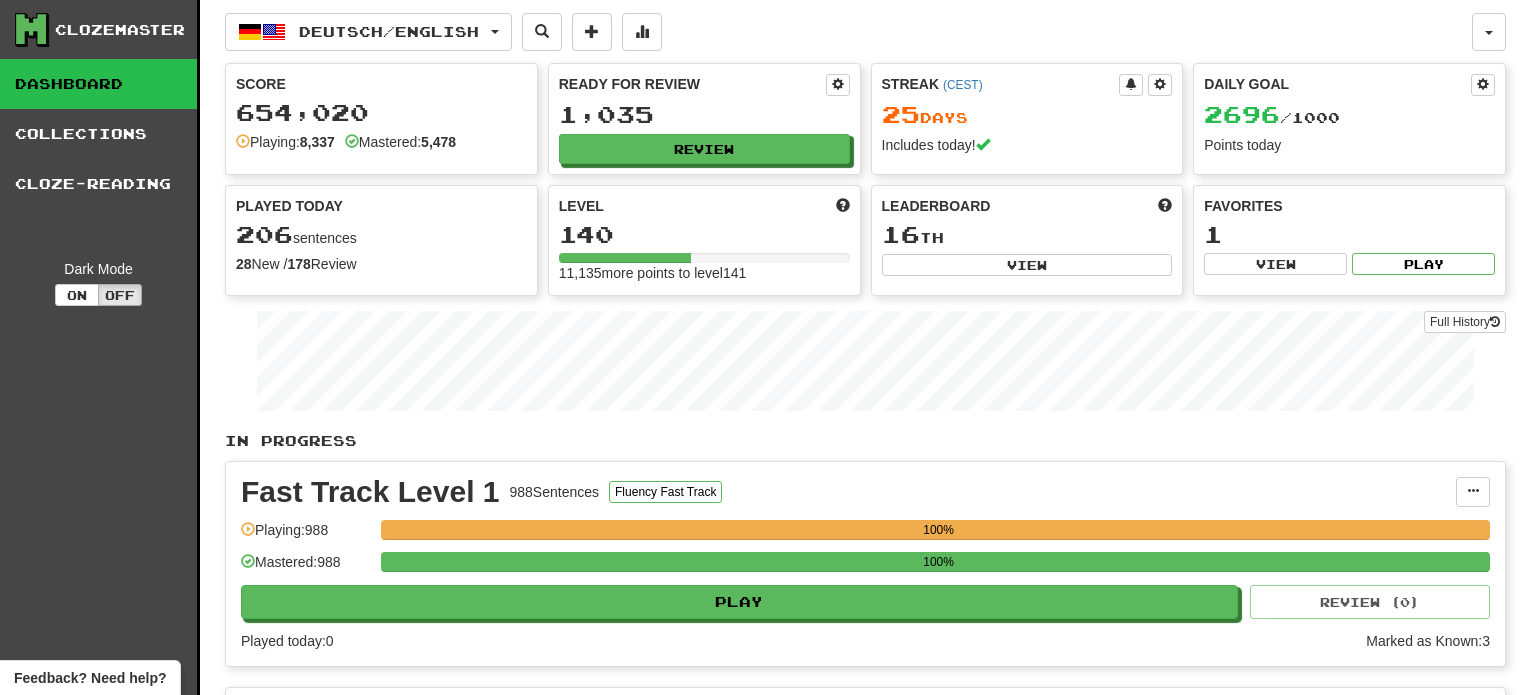scroll, scrollTop: 0, scrollLeft: 0, axis: both 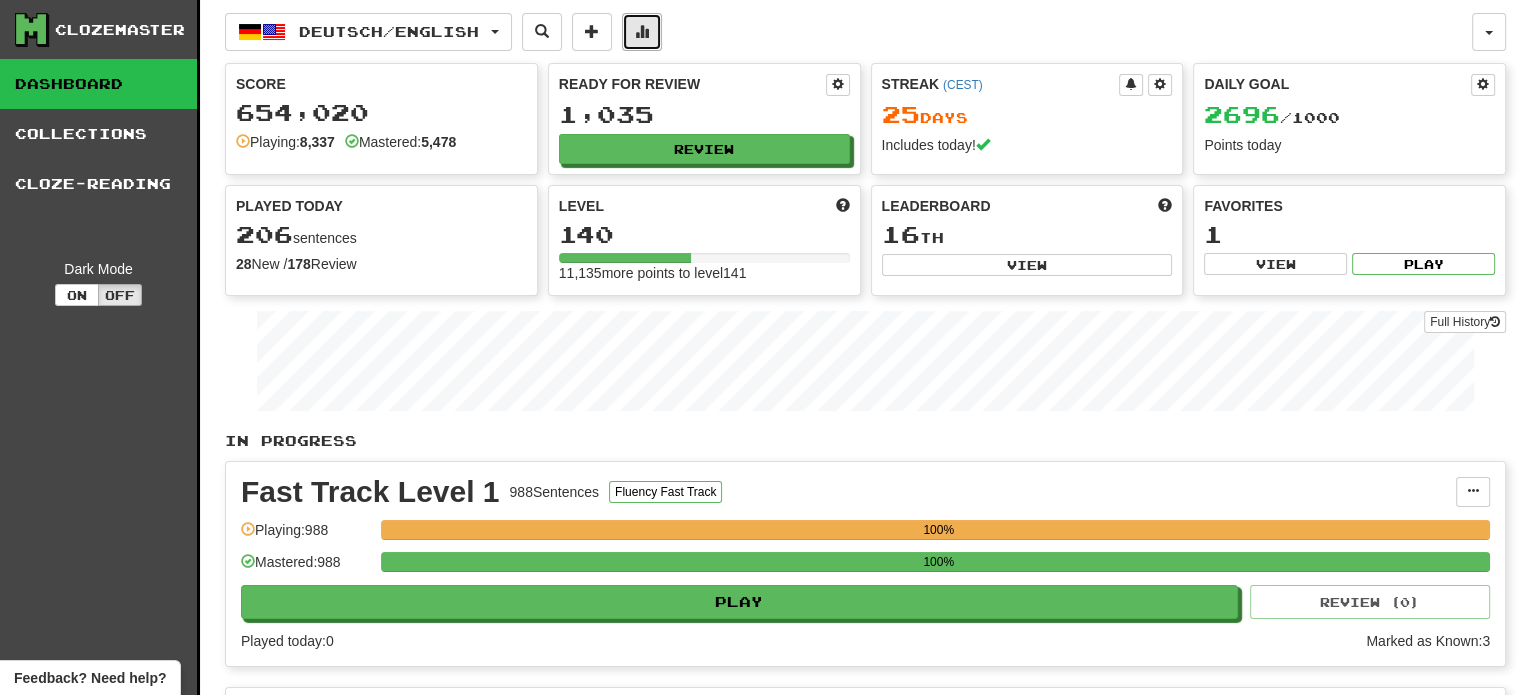 click at bounding box center [642, 31] 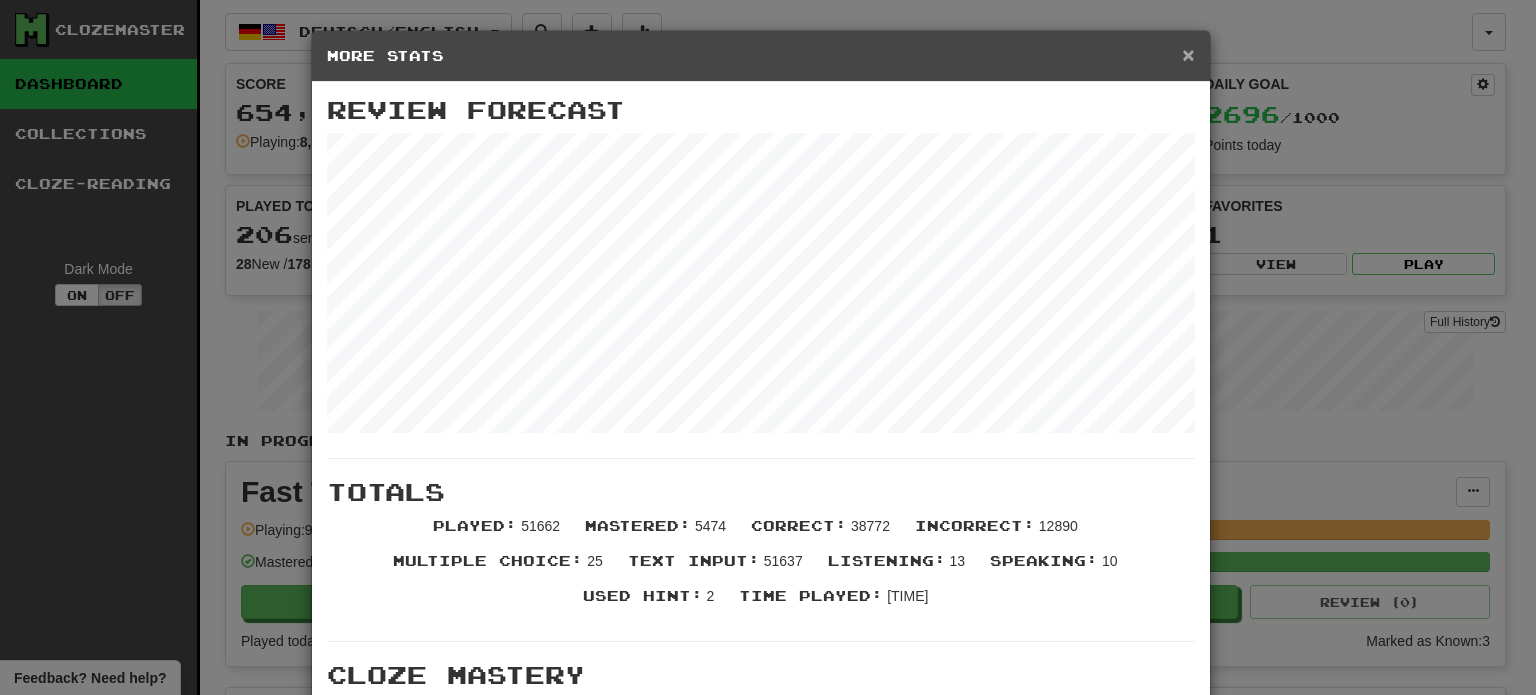 click on "×" at bounding box center [1188, 54] 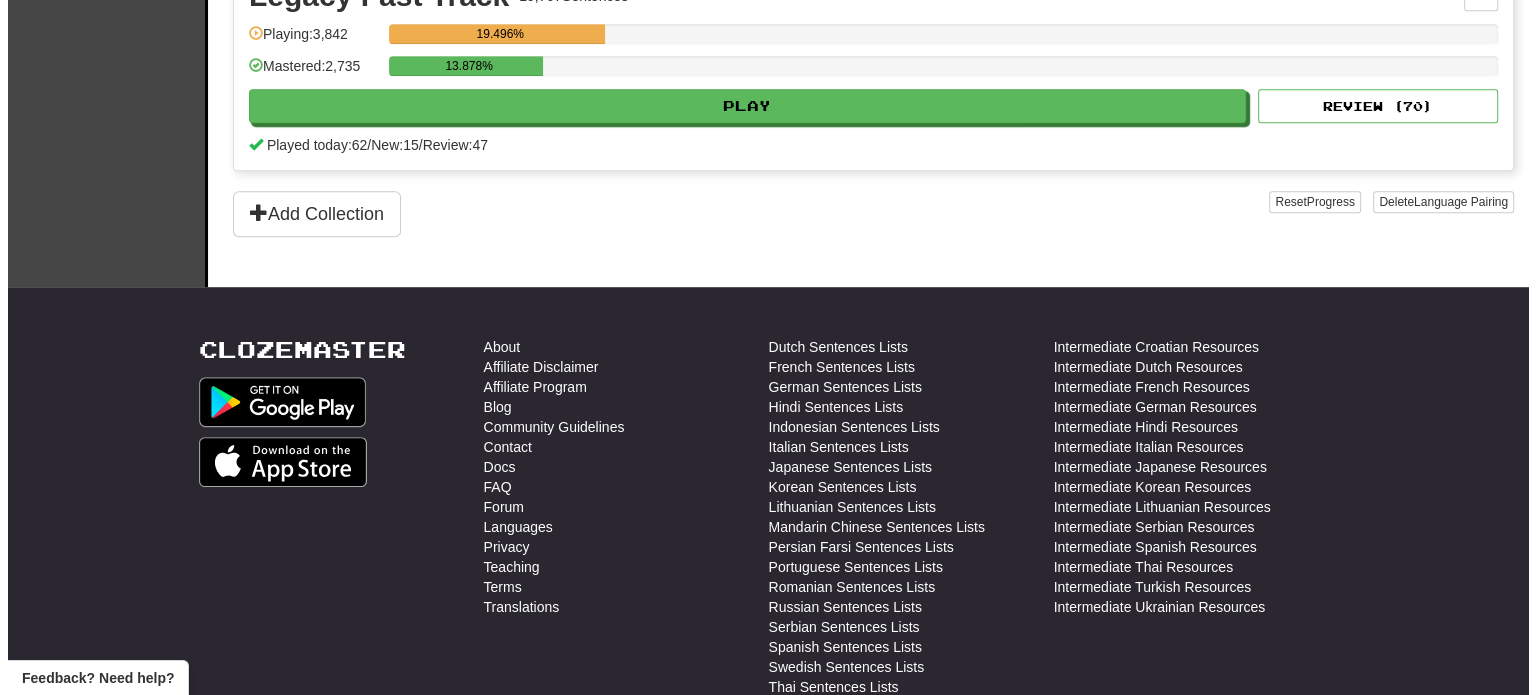 scroll, scrollTop: 1300, scrollLeft: 0, axis: vertical 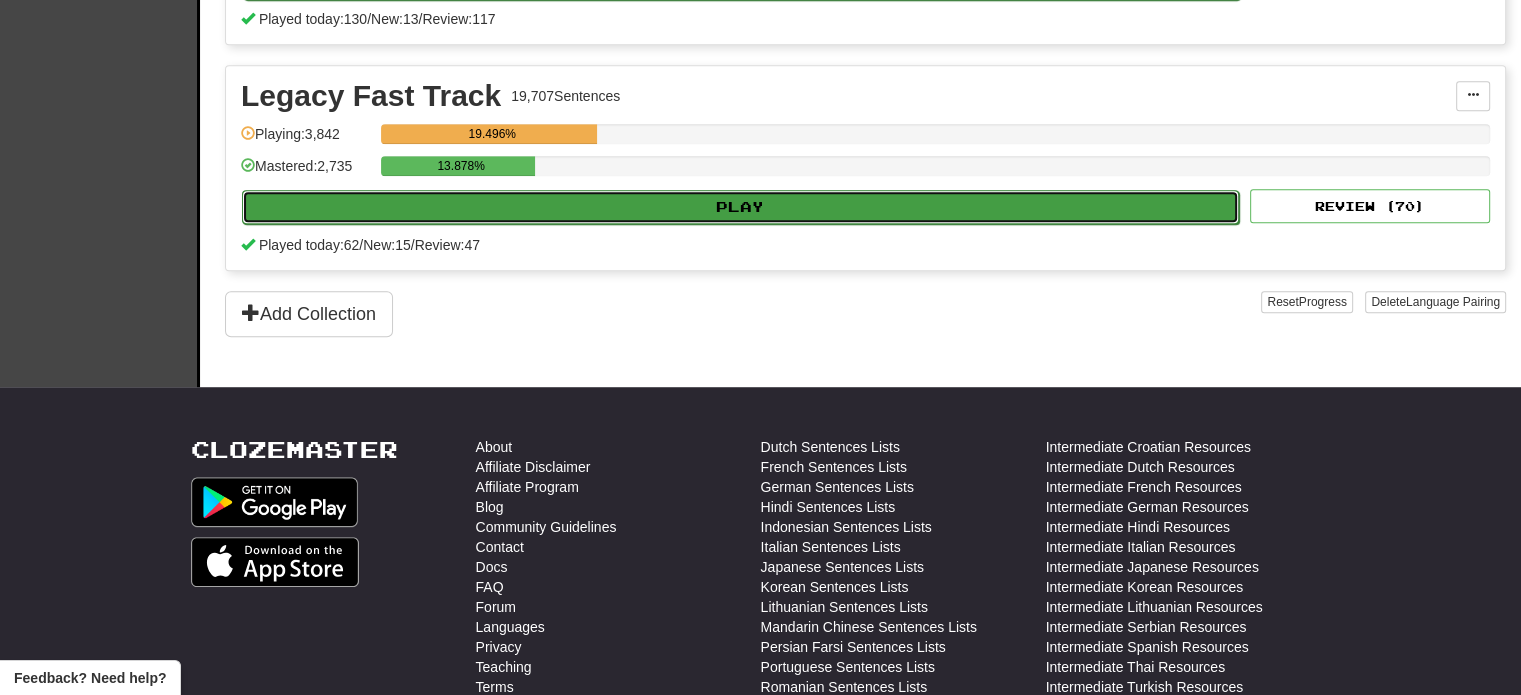 click on "Play" at bounding box center [740, 207] 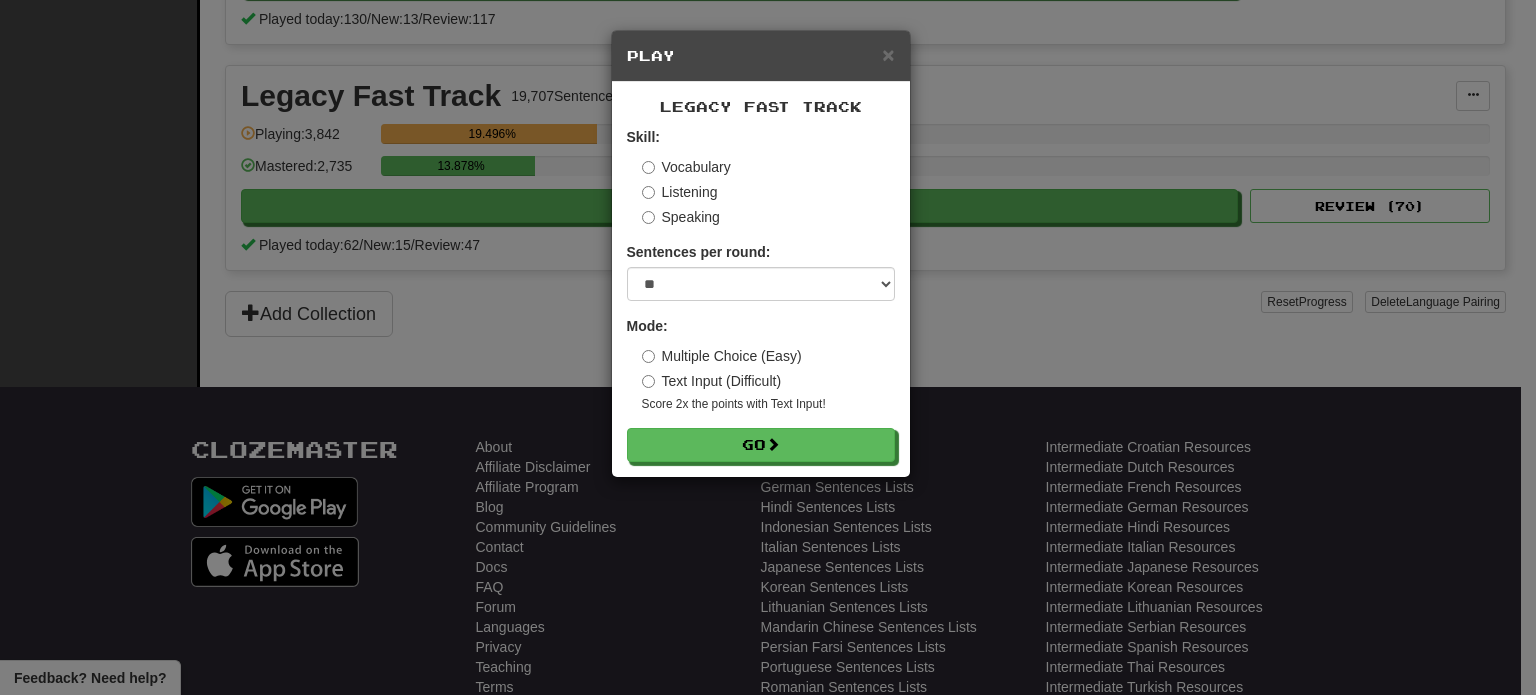 click on "Legacy Fast Track Skill: Vocabulary Listening Speaking Sentences per round: * ** ** ** ** ** *** ******** Mode: Multiple Choice (Easy) Text Input (Difficult) Score 2x the points with Text Input ! Go" at bounding box center [761, 279] 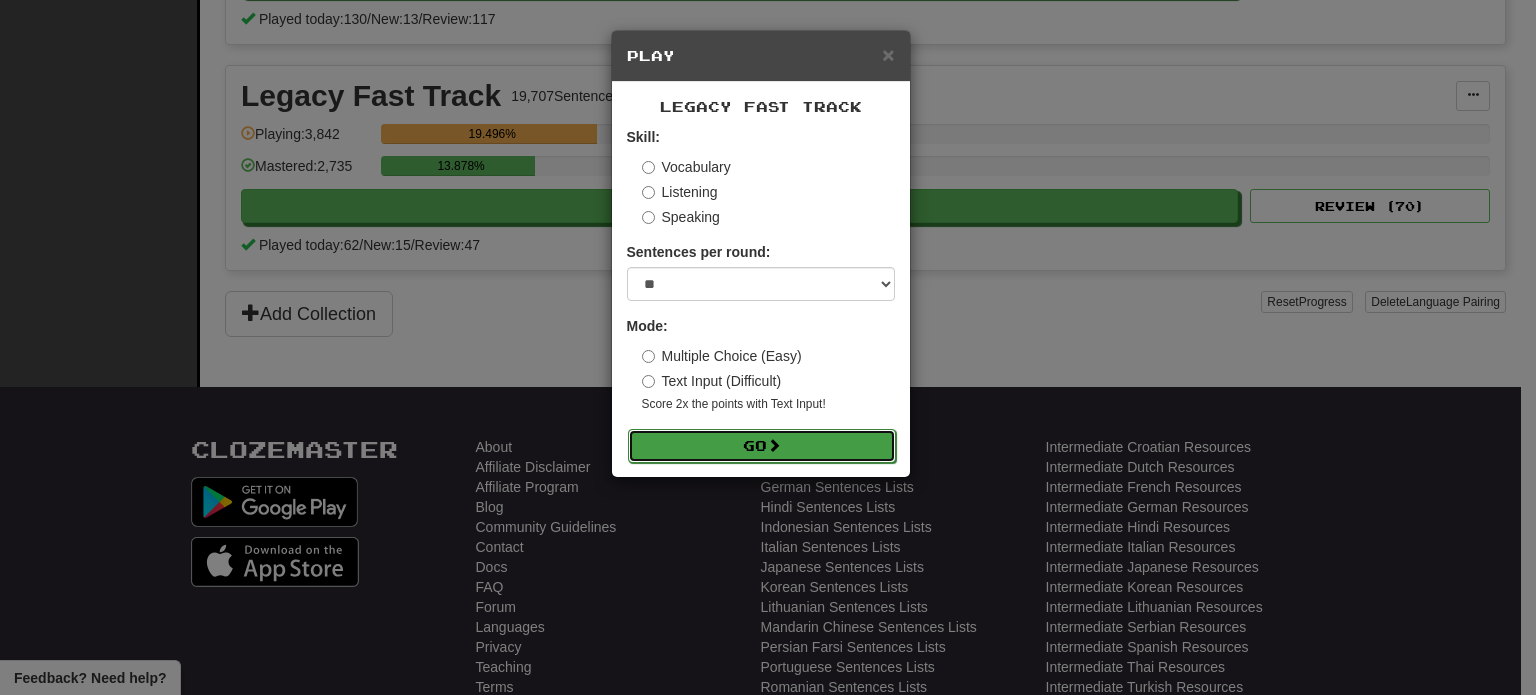 click on "Go" at bounding box center (762, 446) 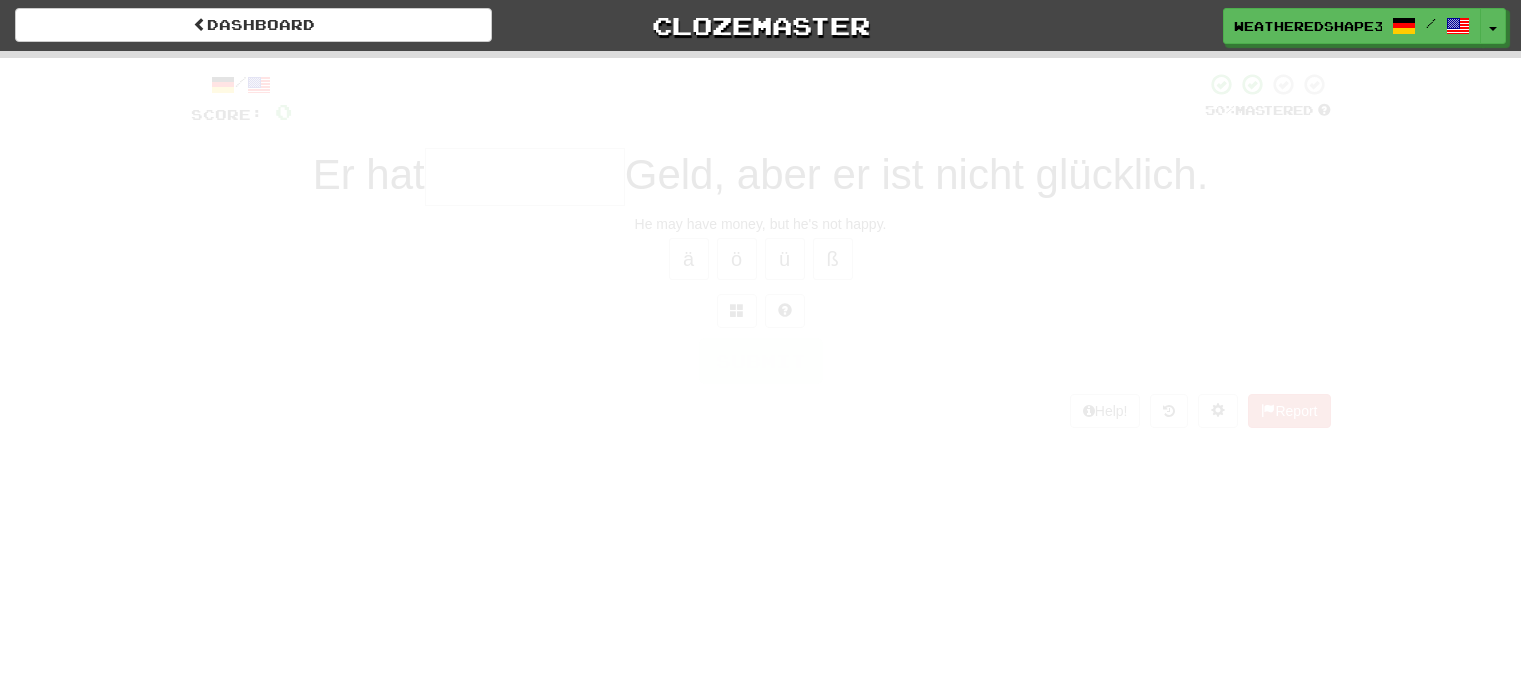 scroll, scrollTop: 0, scrollLeft: 0, axis: both 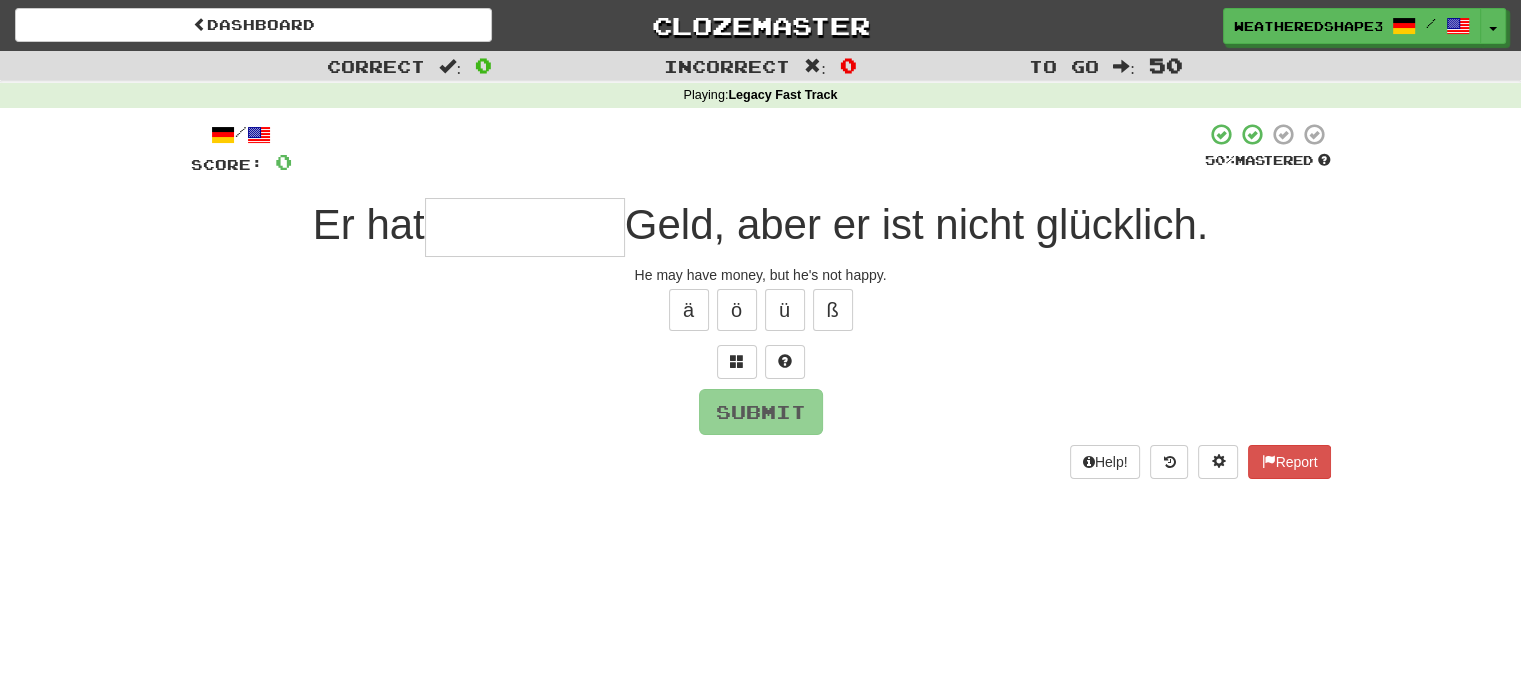 type on "*" 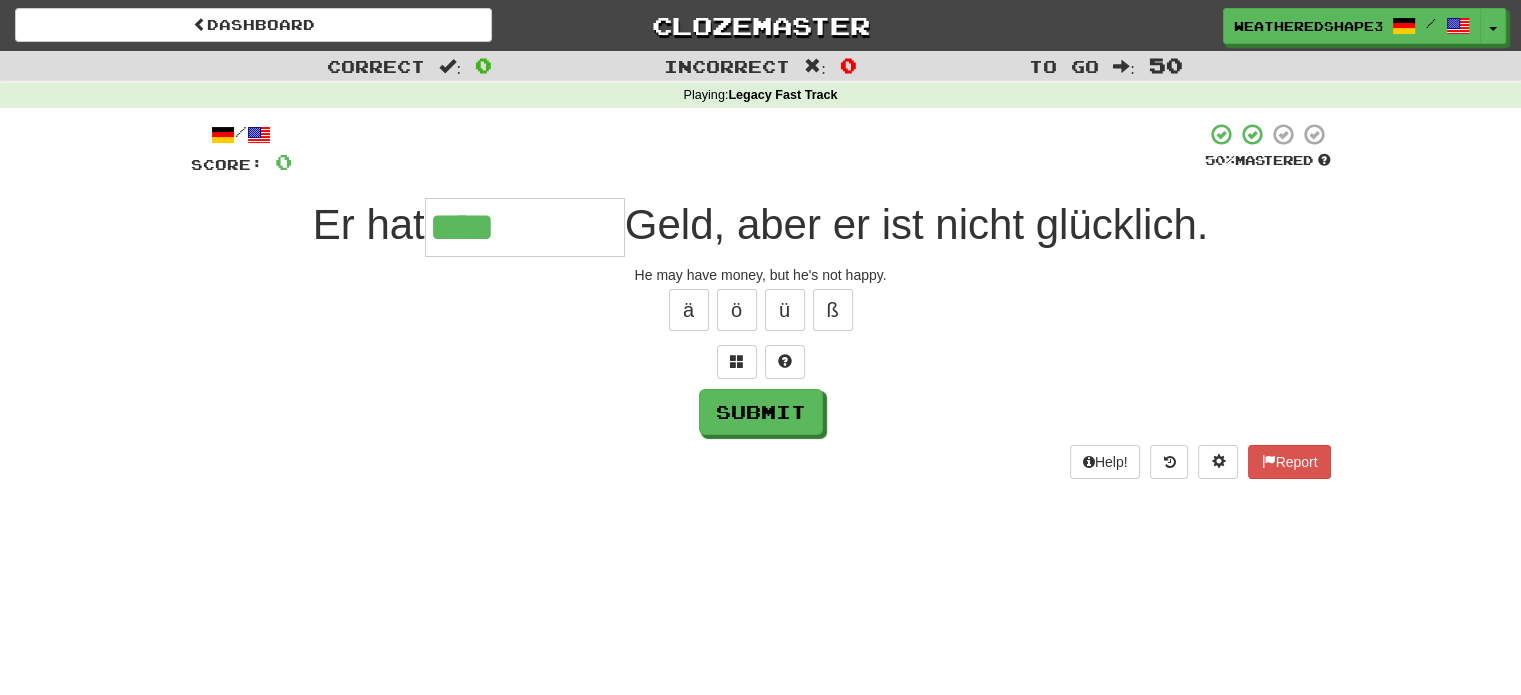 type on "****" 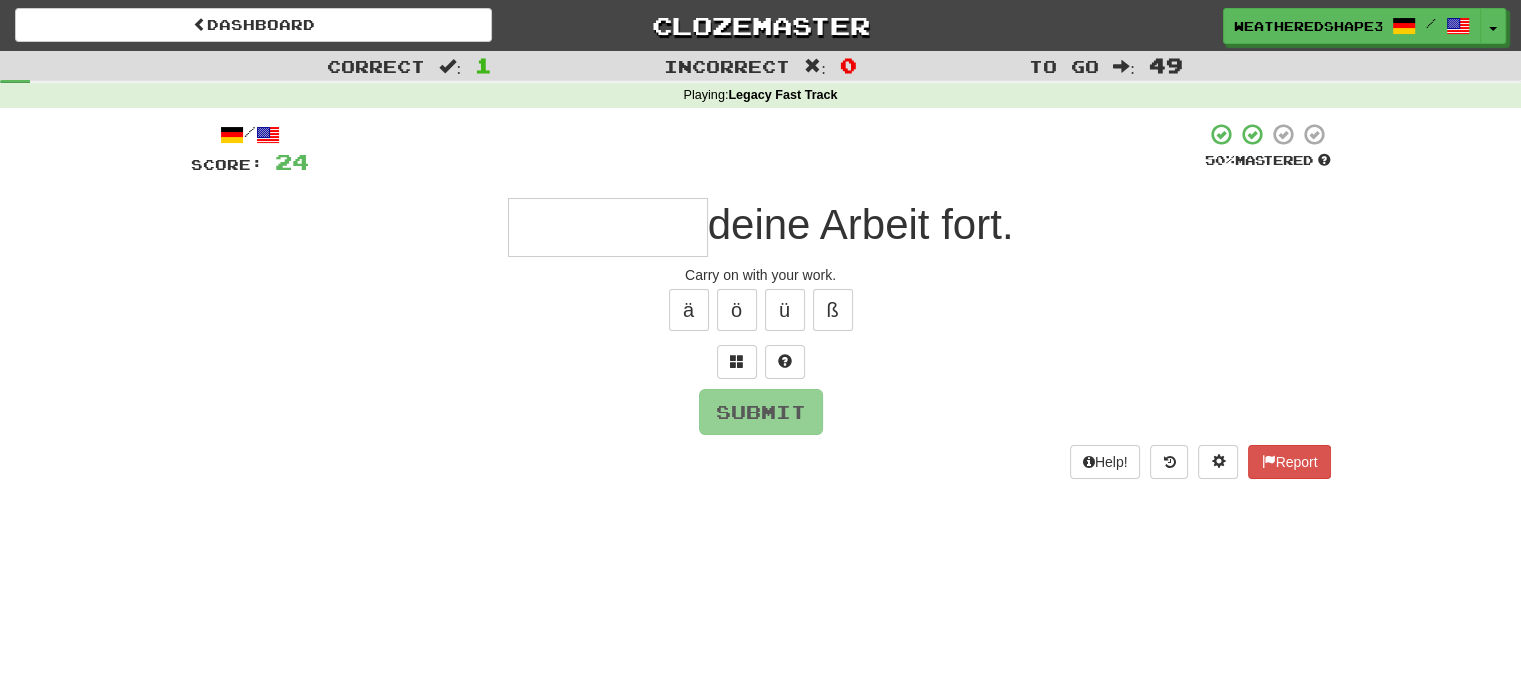 type on "*" 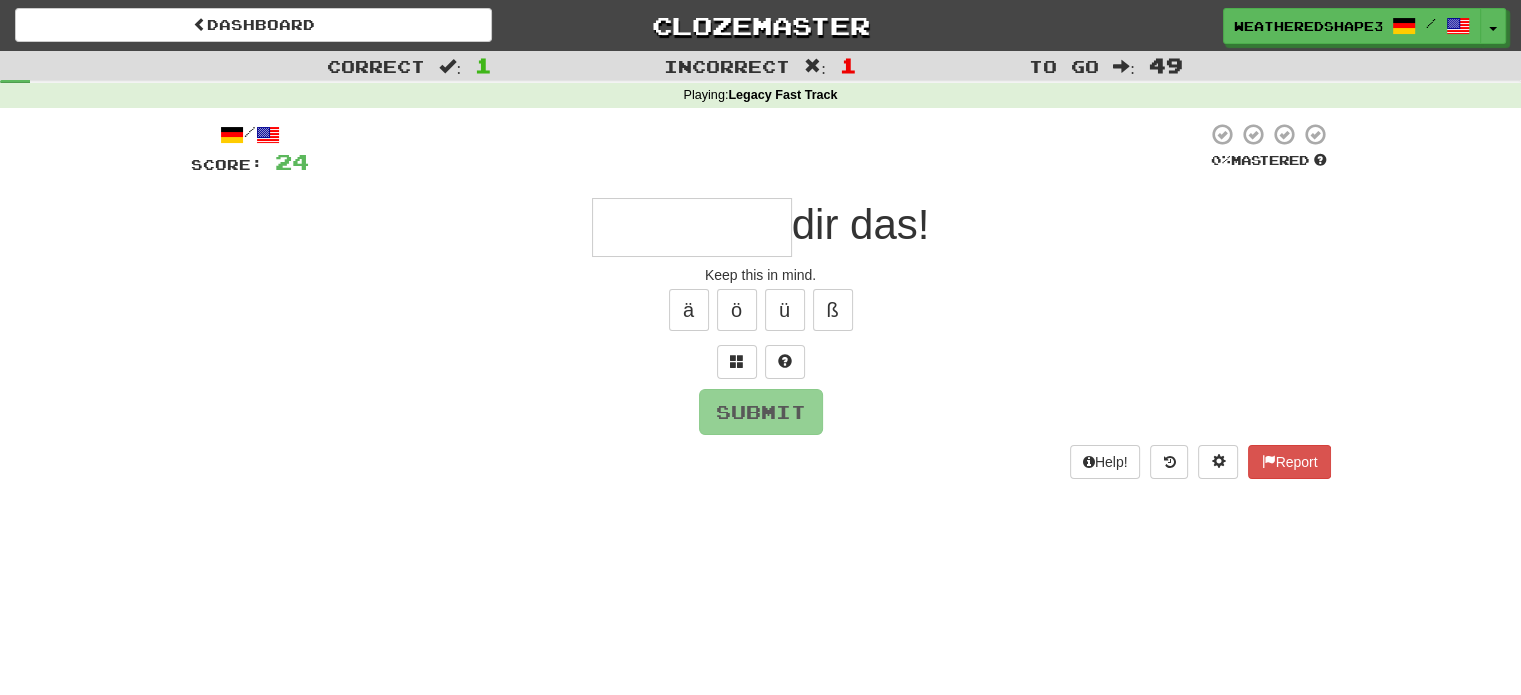 type on "*" 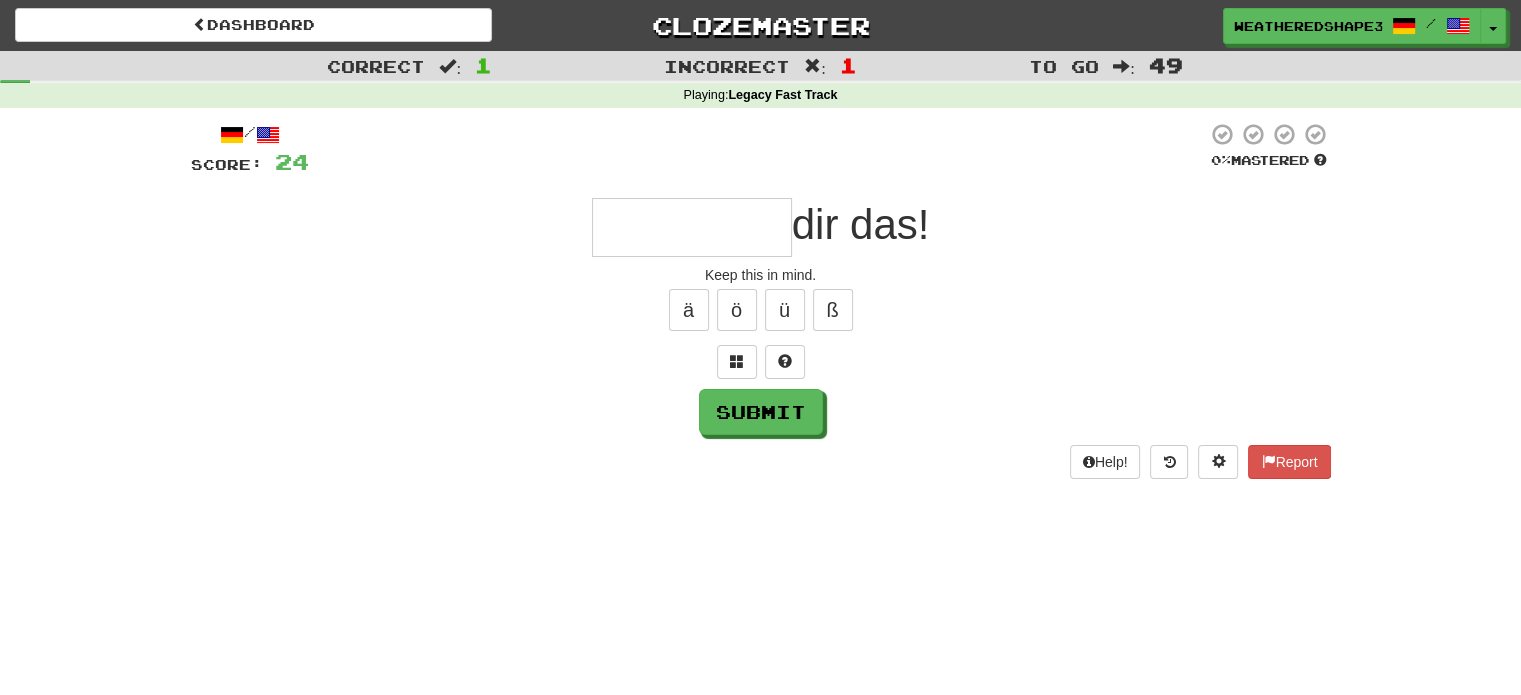 type on "*" 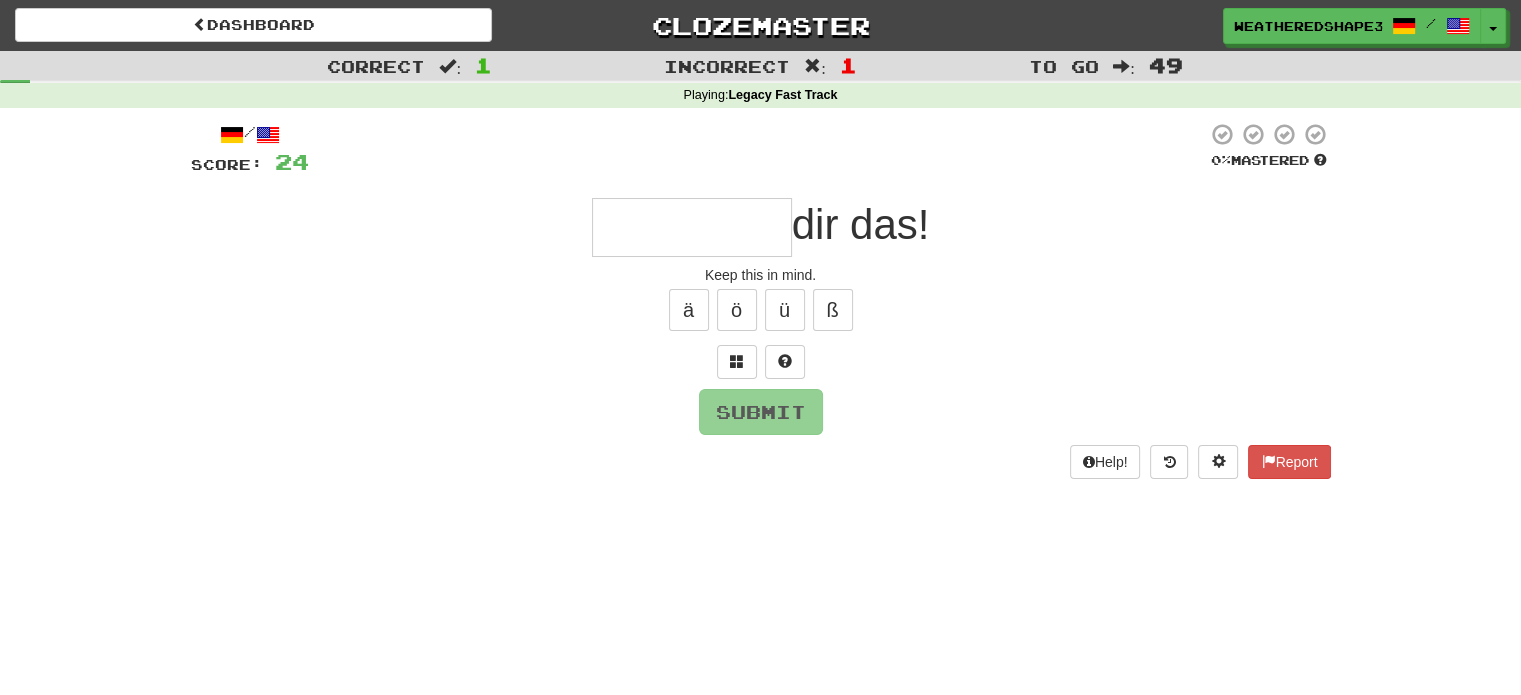 type on "*****" 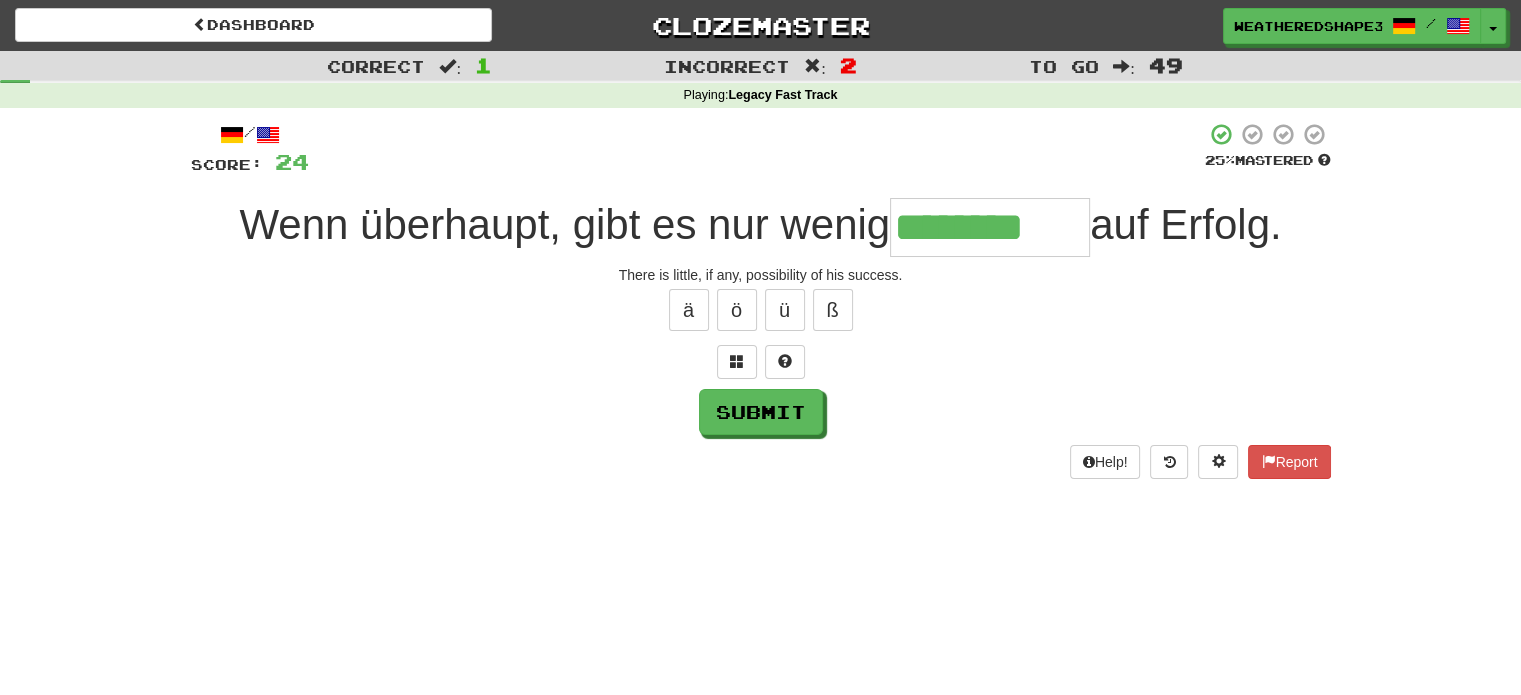 type on "********" 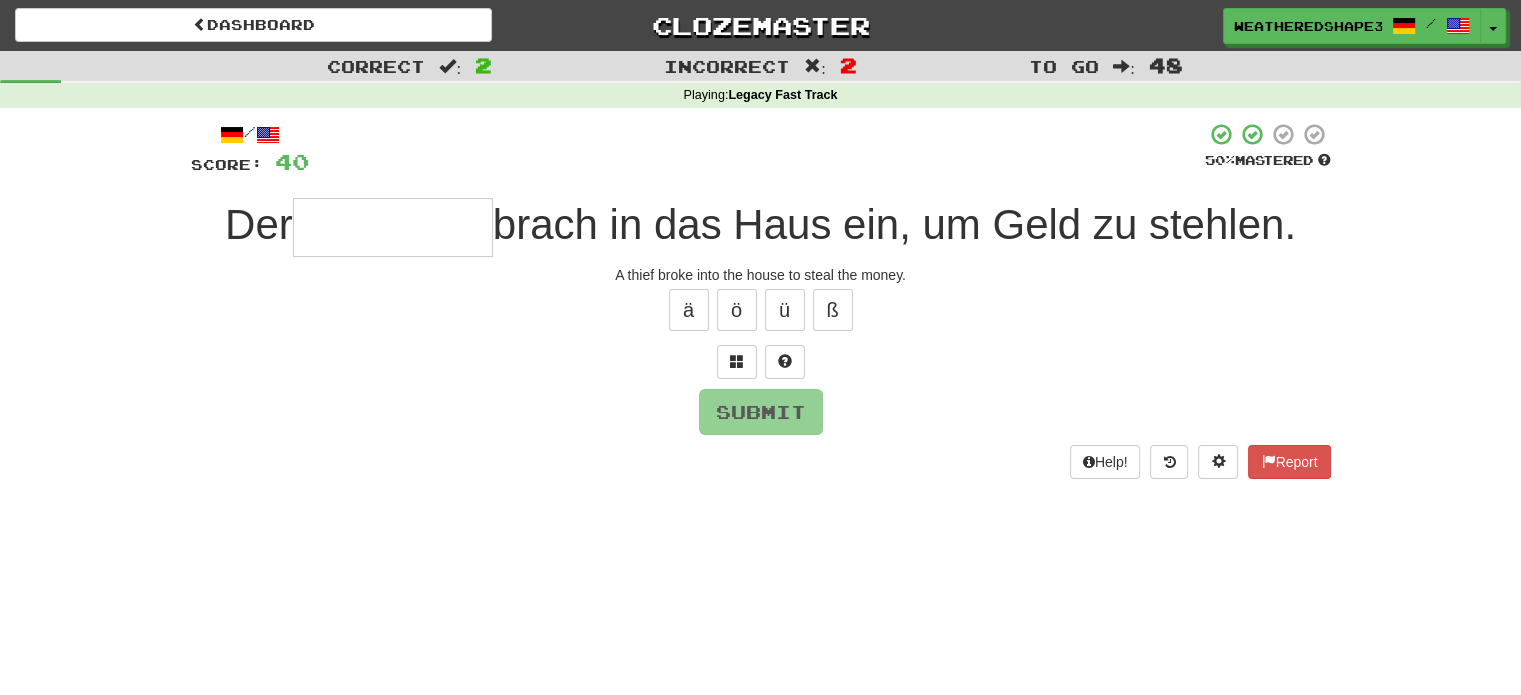 type on "*" 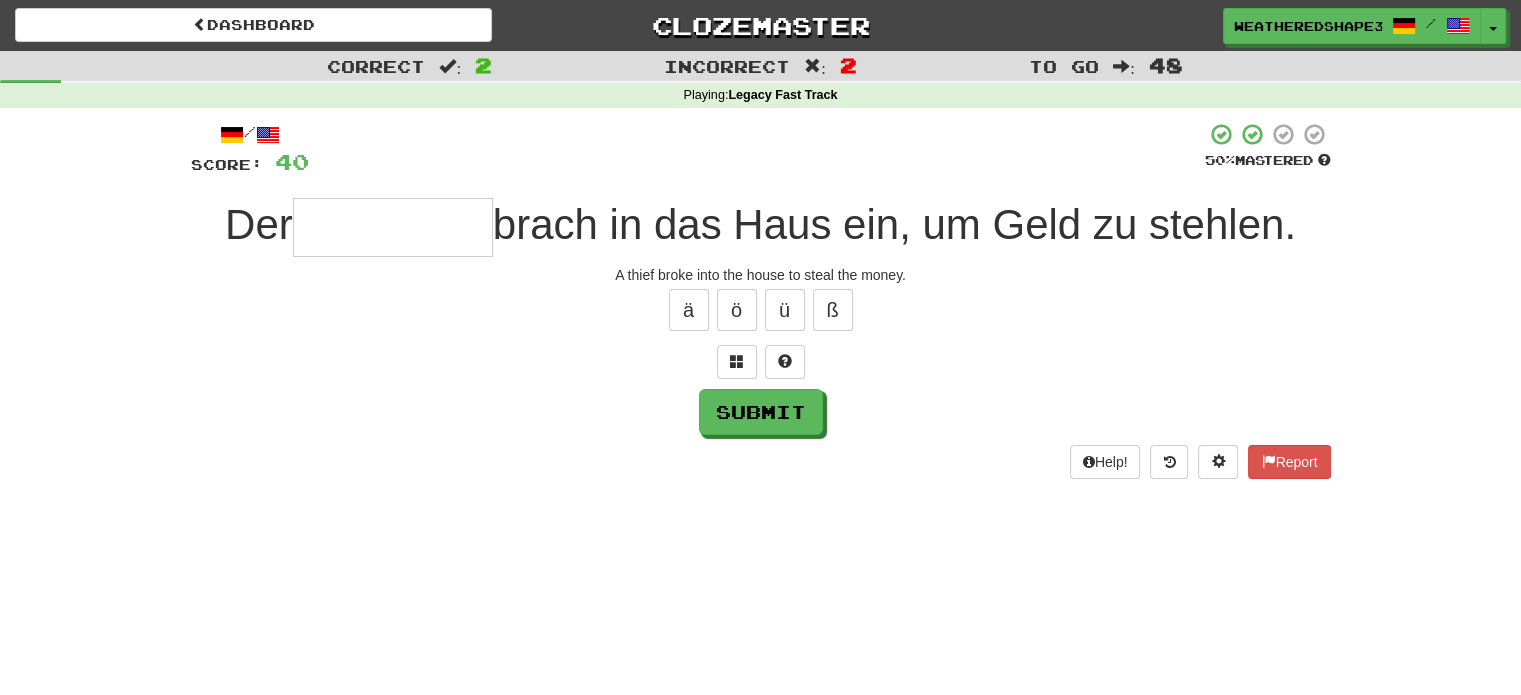 type on "*" 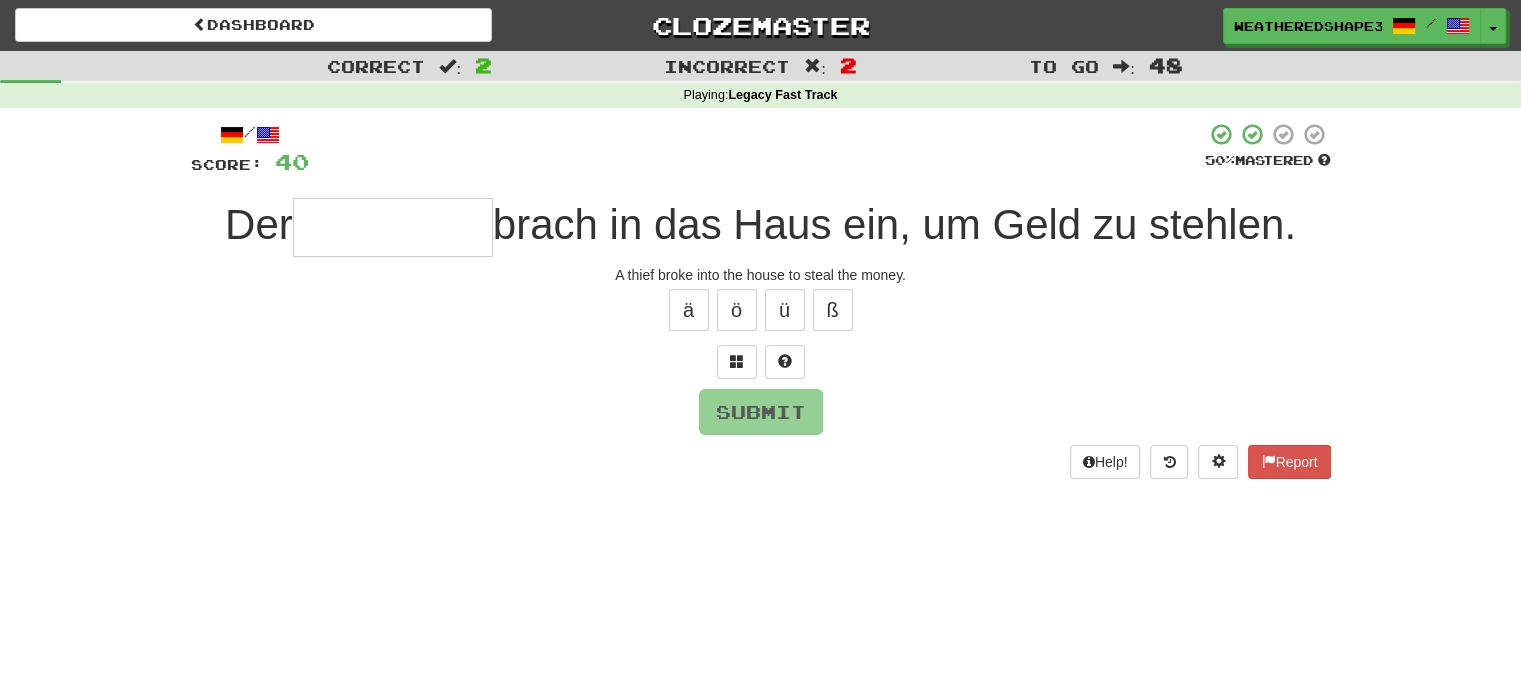 type on "*" 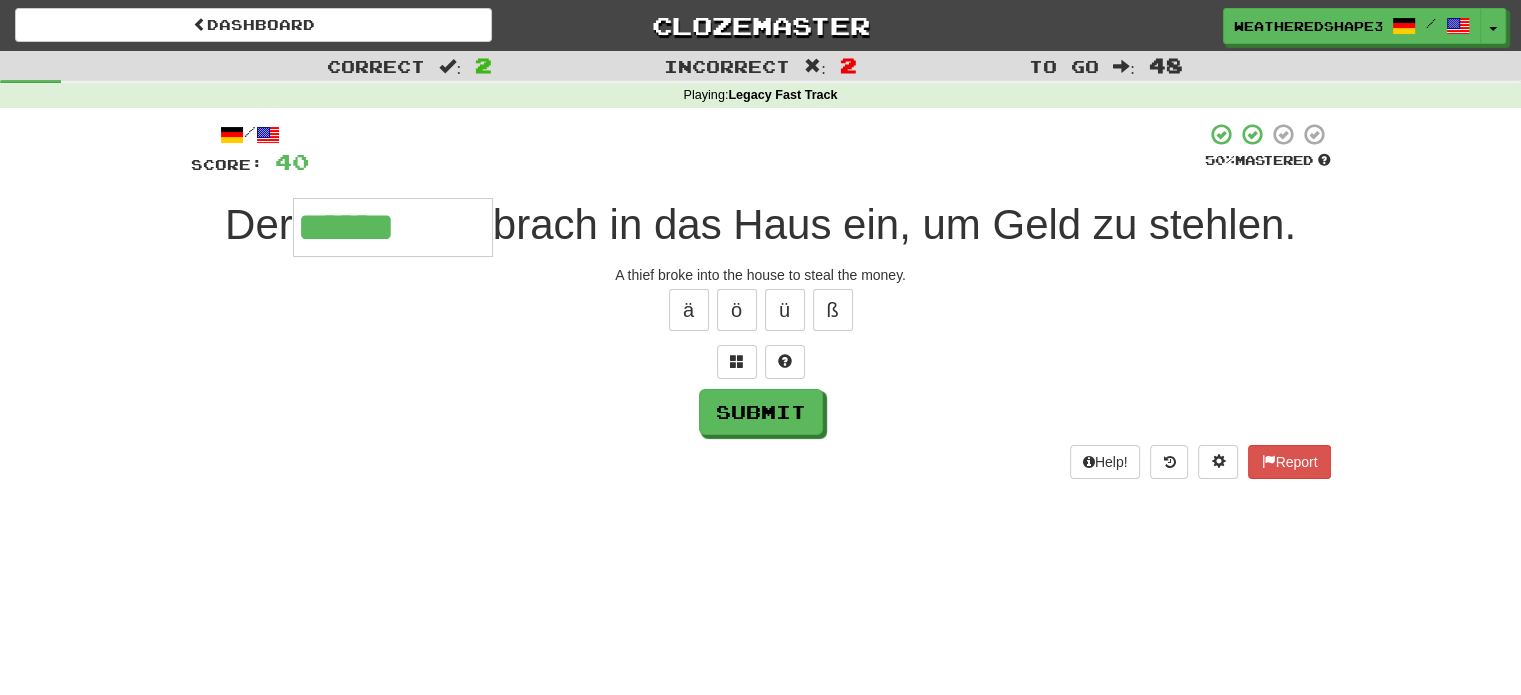 type on "******" 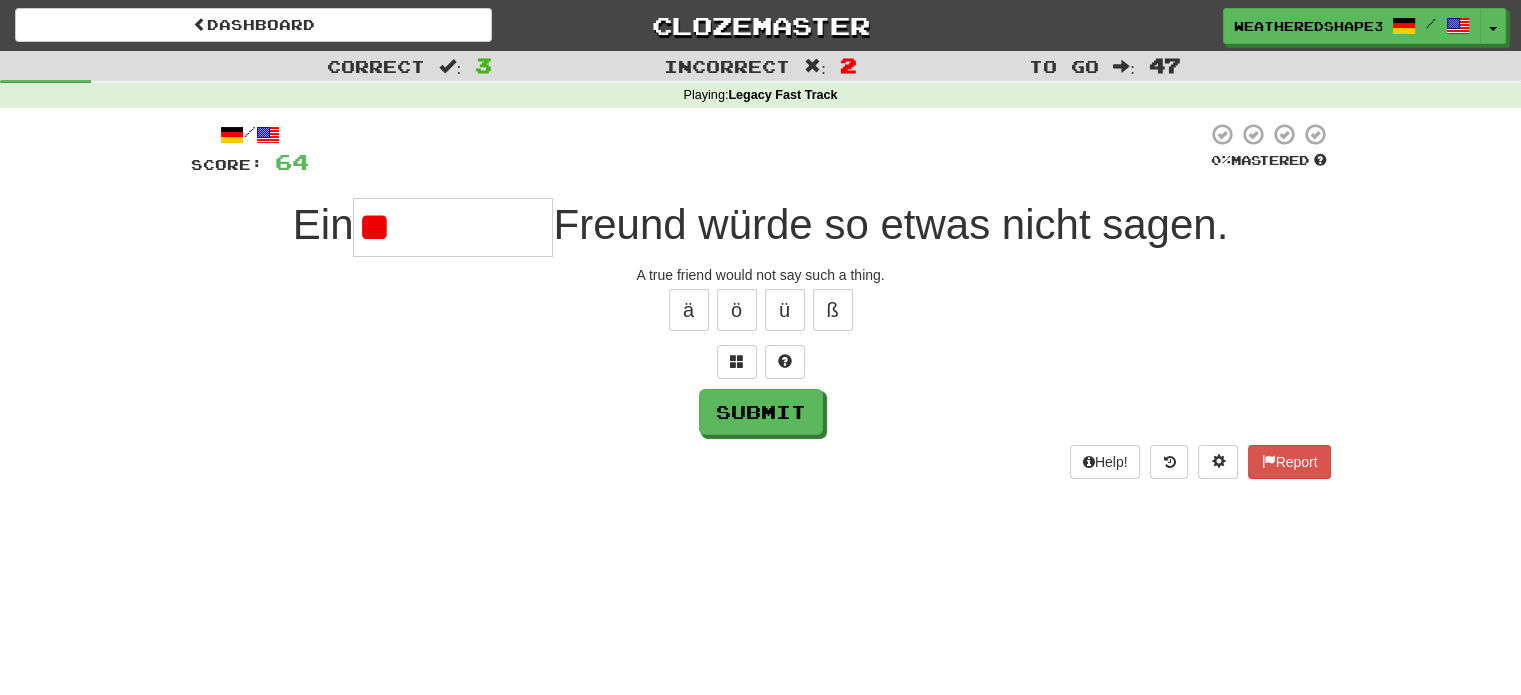 type on "*" 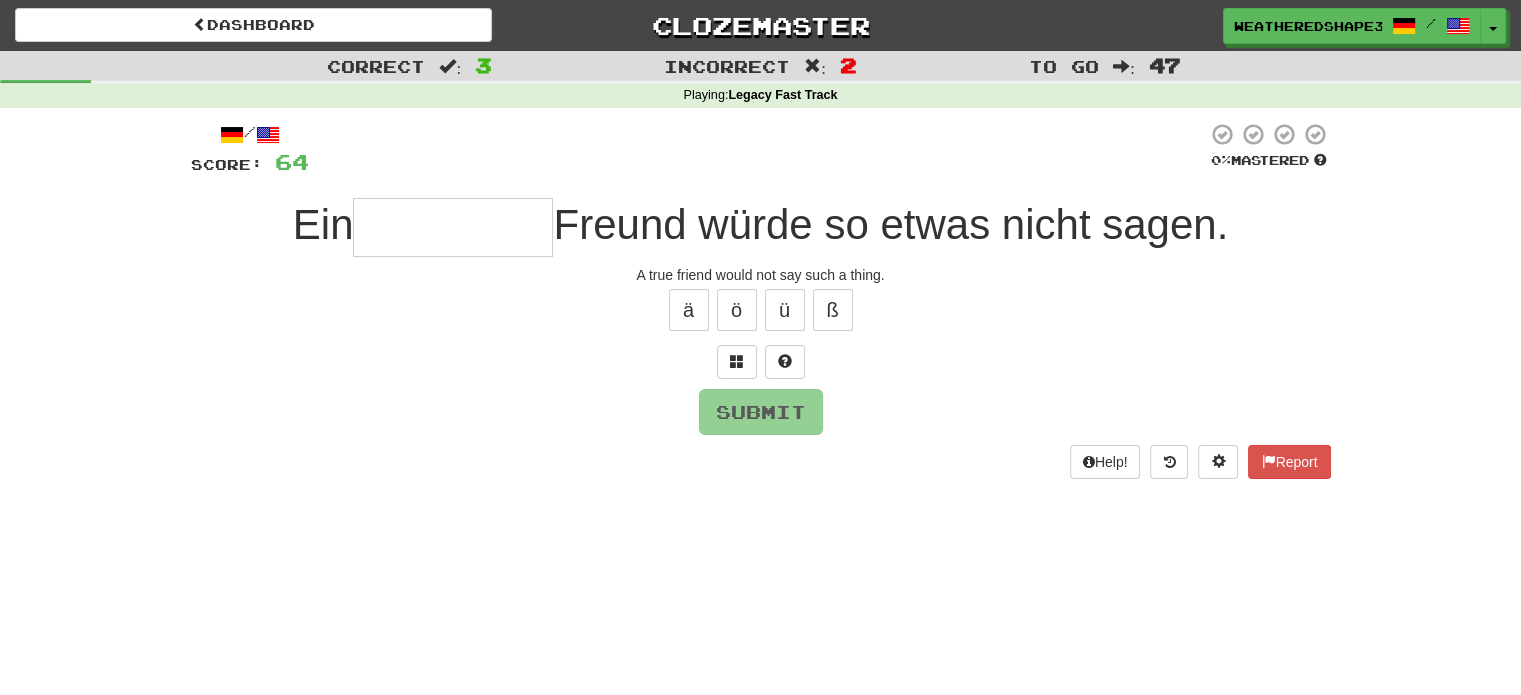 type on "*" 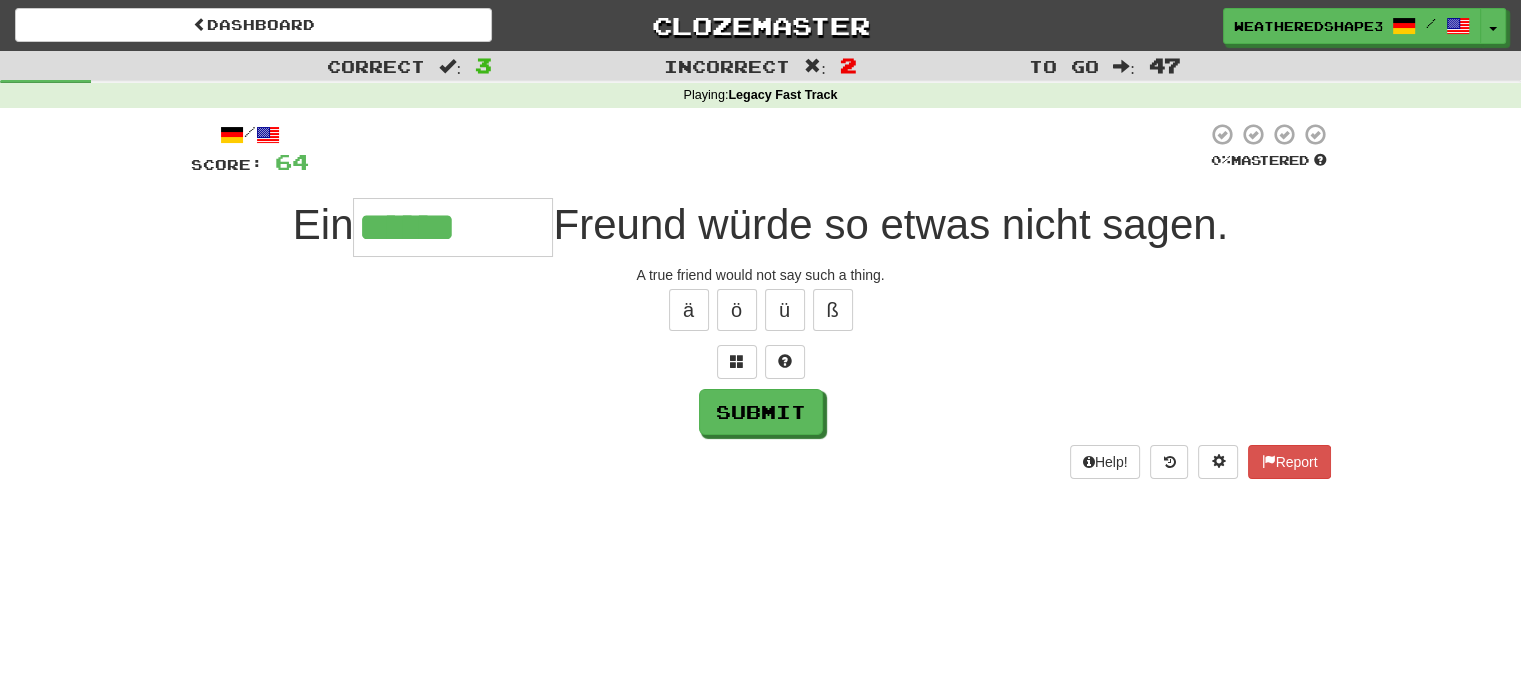 type on "******" 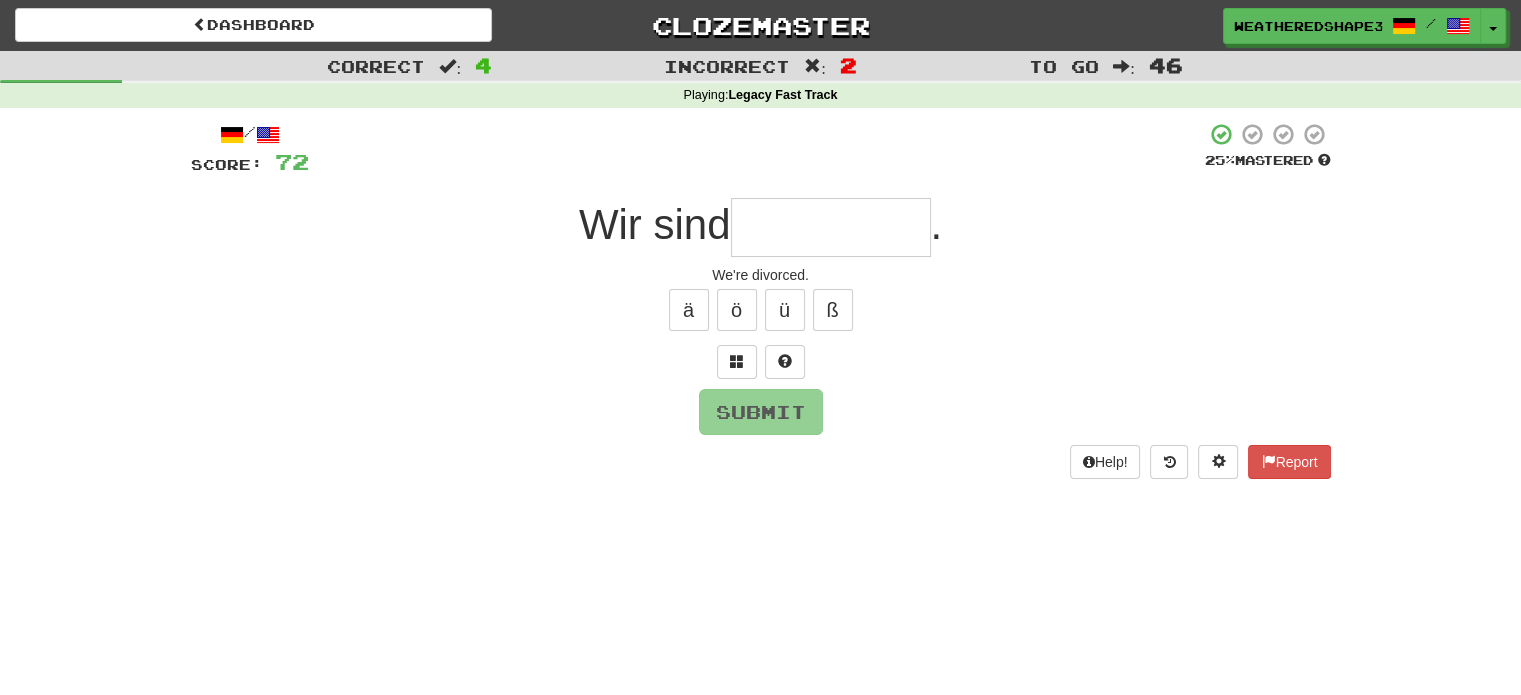 type on "*" 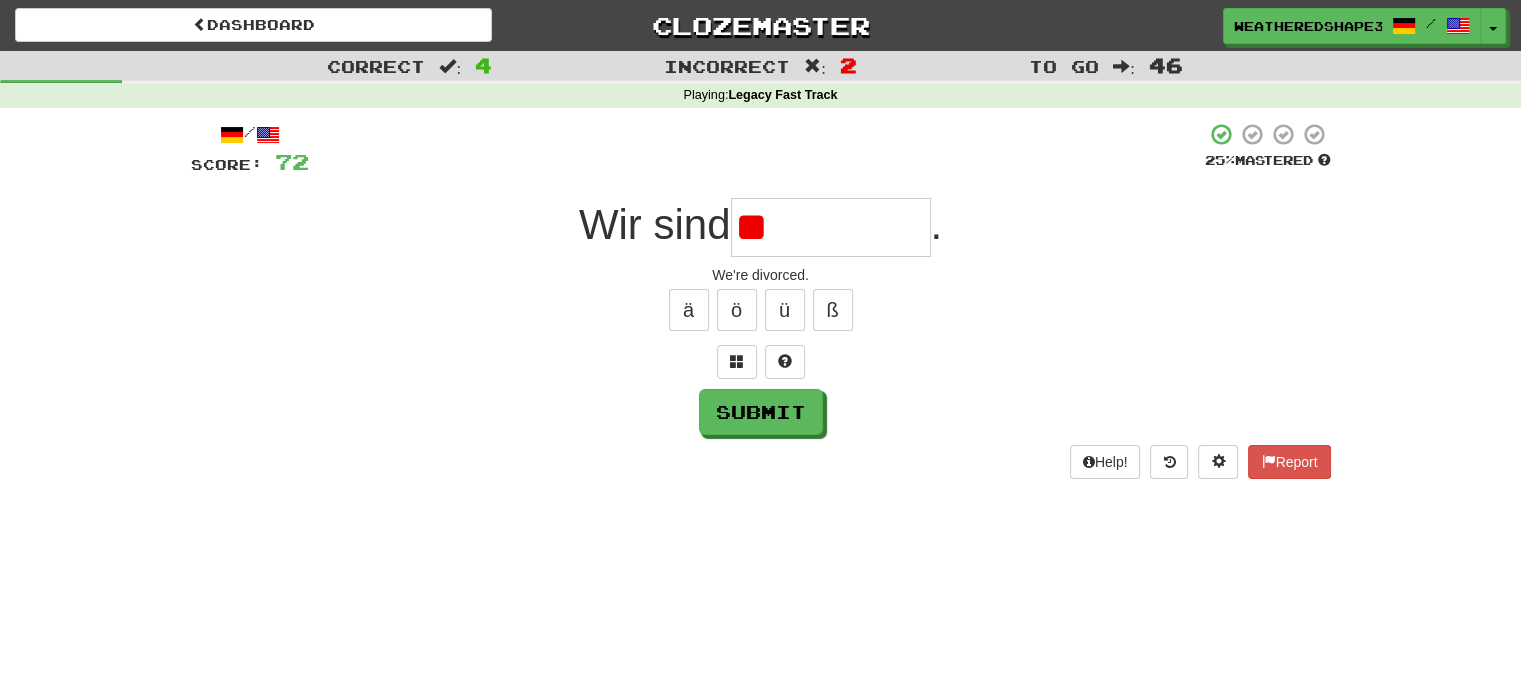 type on "*" 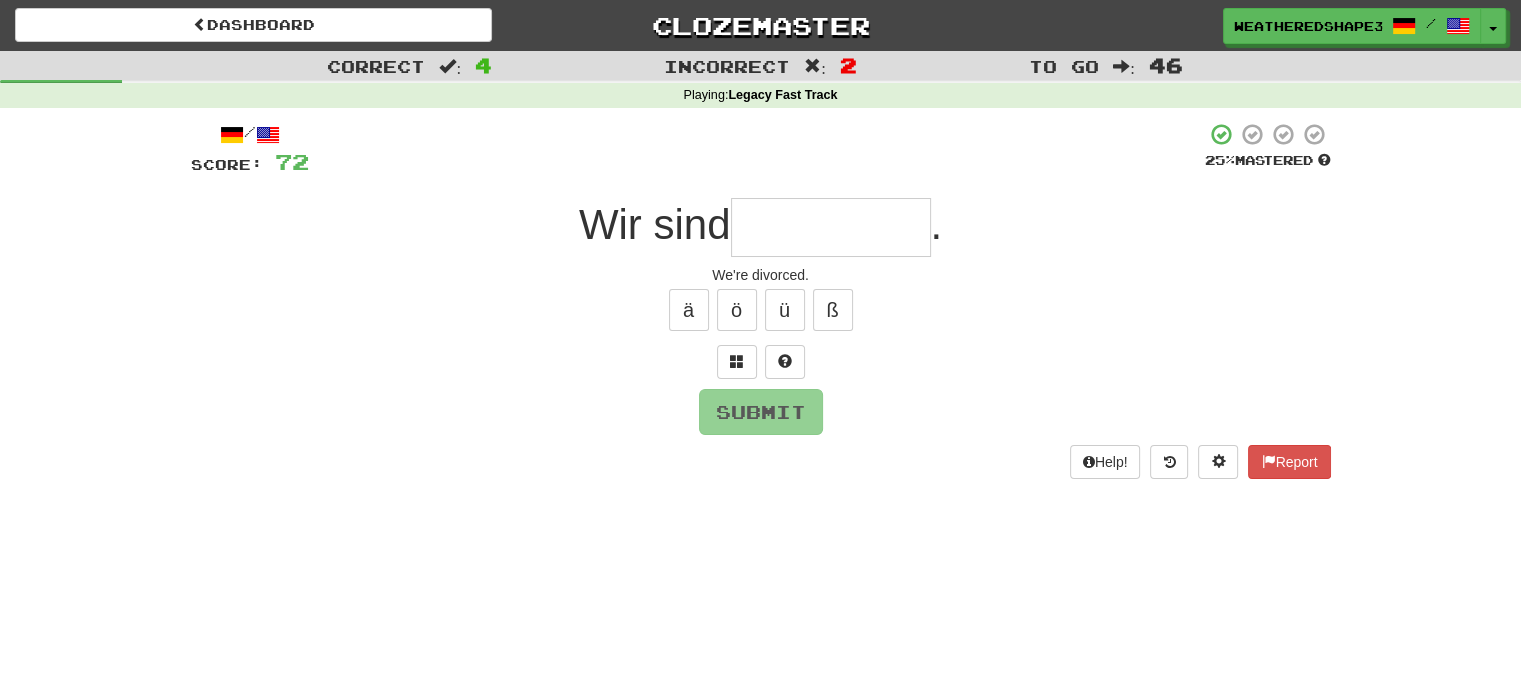 type on "*" 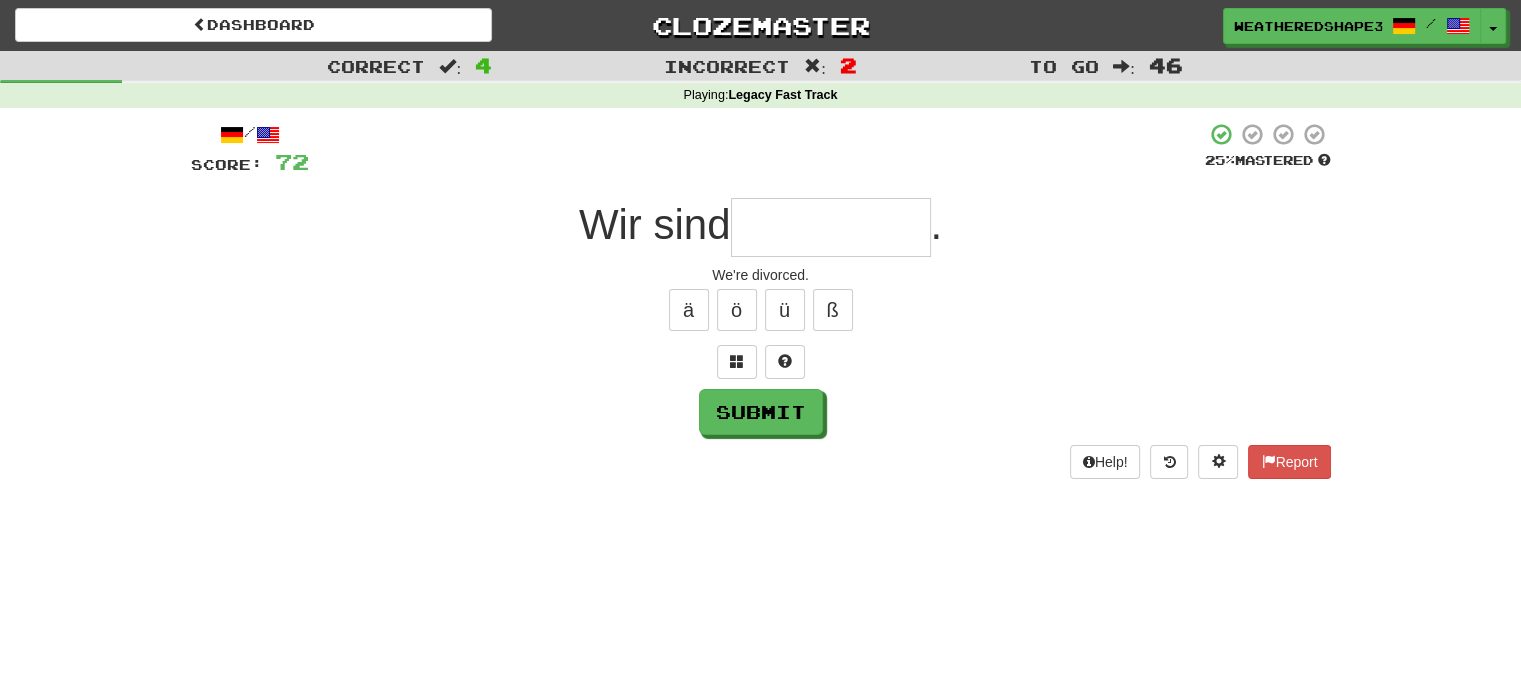 type on "*" 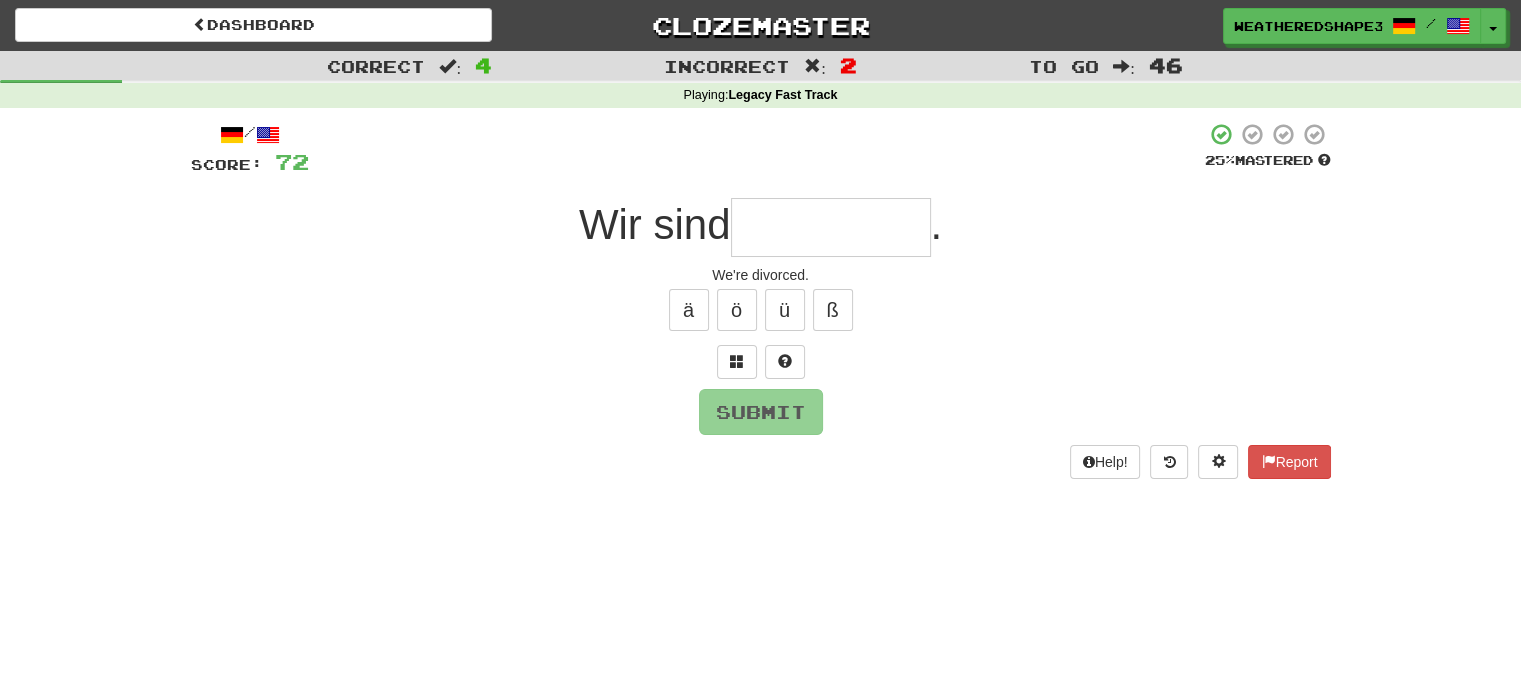 type on "*" 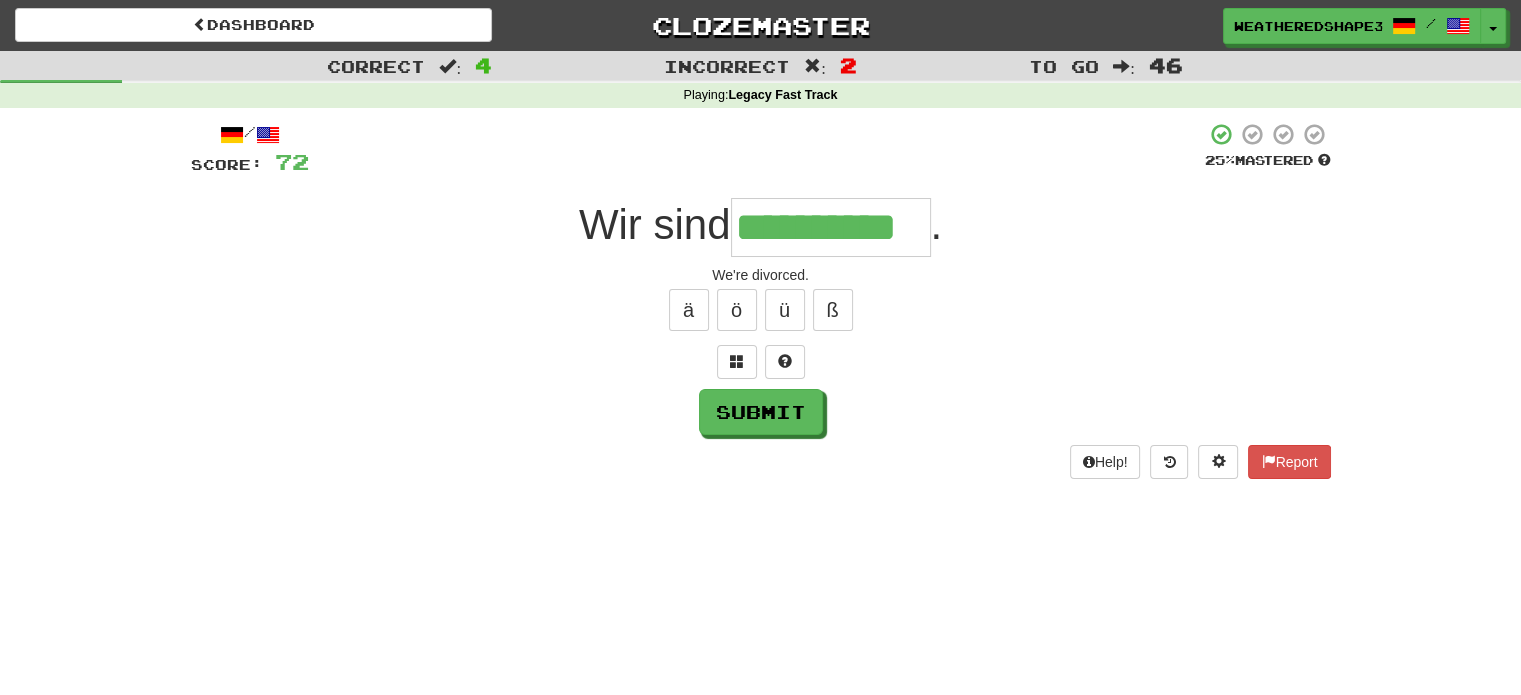 scroll, scrollTop: 0, scrollLeft: 0, axis: both 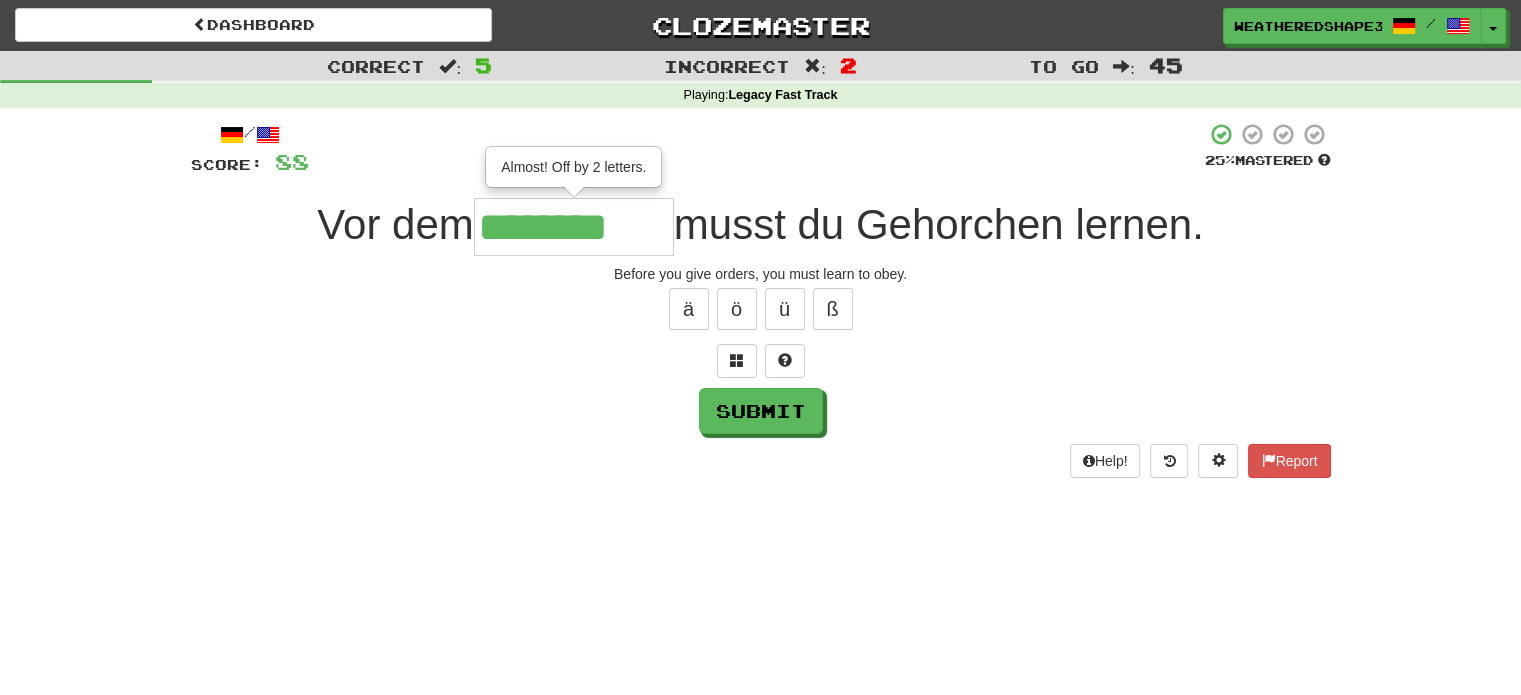 type on "********" 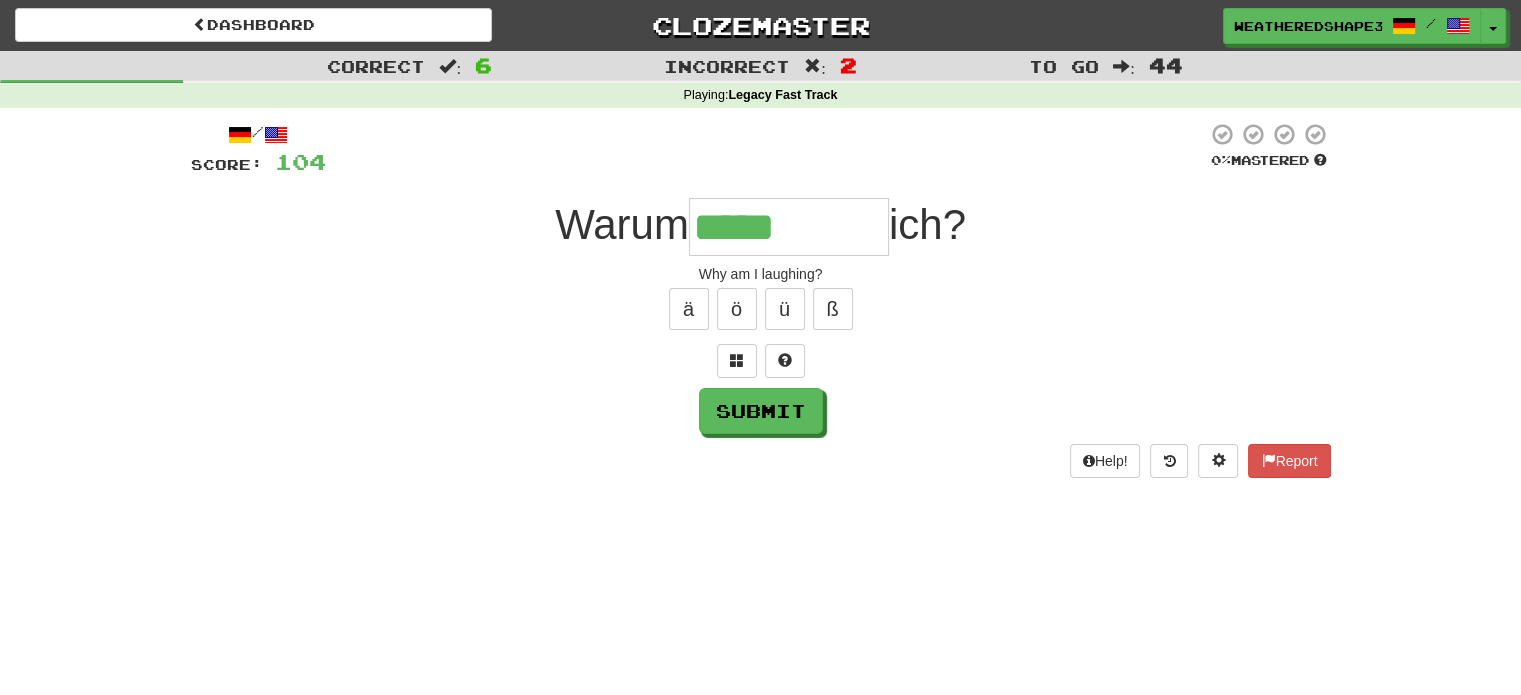 type on "*****" 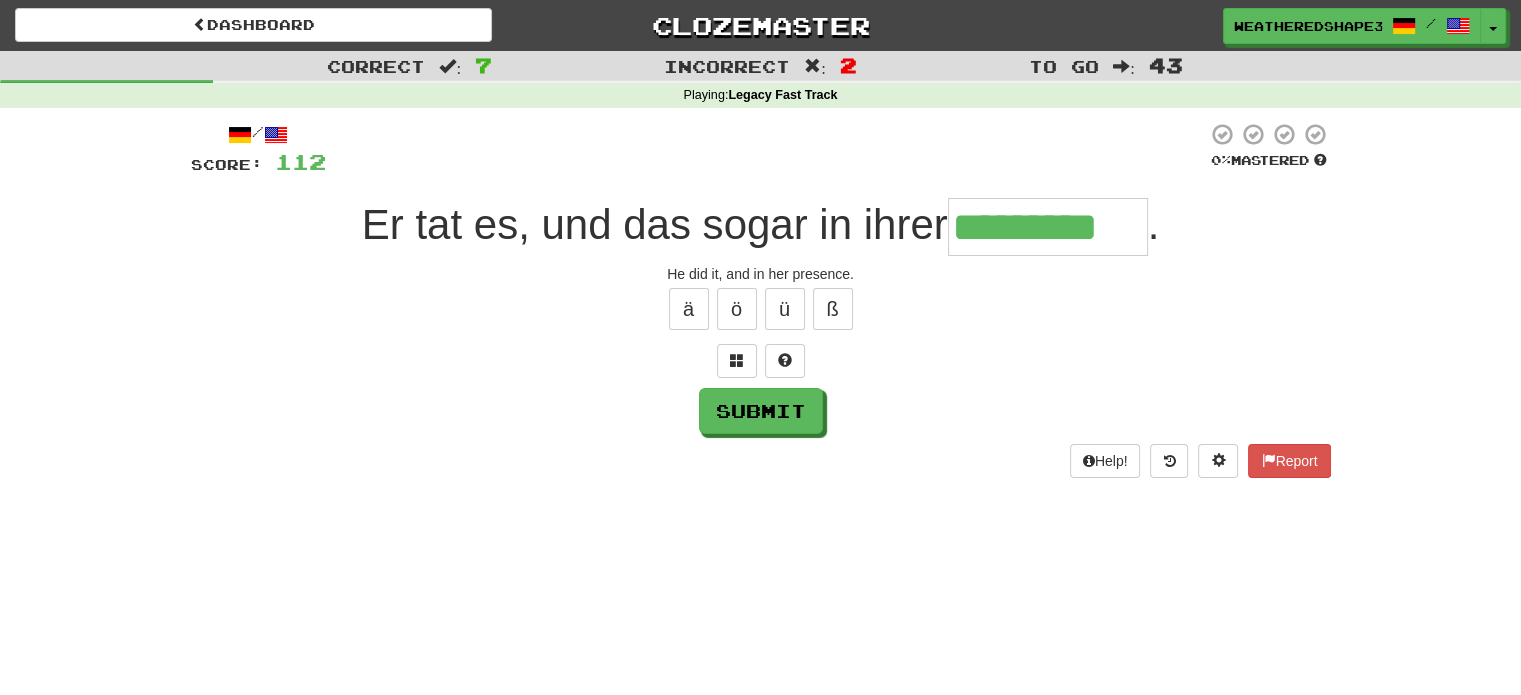 scroll, scrollTop: 0, scrollLeft: 43, axis: horizontal 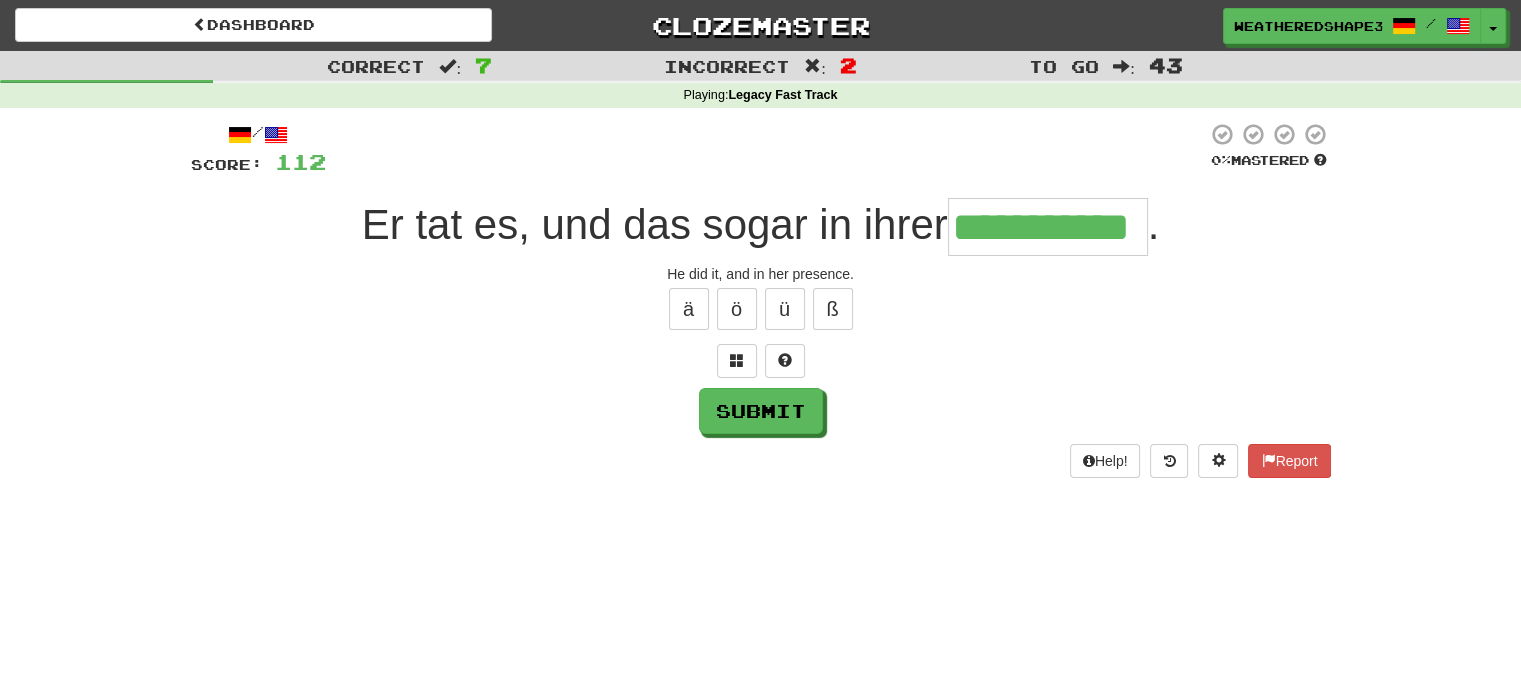 type on "**********" 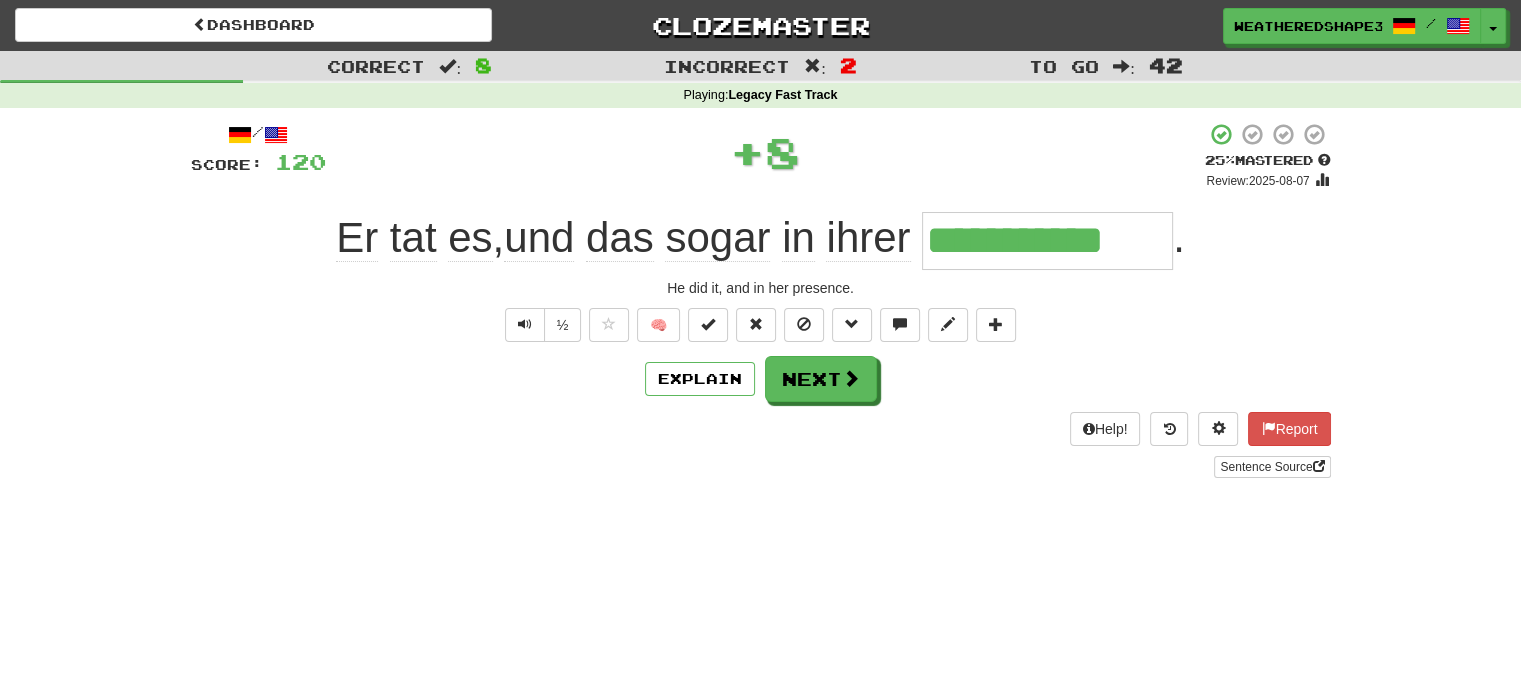 scroll, scrollTop: 0, scrollLeft: 0, axis: both 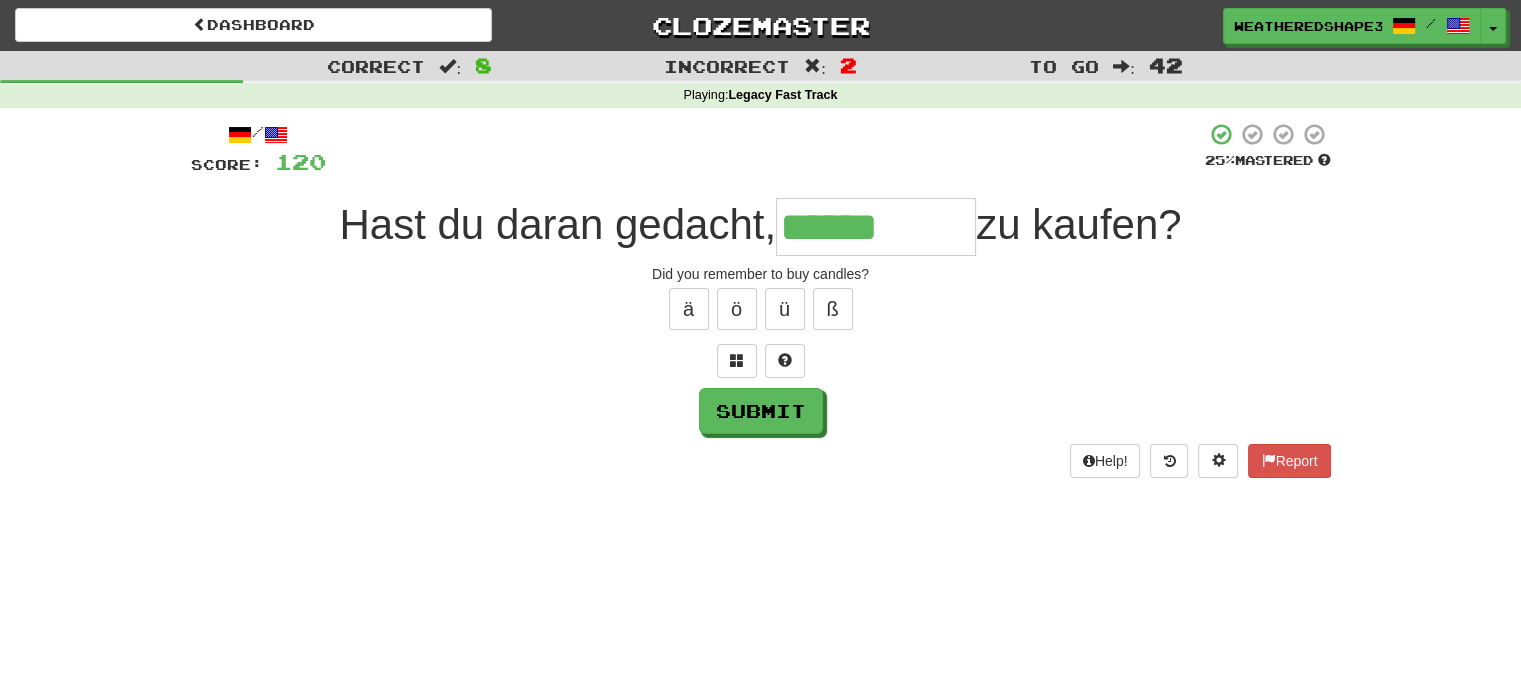 type on "******" 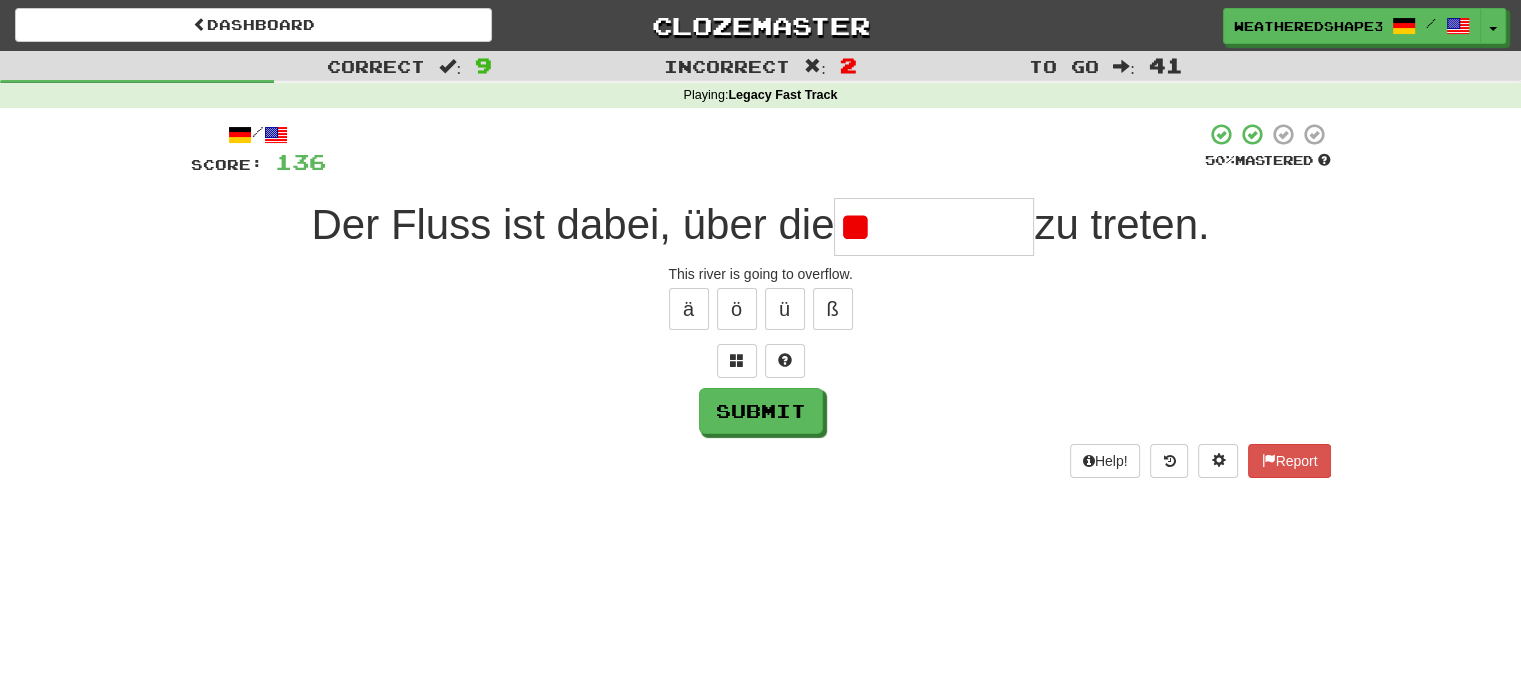 type on "*" 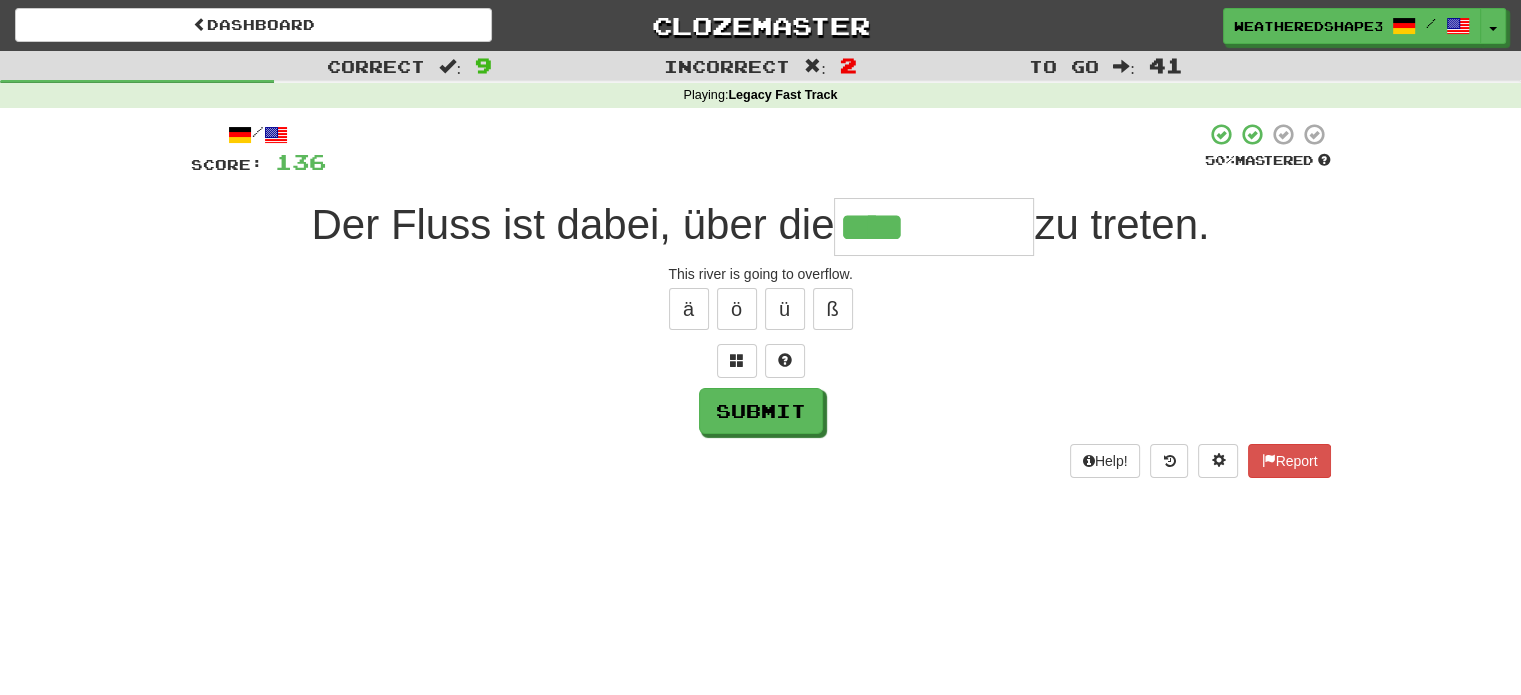 type on "****" 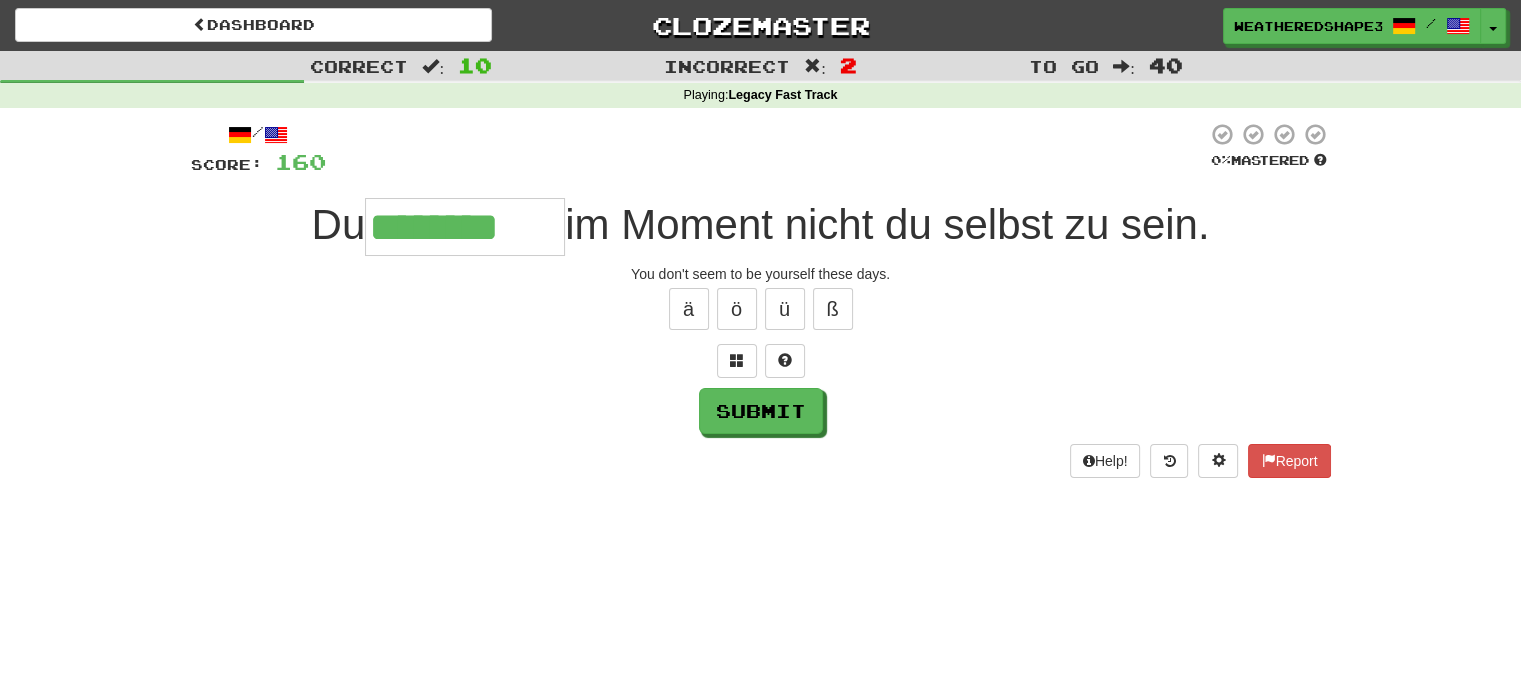 type on "********" 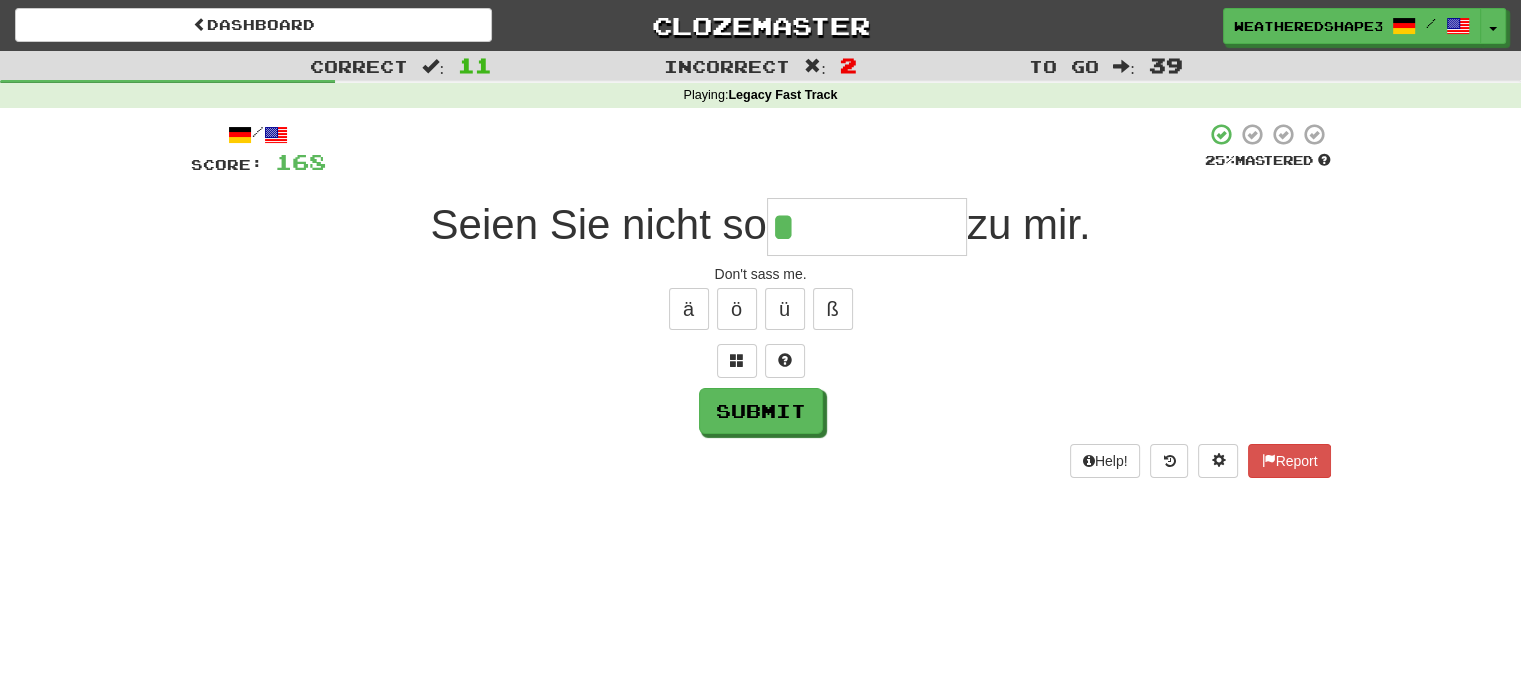 type on "*****" 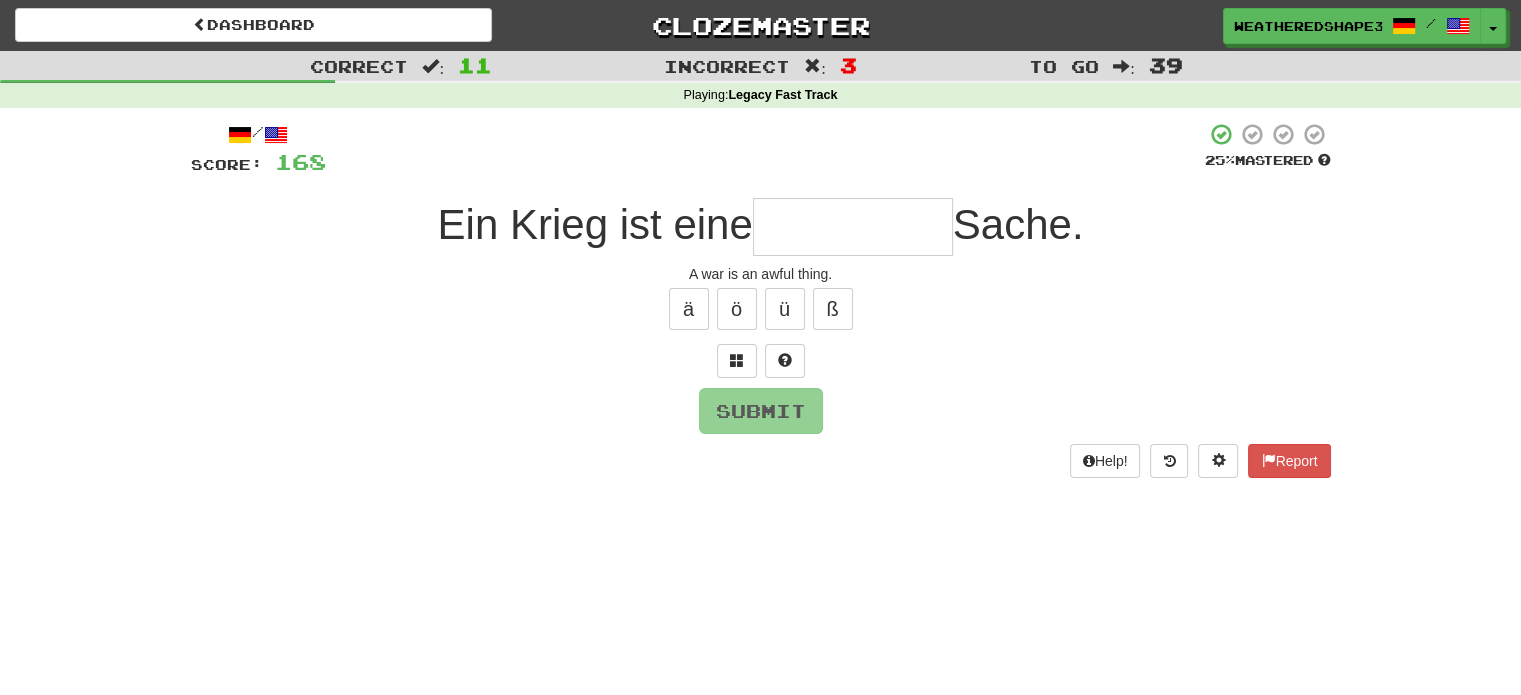 type on "*" 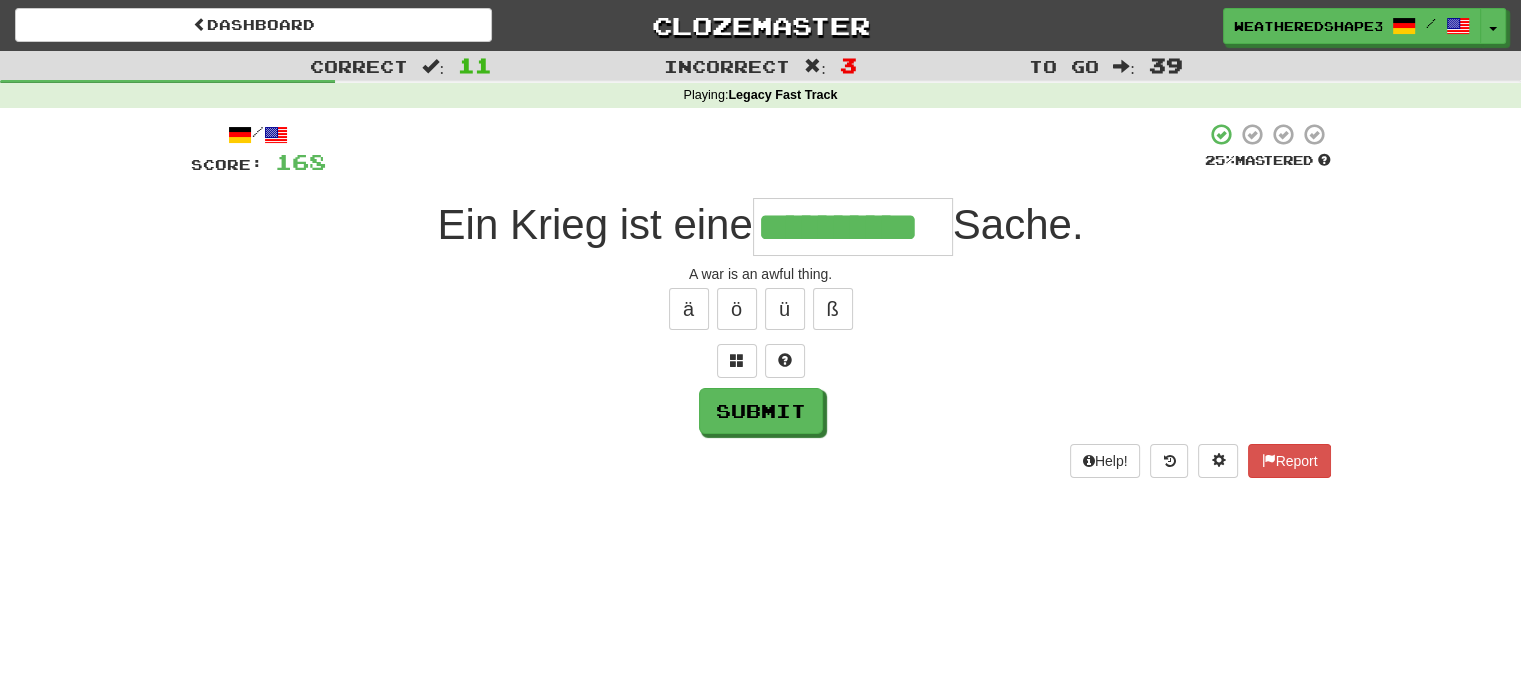 type on "**********" 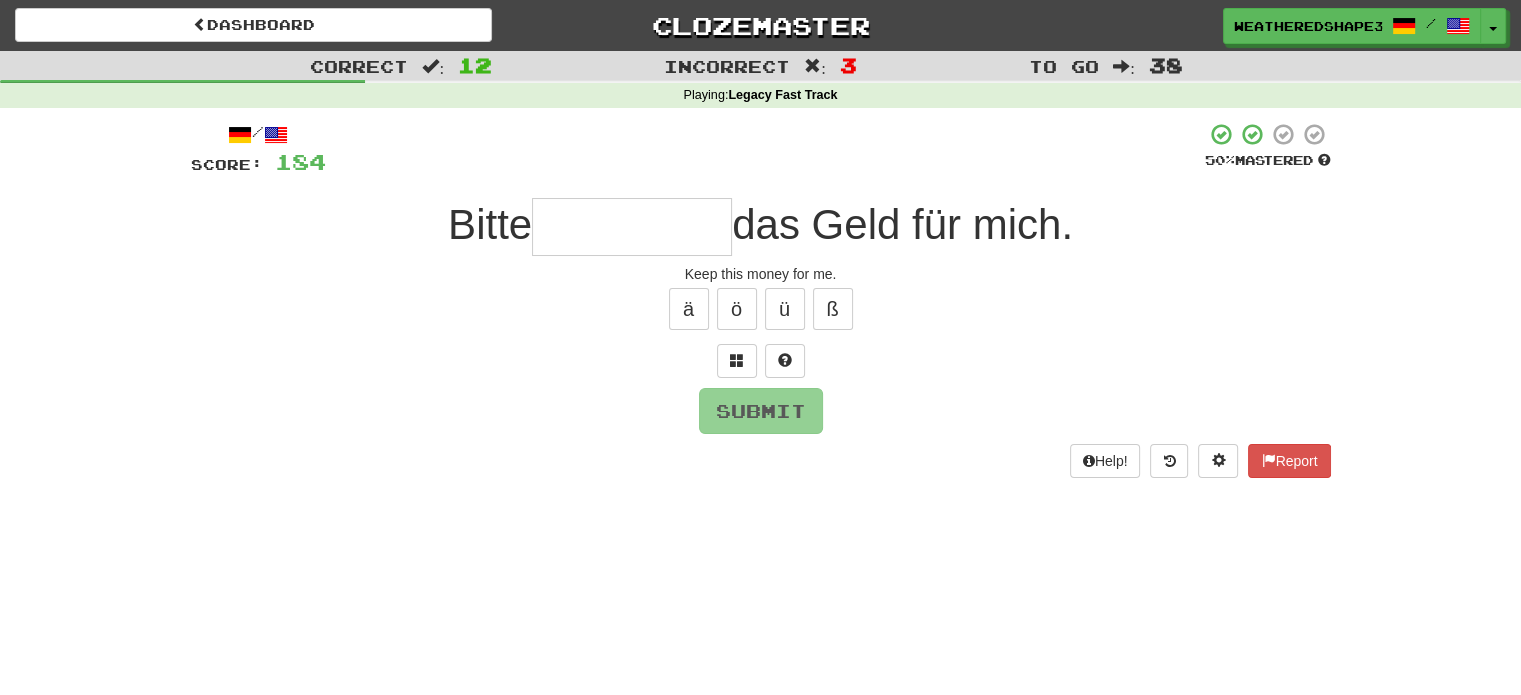 type on "*" 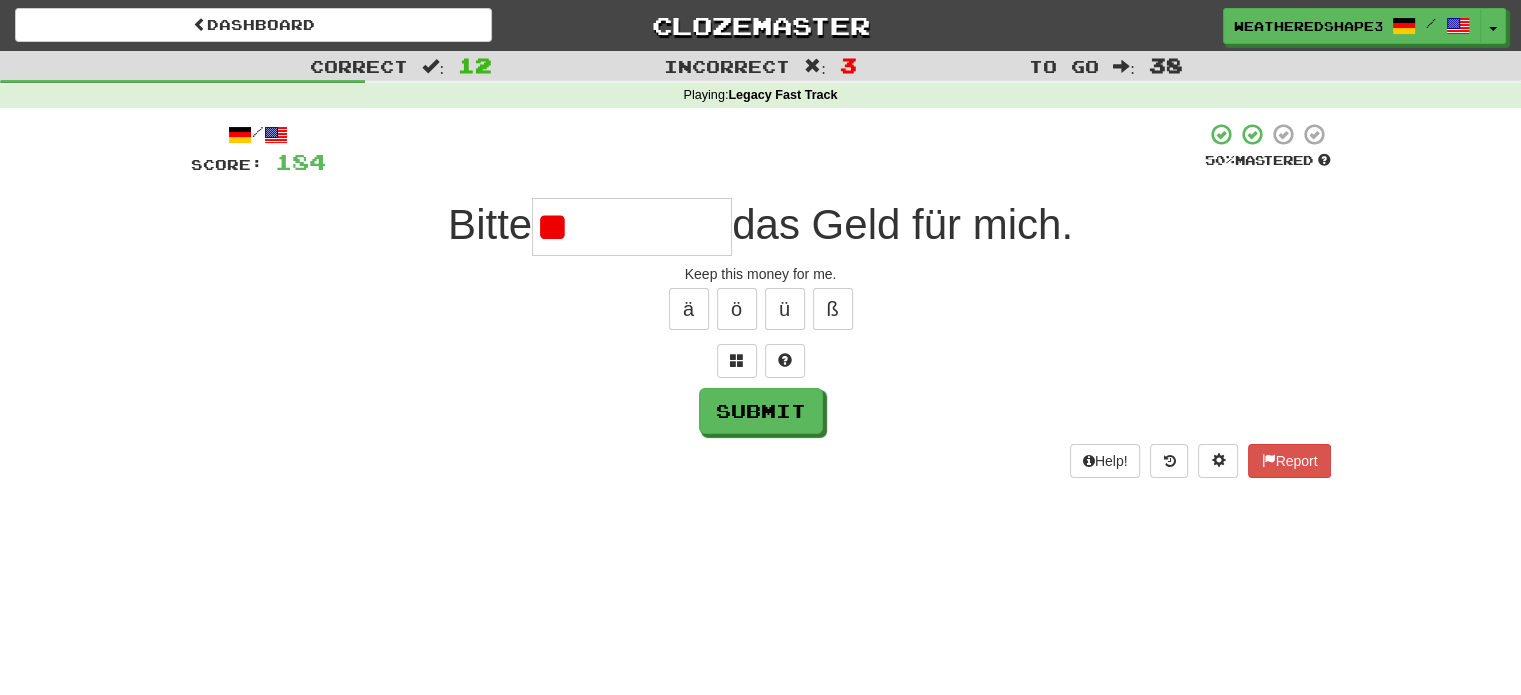 type on "*" 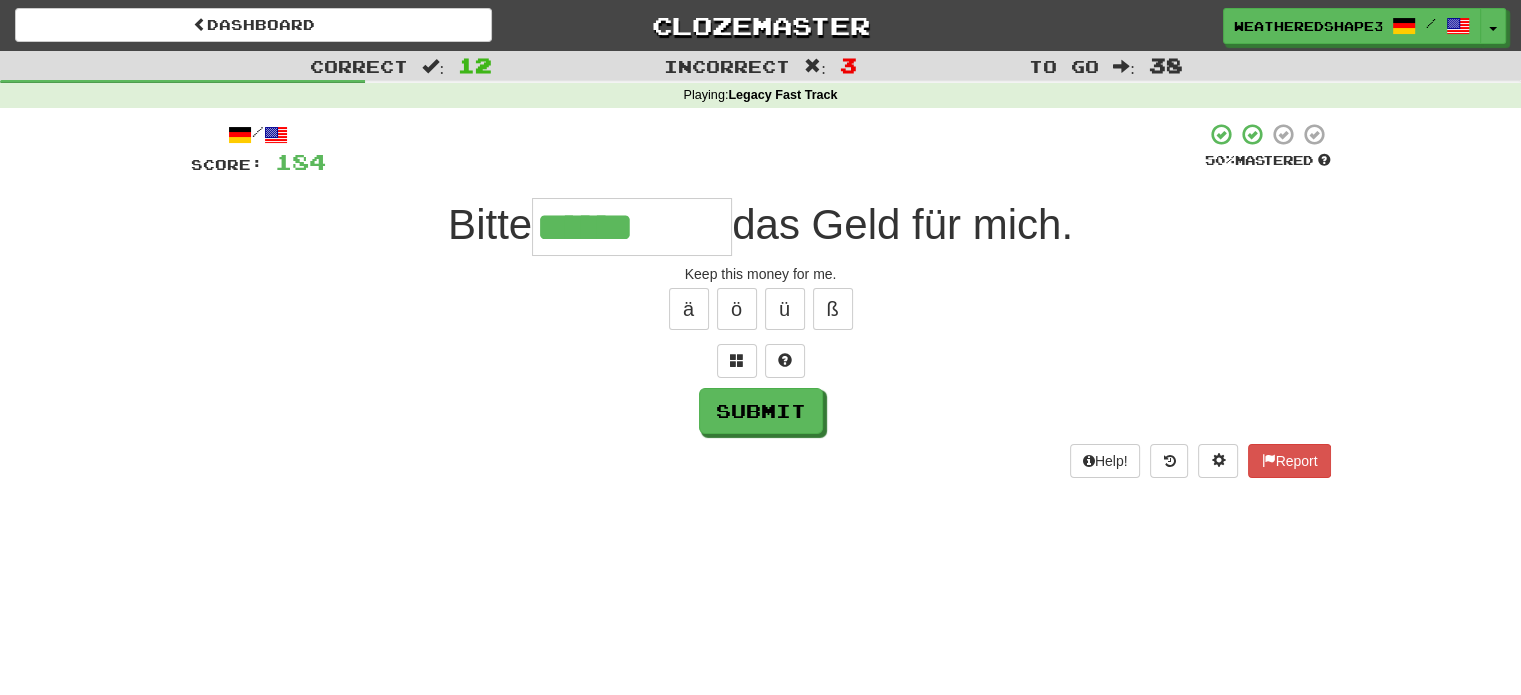 type on "******" 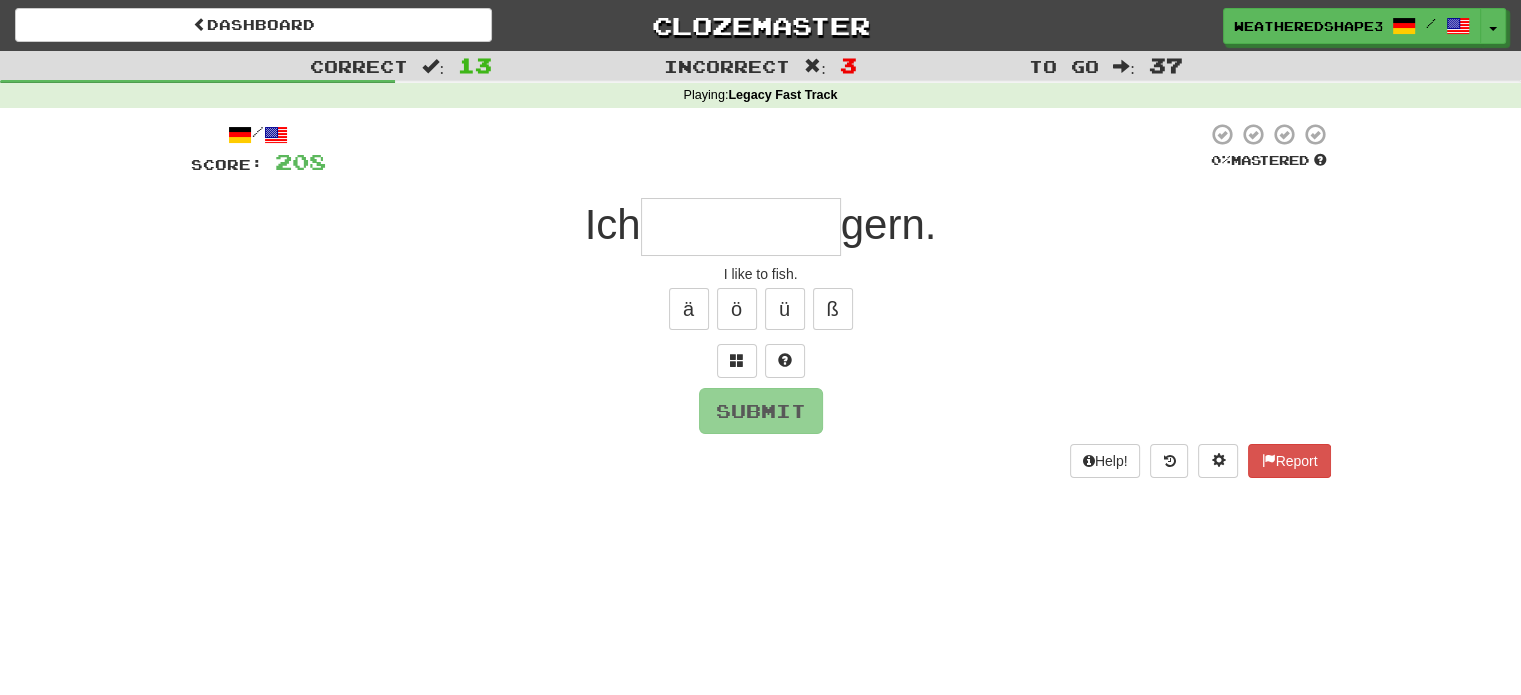 type on "*" 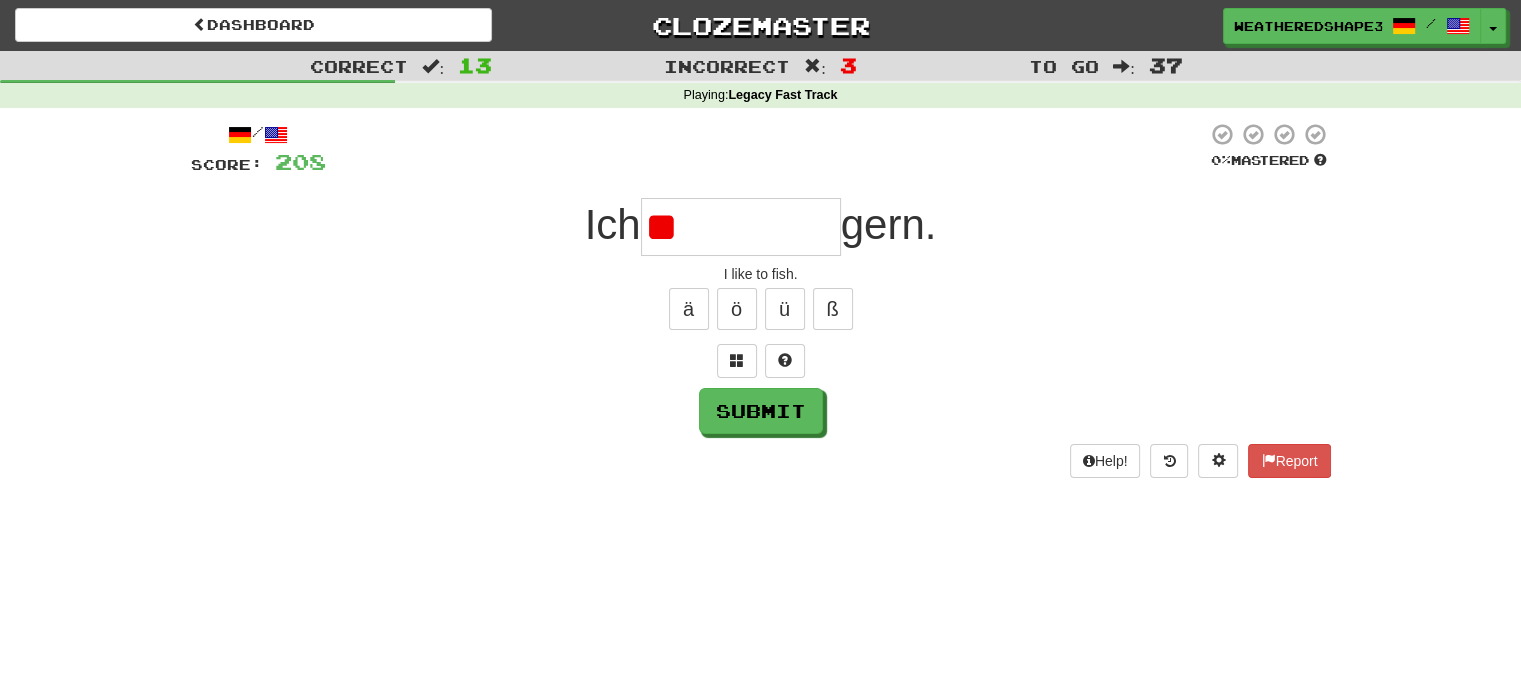 type on "*" 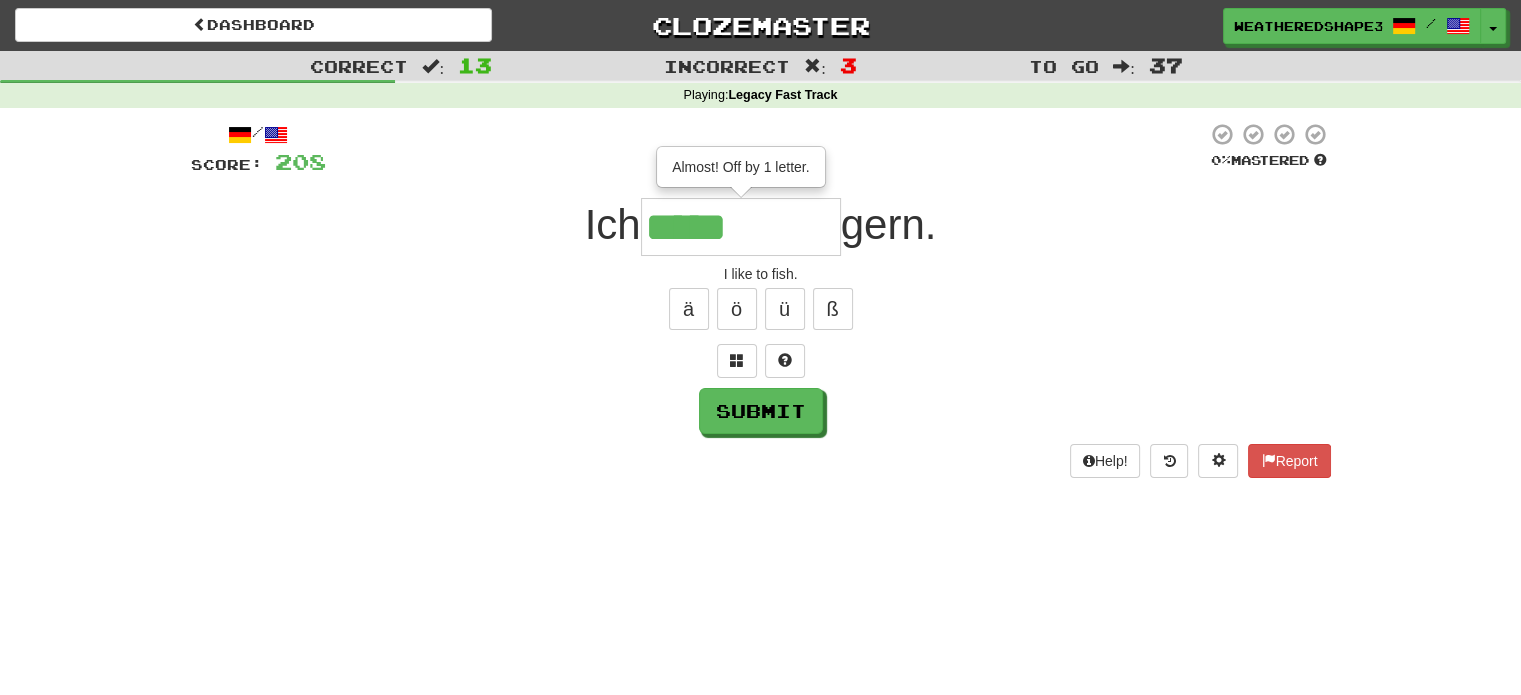 type on "*****" 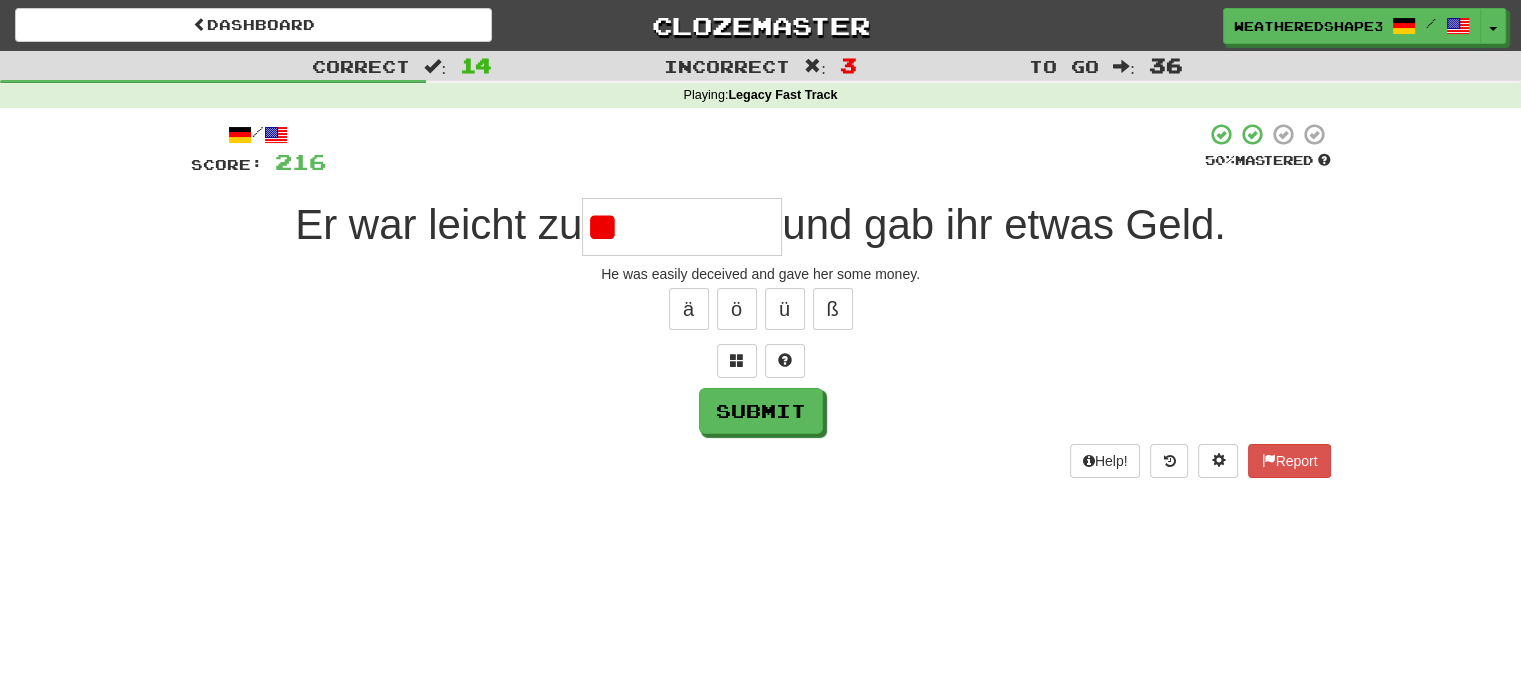 type on "*" 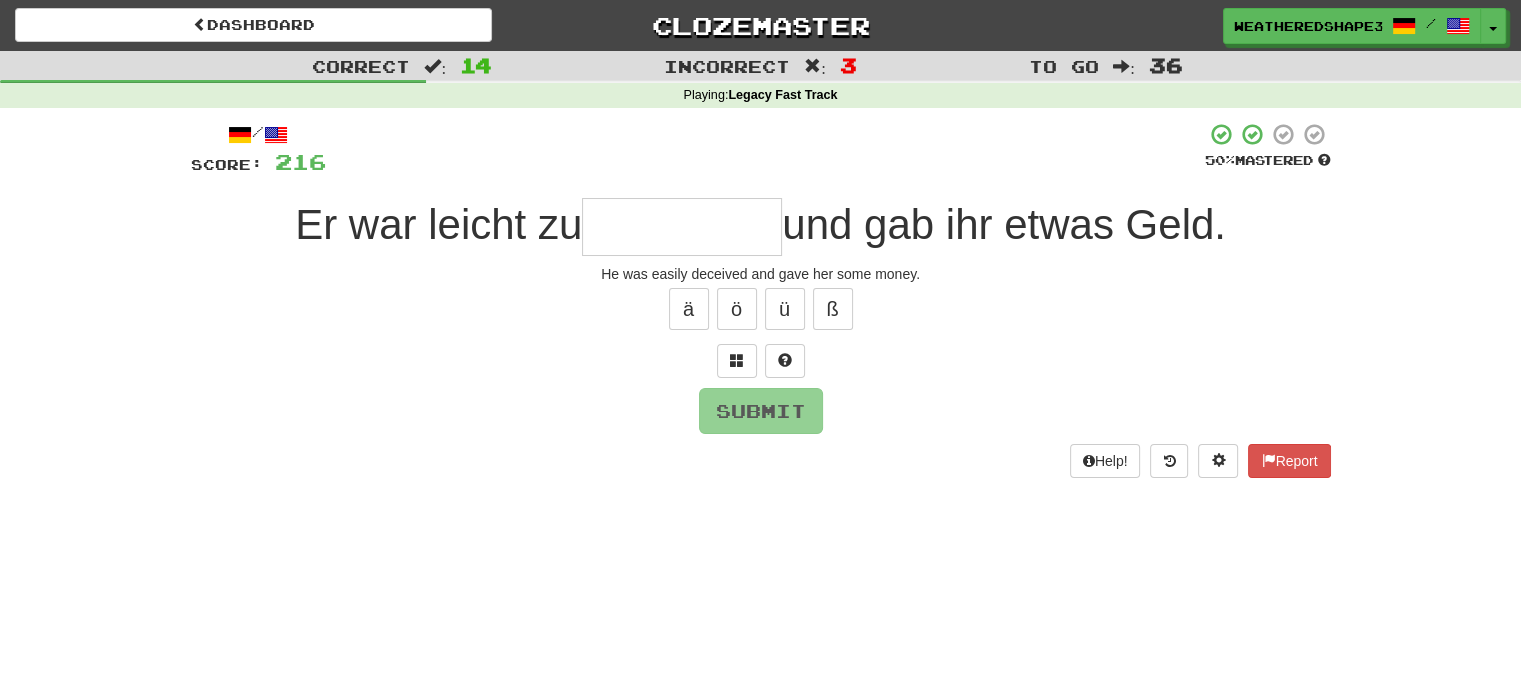 type on "********" 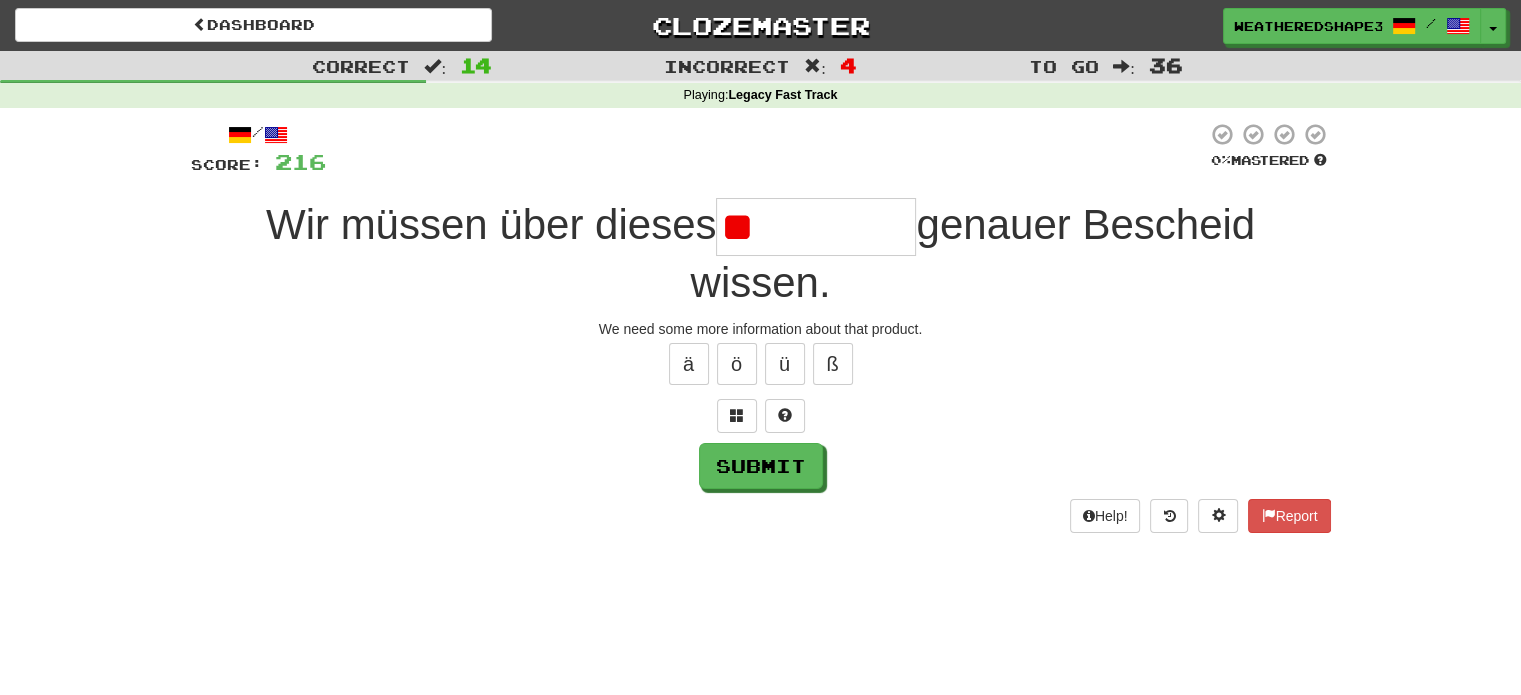 type on "*" 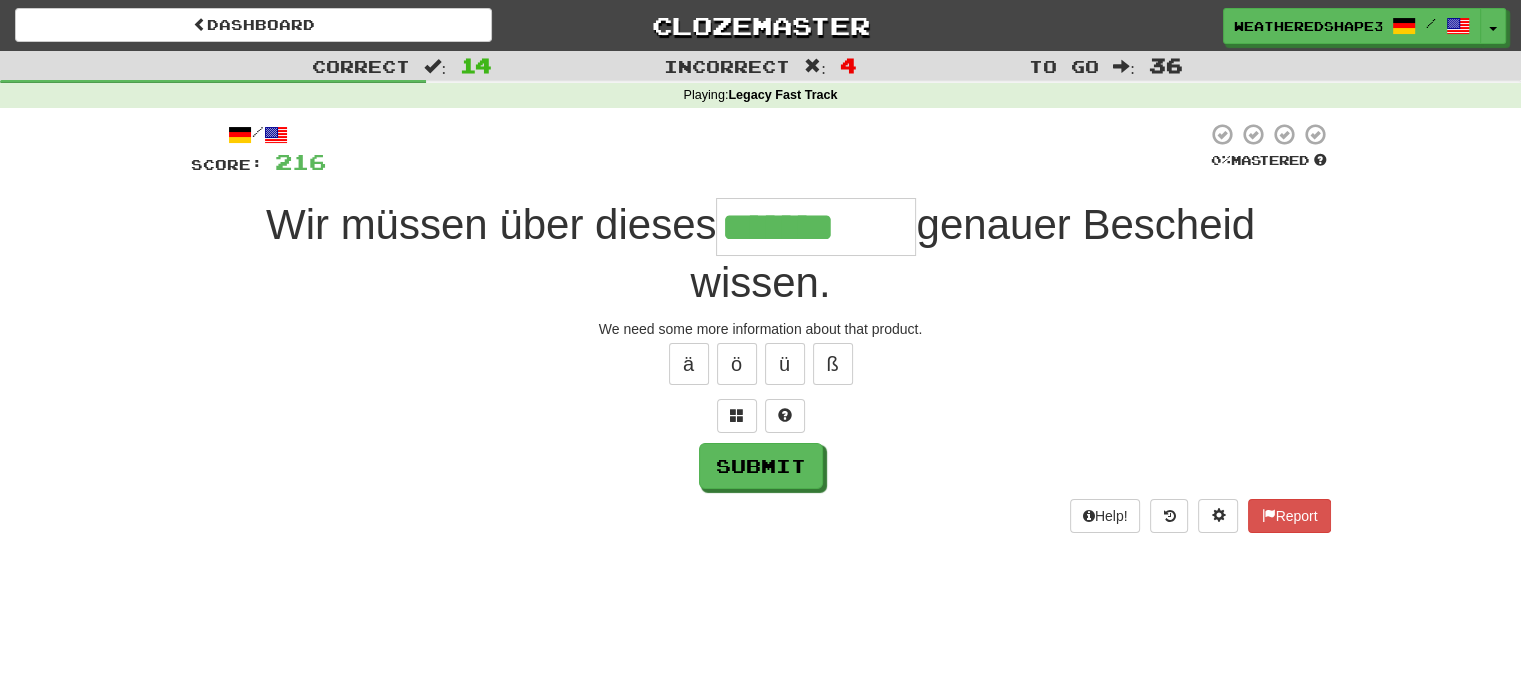 type on "*******" 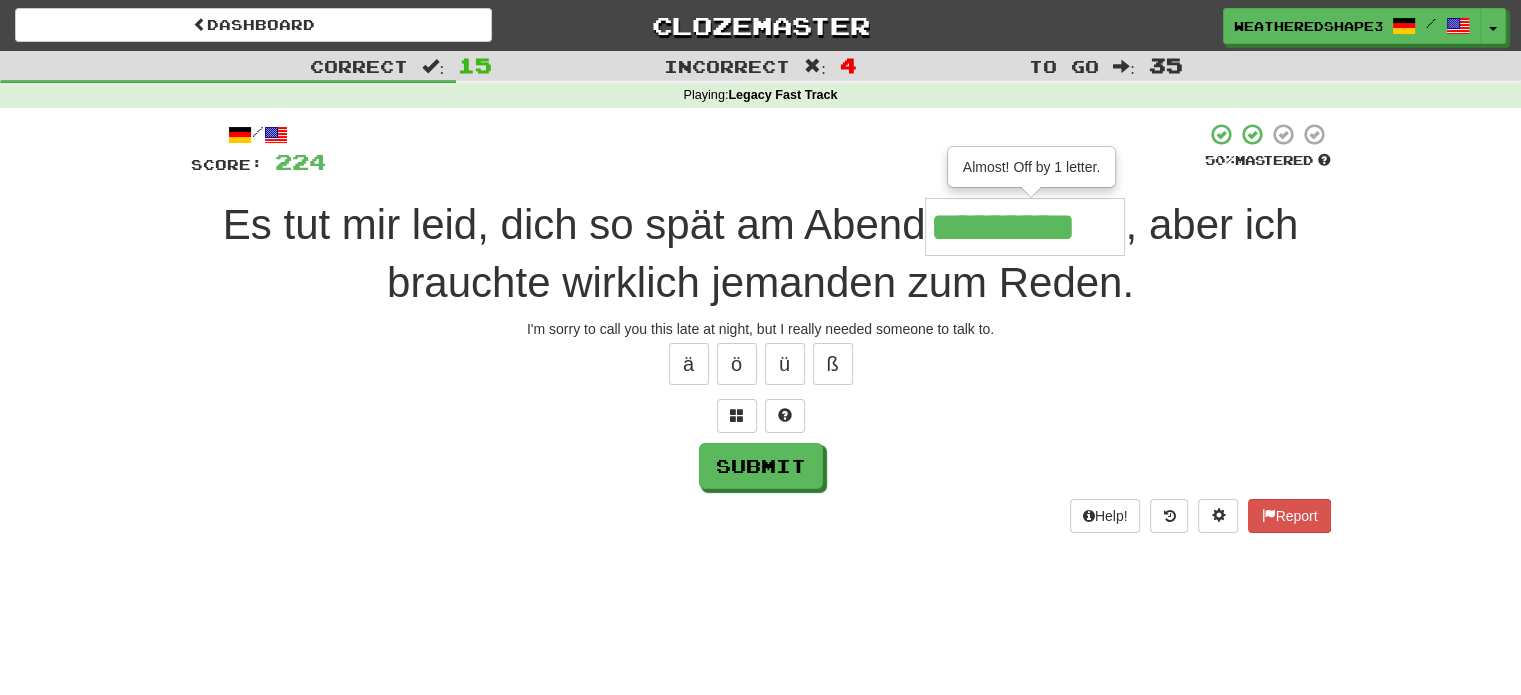type on "*********" 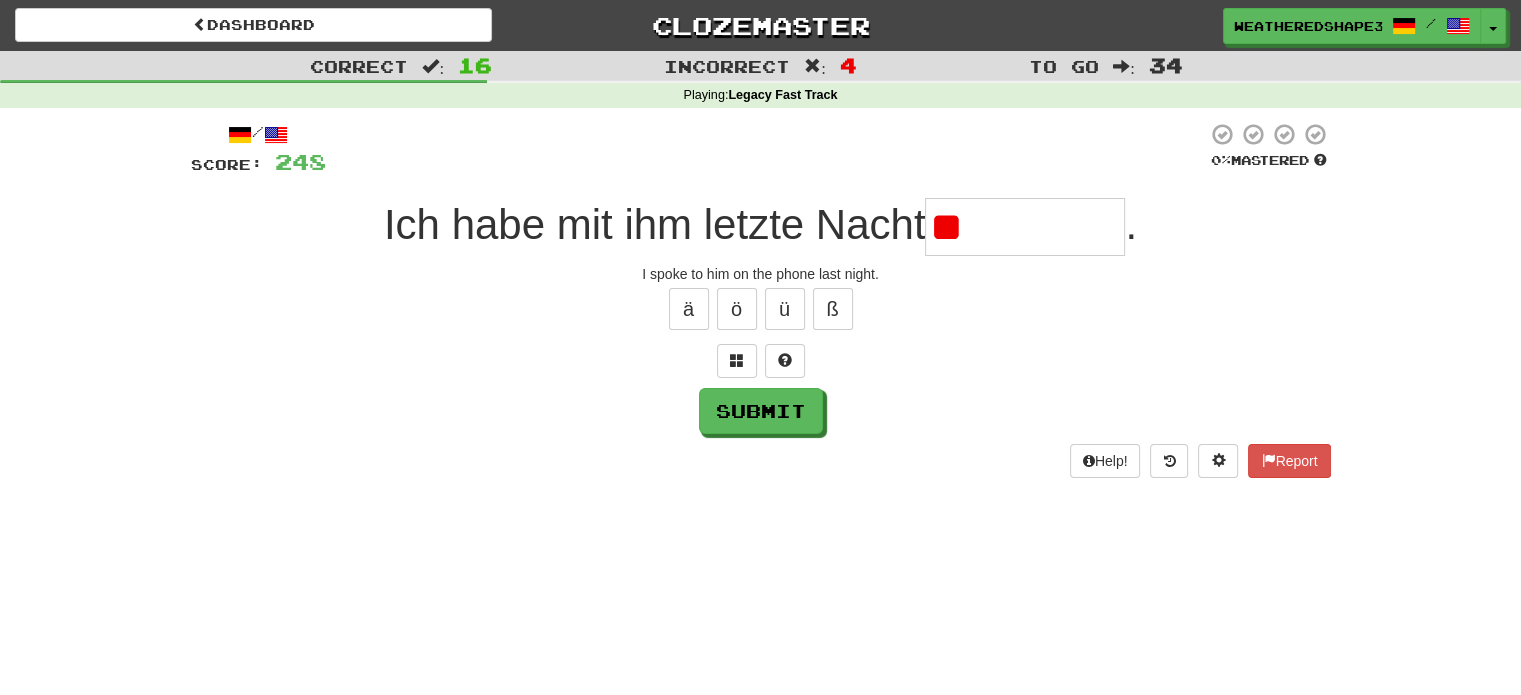 type on "*" 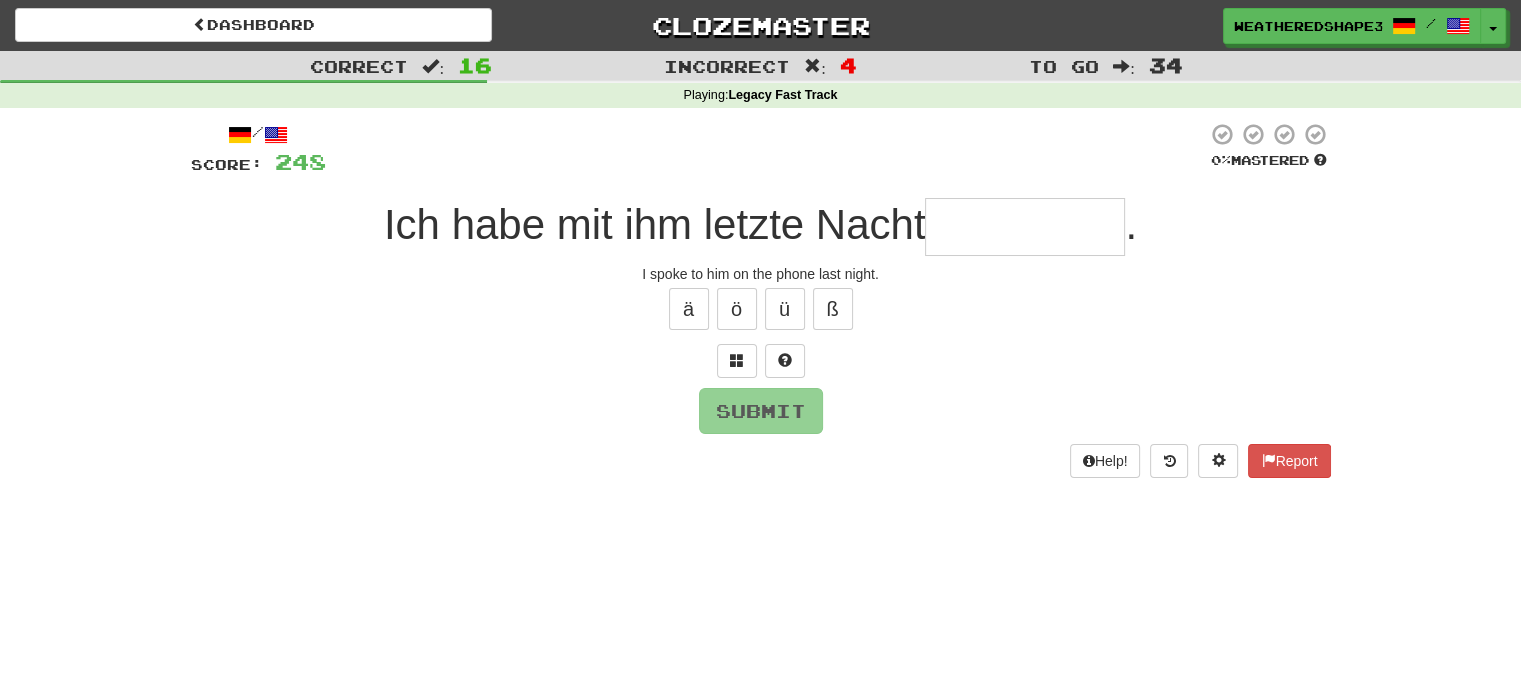 type on "*" 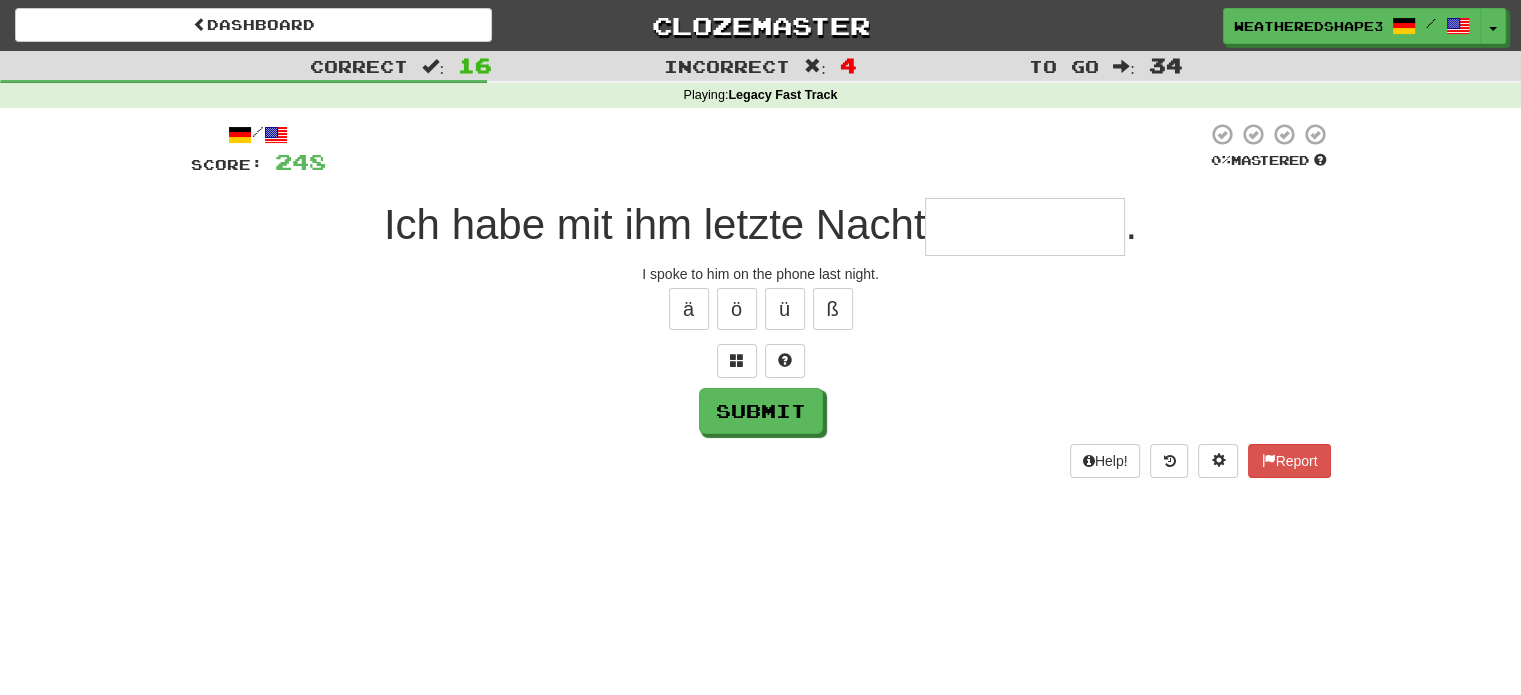 type on "*" 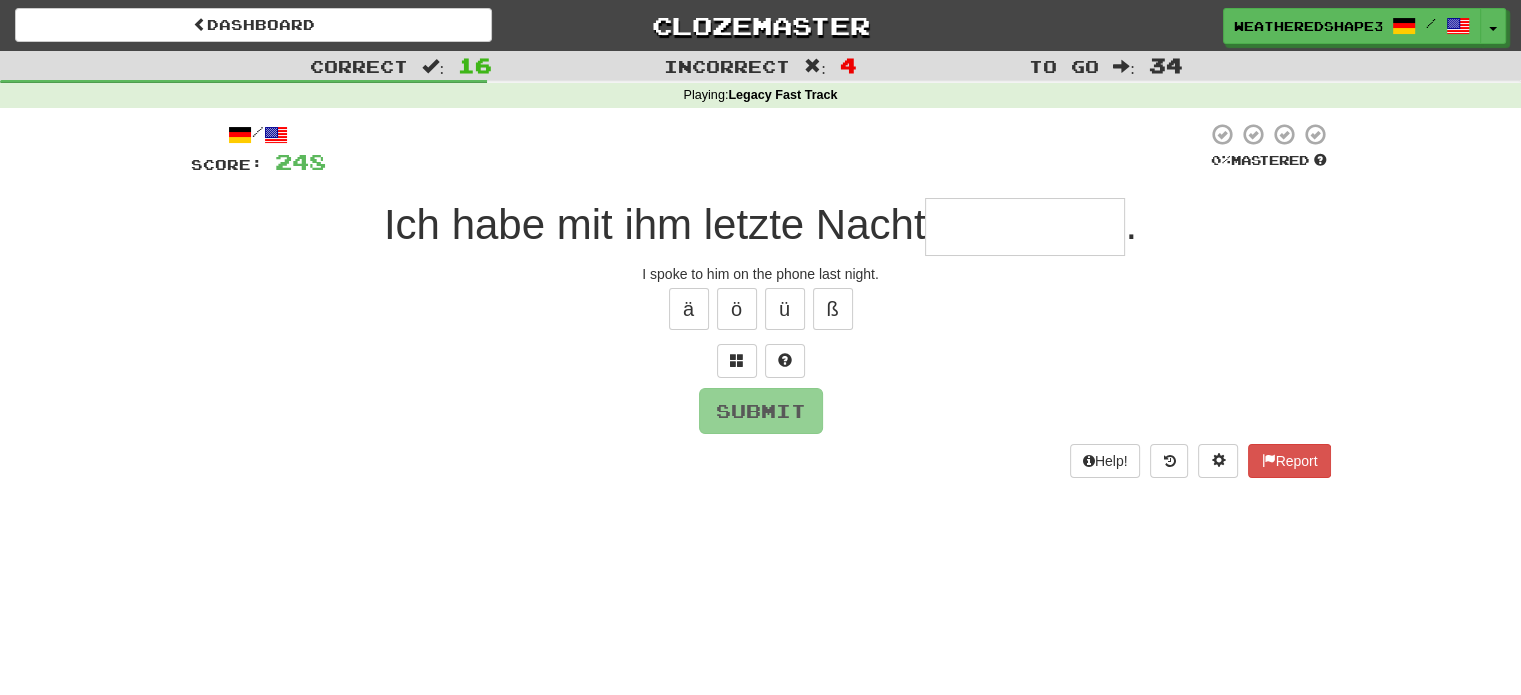 type on "*" 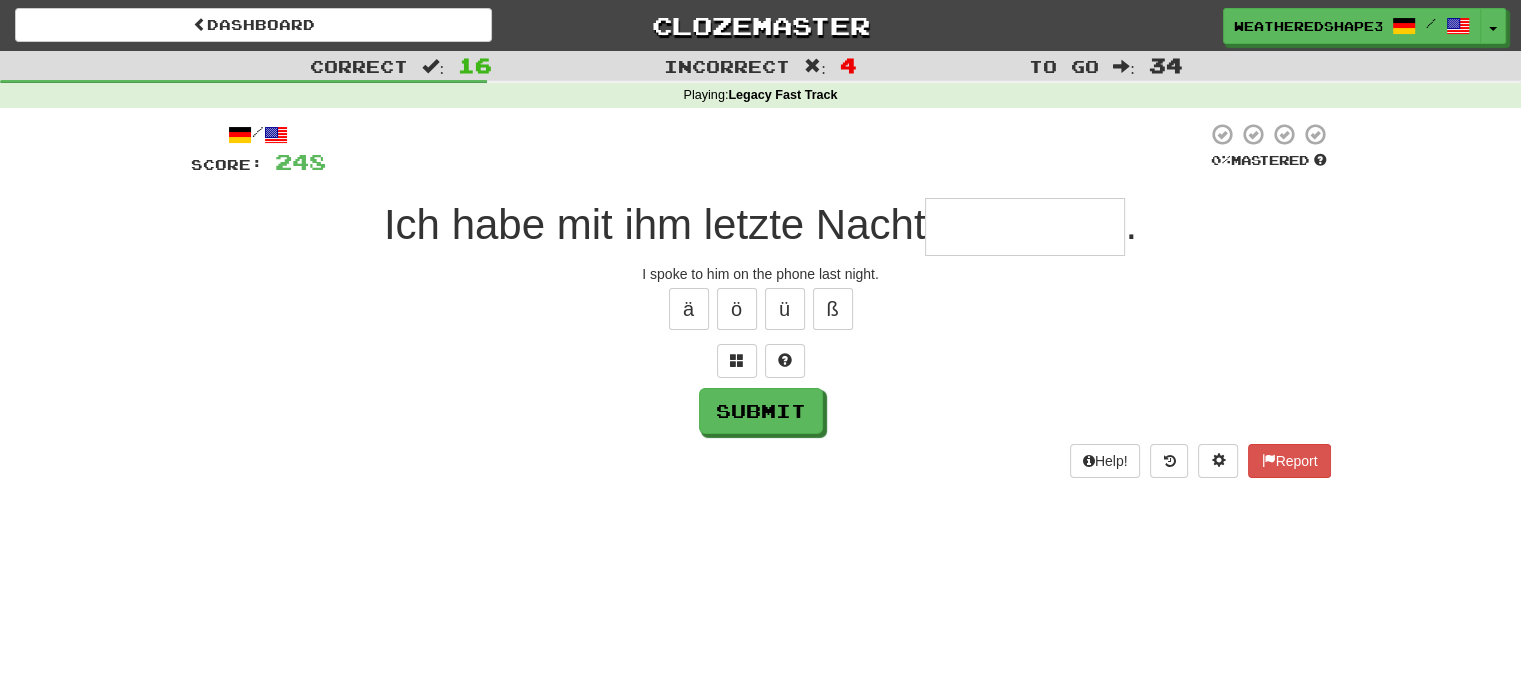 type on "*" 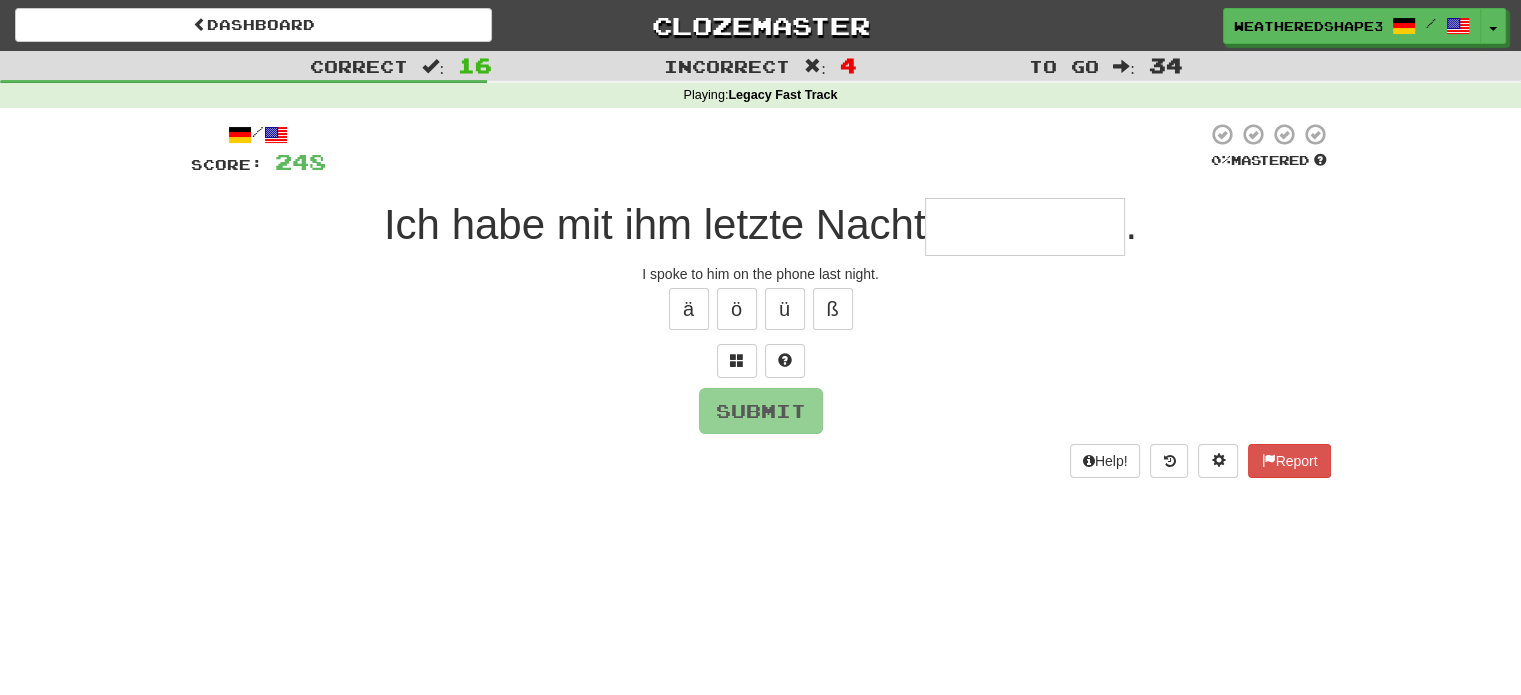 type on "*" 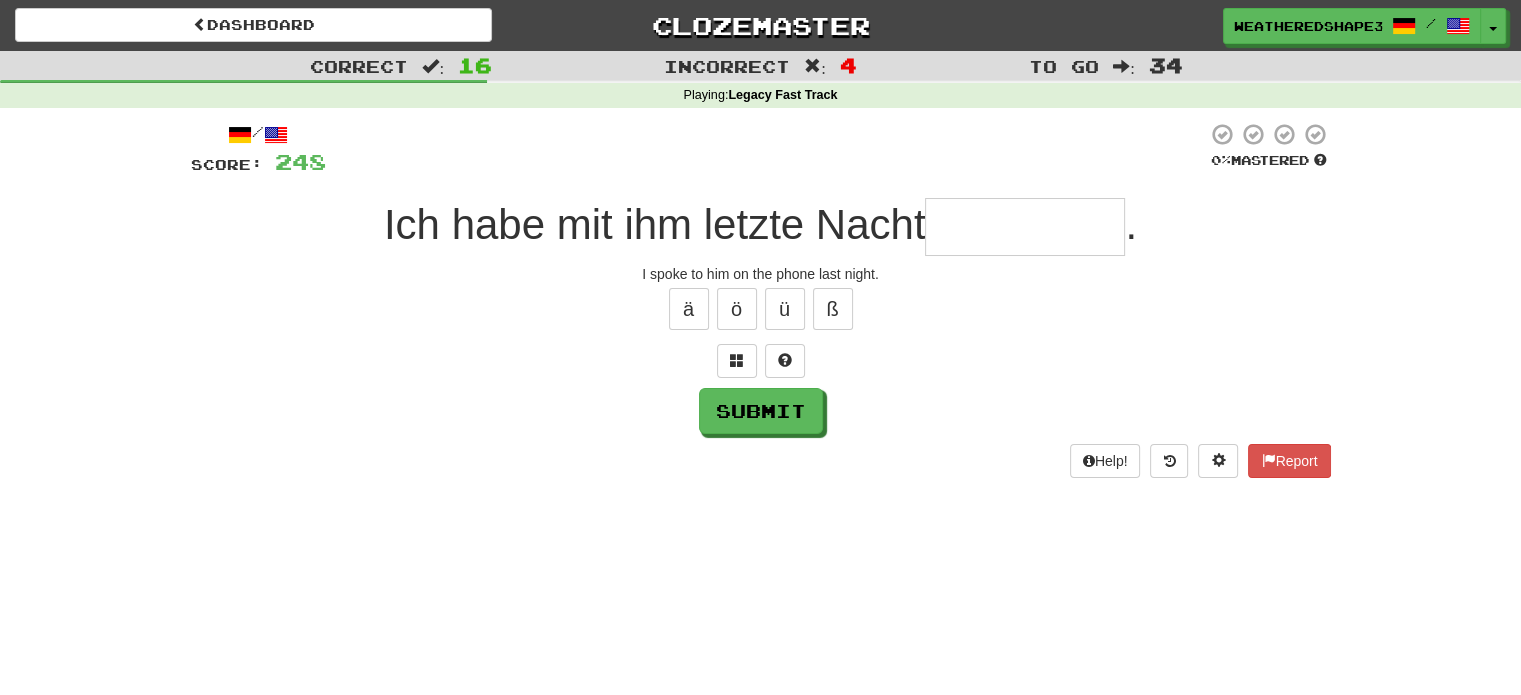 type on "*" 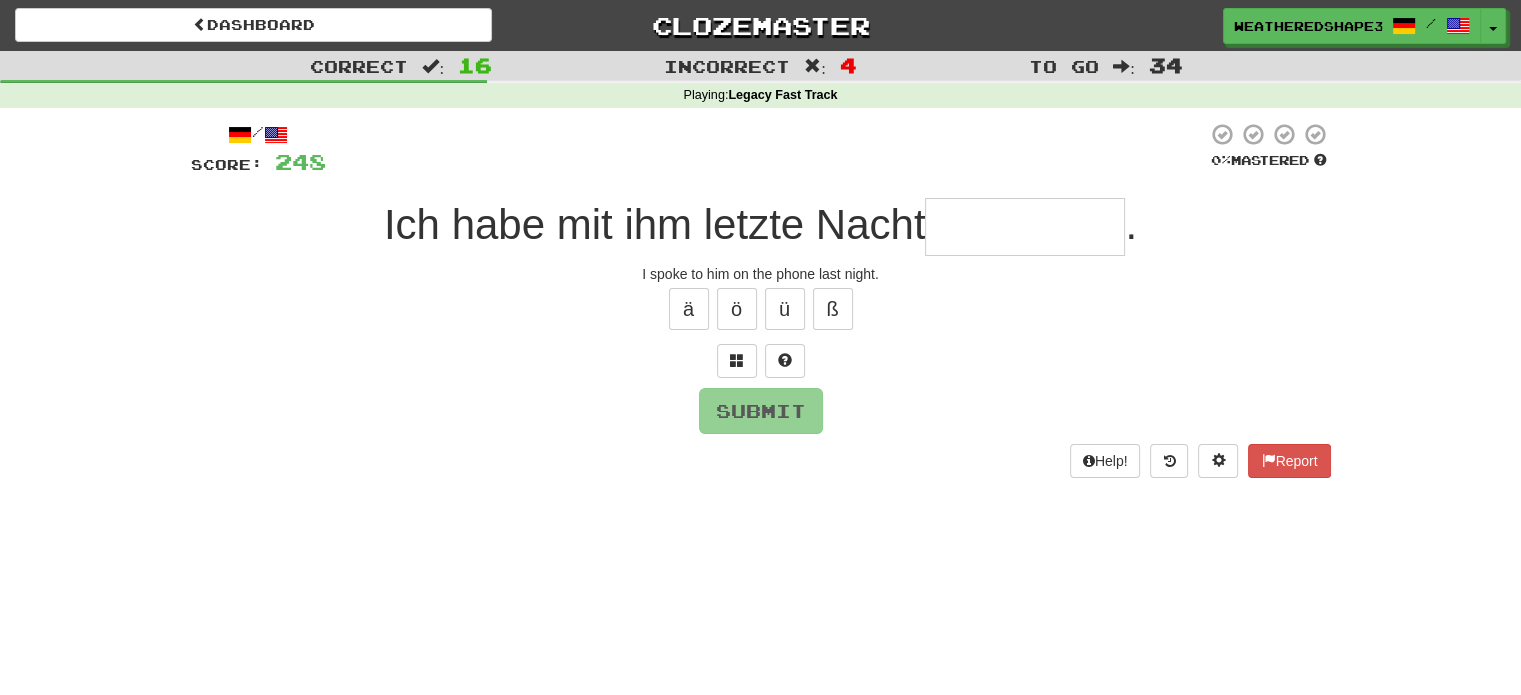 type on "*" 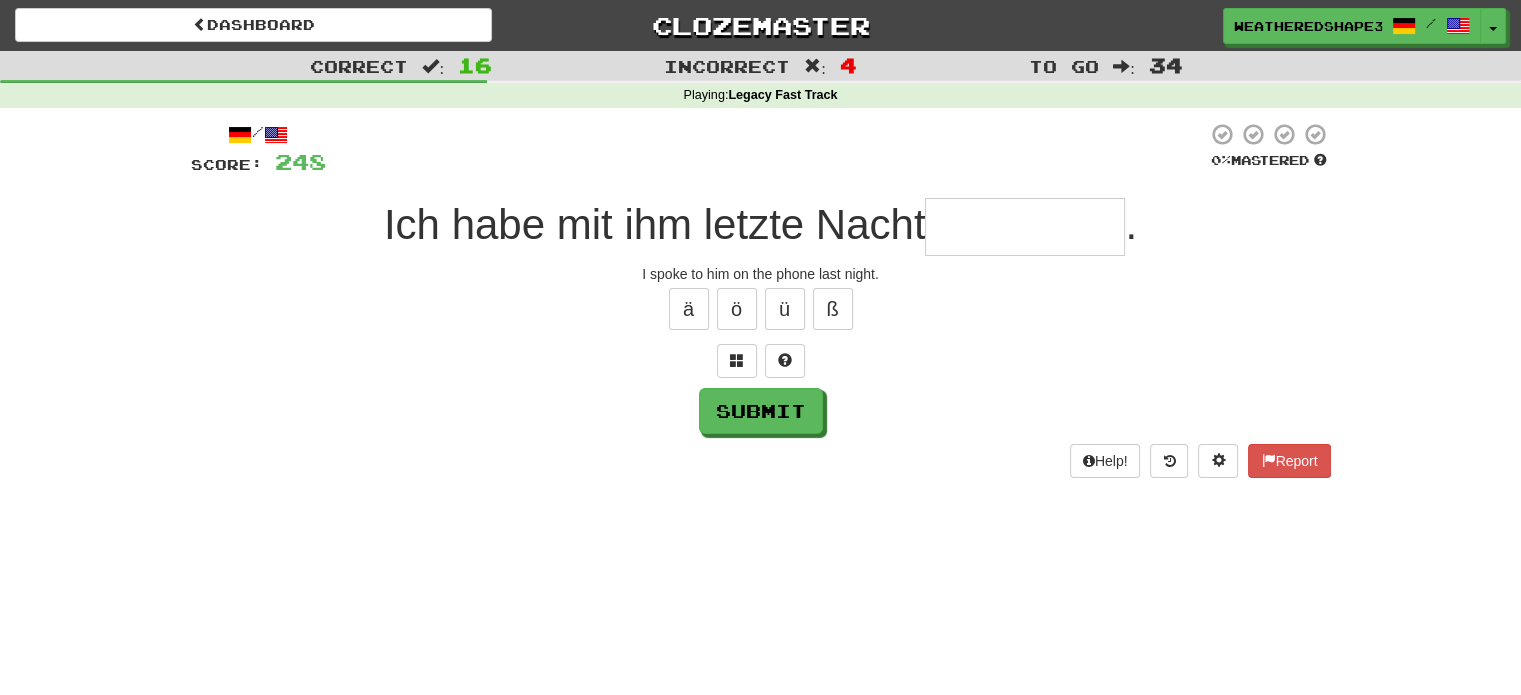 type on "*" 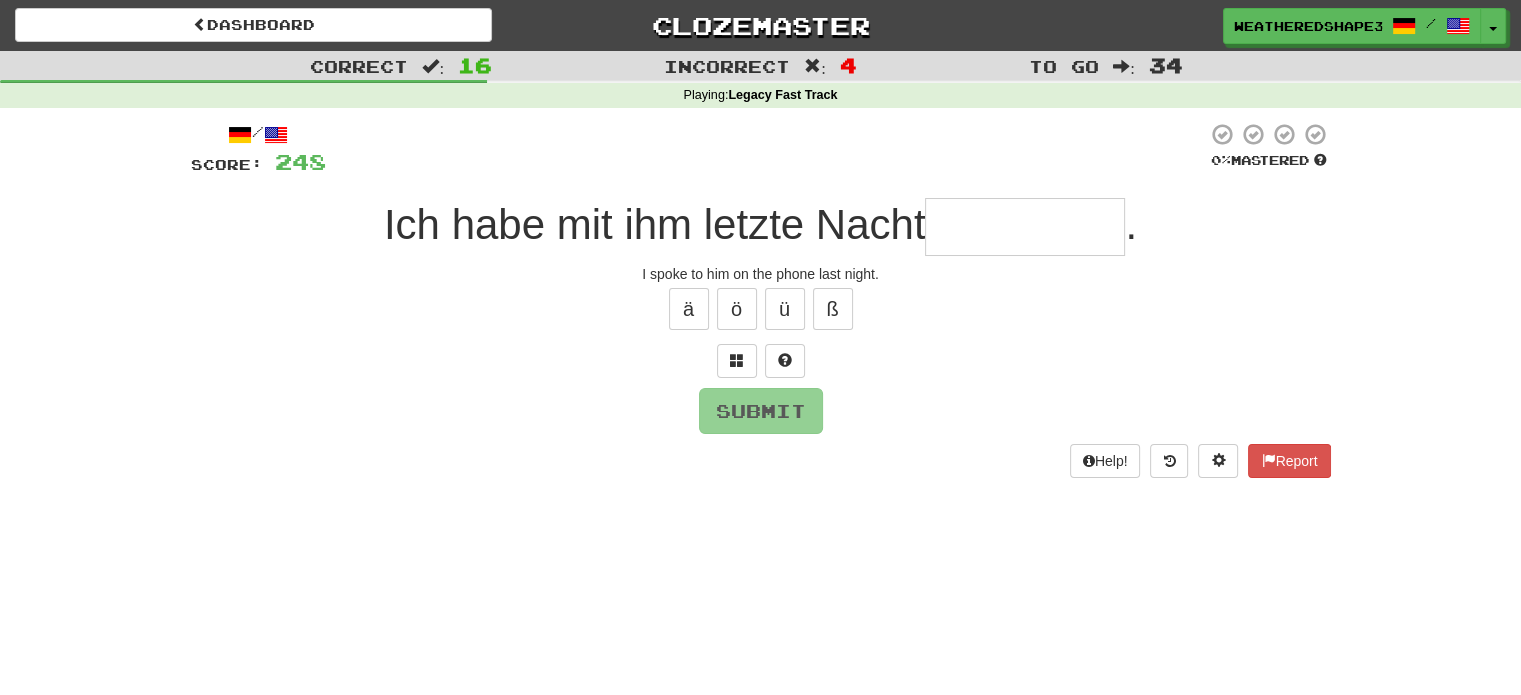 type on "*" 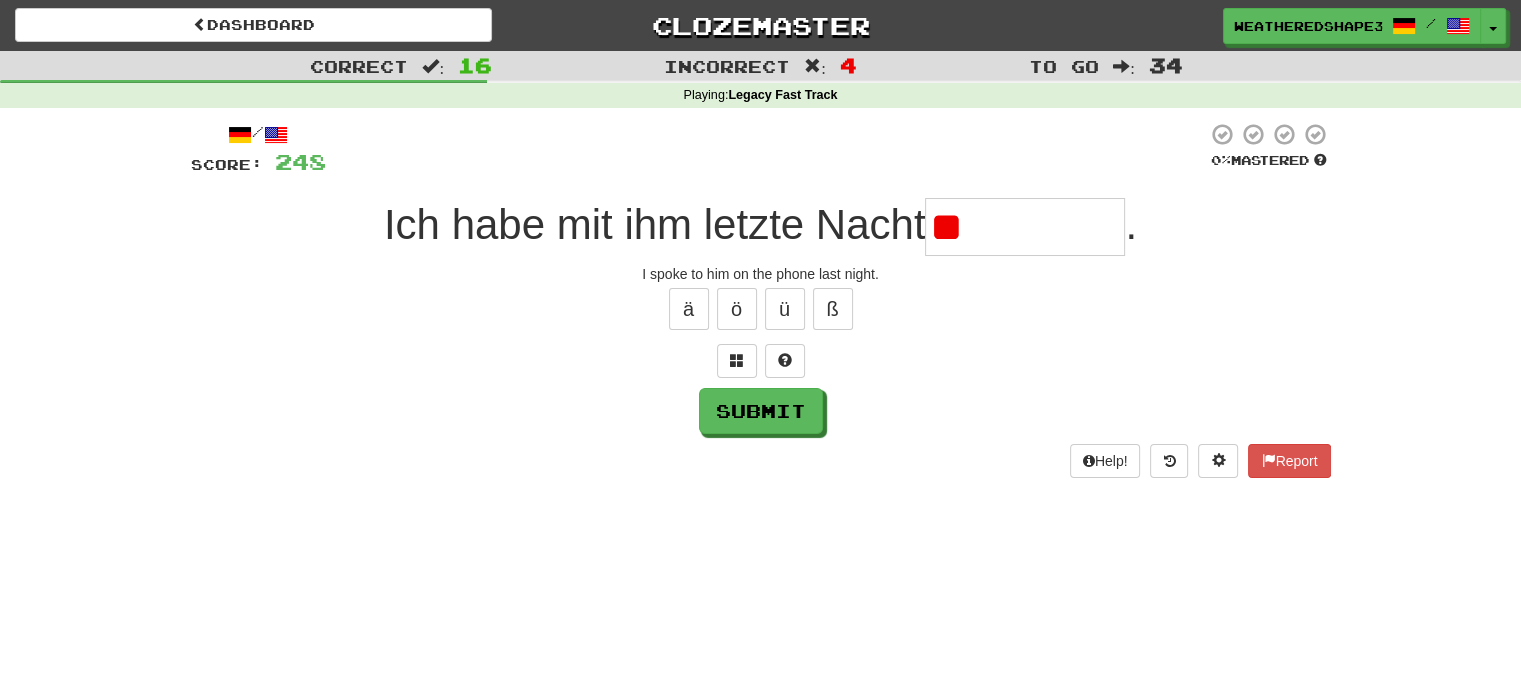 type on "*" 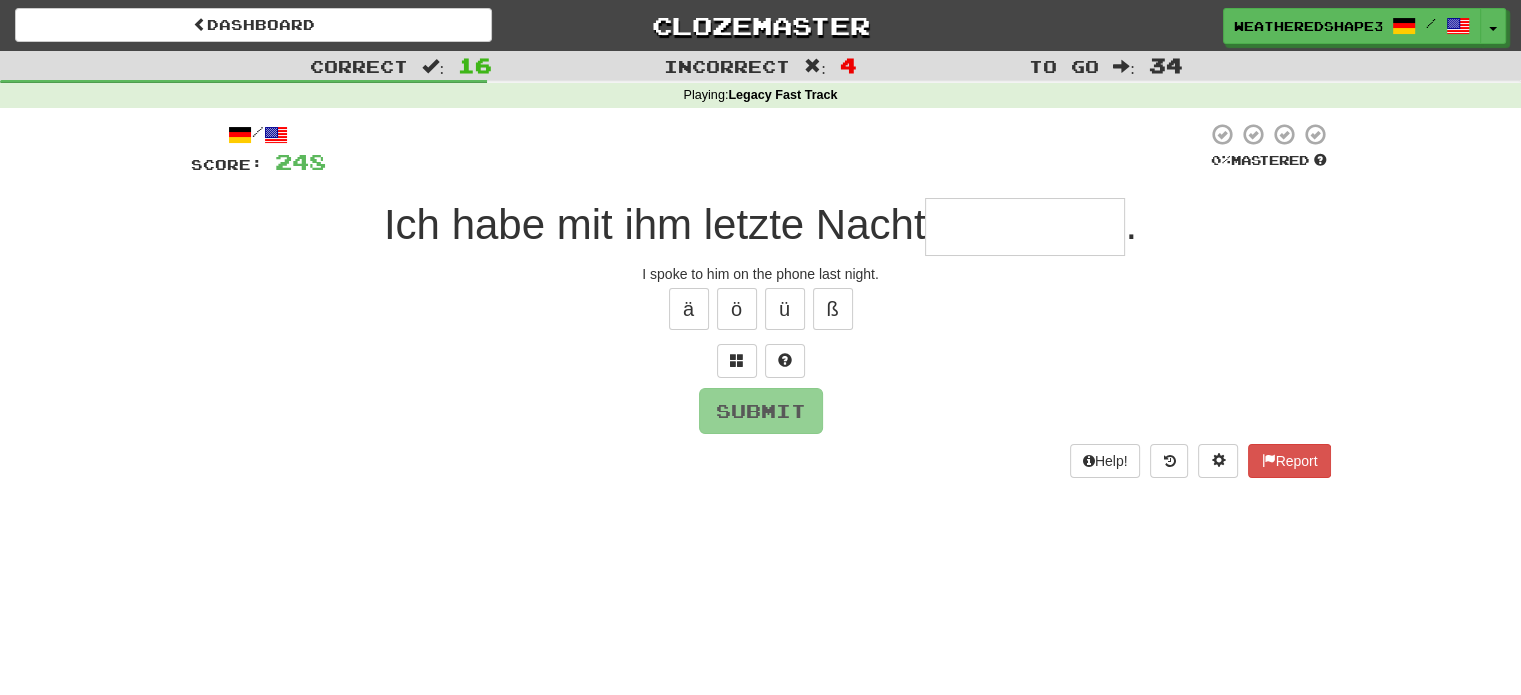 type on "*" 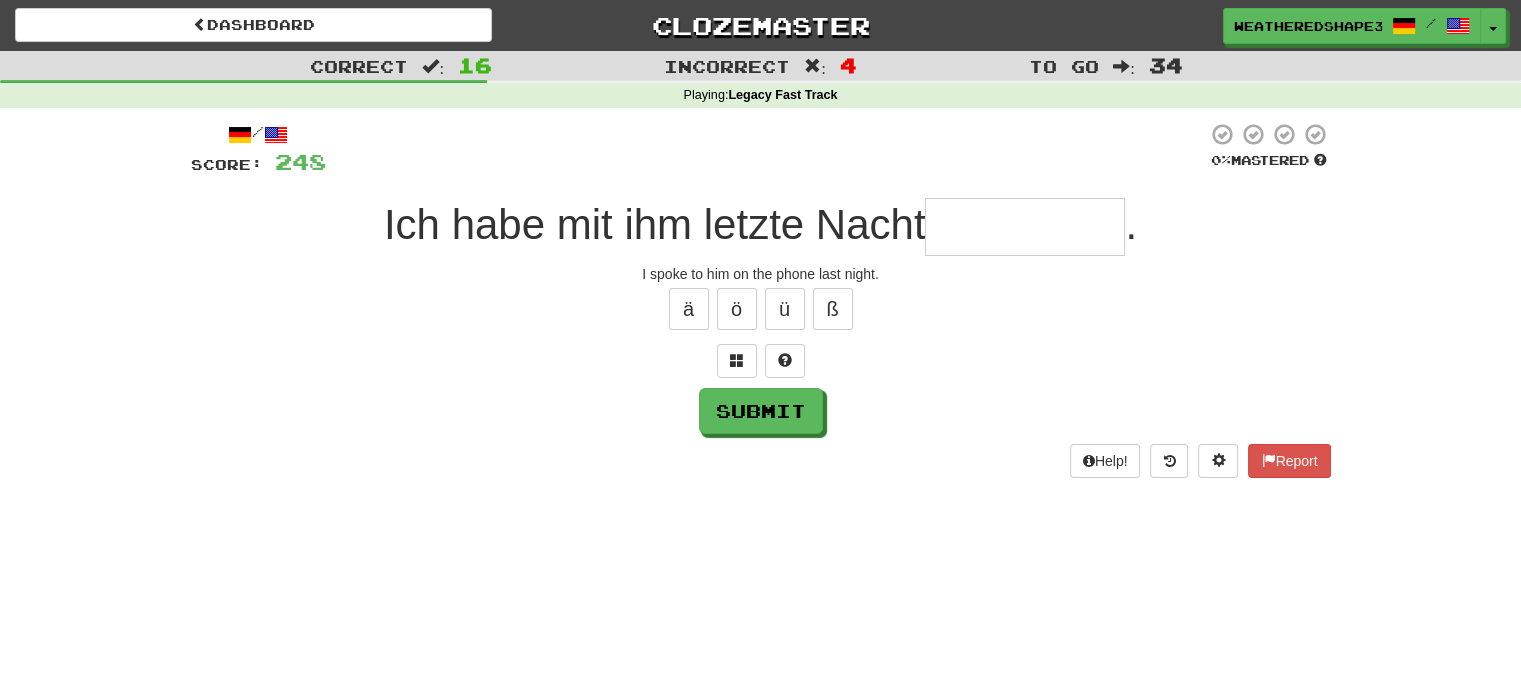 type on "*" 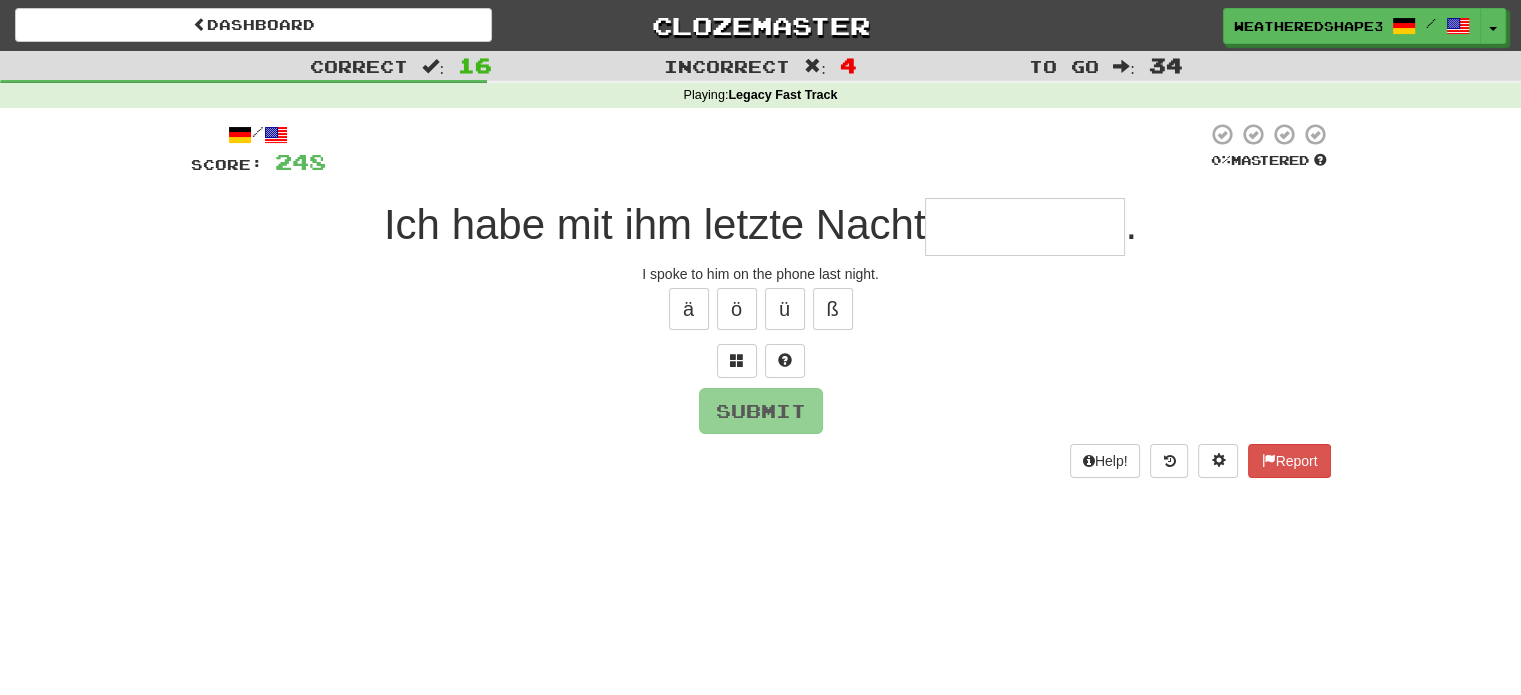 type on "*" 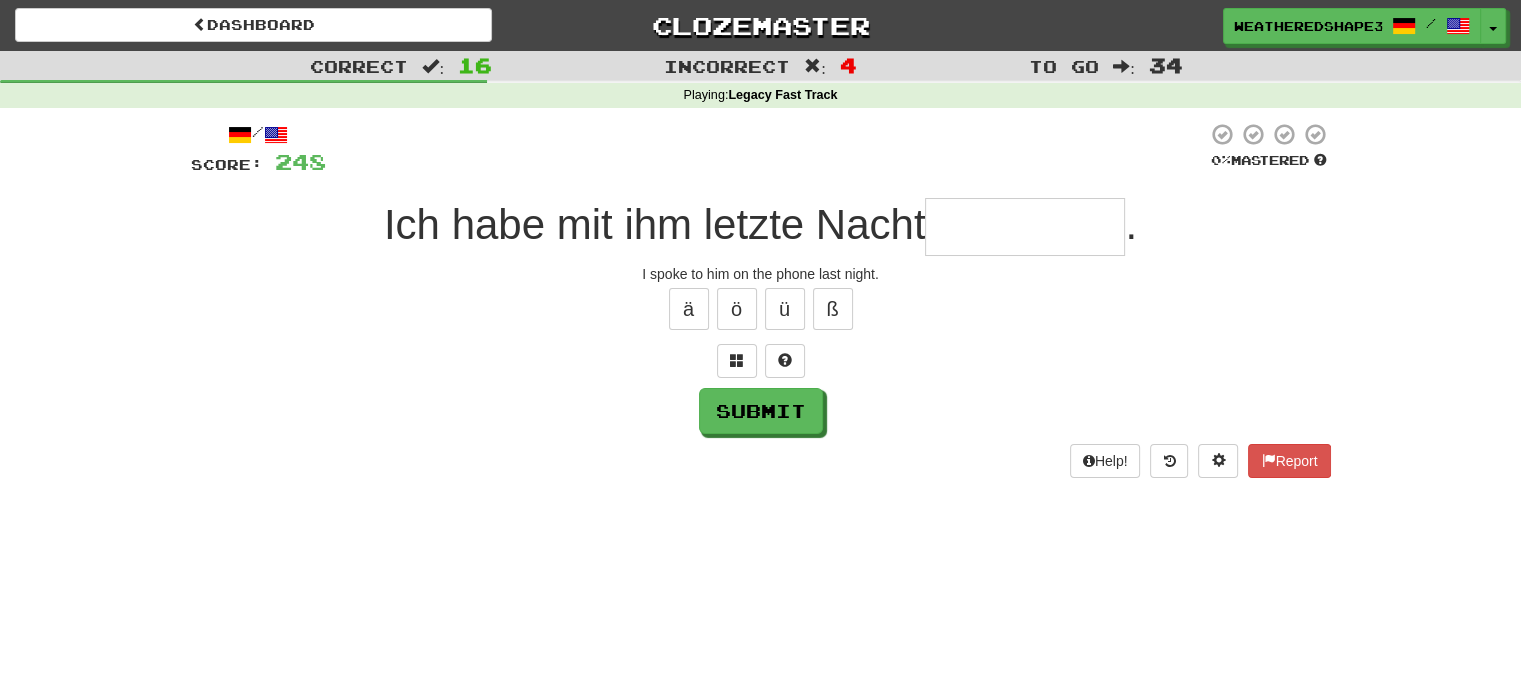 type on "*" 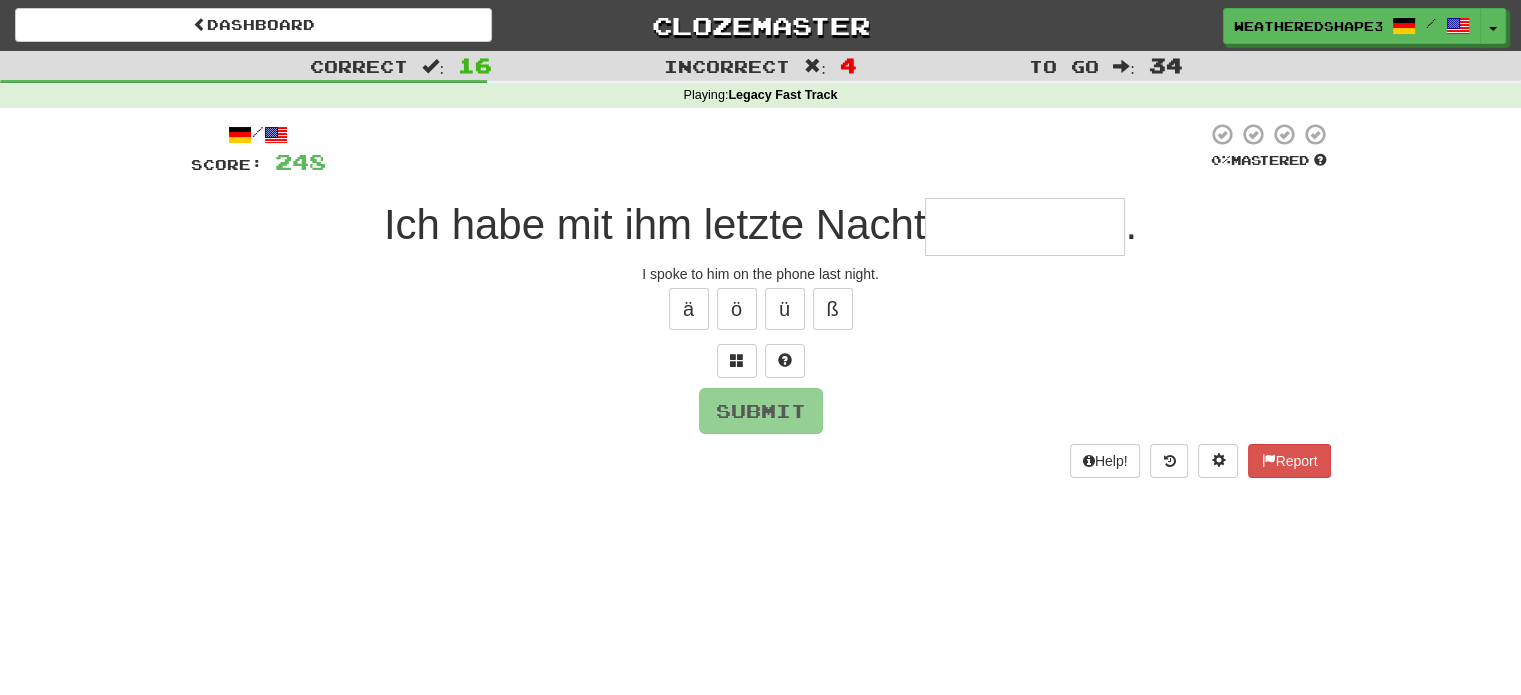type on "*" 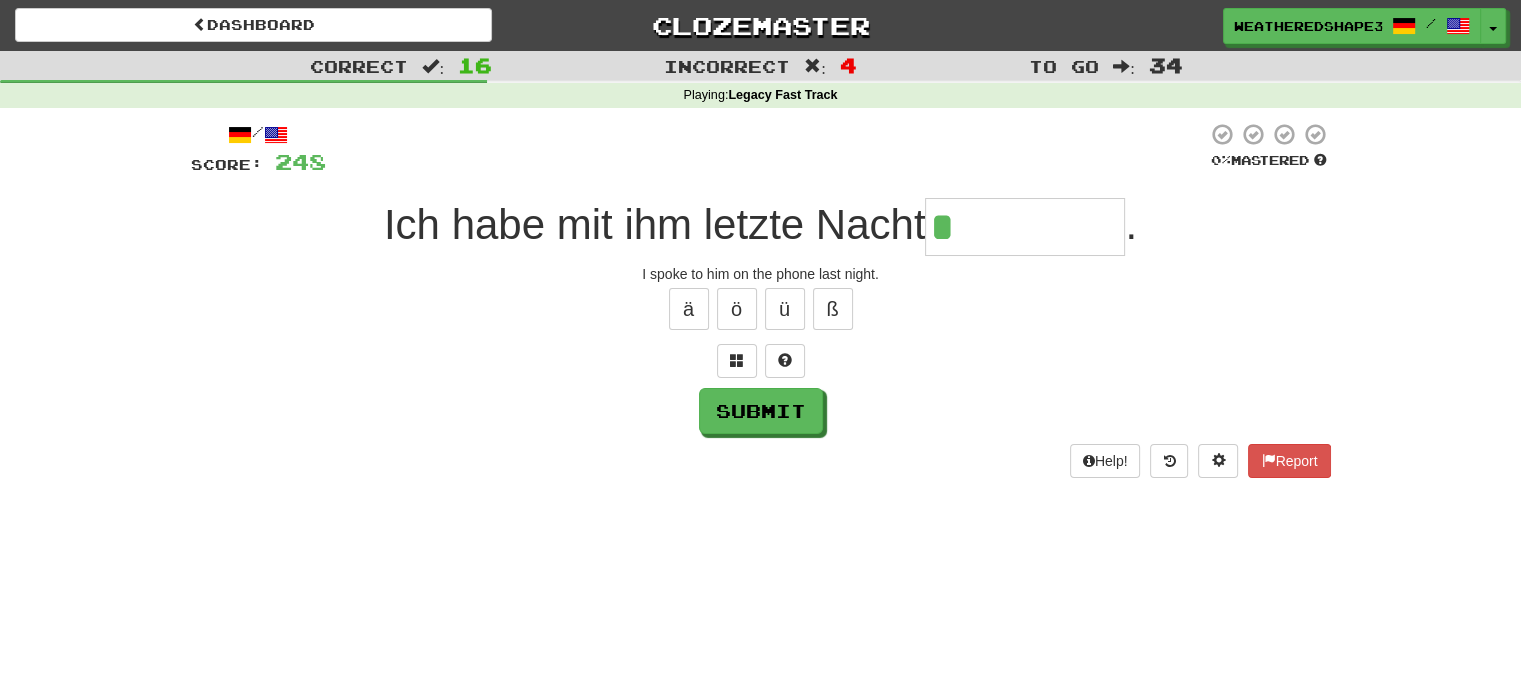 type on "**********" 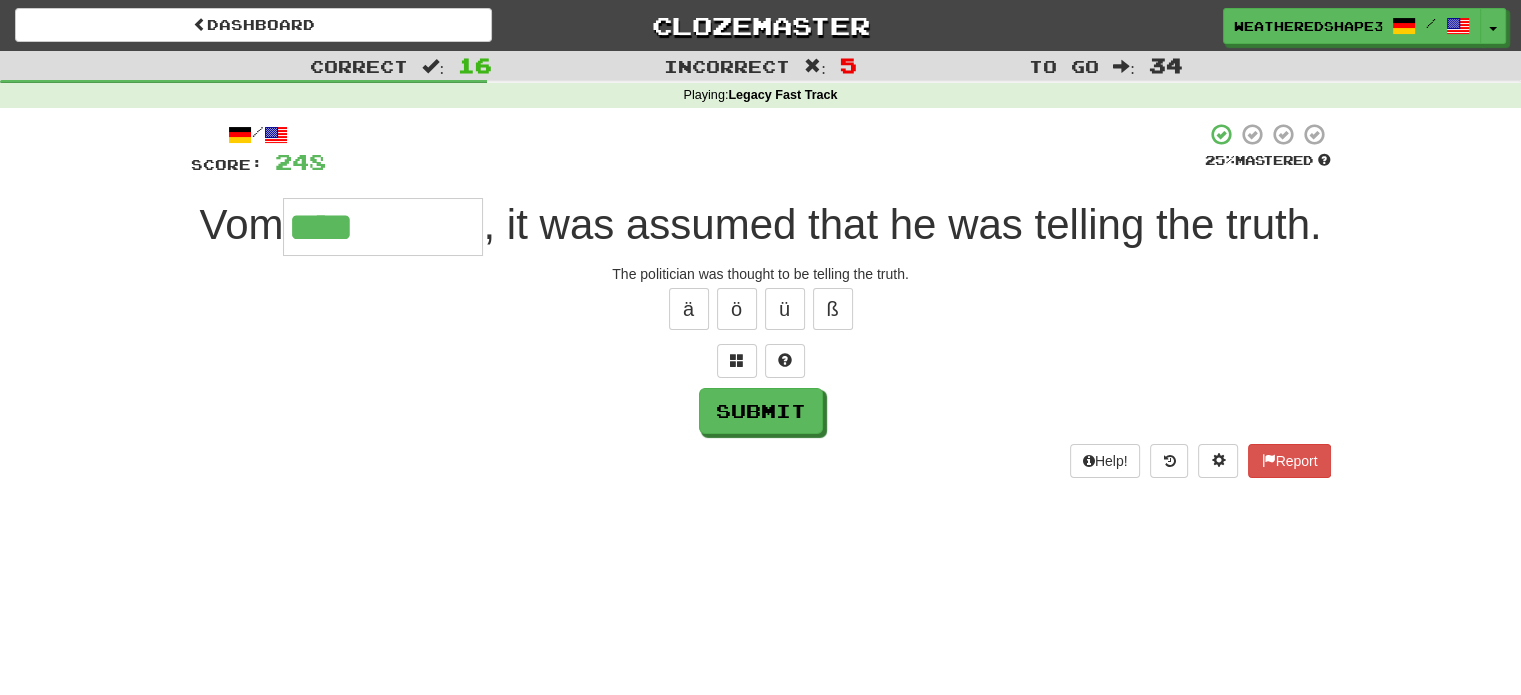 type on "*********" 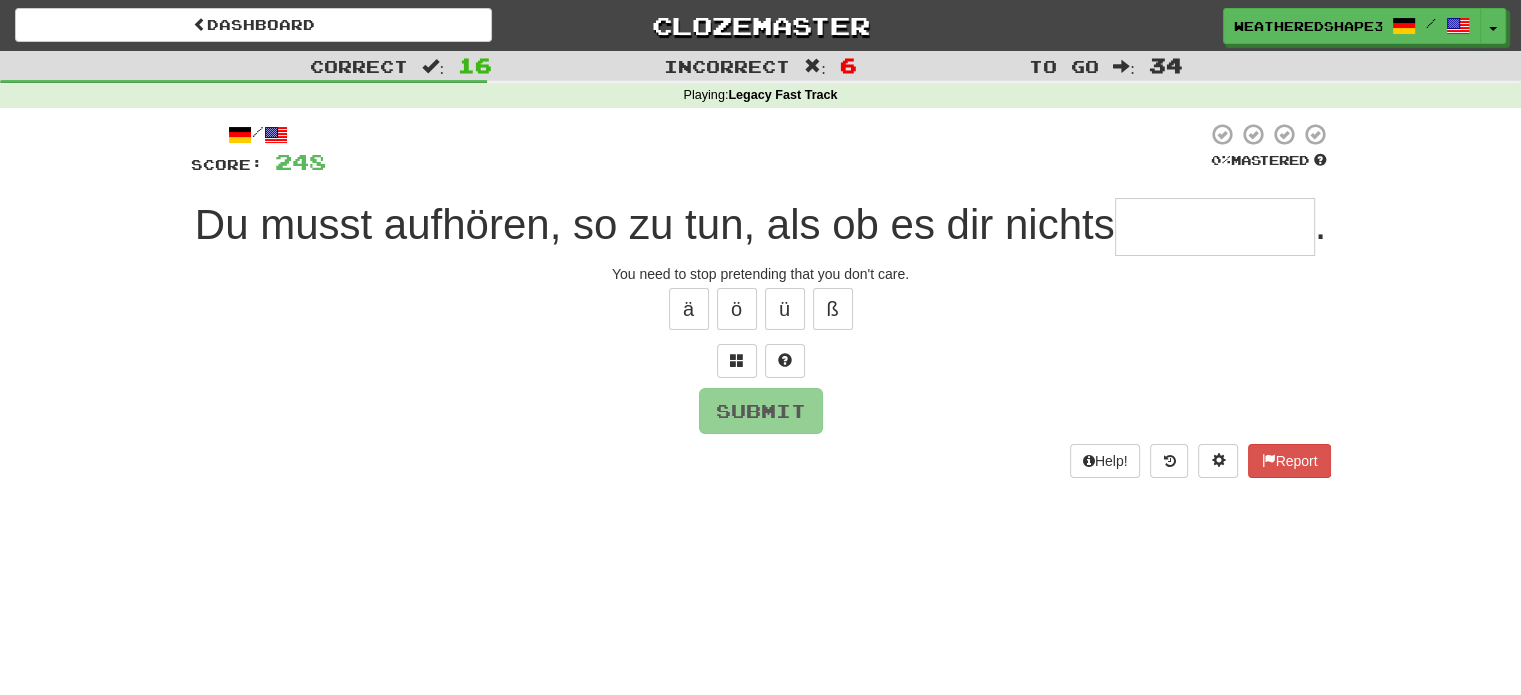 type on "*" 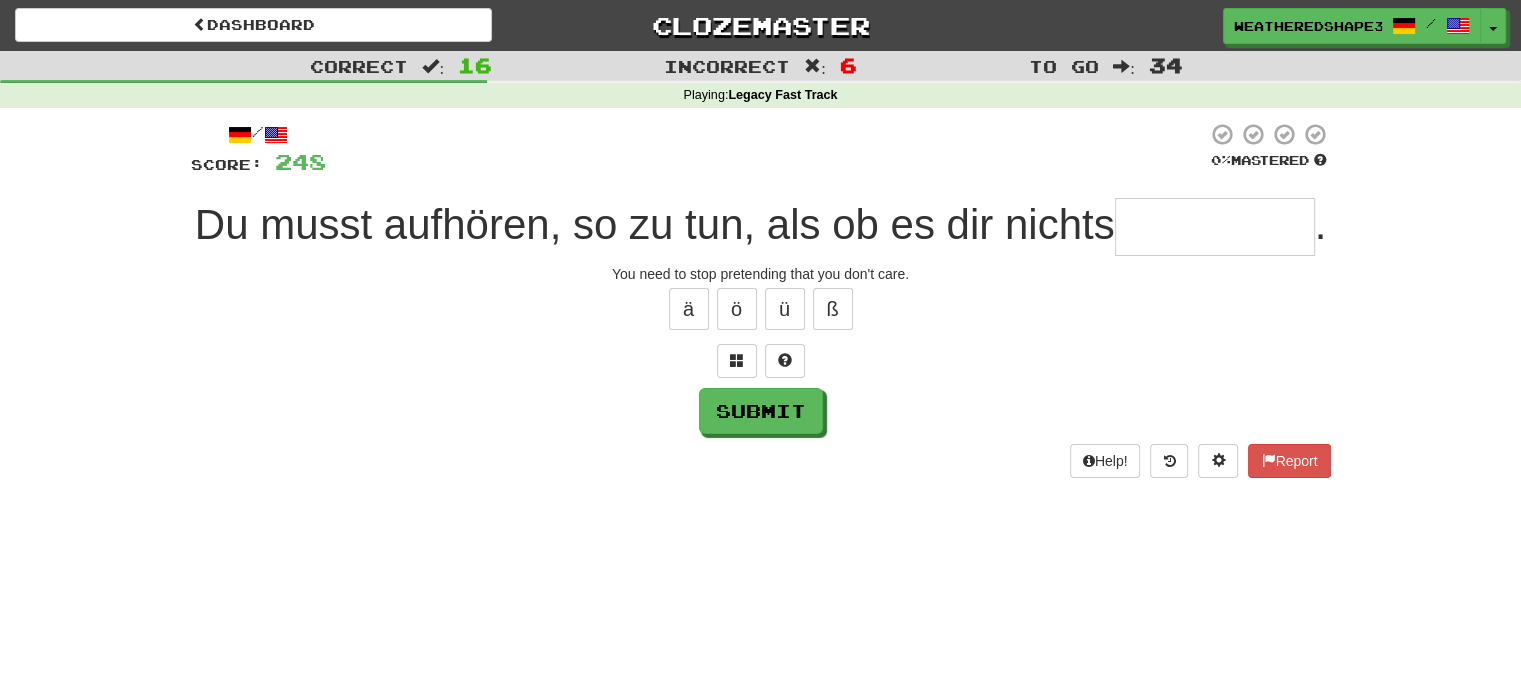 type on "*" 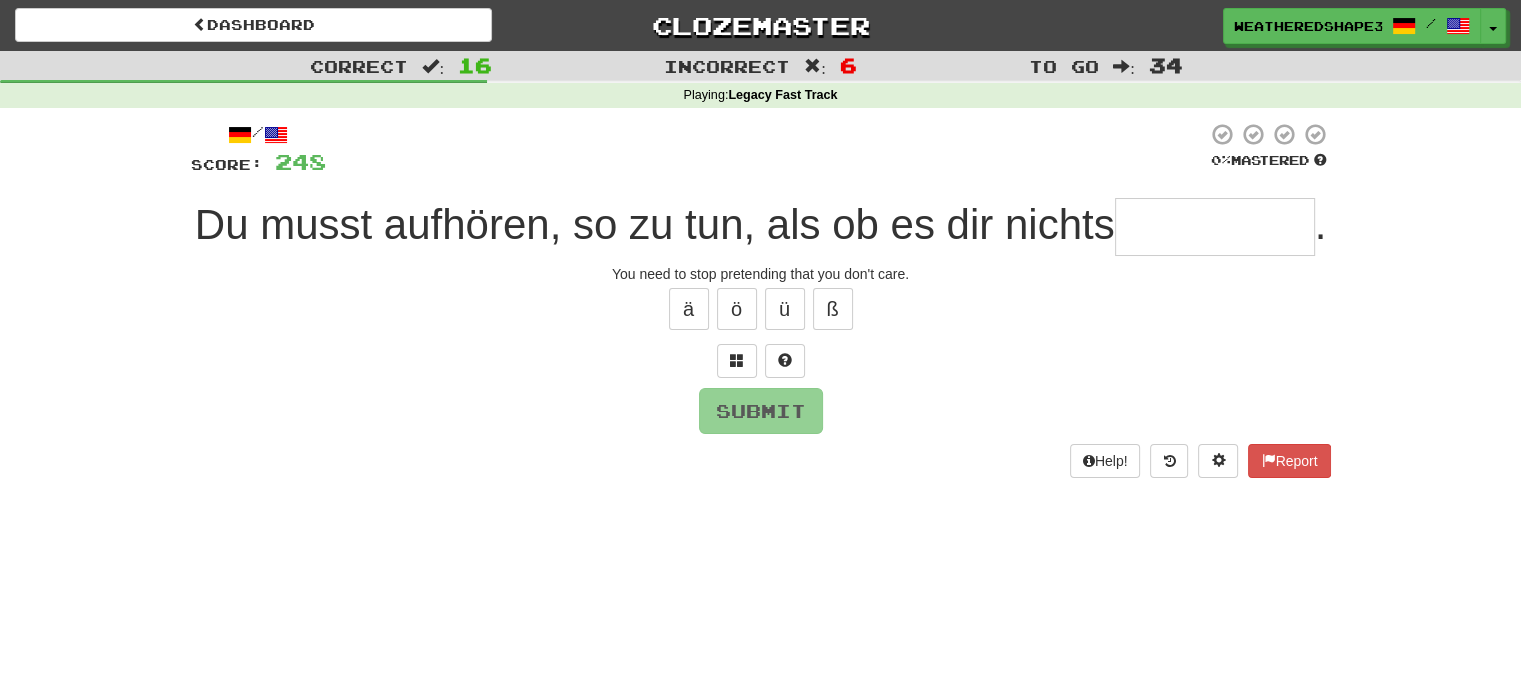 type on "********" 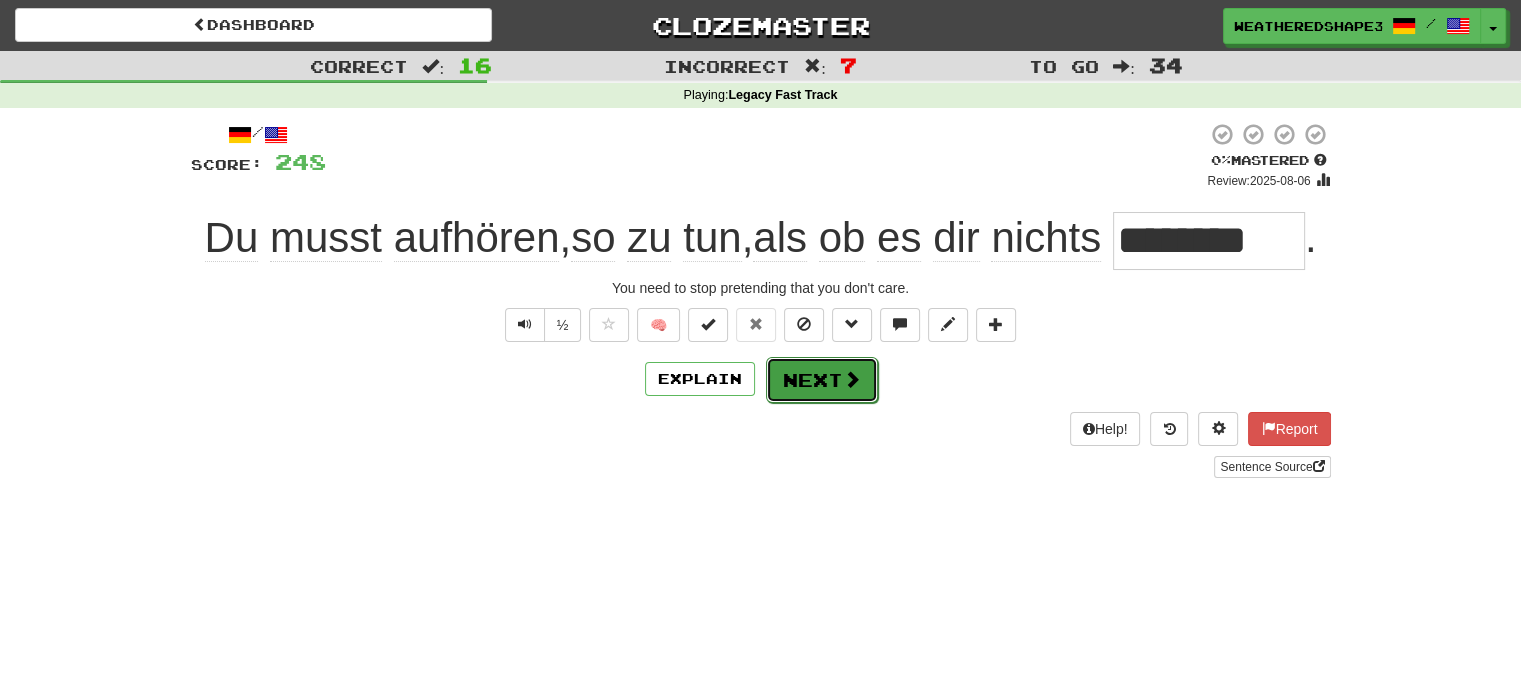 click on "Next" at bounding box center [822, 380] 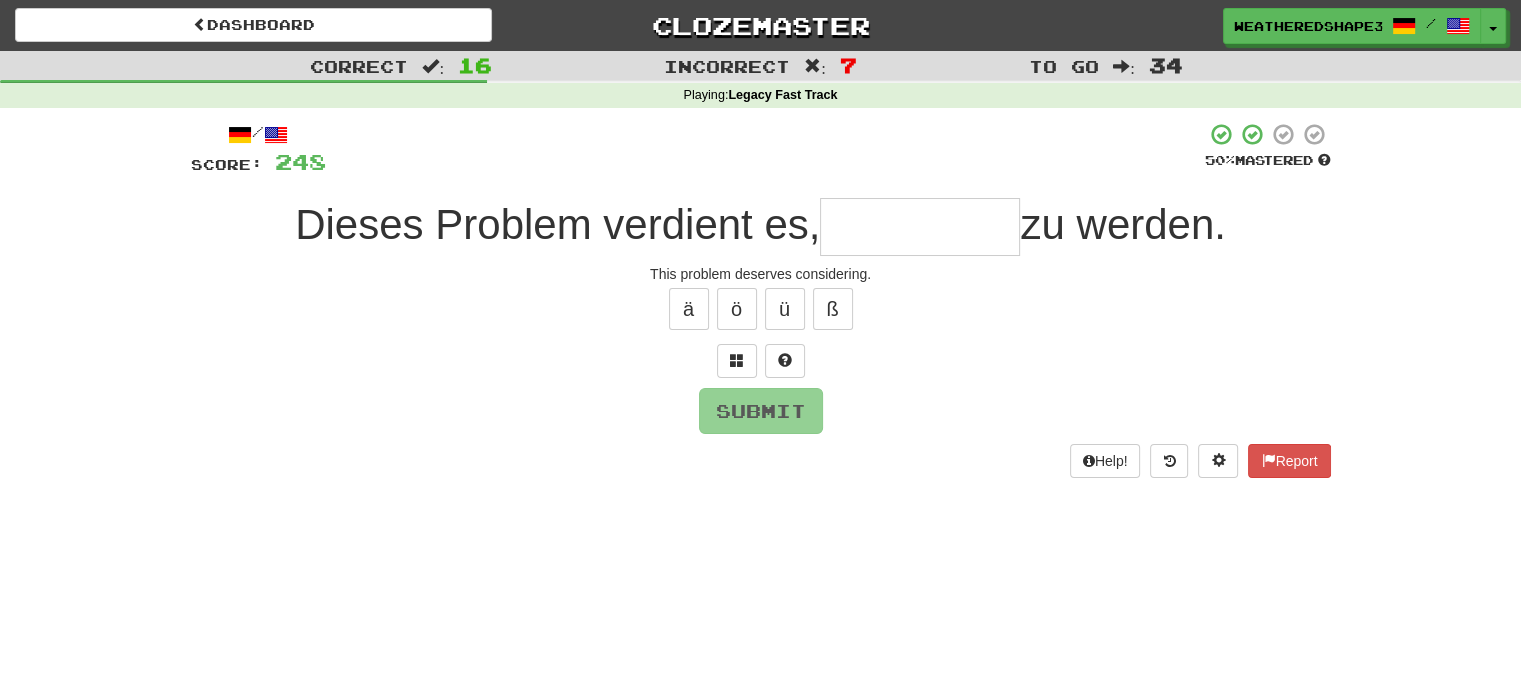 click at bounding box center [920, 227] 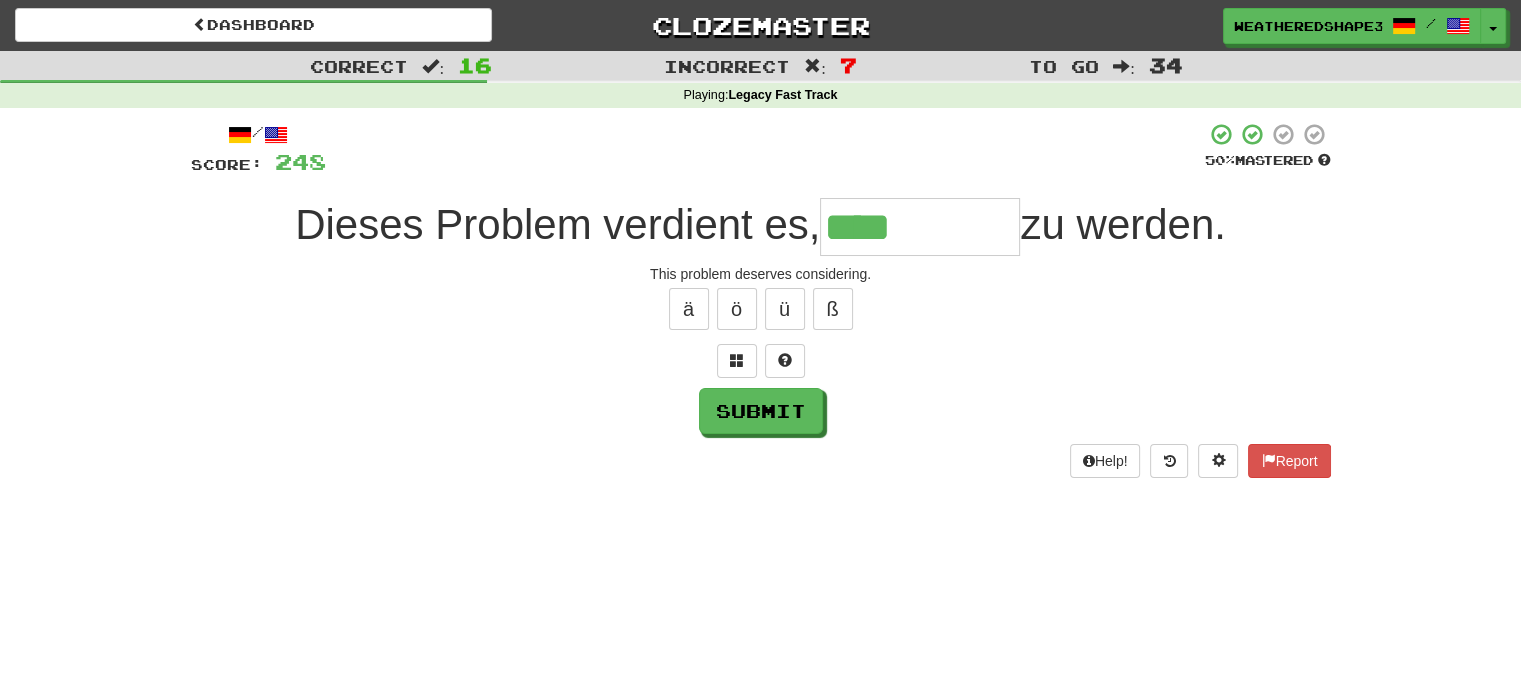 type on "**********" 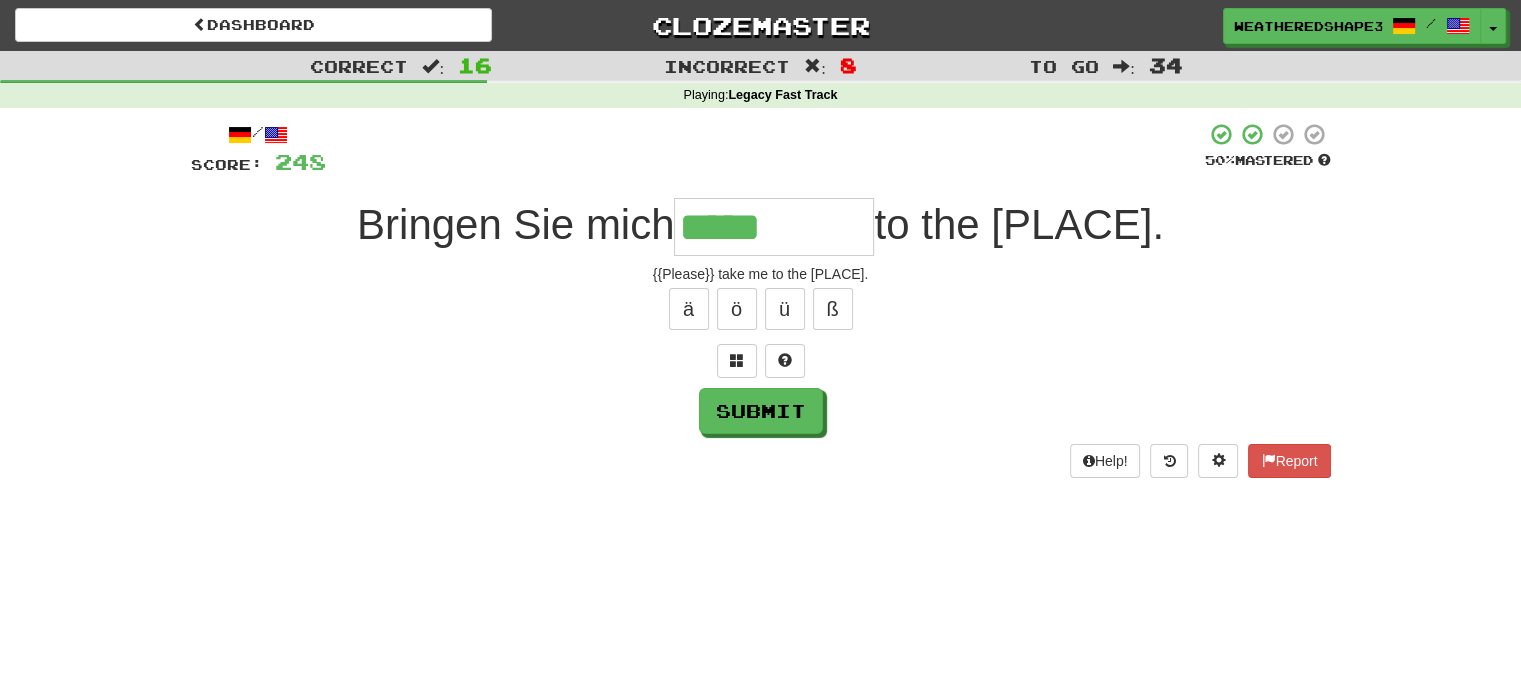 type on "*****" 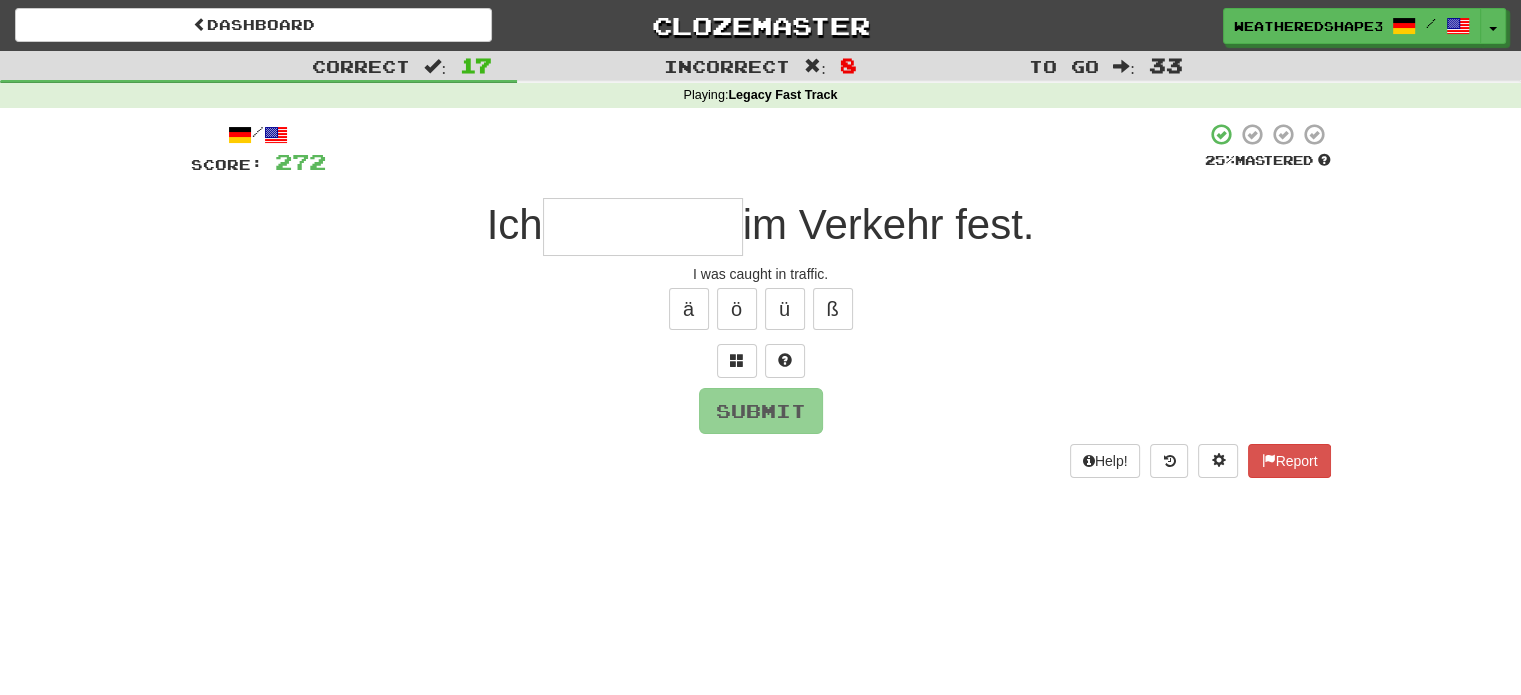 type on "*" 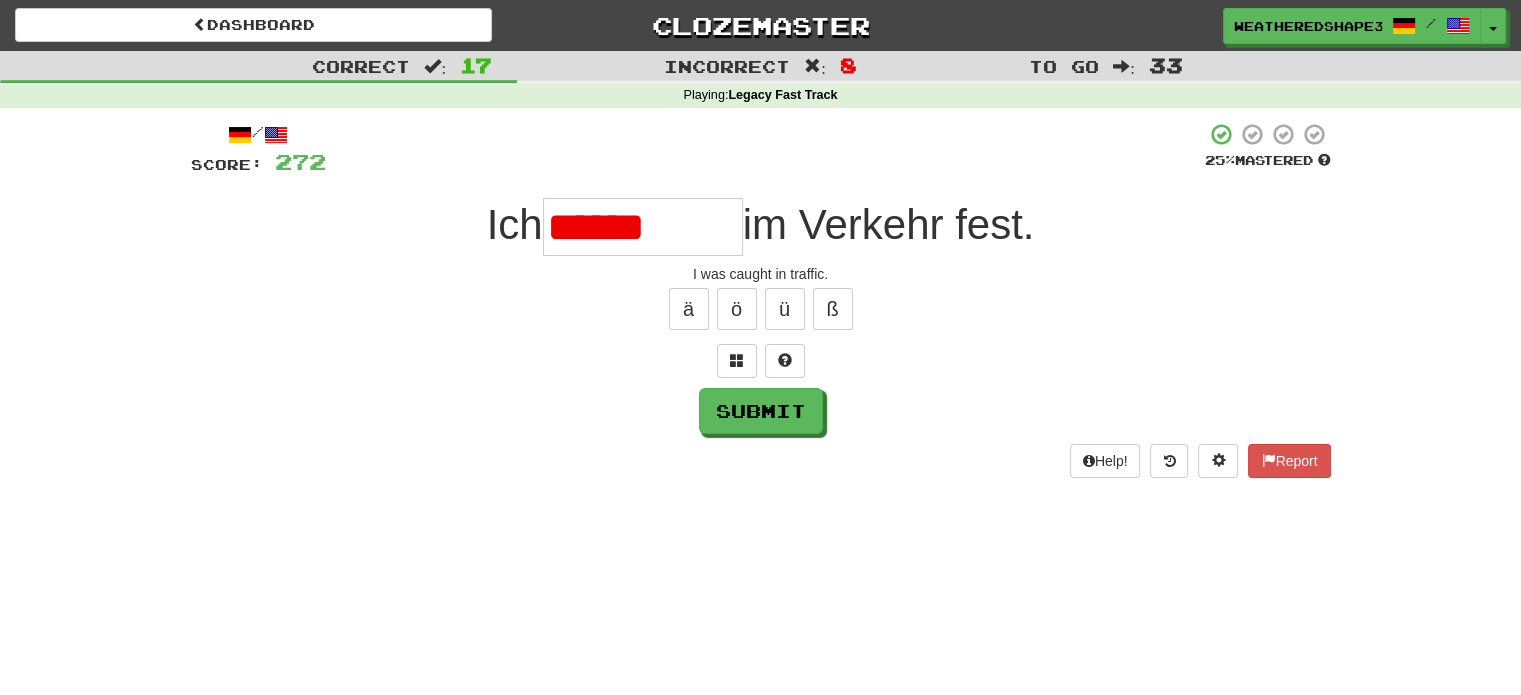 type on "*******" 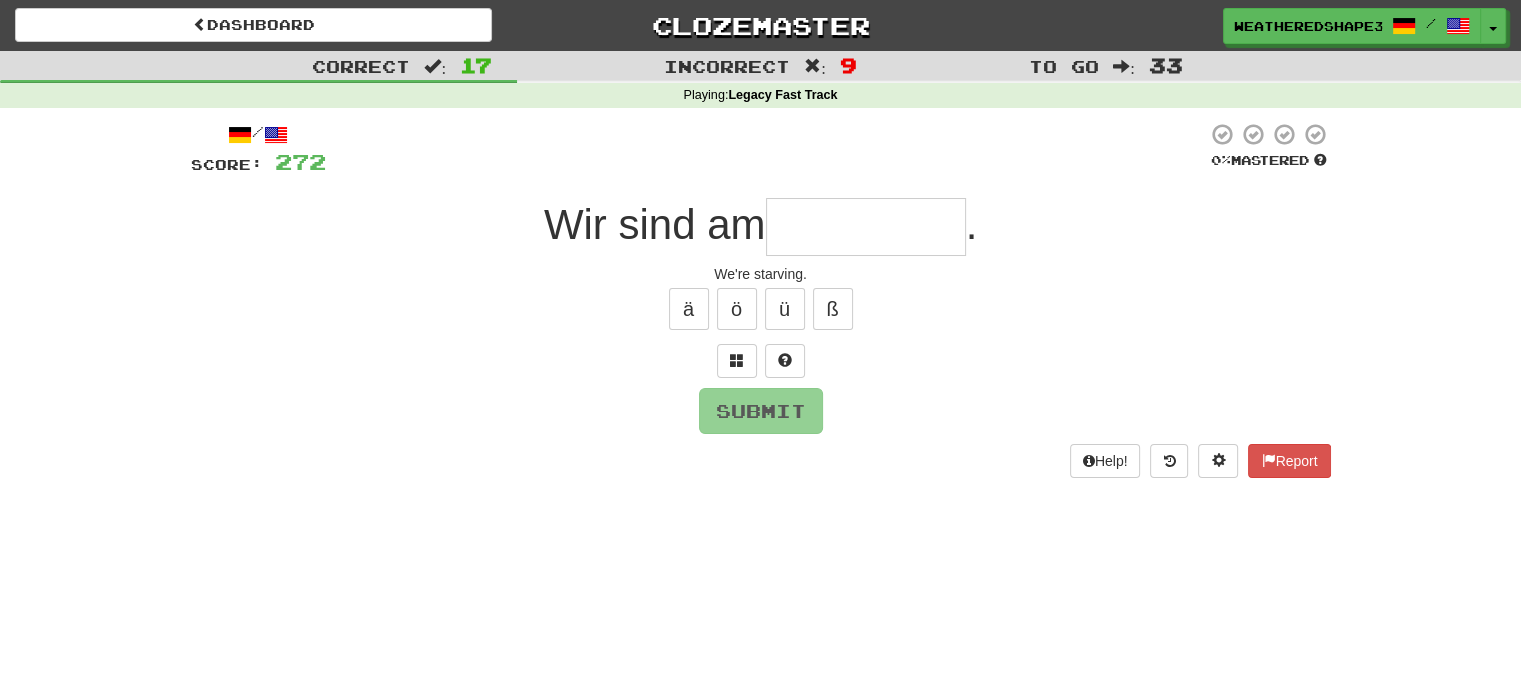 type on "*" 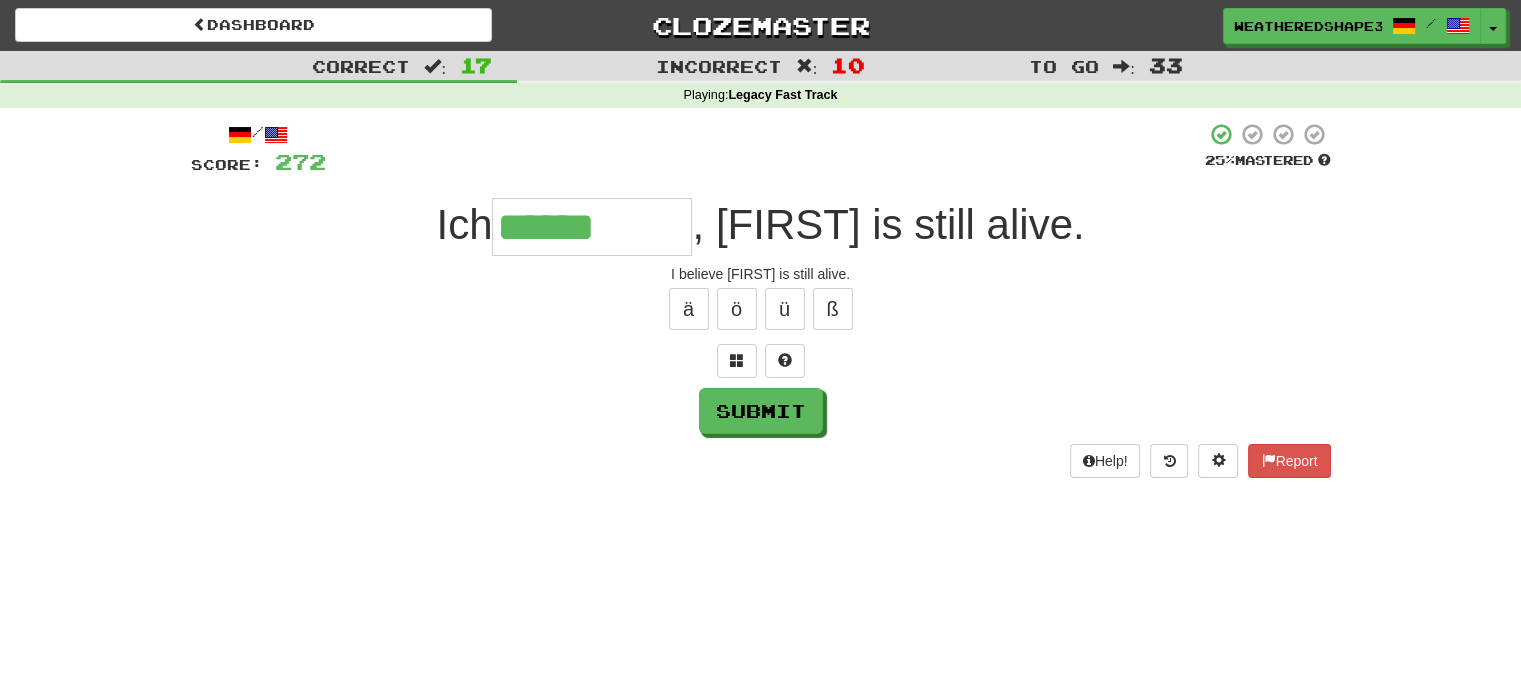 type on "******" 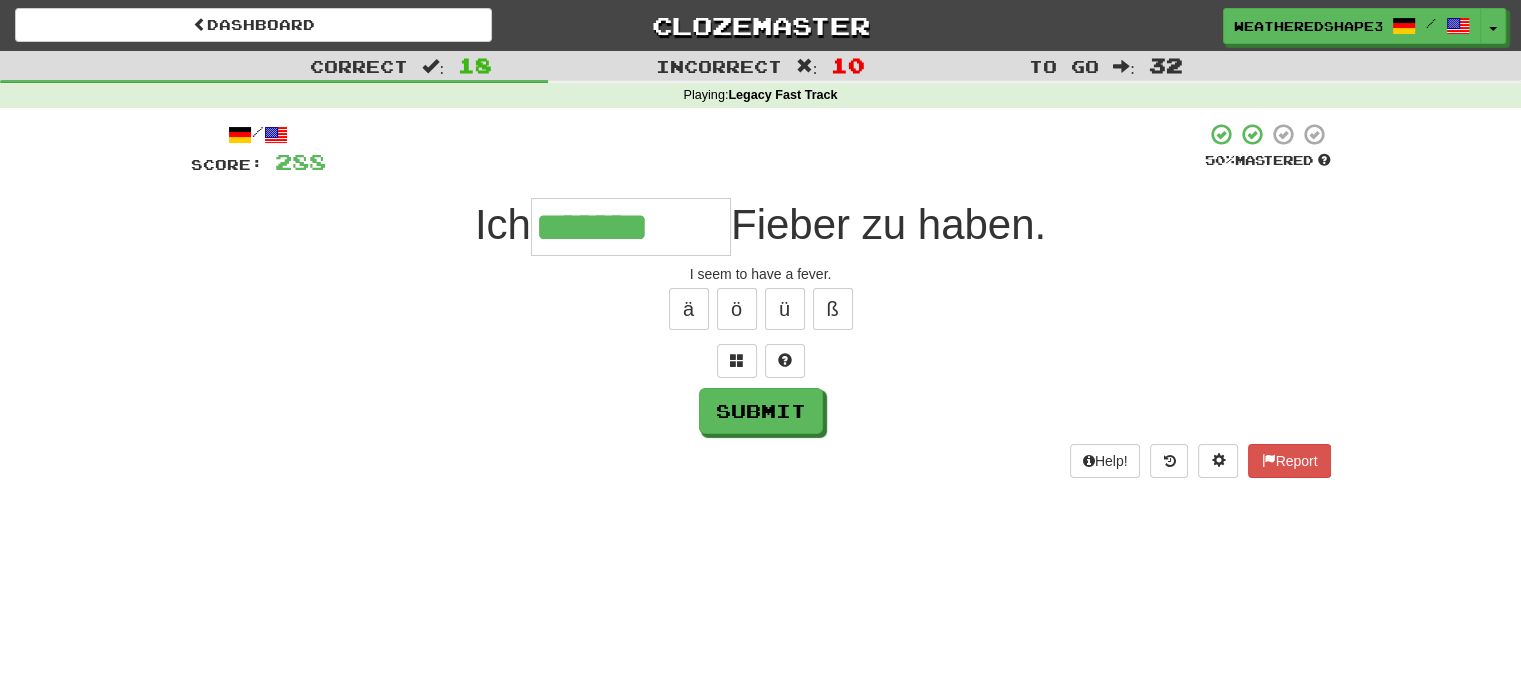 type on "*******" 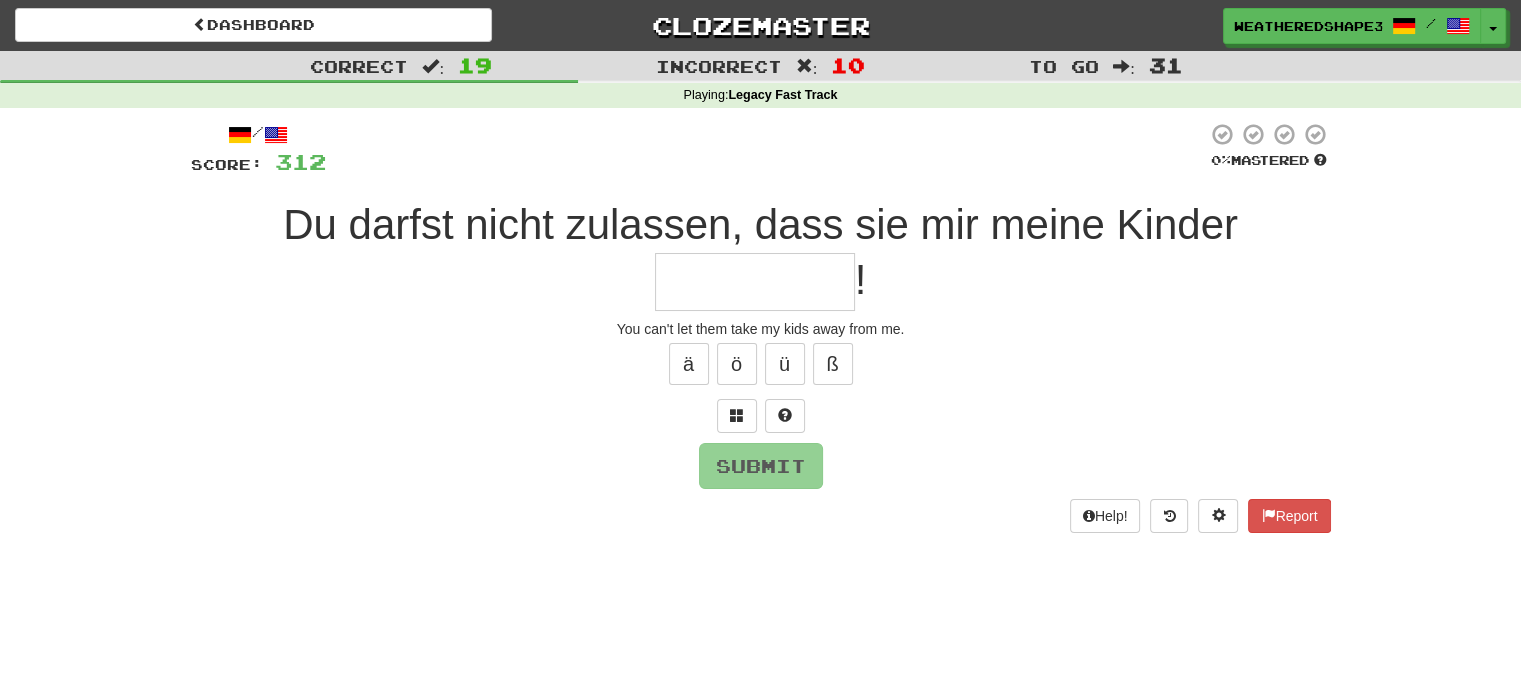 type on "*" 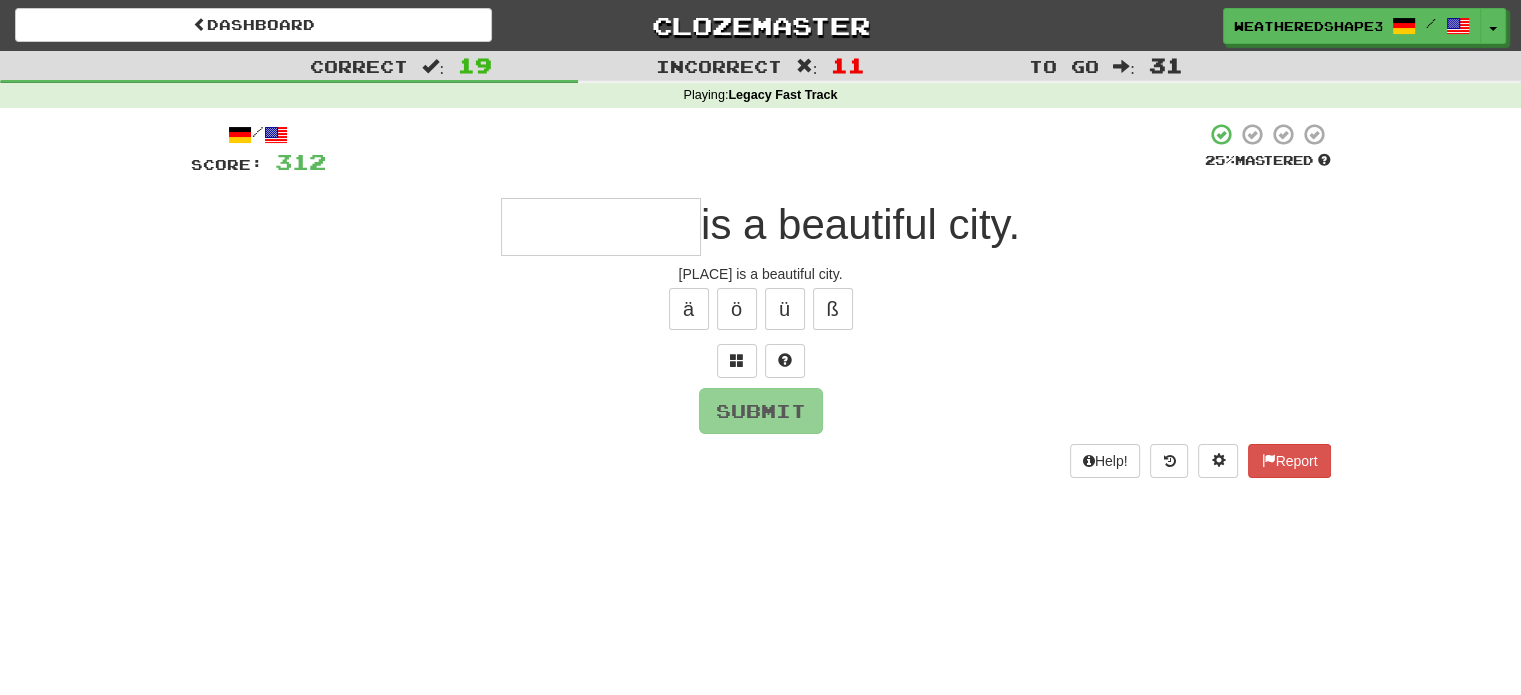 type on "*" 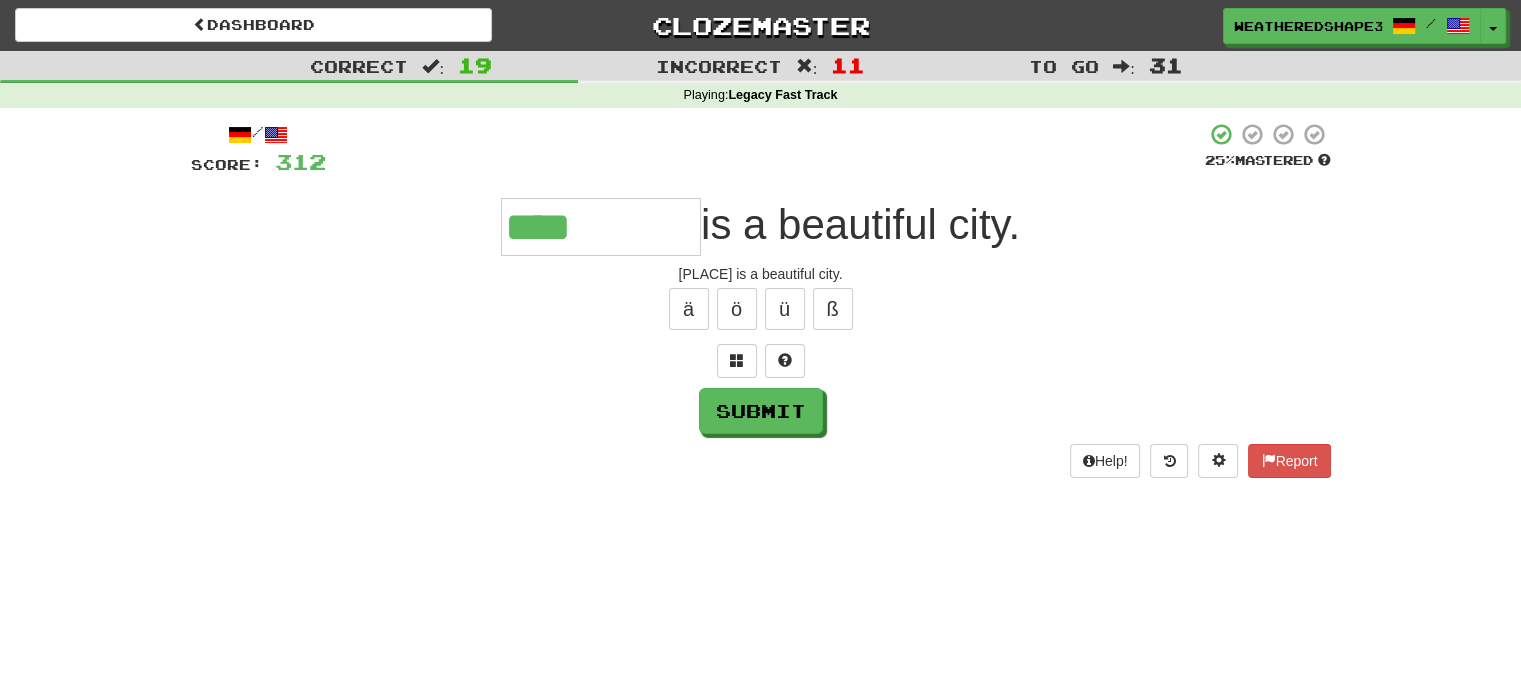 type on "****" 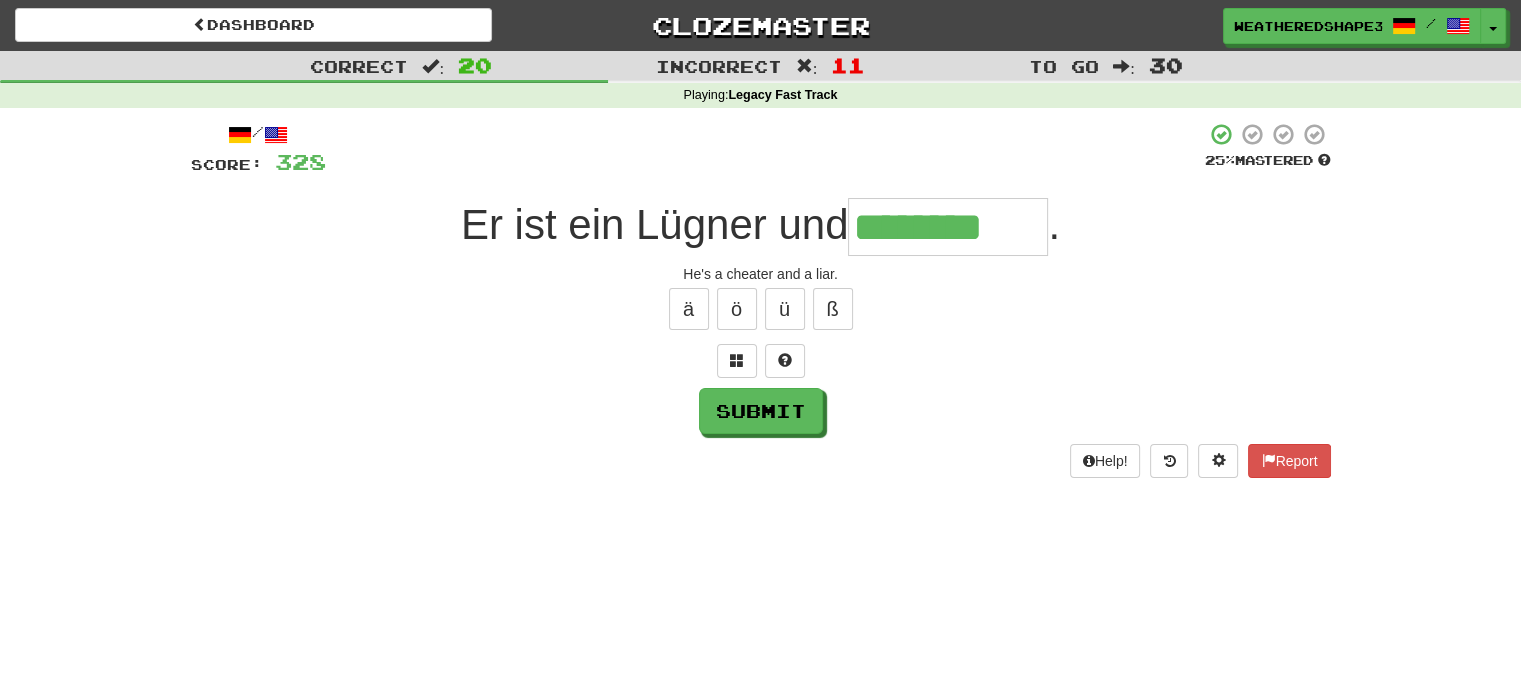 type on "********" 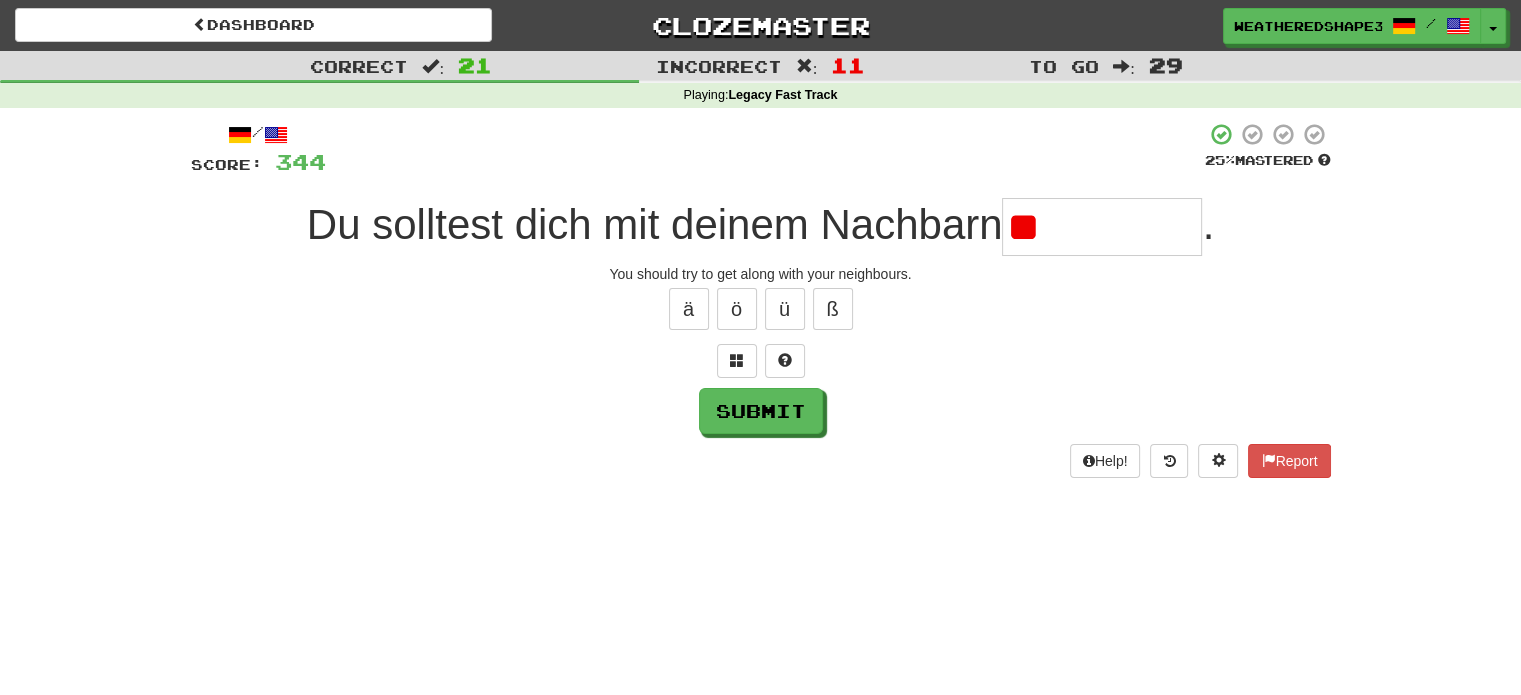type on "*" 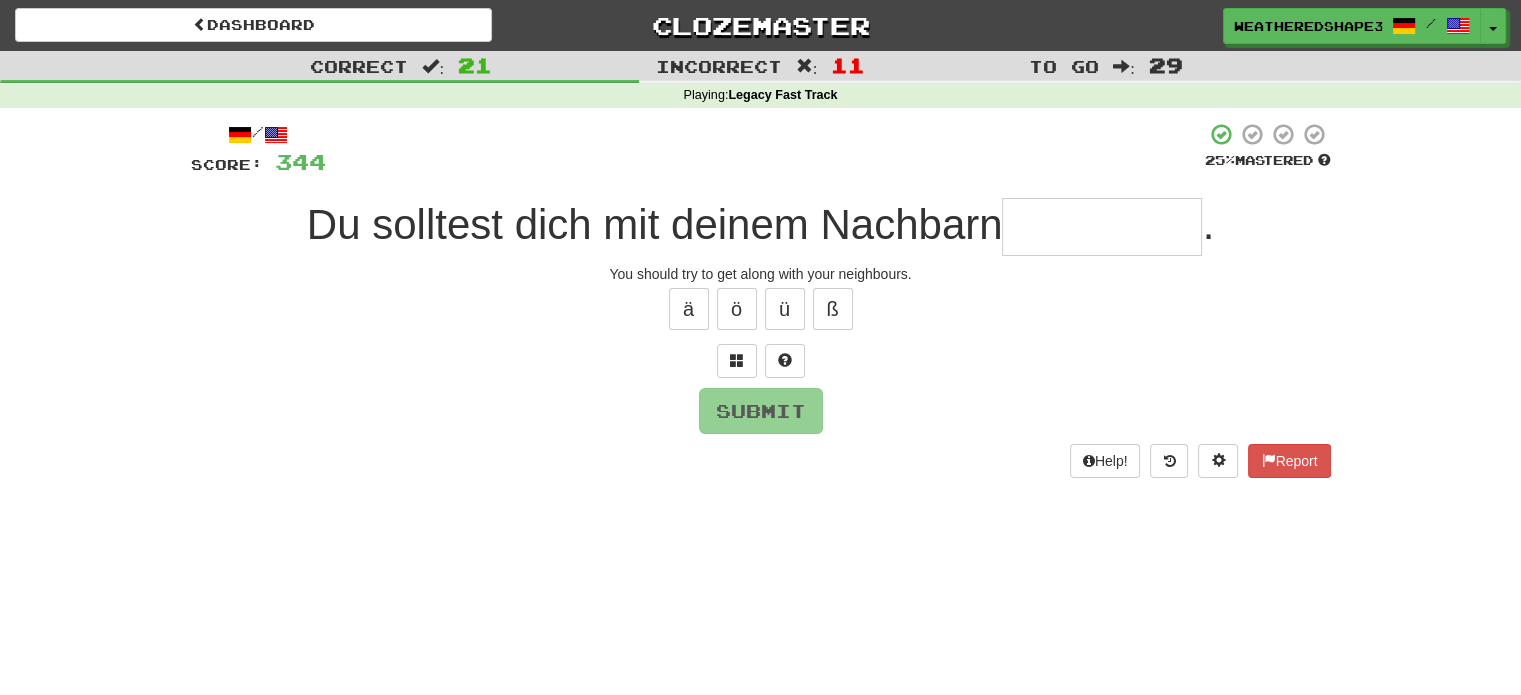 type on "*" 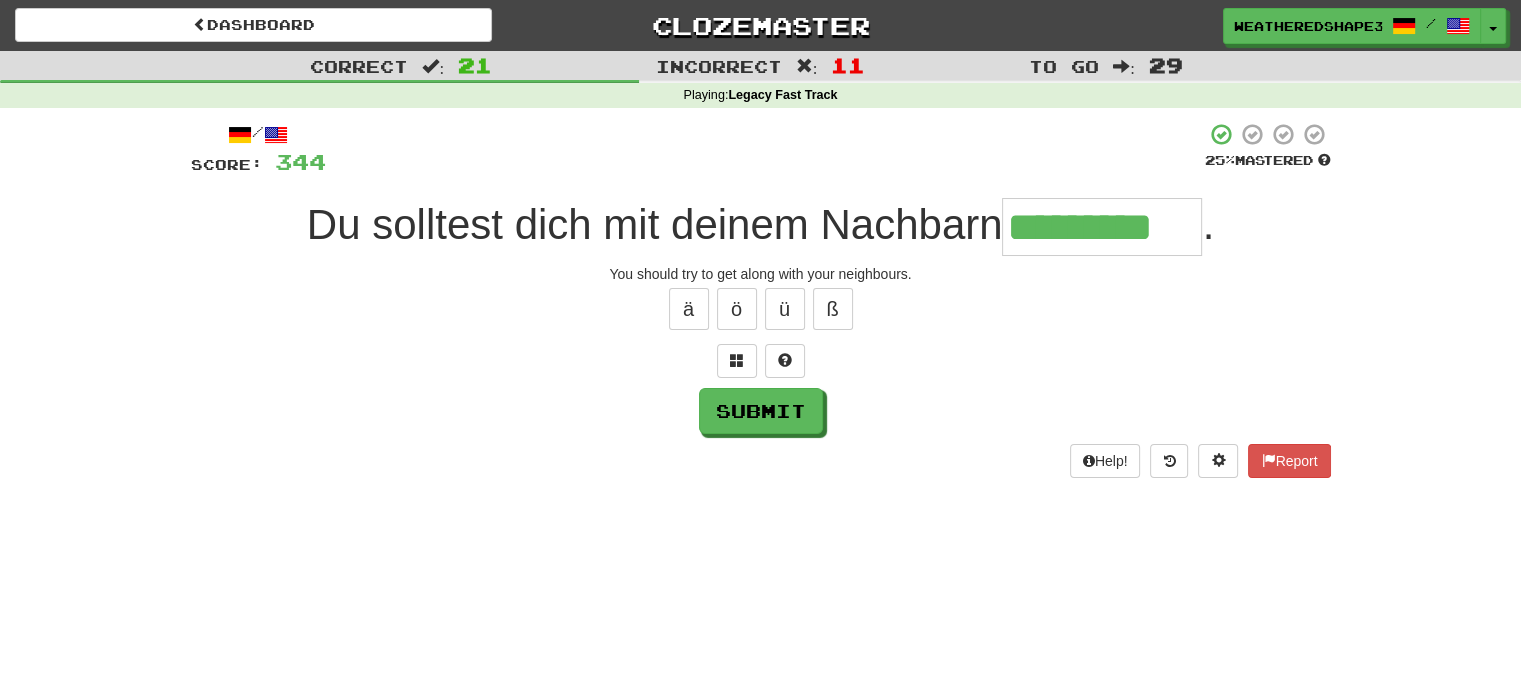 type on "*********" 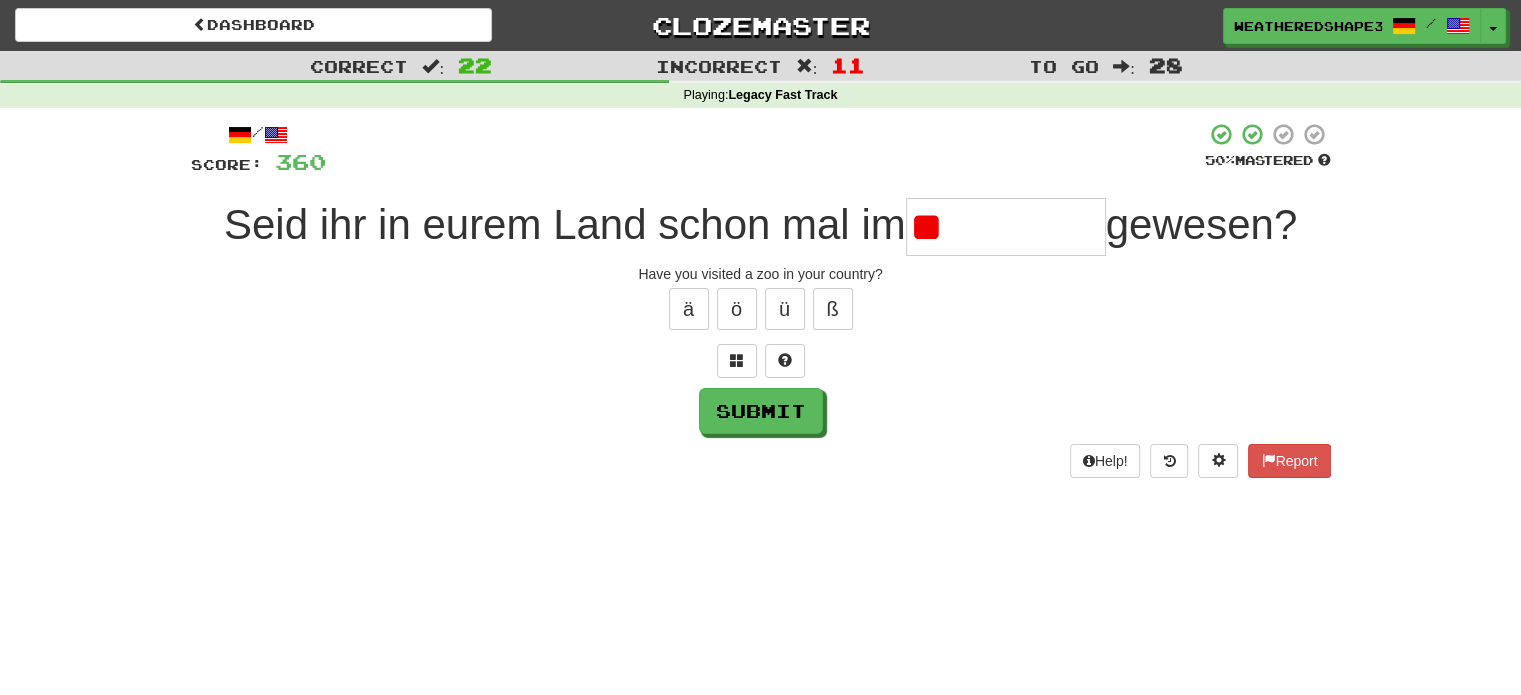 type on "*" 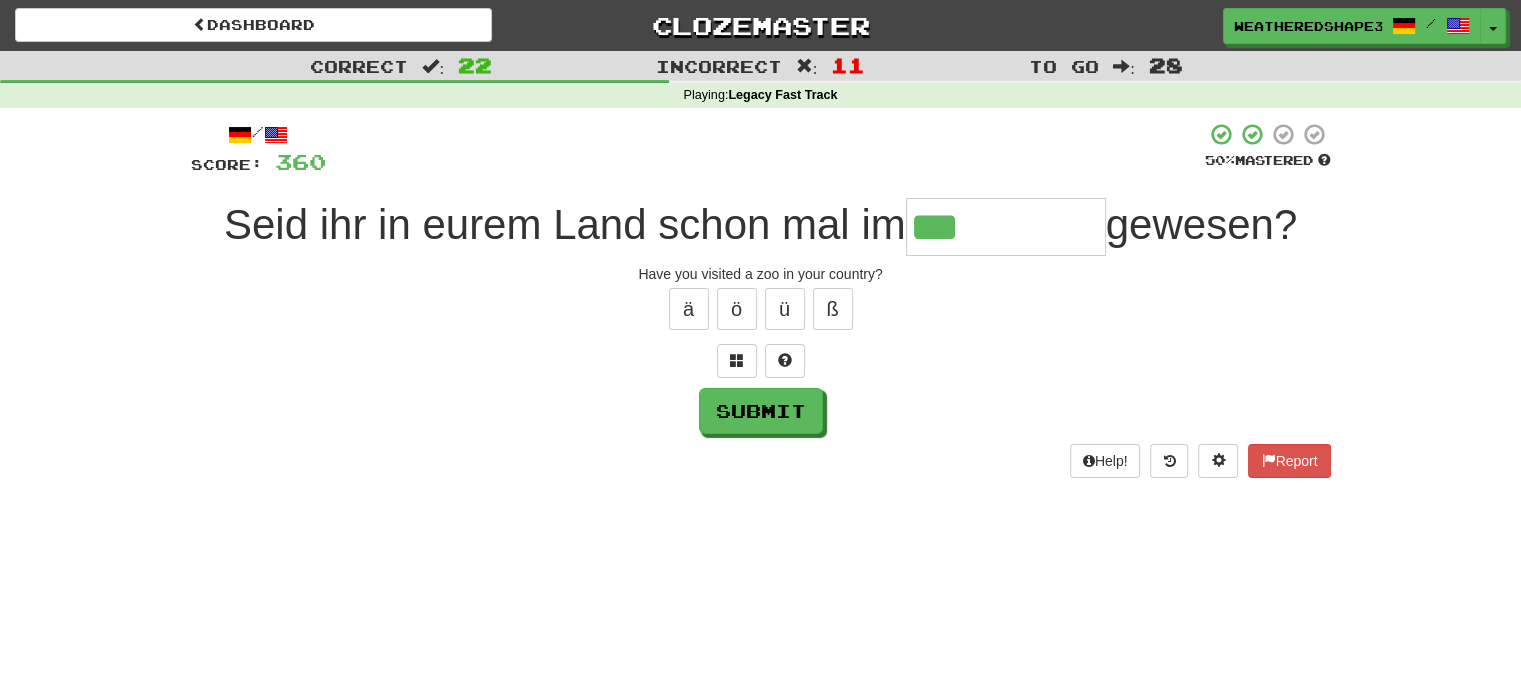 type on "***" 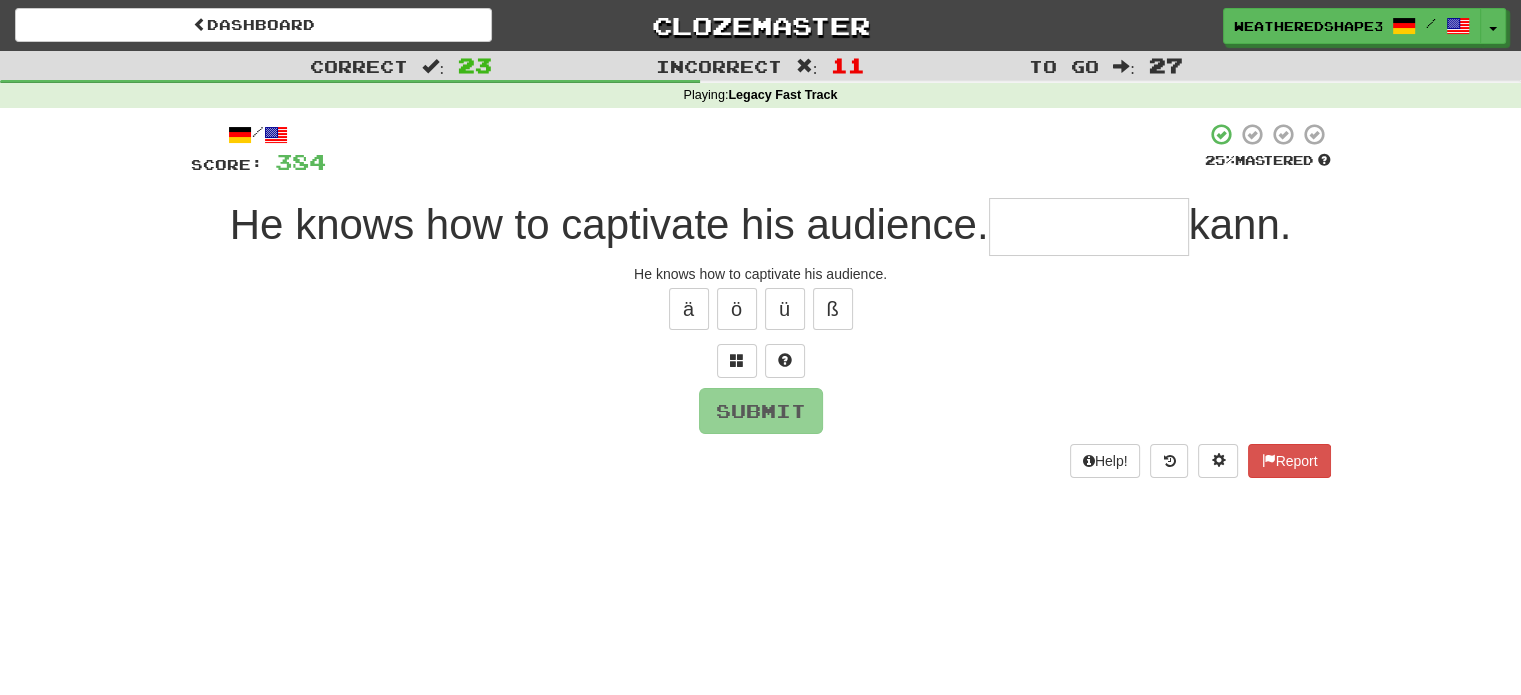type on "*" 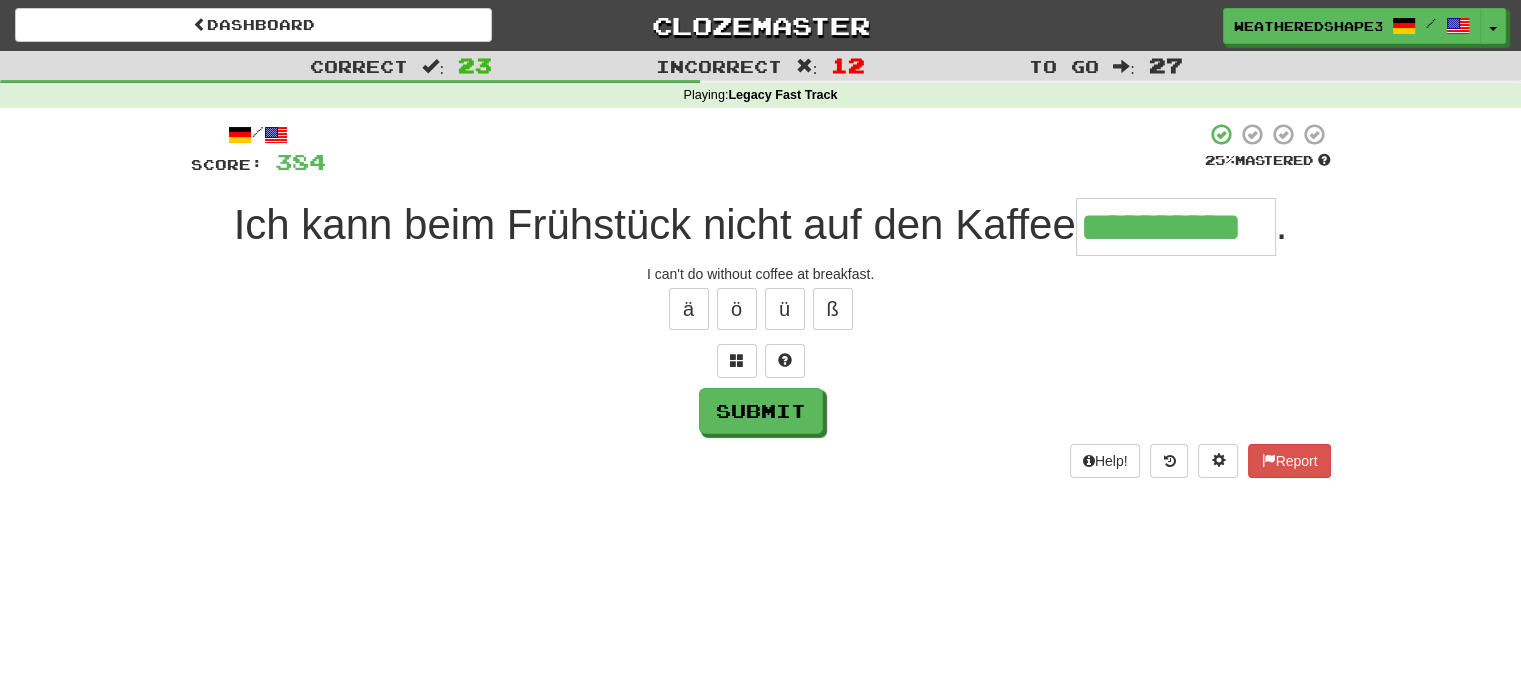 type on "**********" 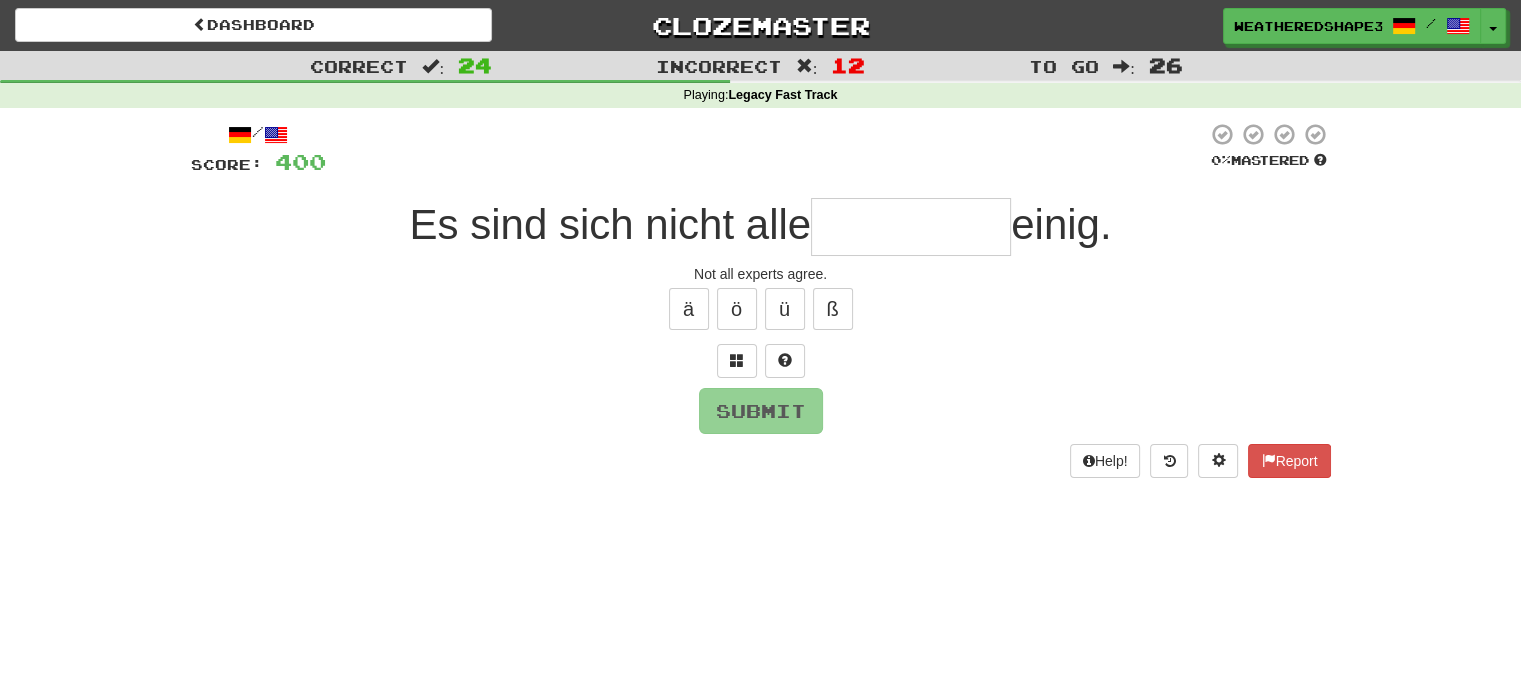 type on "*" 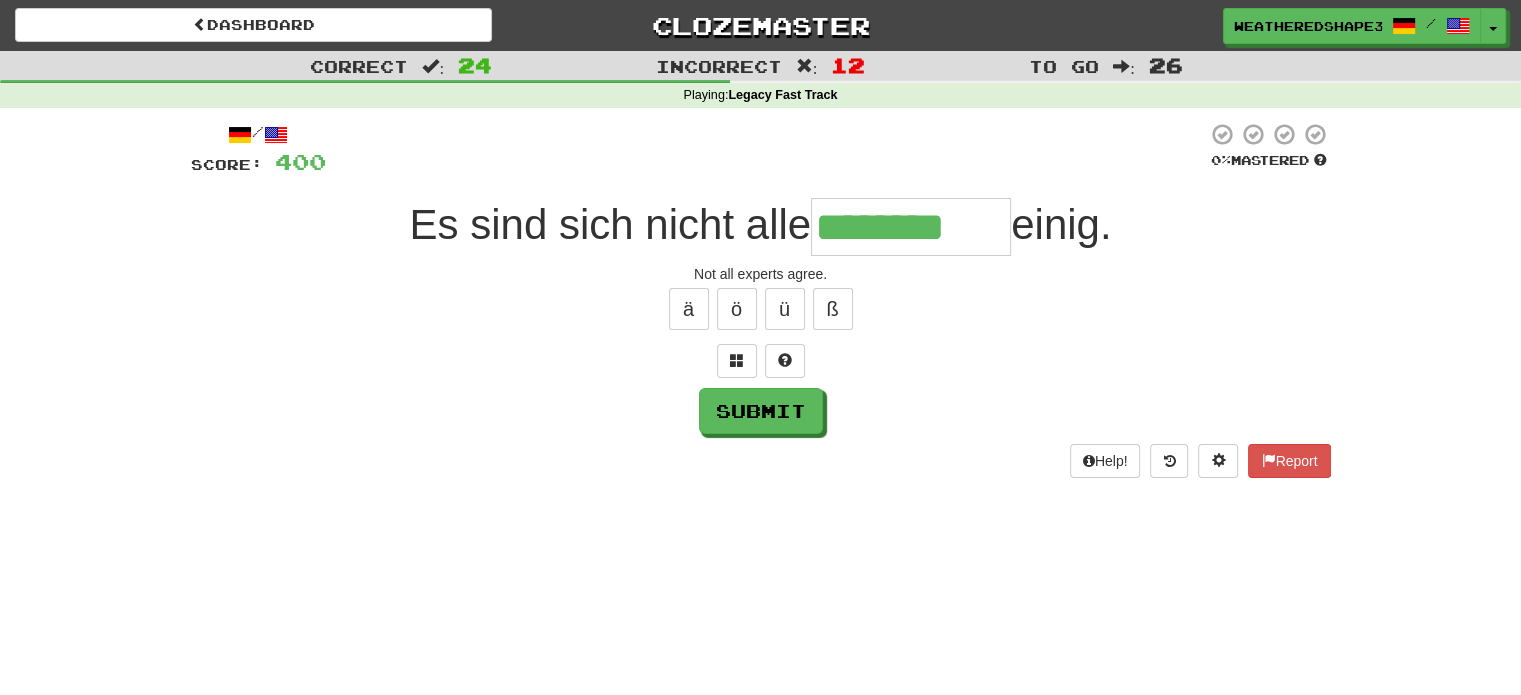 type on "********" 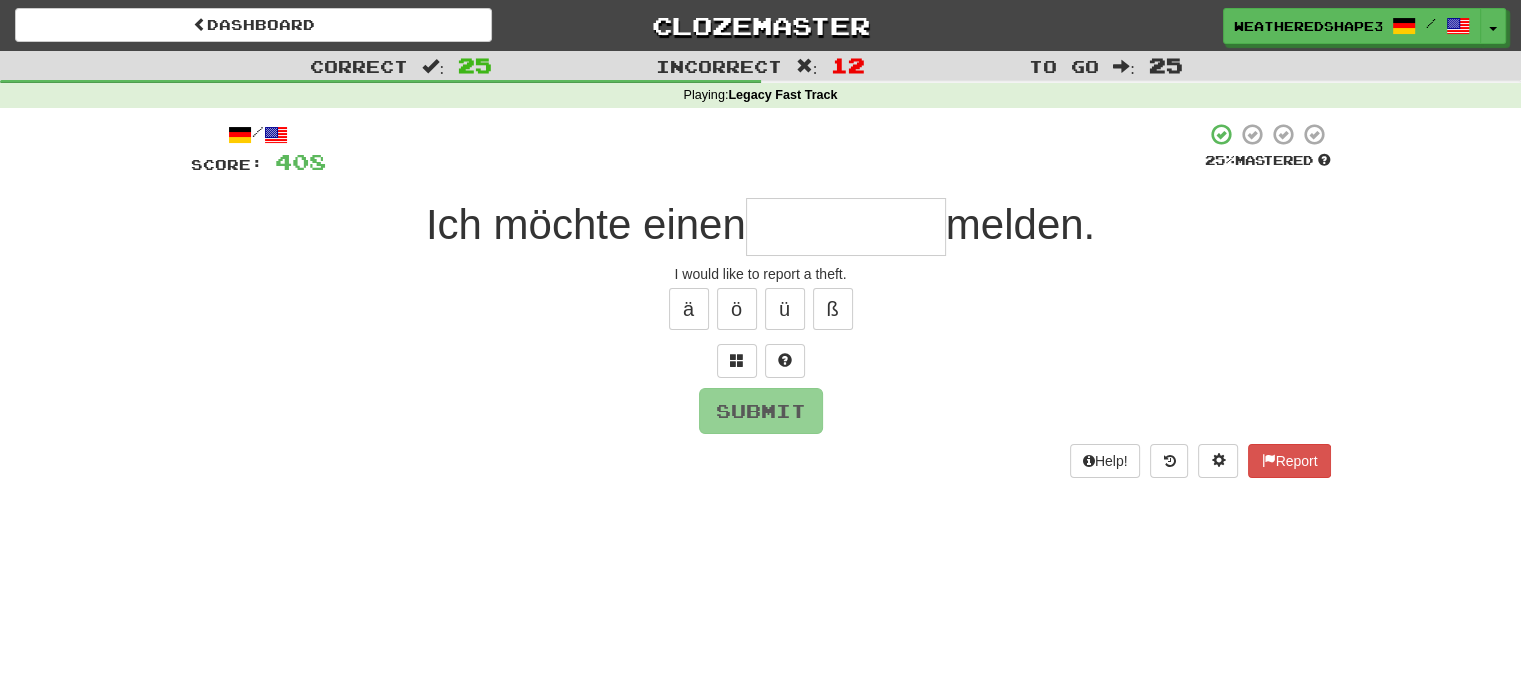 type on "*" 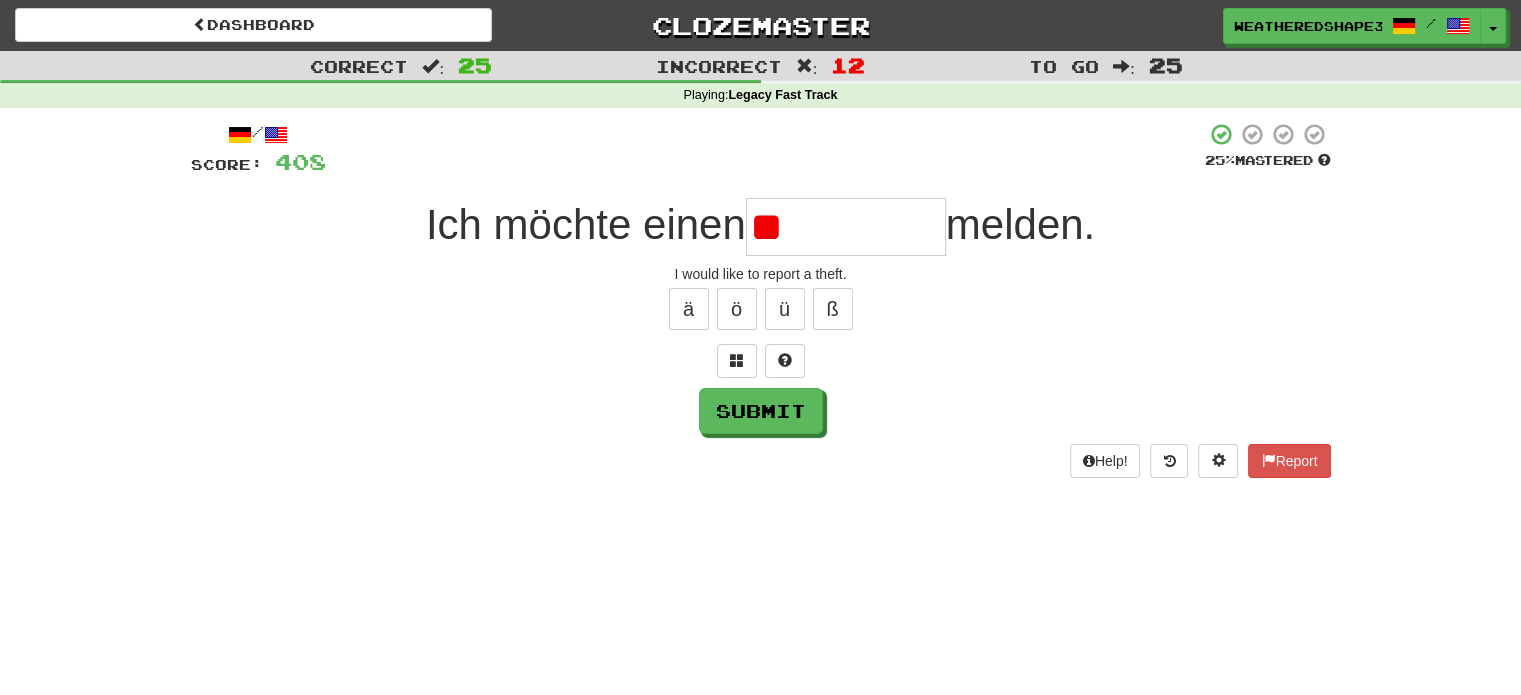 type on "*" 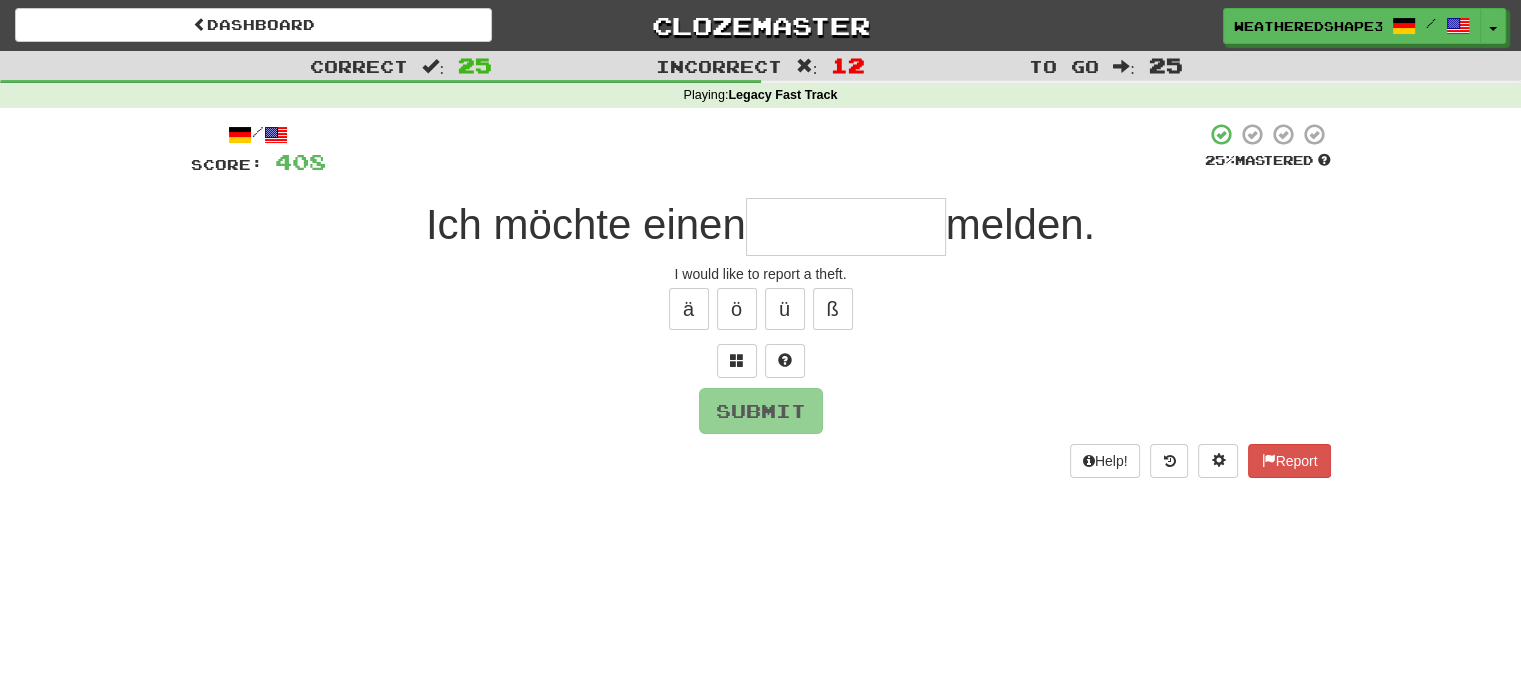 type on "*" 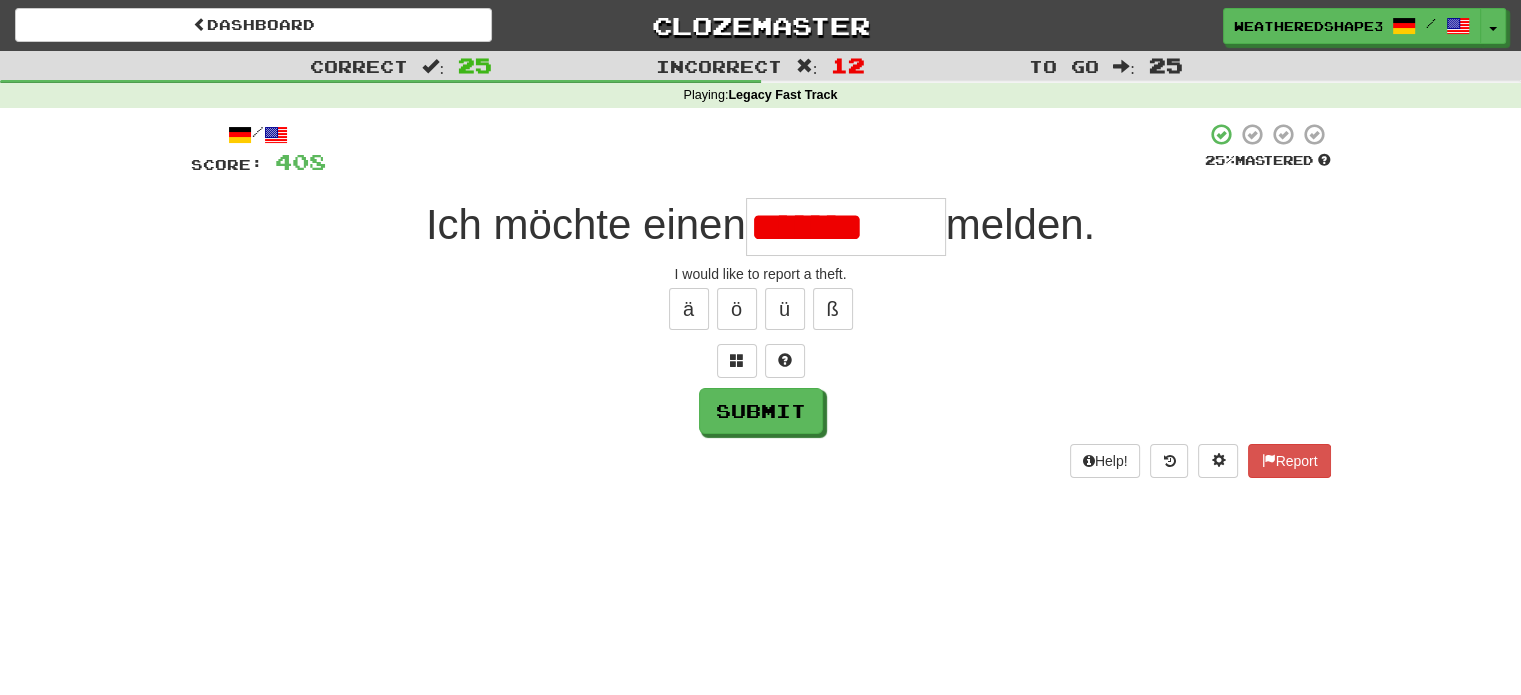 type on "*********" 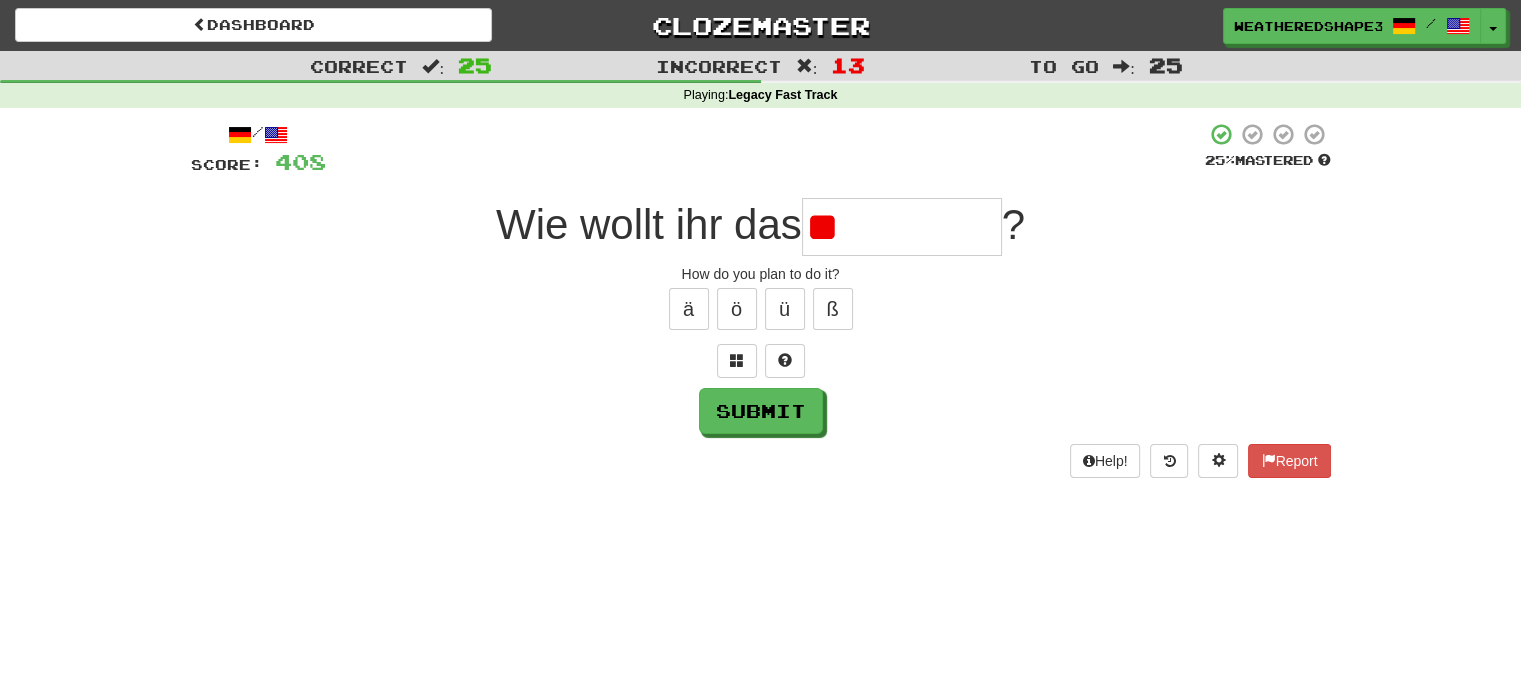 type on "*" 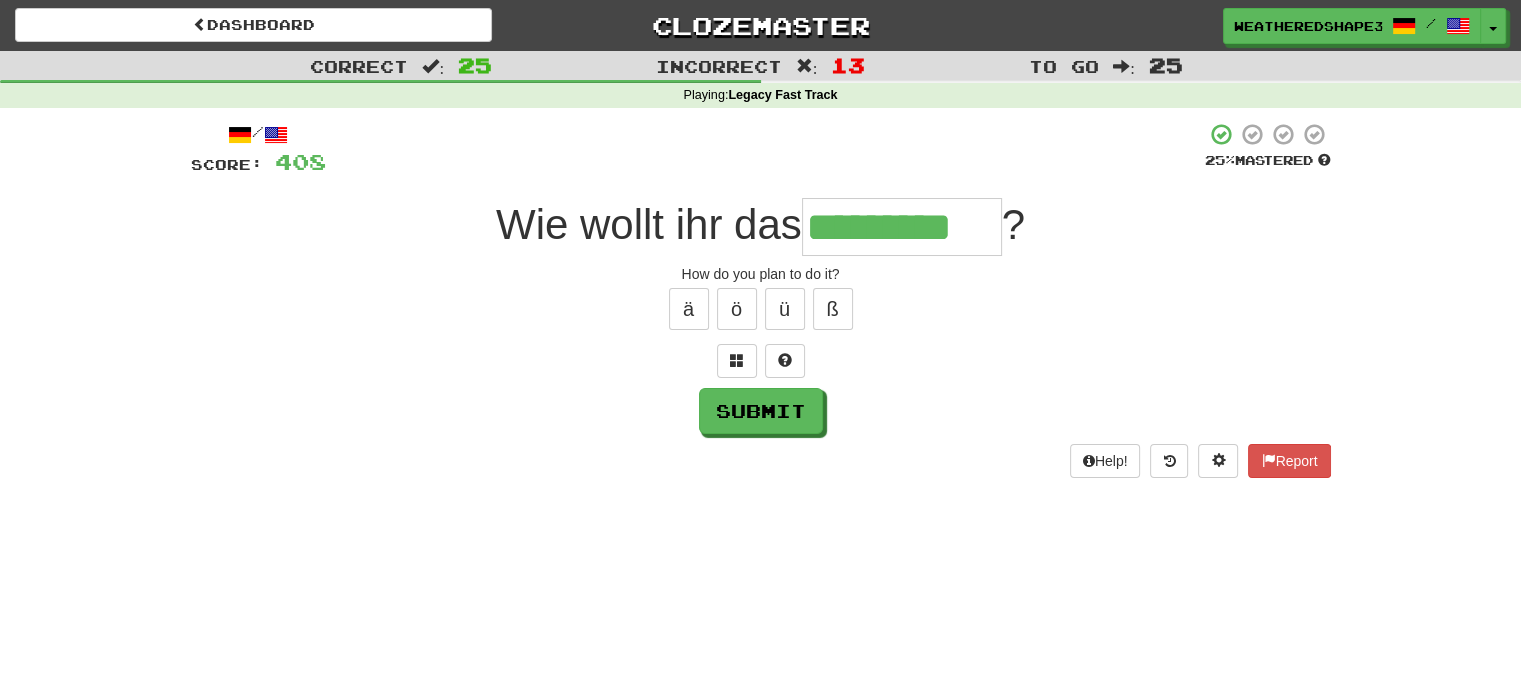 type on "*********" 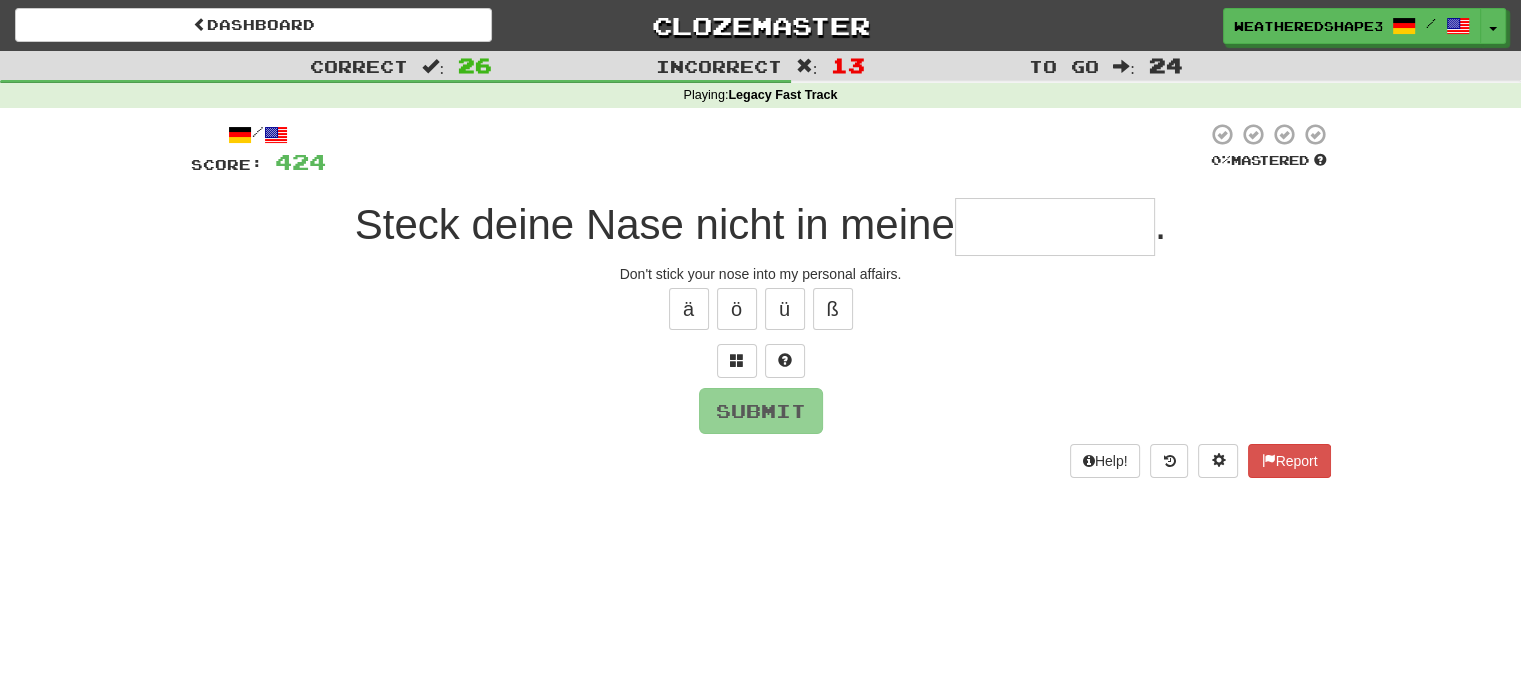 type on "*" 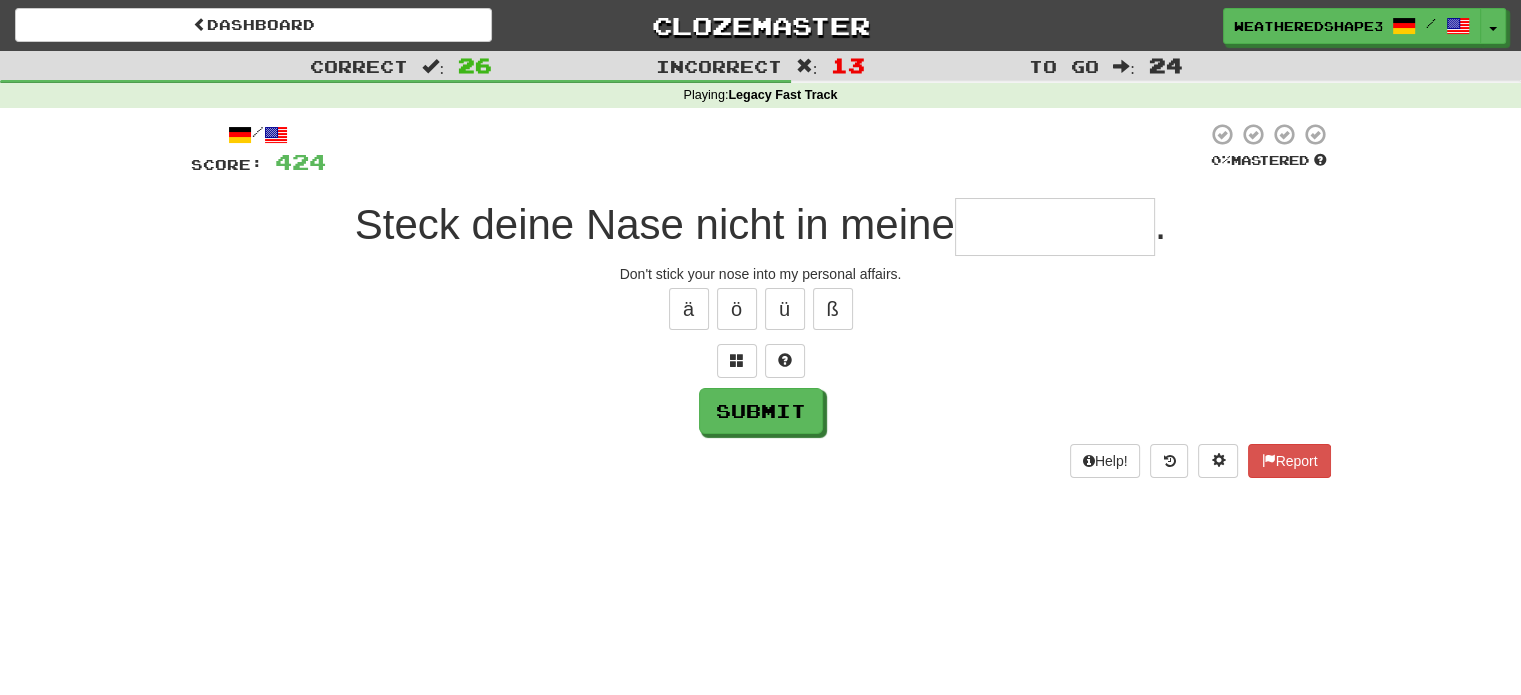type on "*" 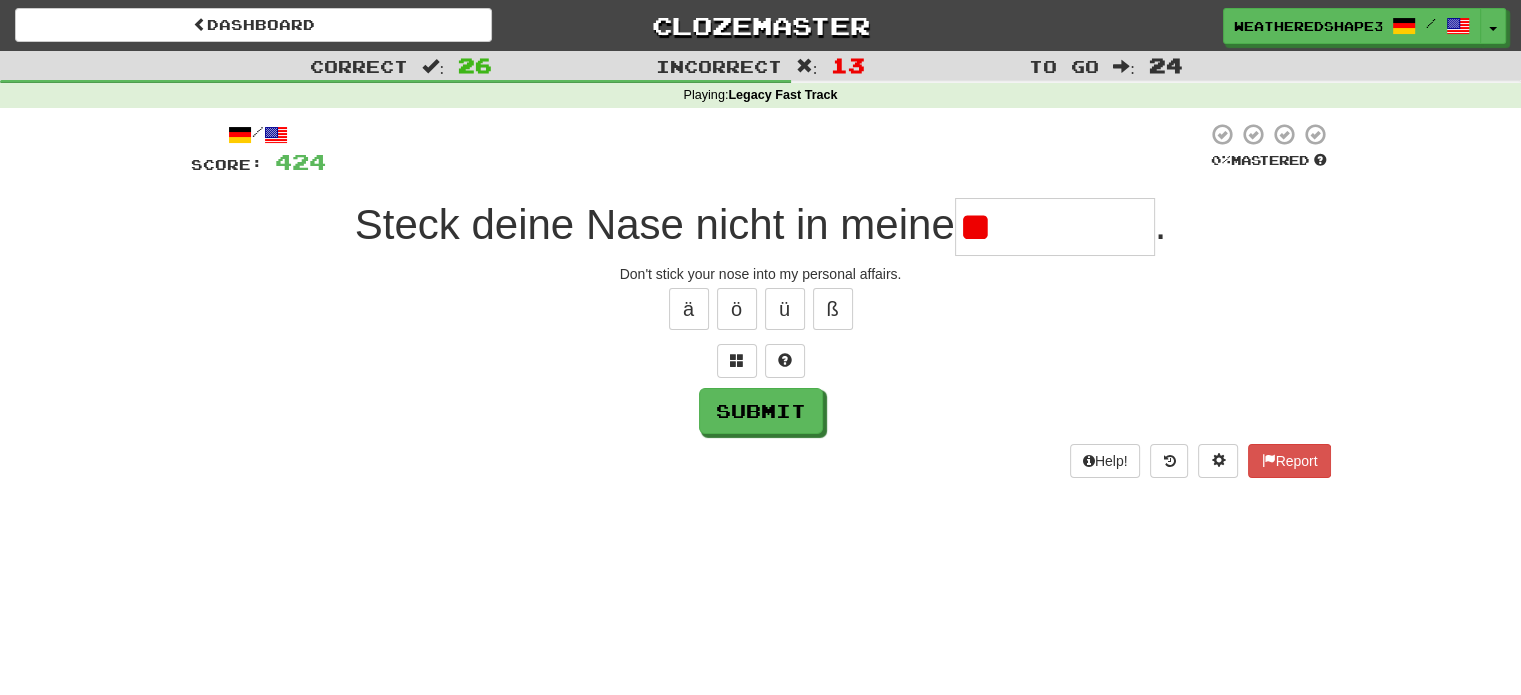 type on "*" 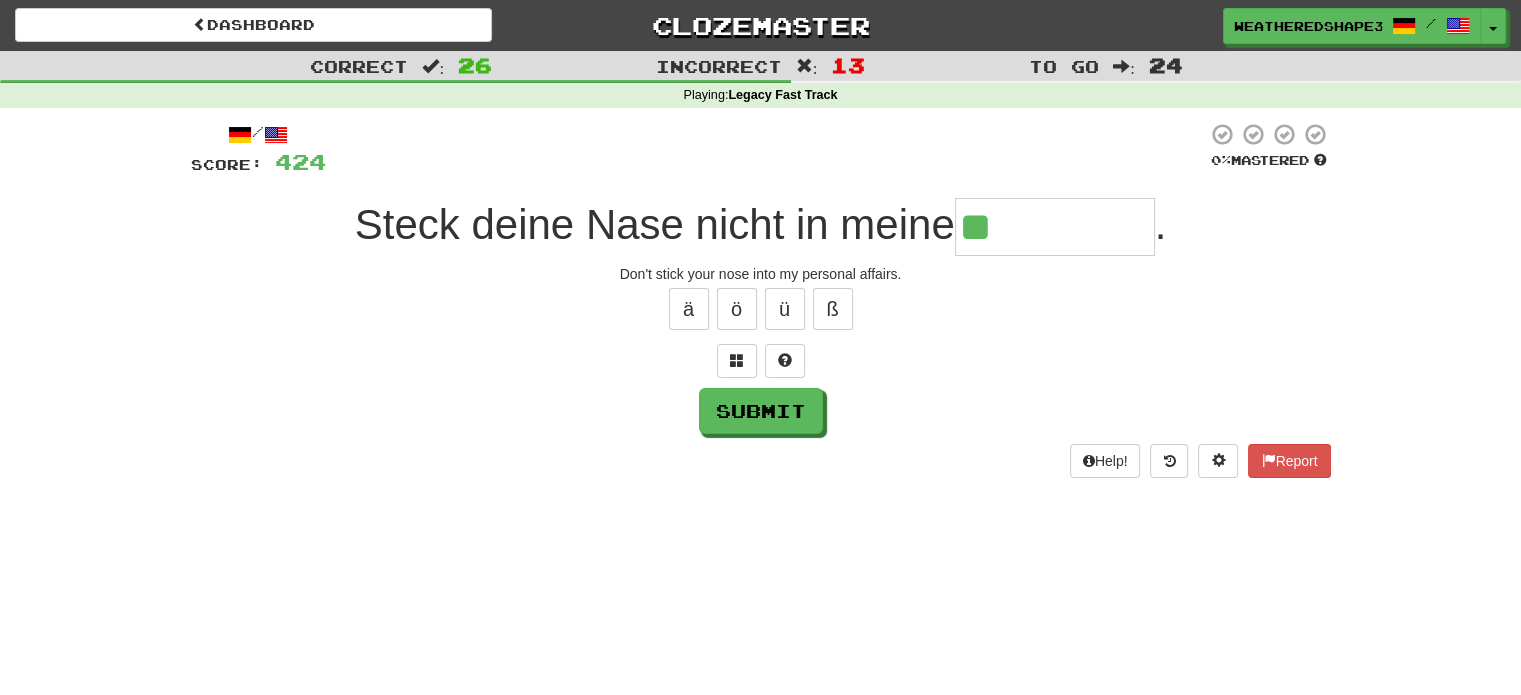 type on "**********" 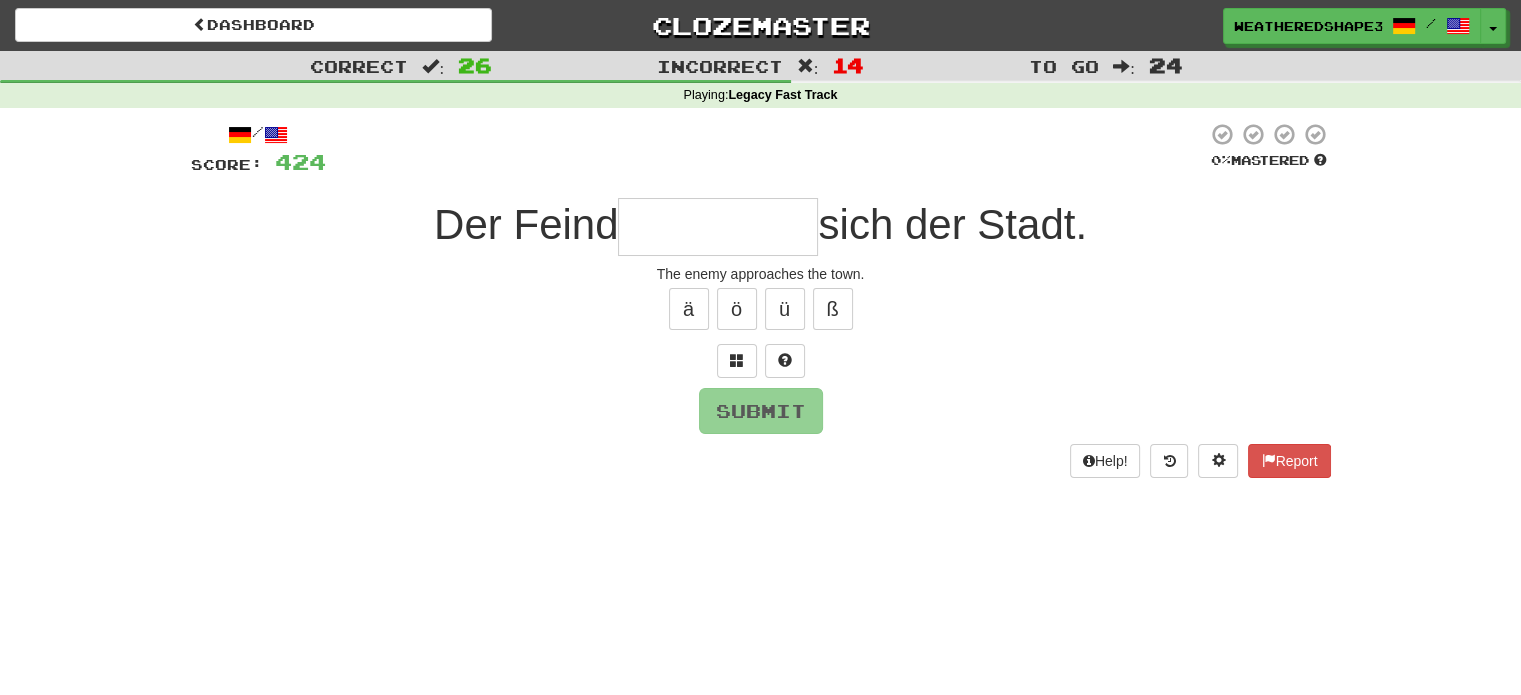 type on "*" 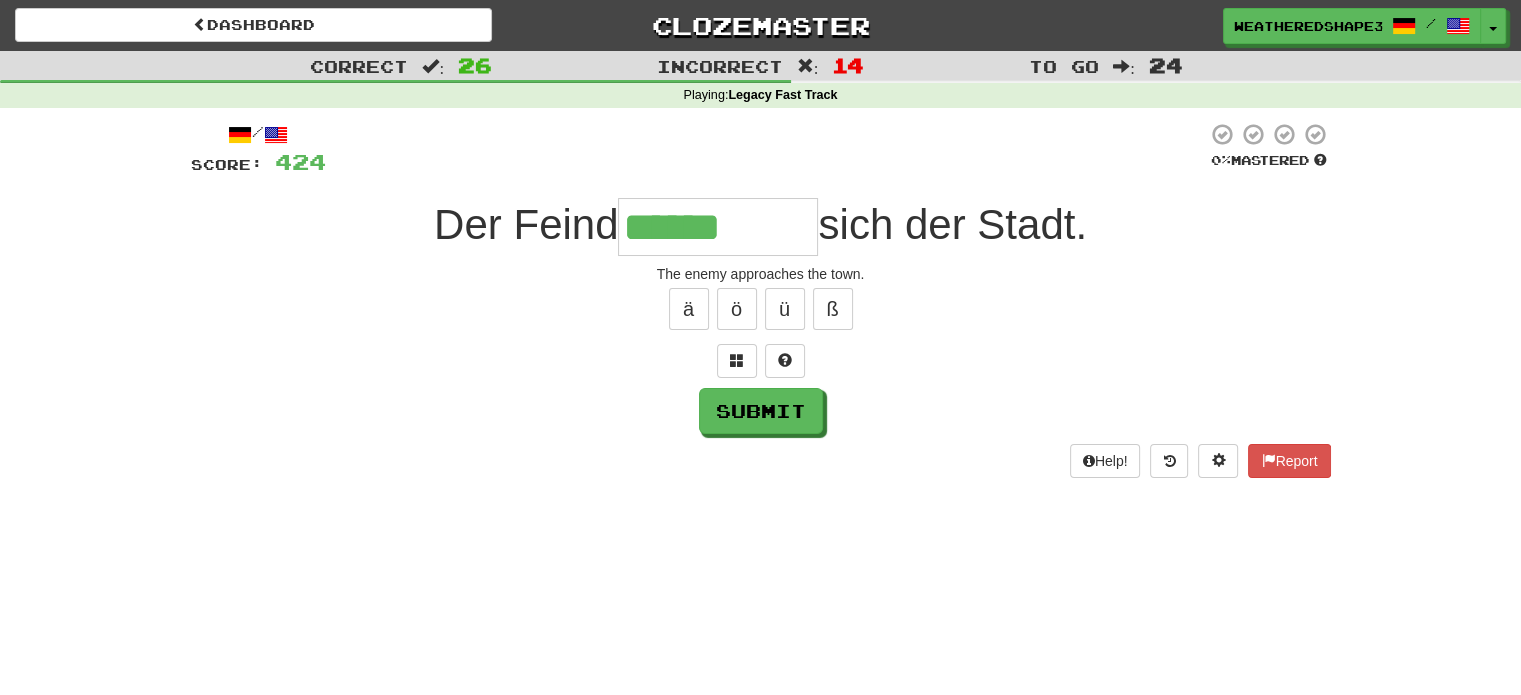 type on "******" 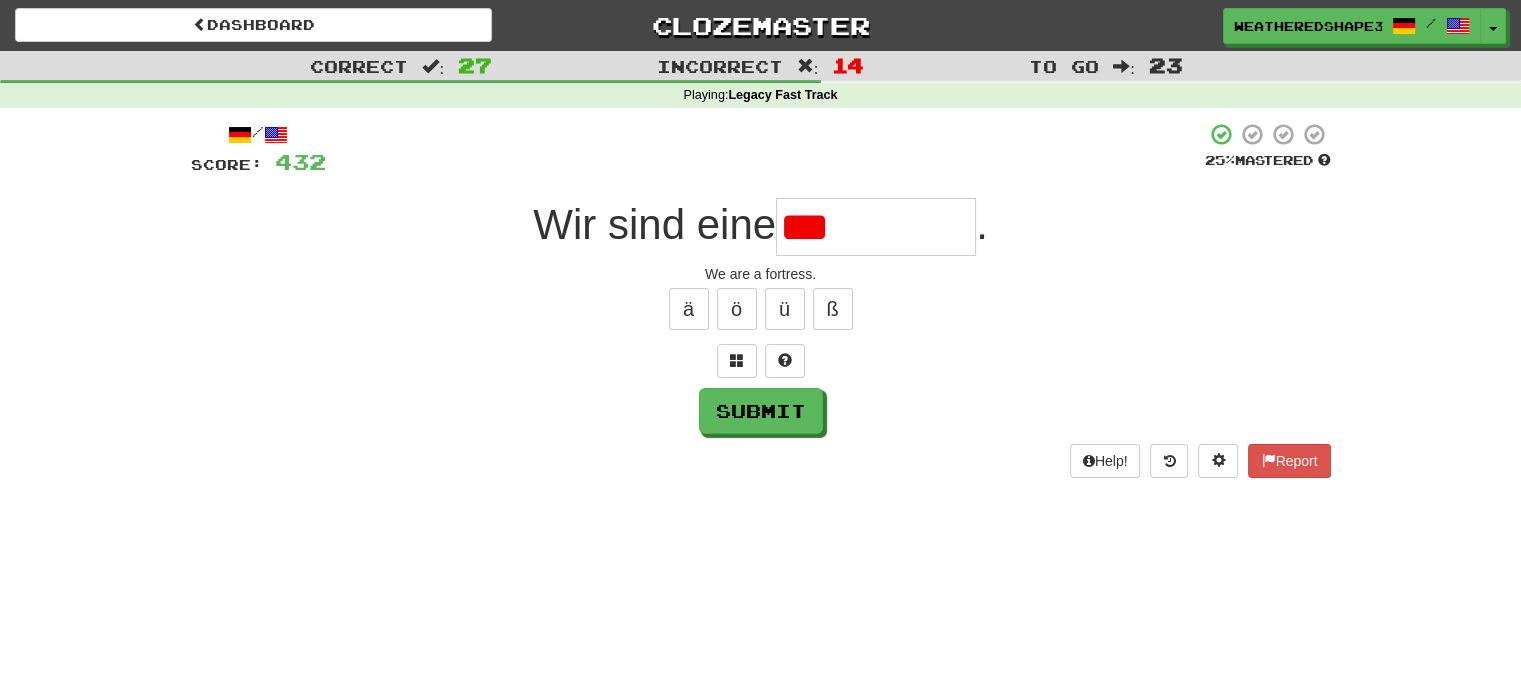 type on "*******" 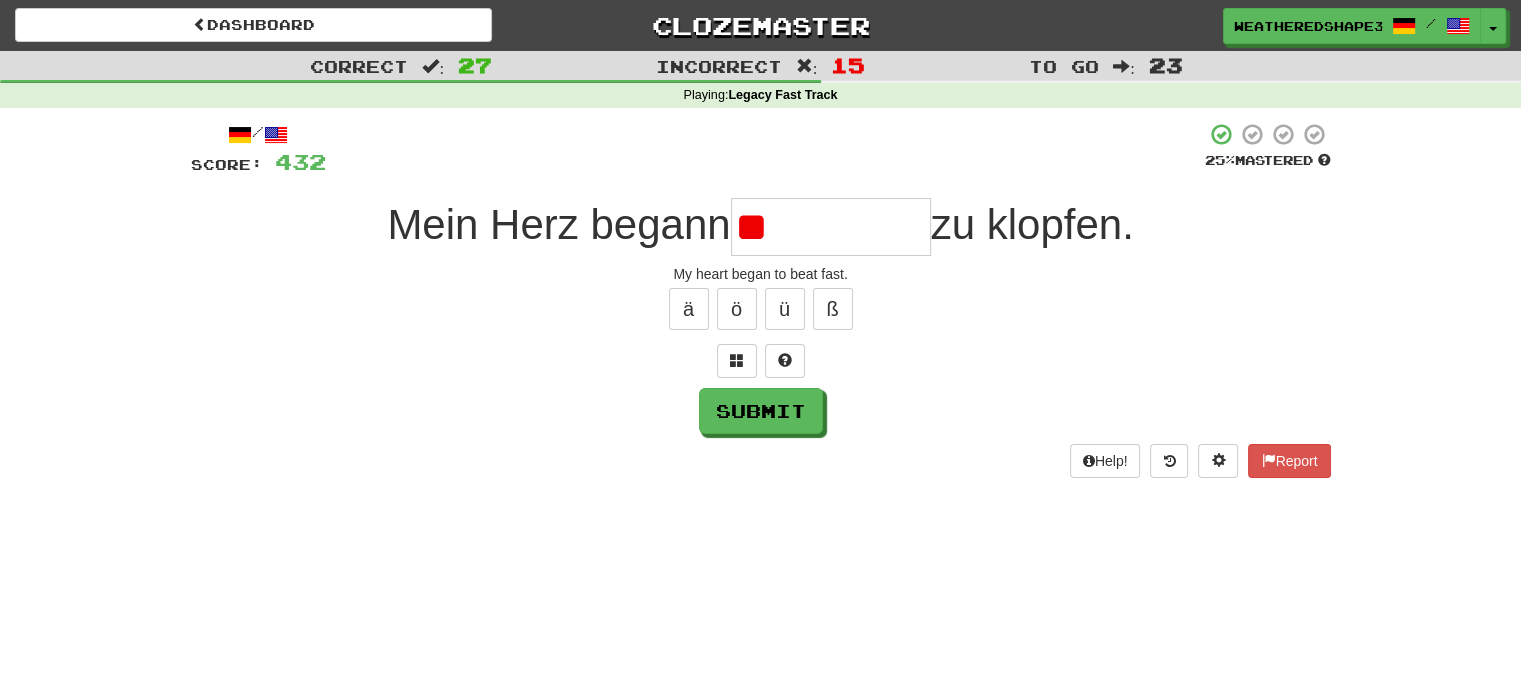 type on "*" 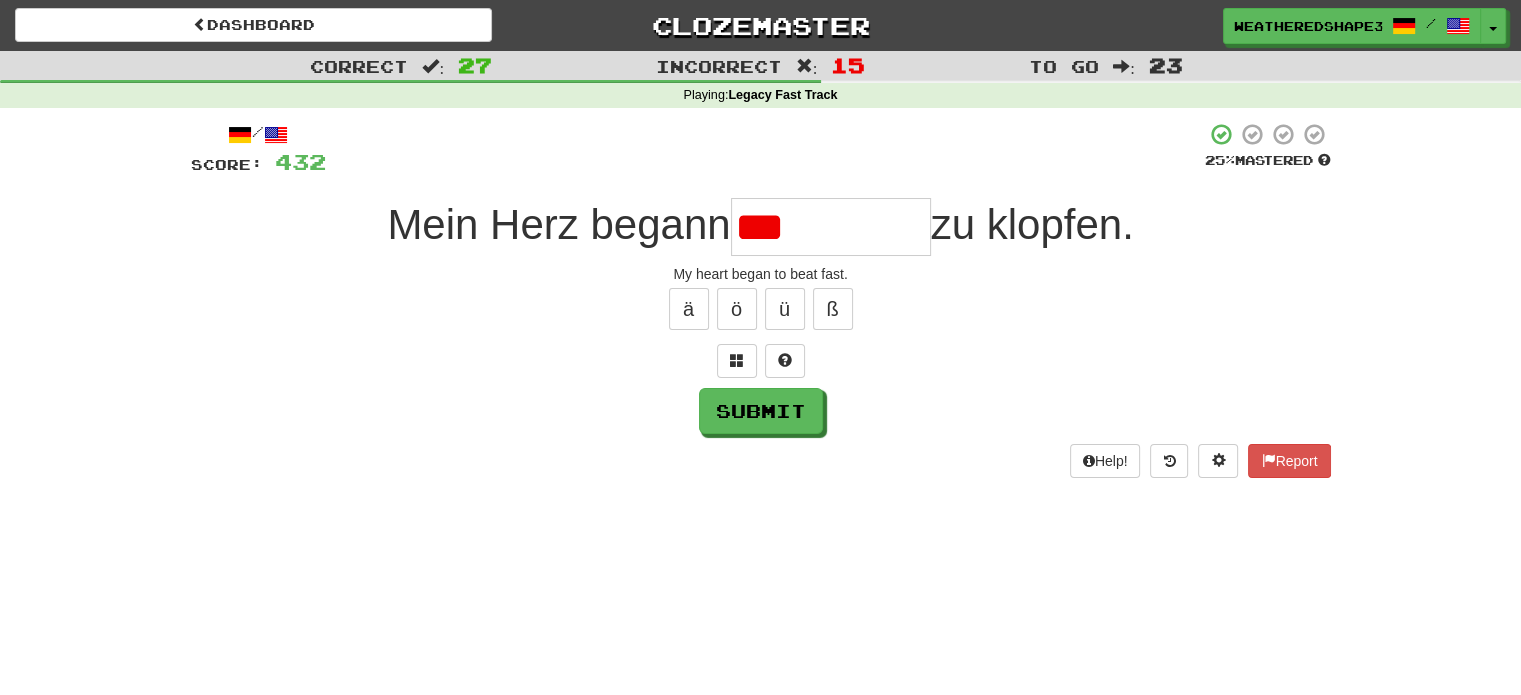 type on "******" 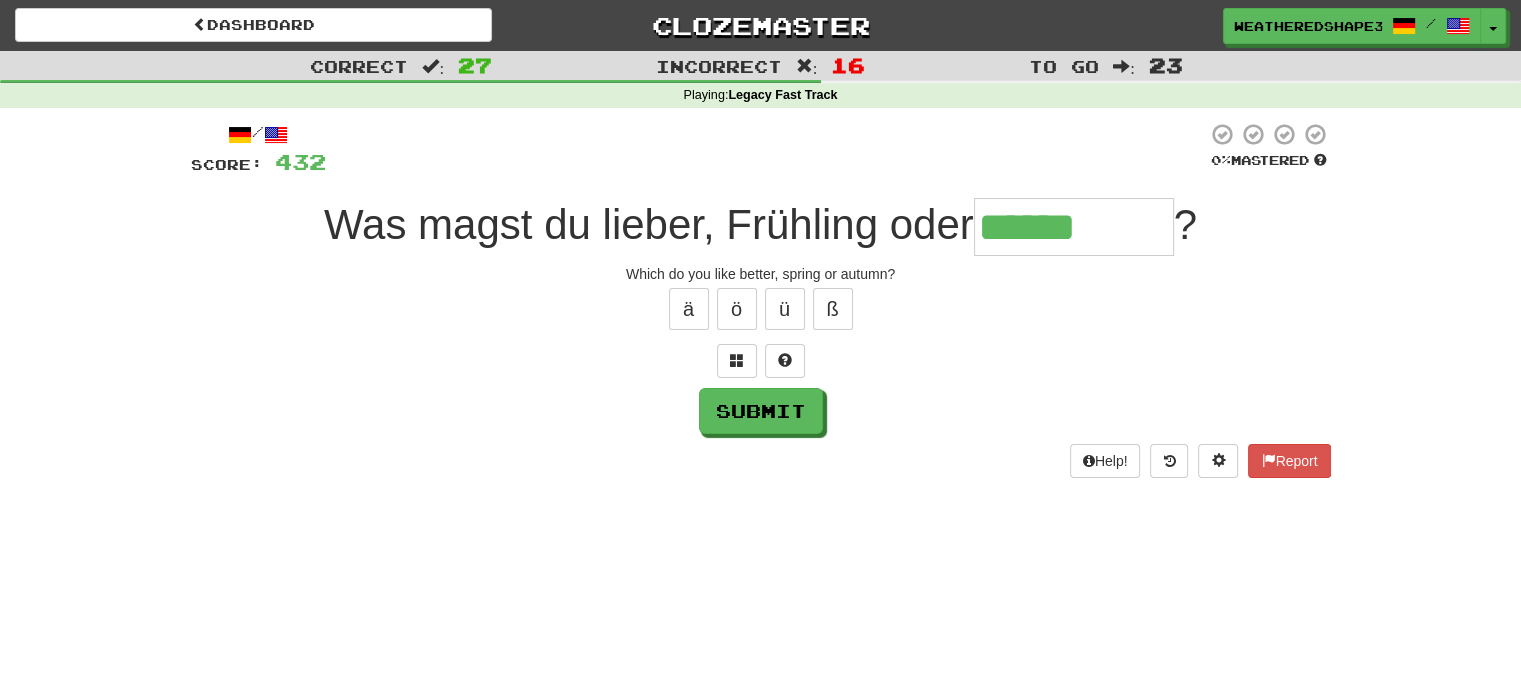 type on "******" 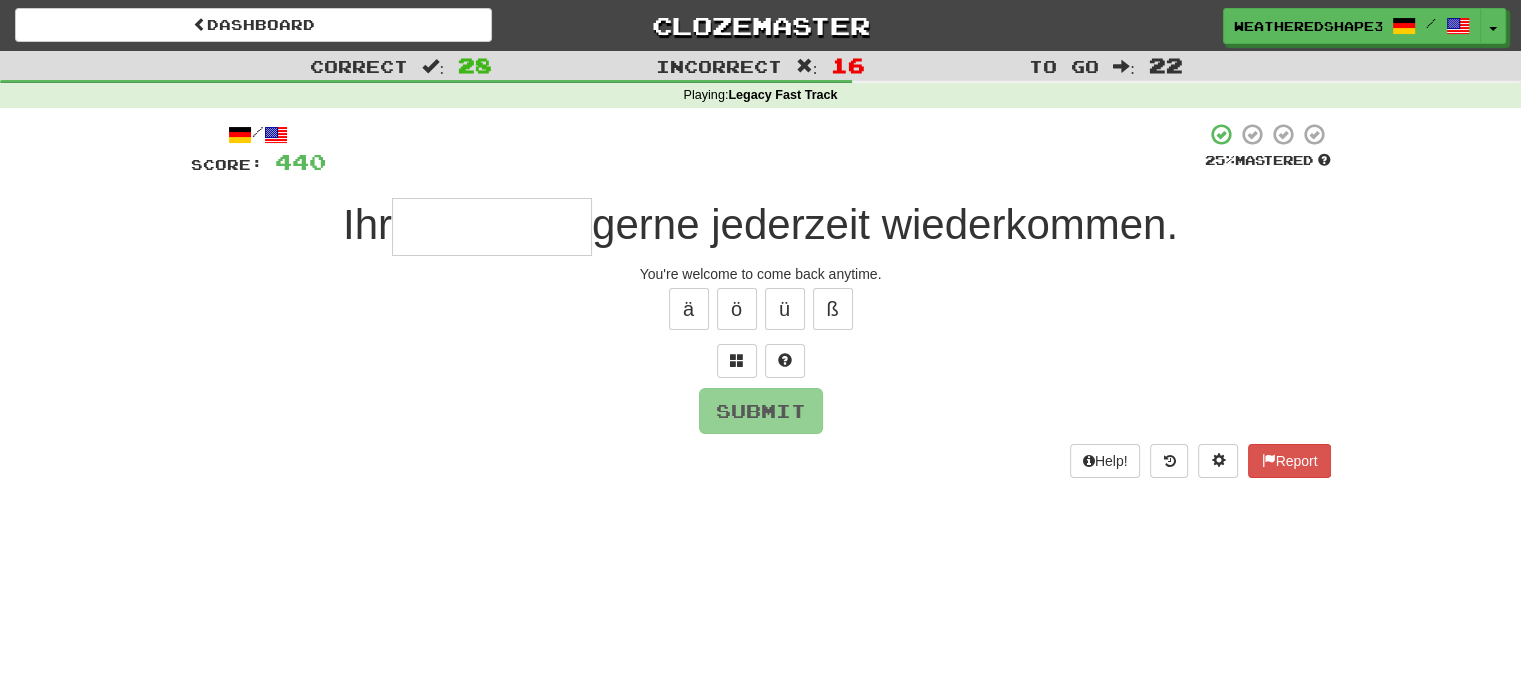 type on "*" 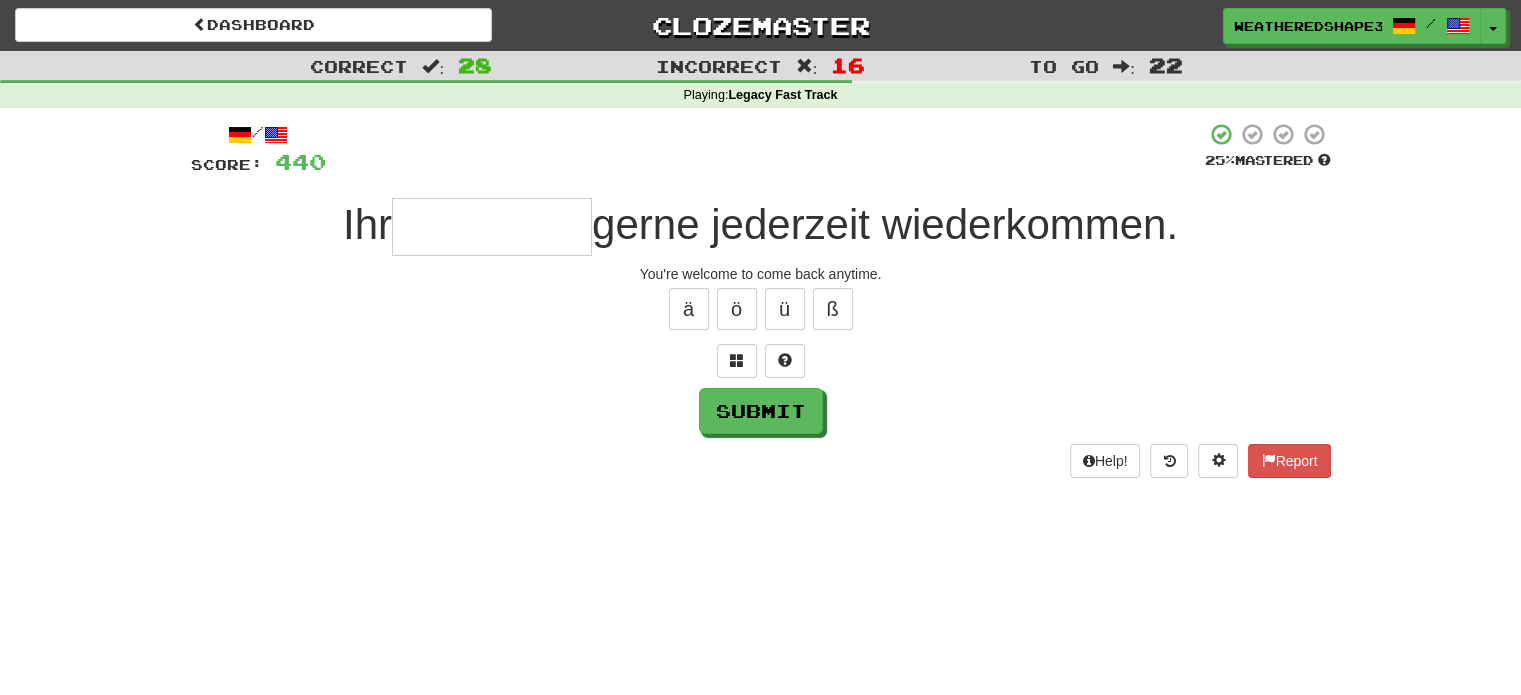 type on "*" 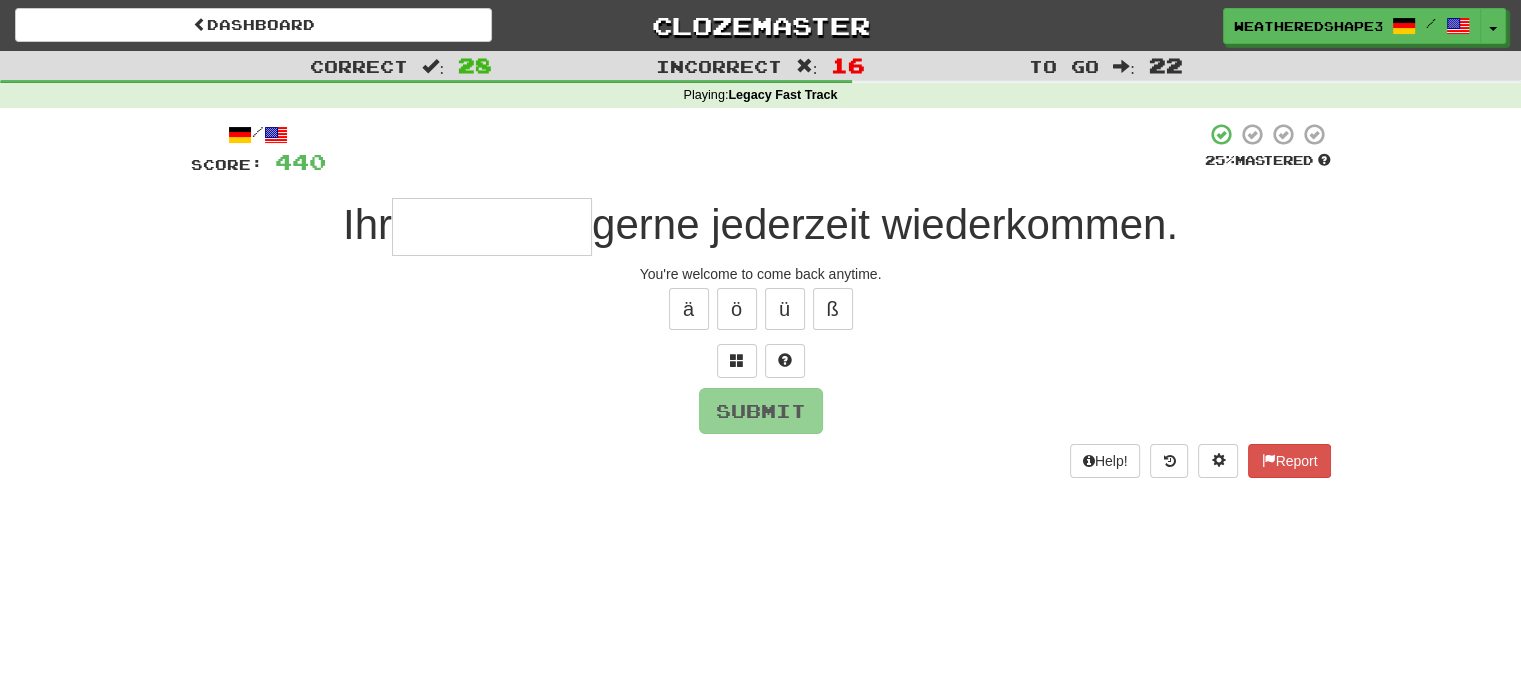 type on "*" 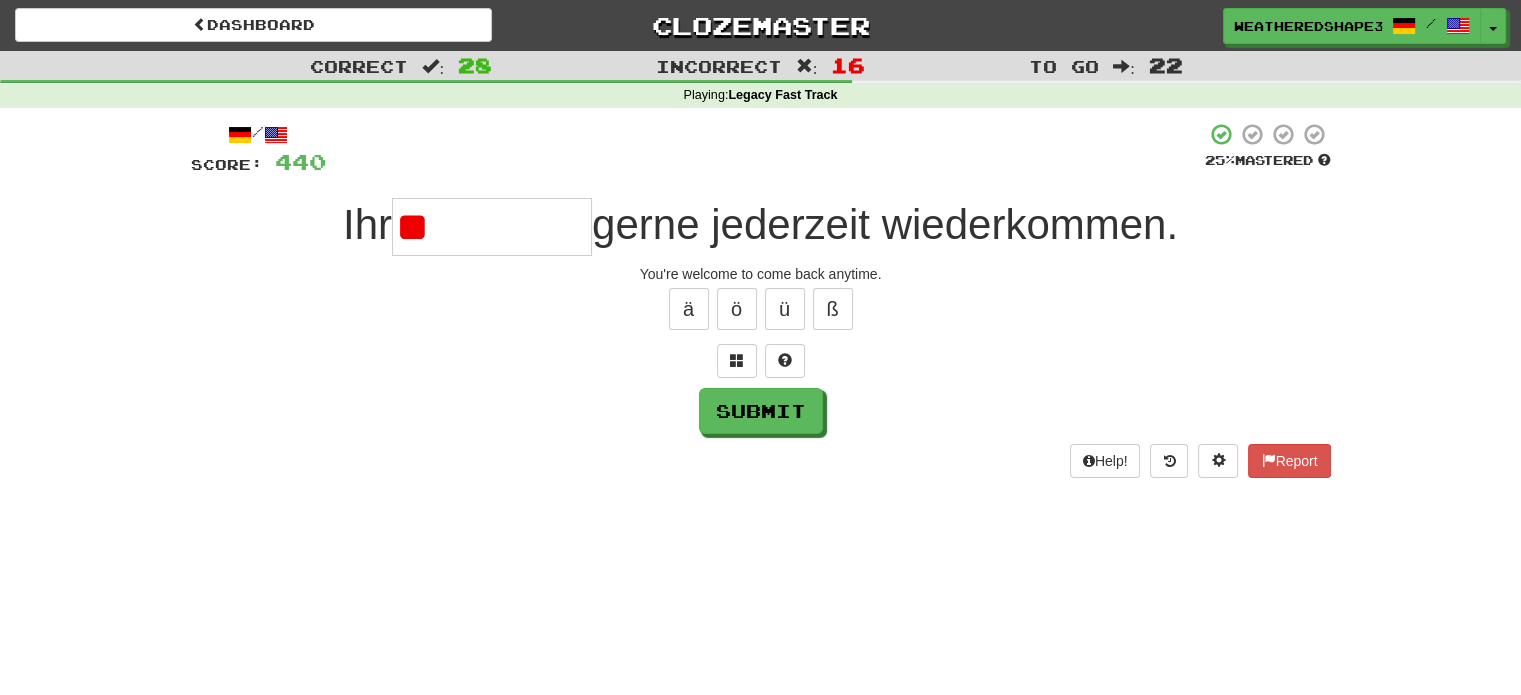 type on "*" 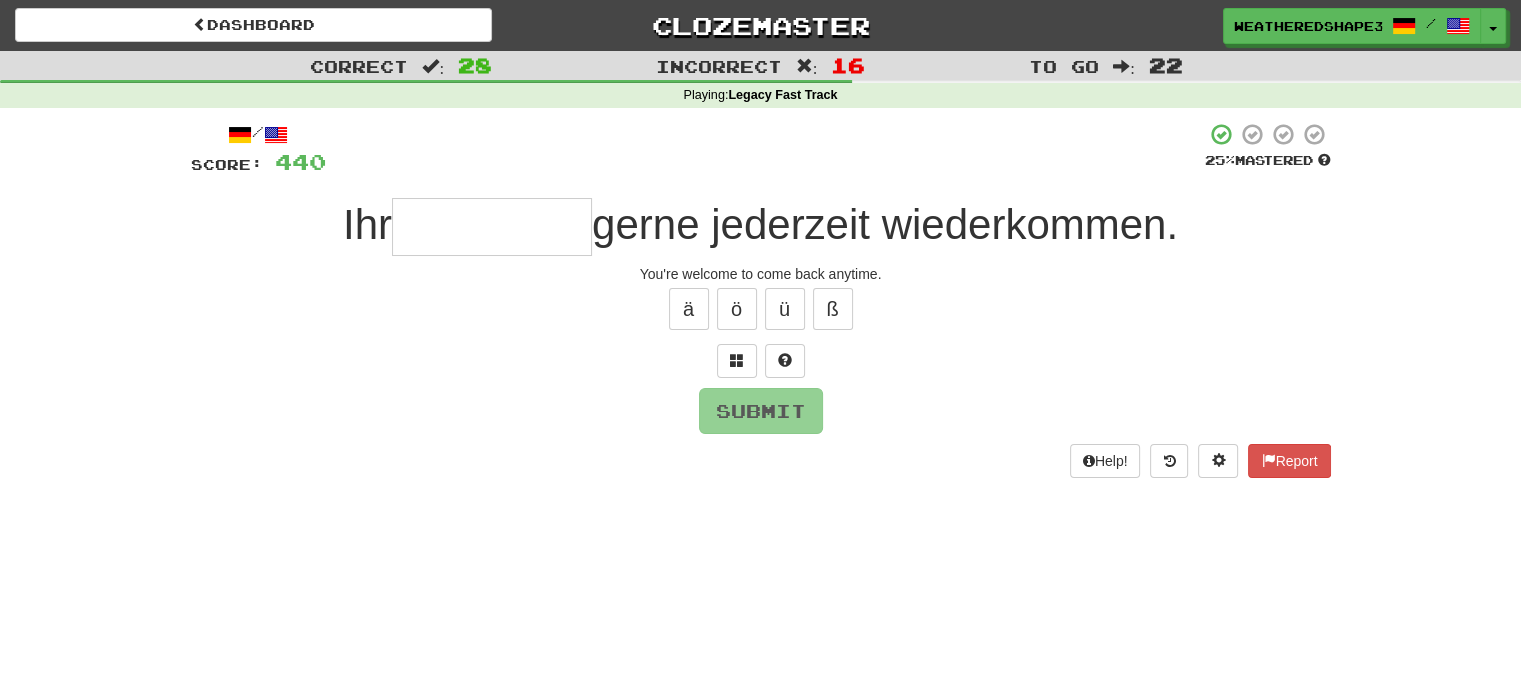 type on "*****" 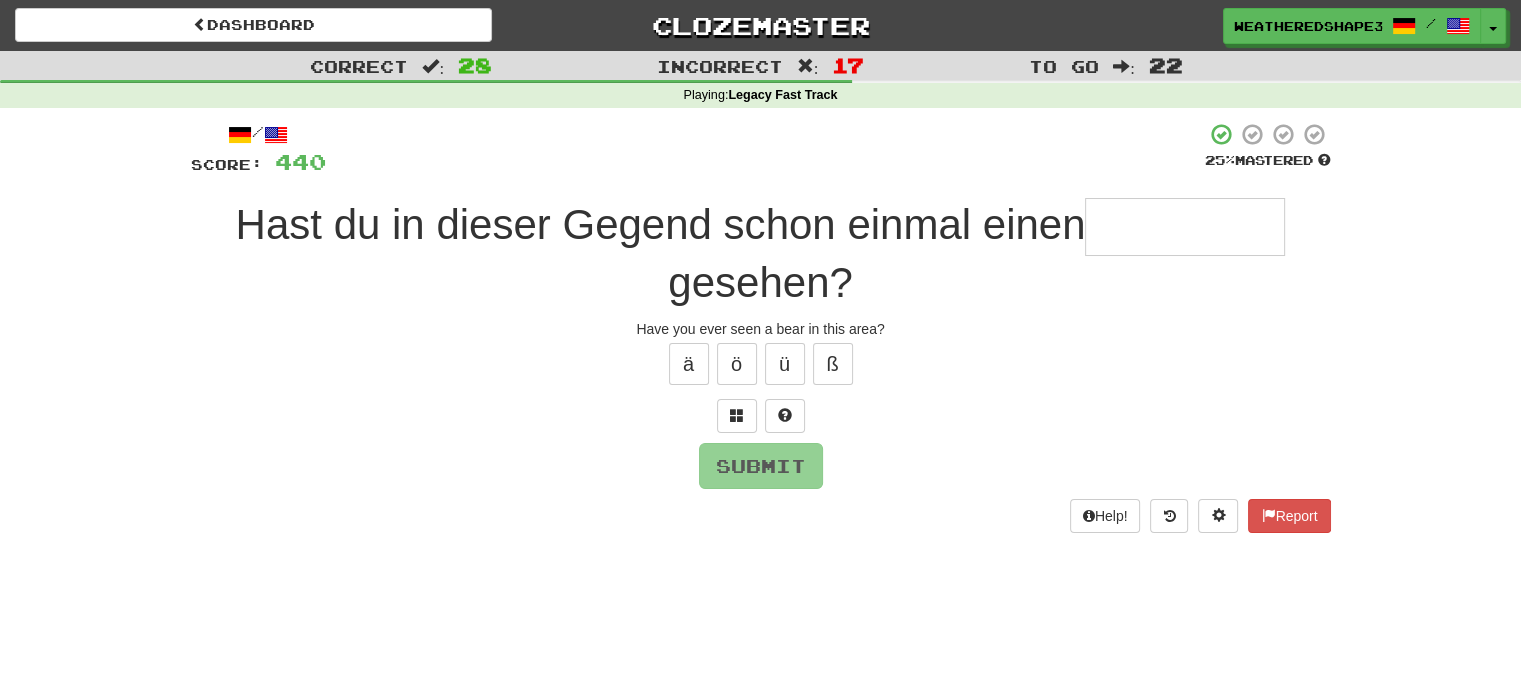 type on "*" 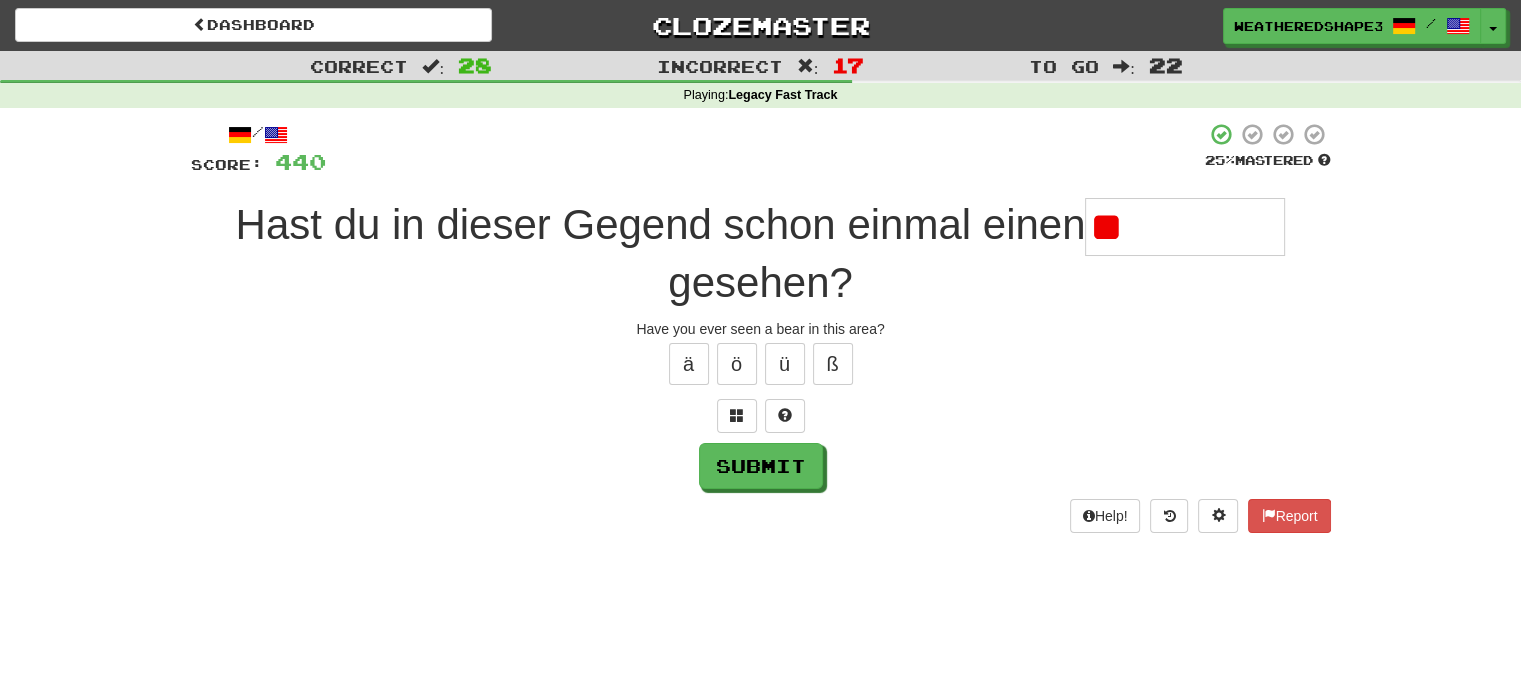 type on "*" 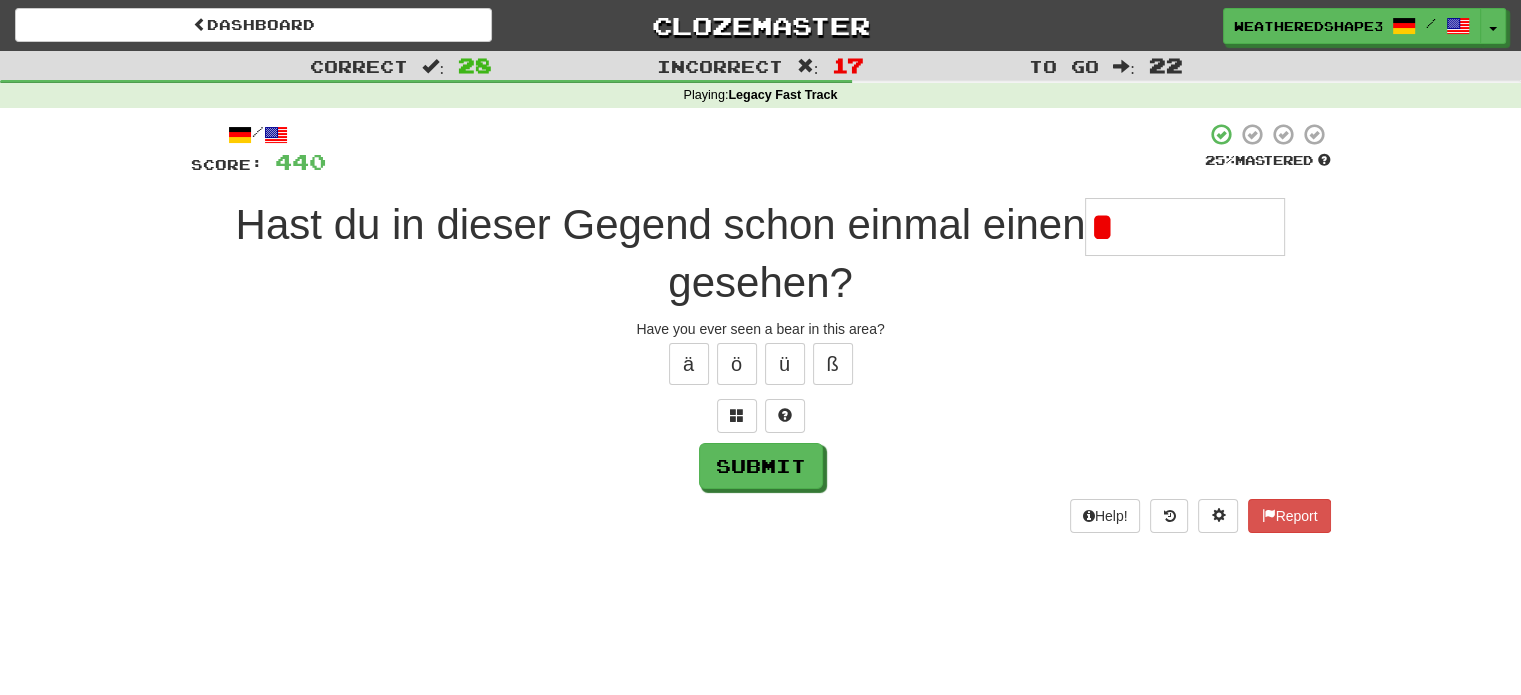 type on "*****" 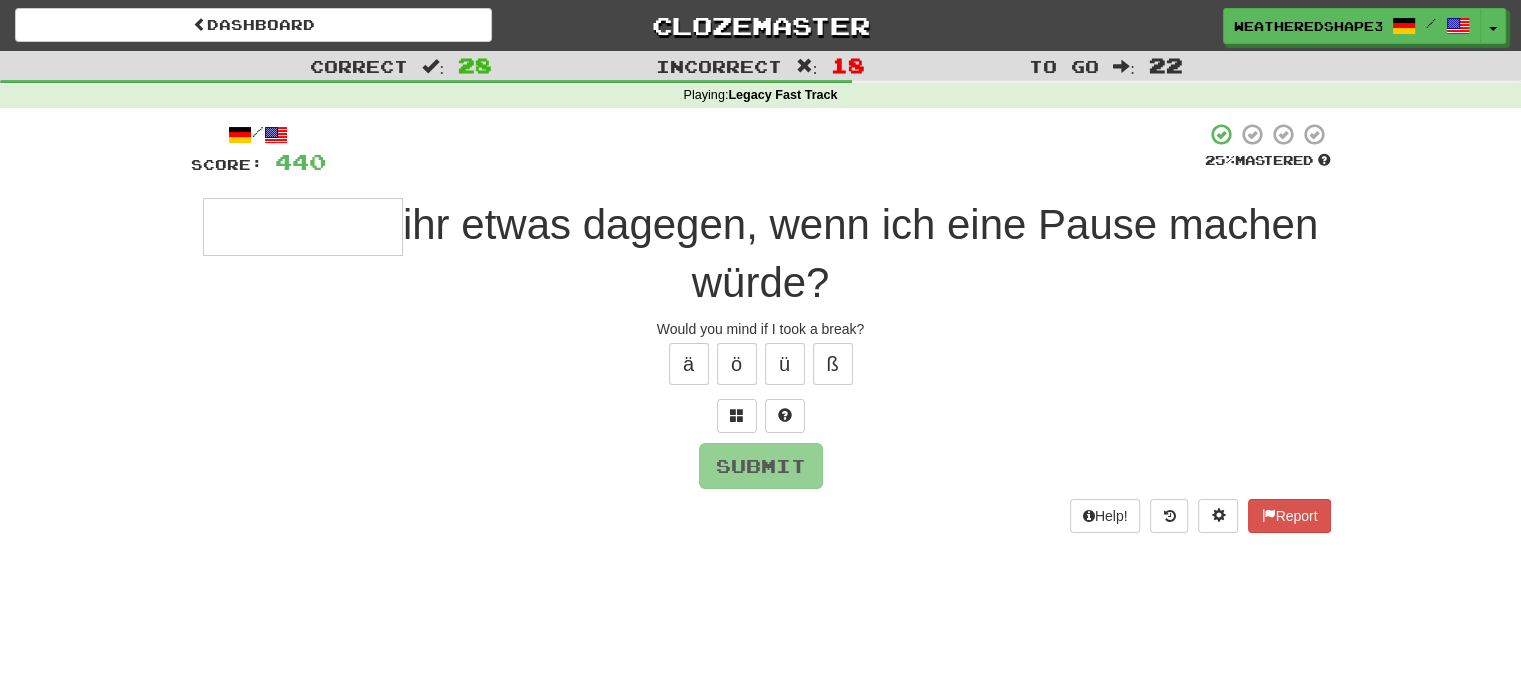 type on "*" 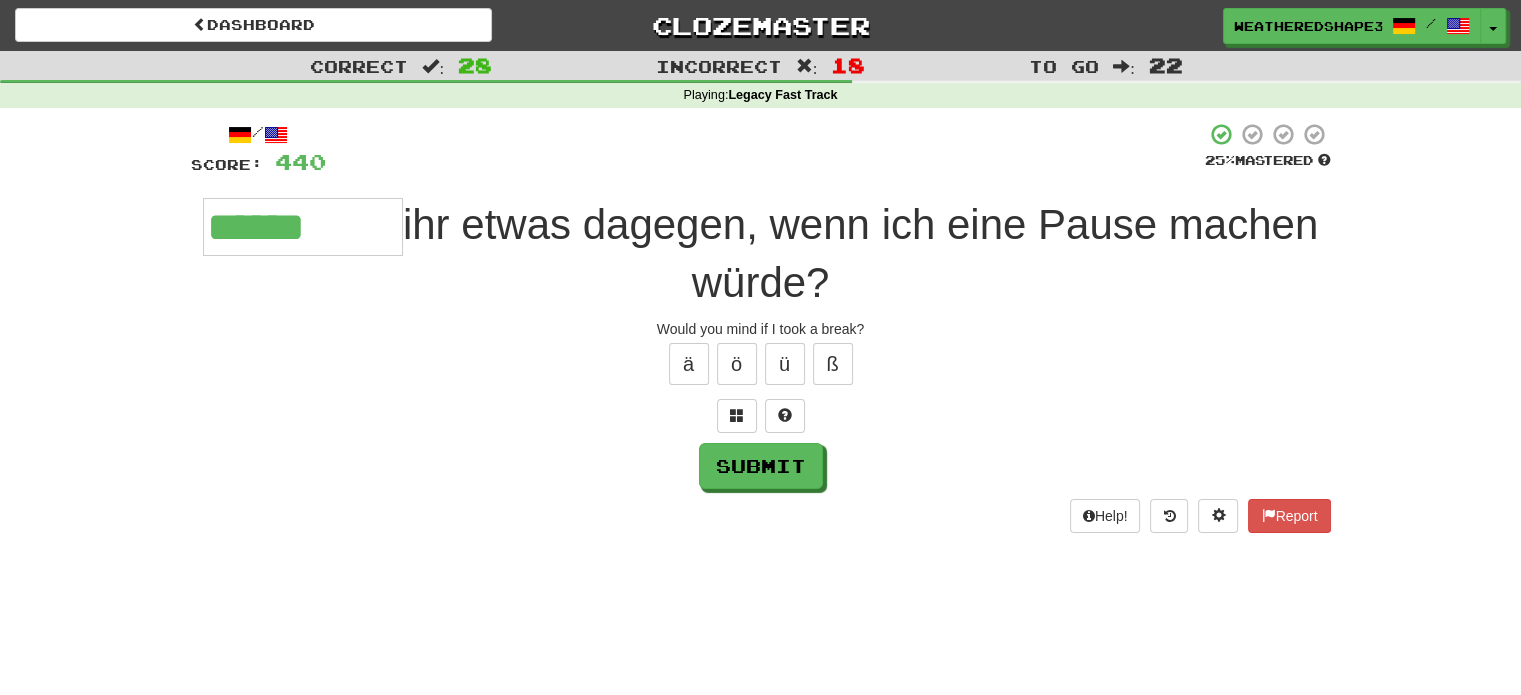 type on "******" 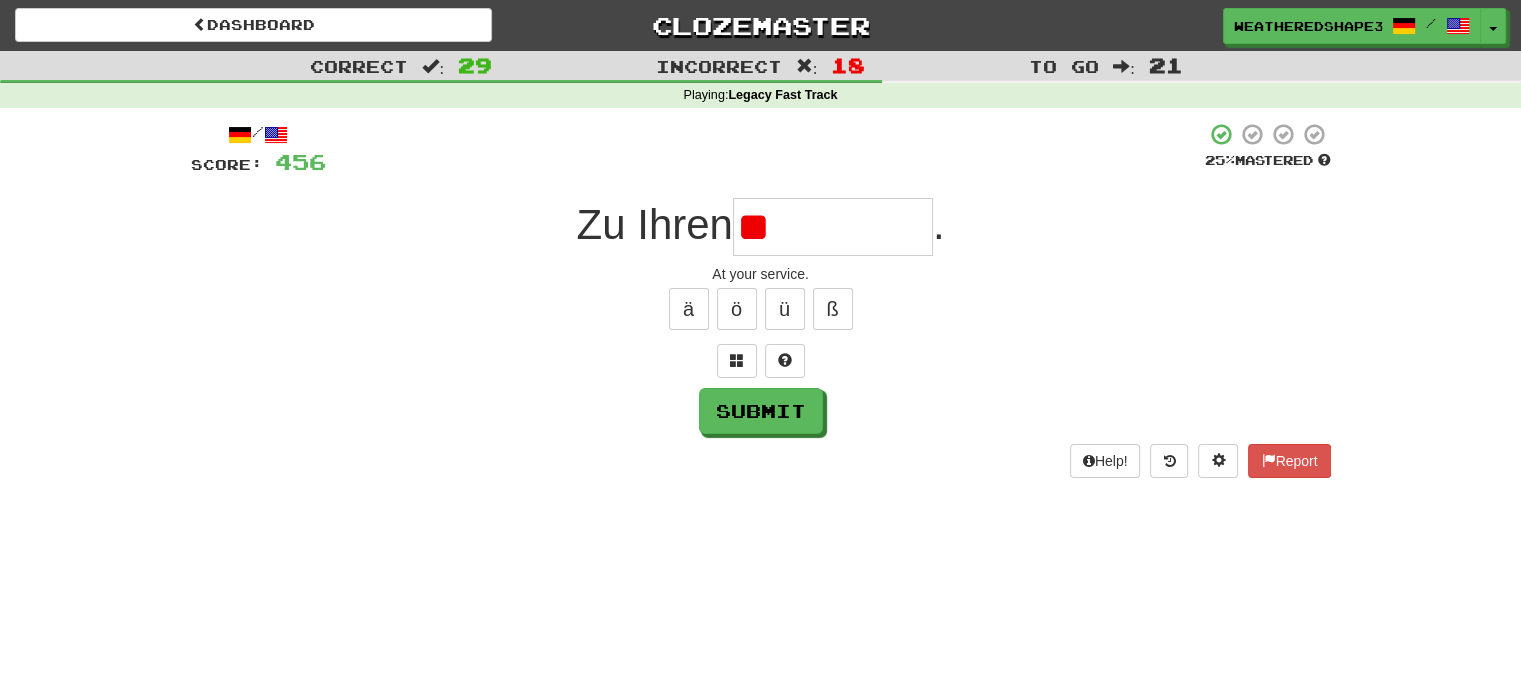 type on "*" 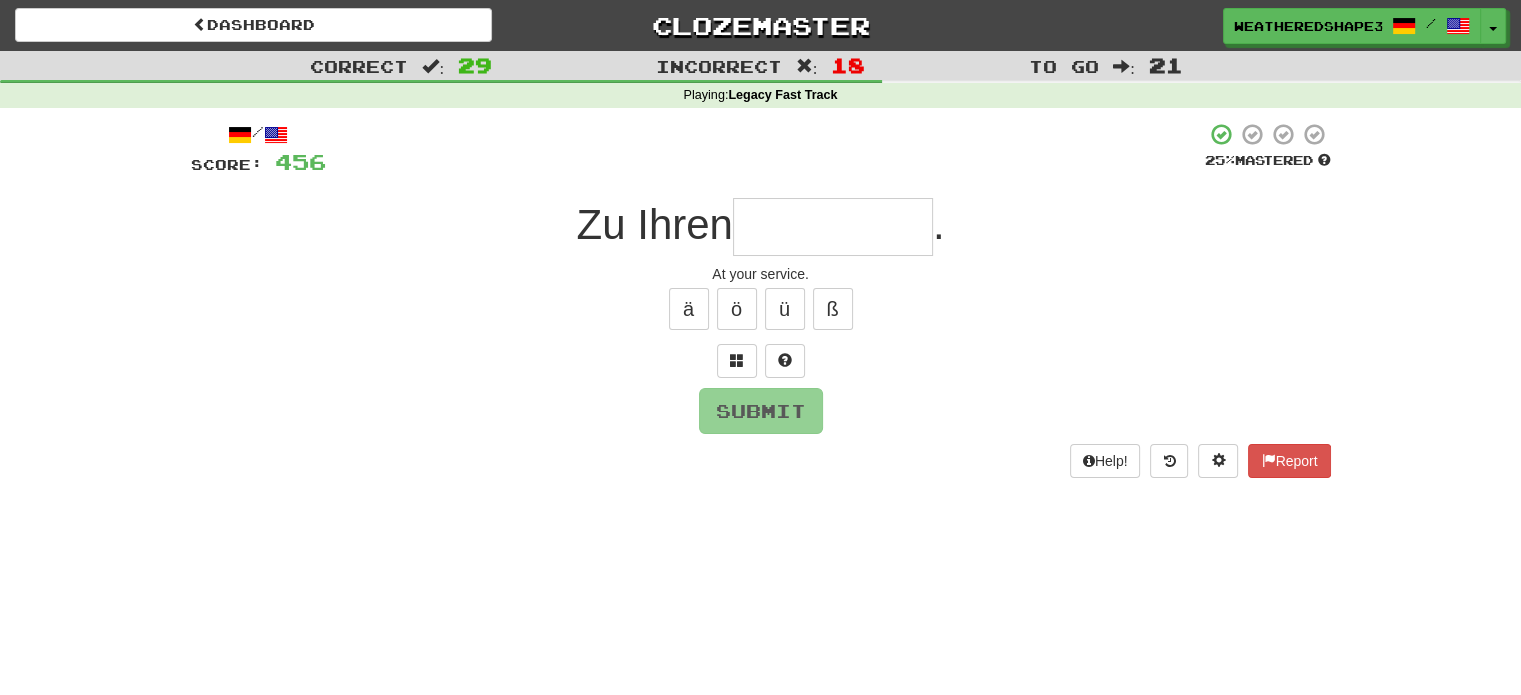 type on "*" 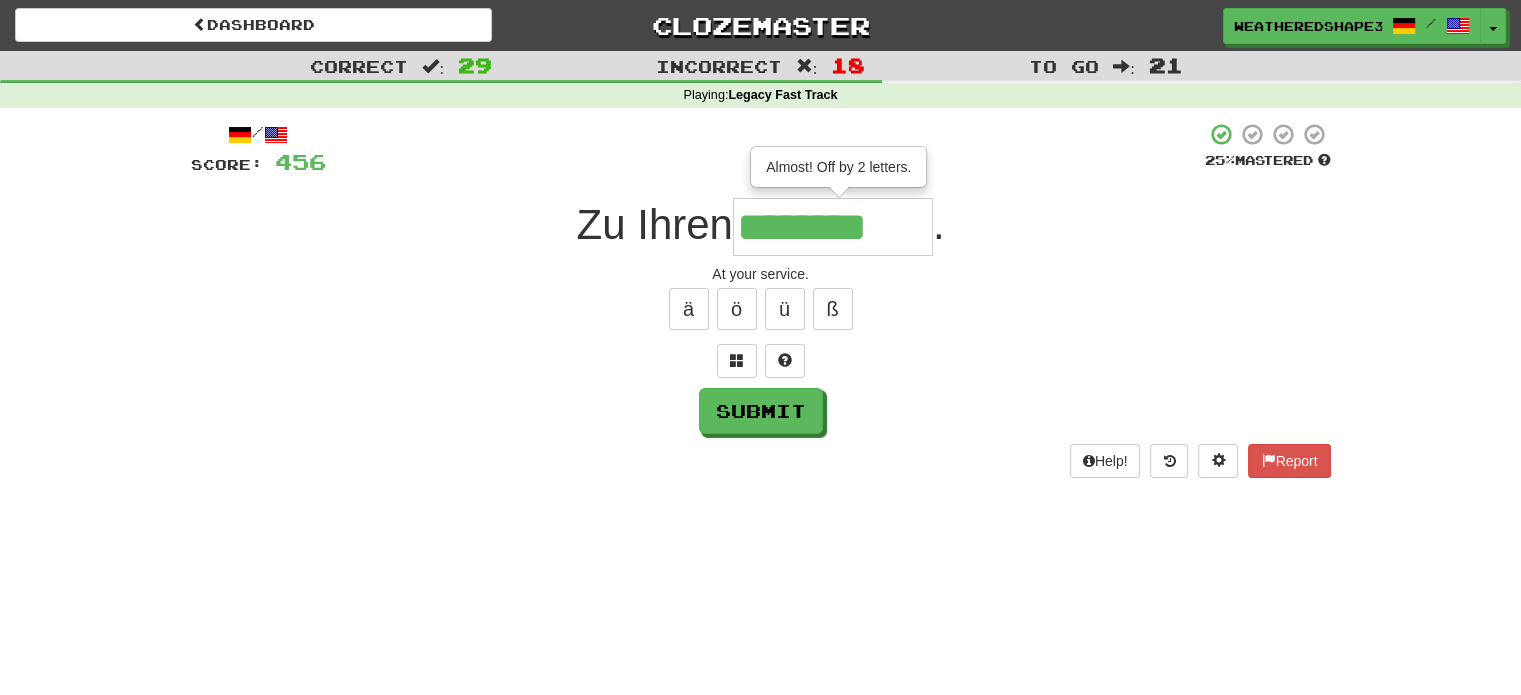 type on "********" 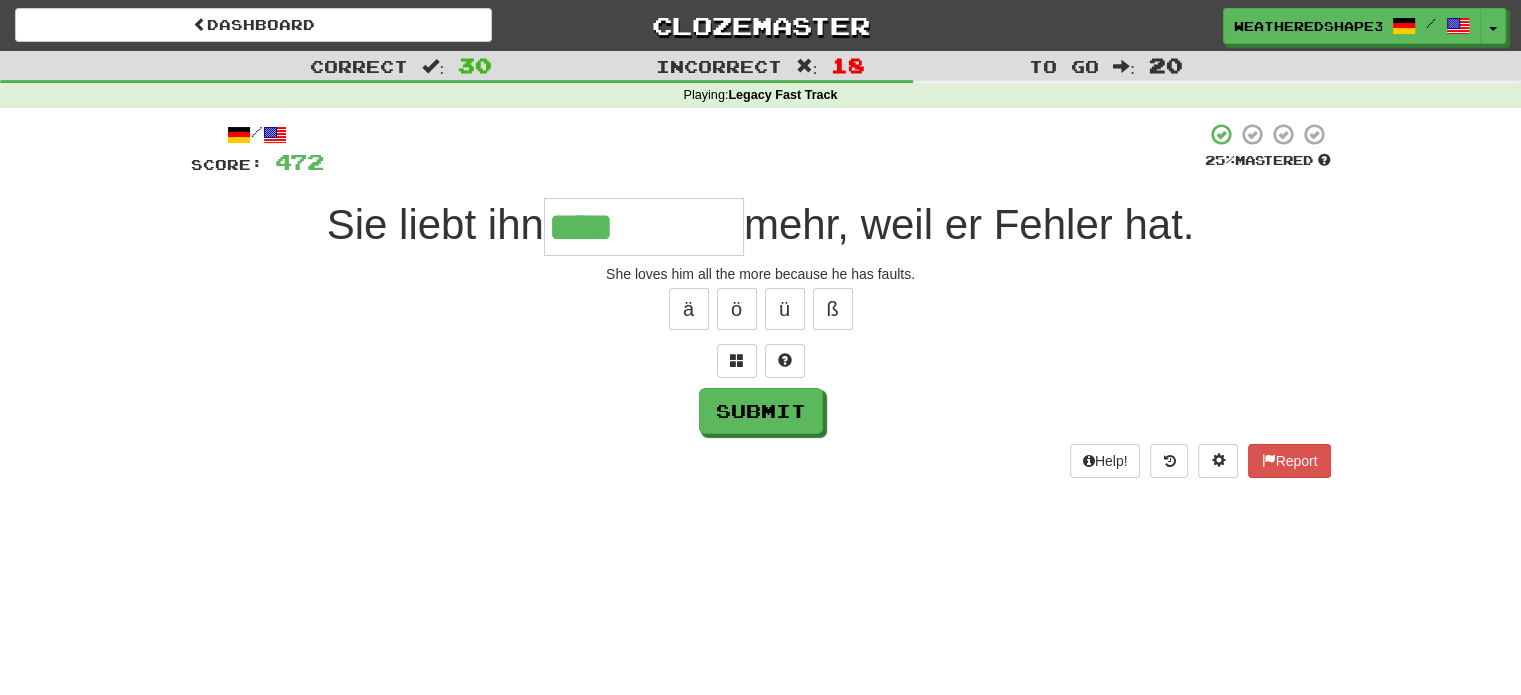 type on "****" 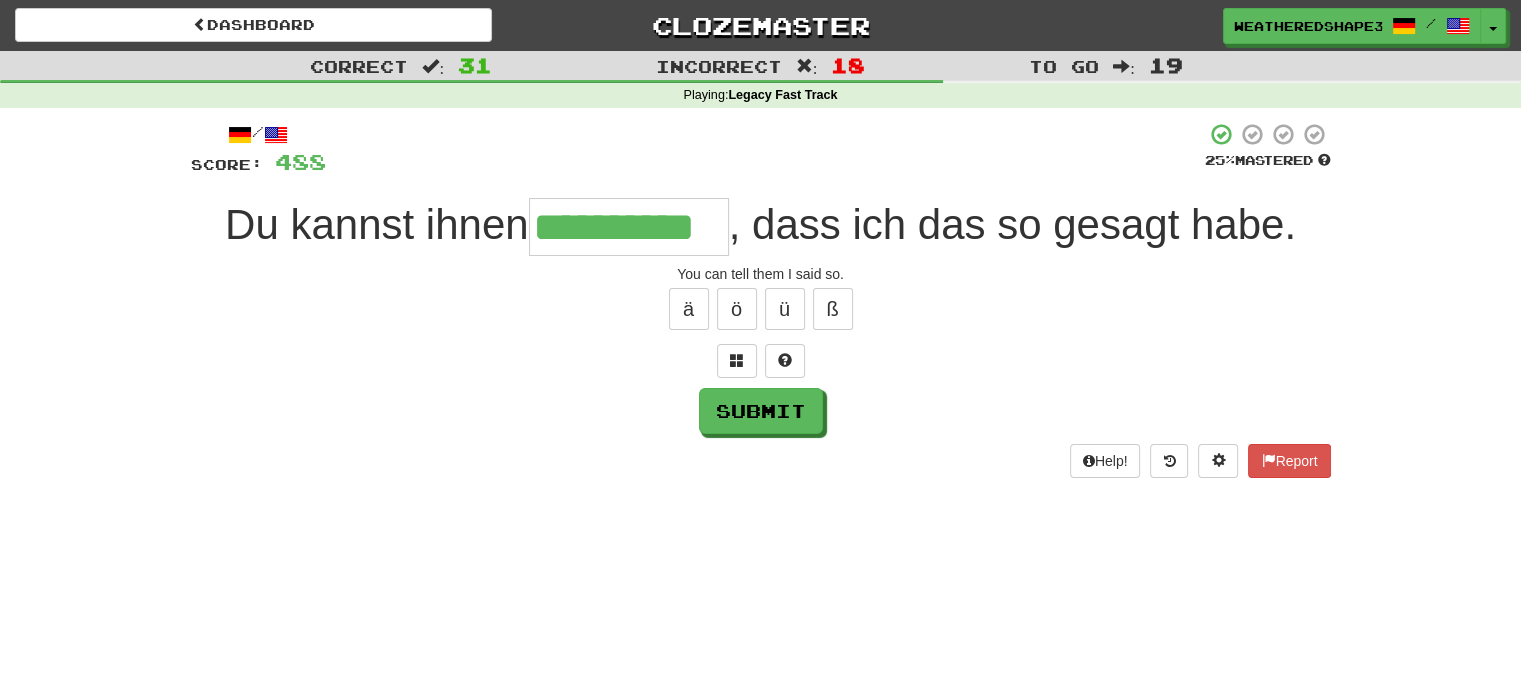 type on "**********" 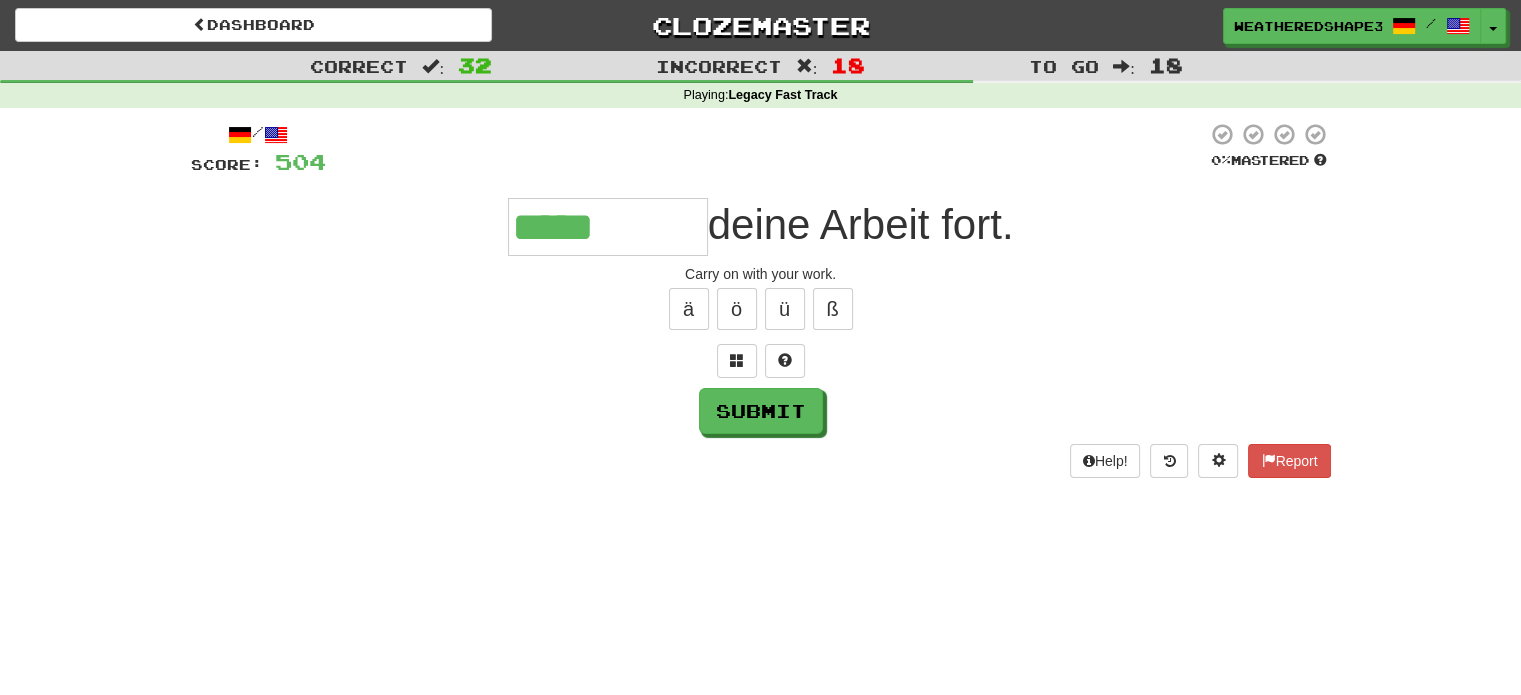 type on "*****" 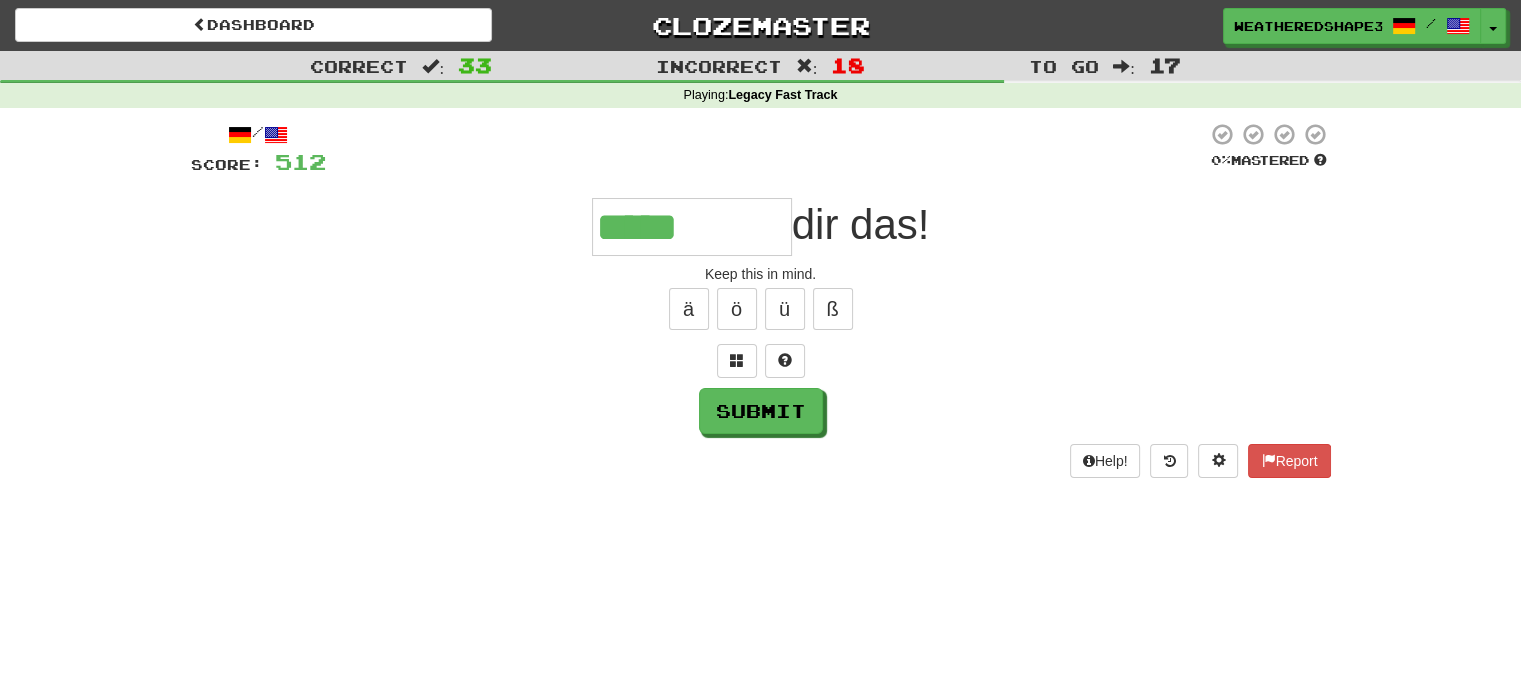 type on "*****" 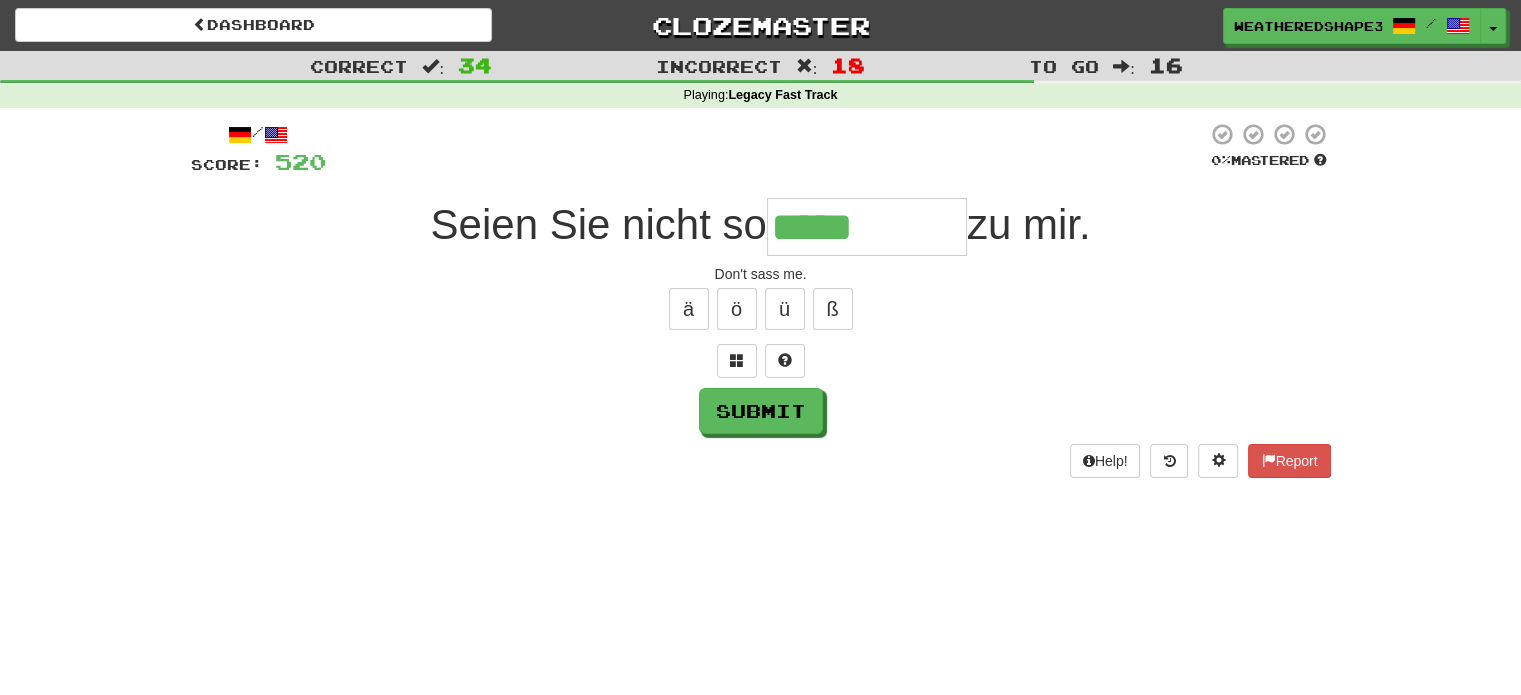 type on "*****" 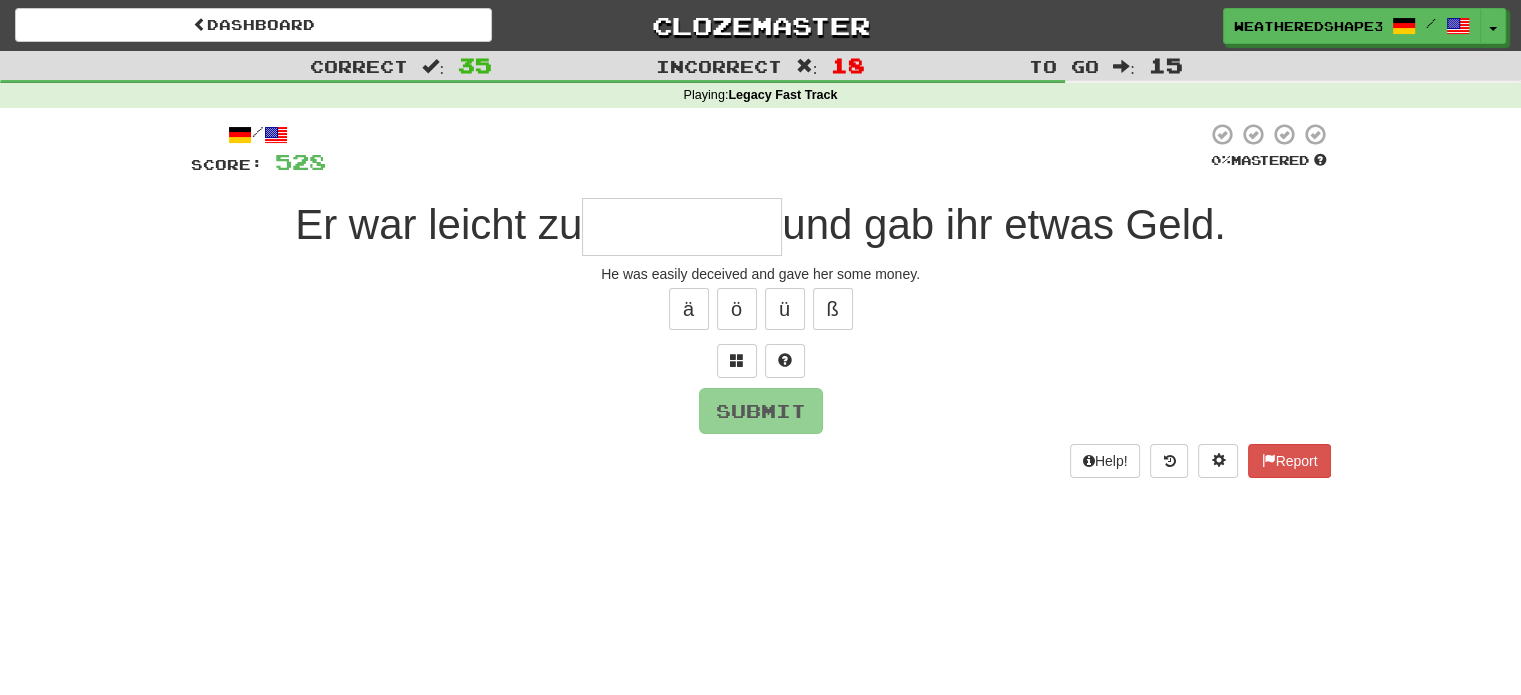 type on "*" 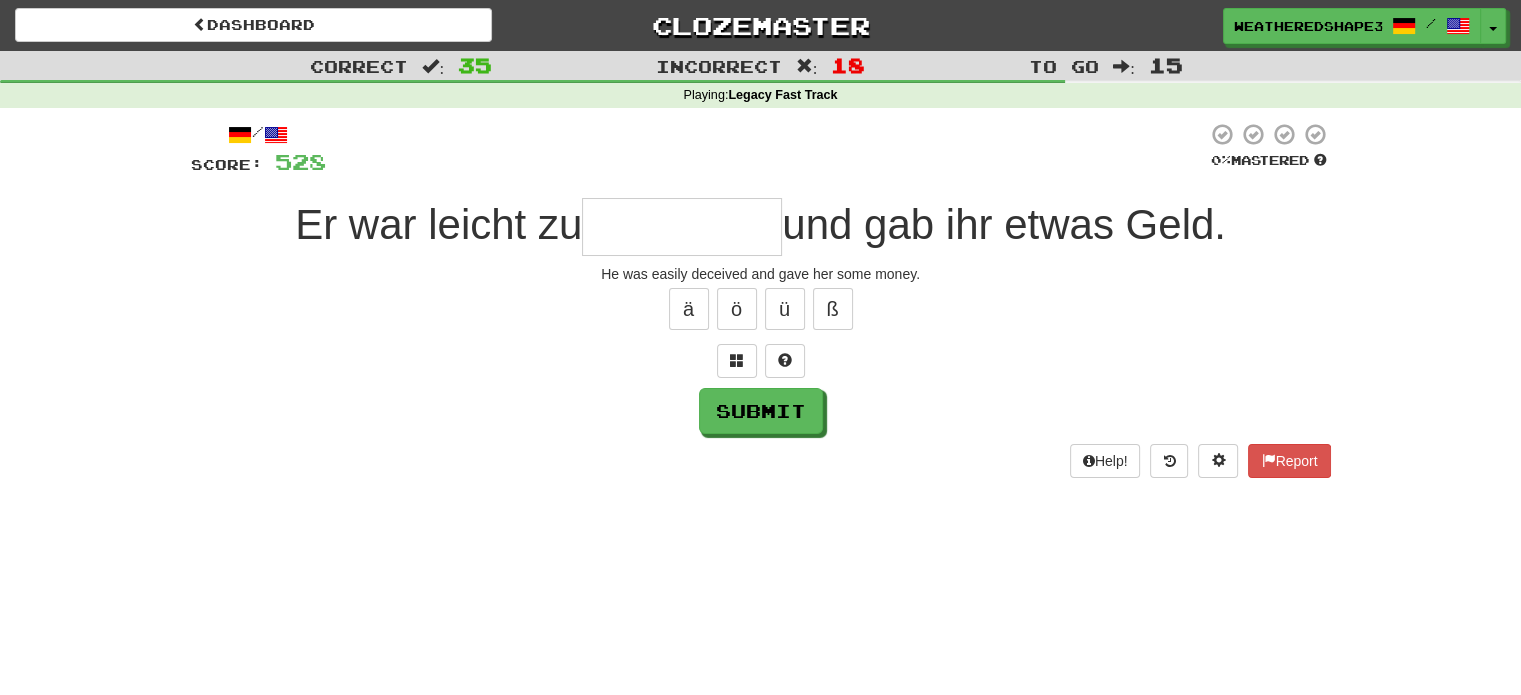 type on "*" 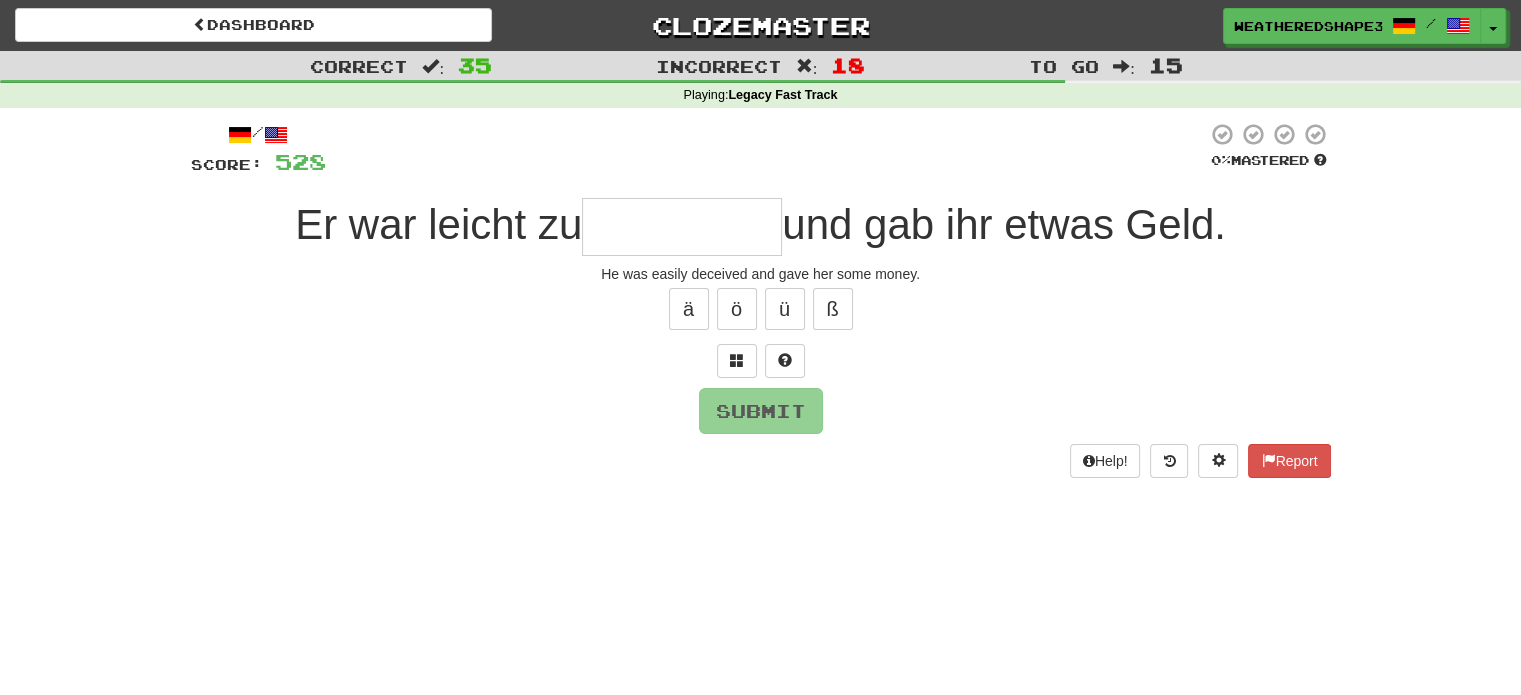 type on "*" 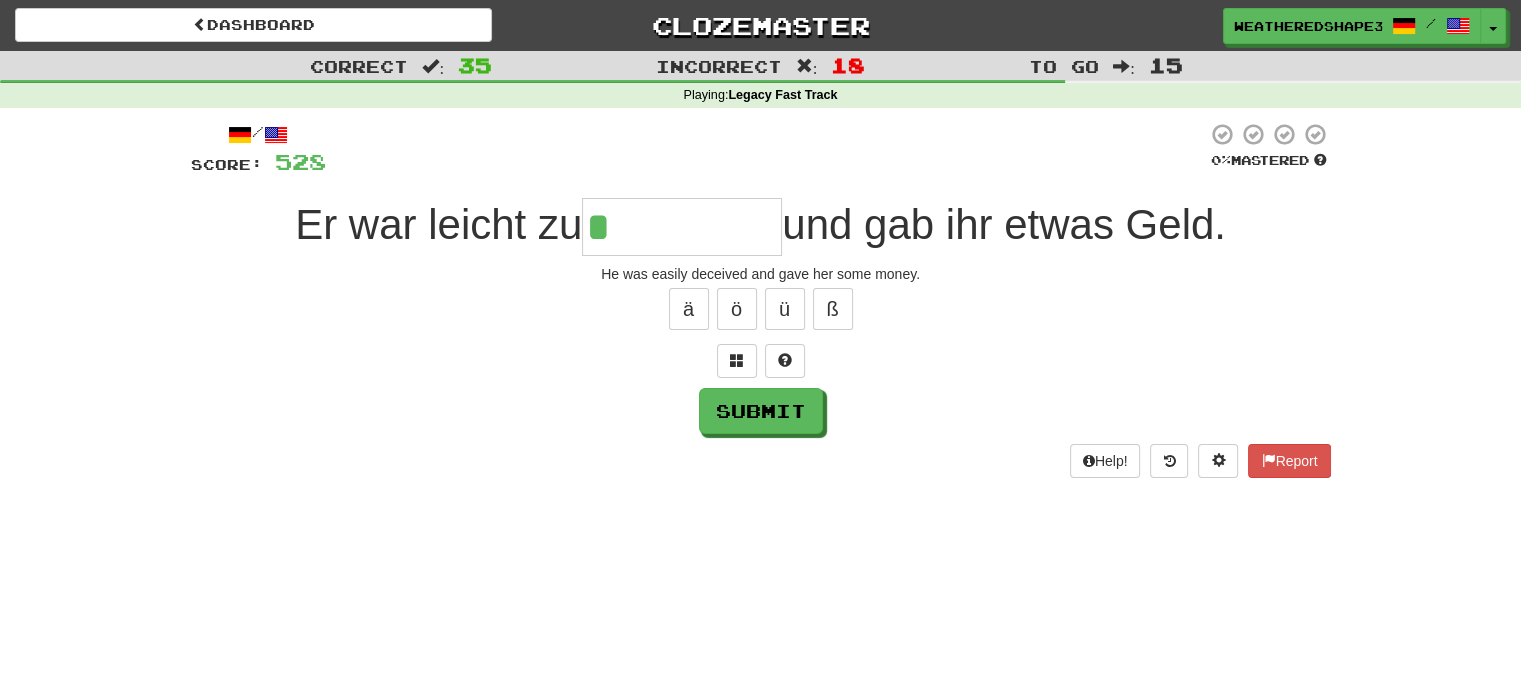 type on "********" 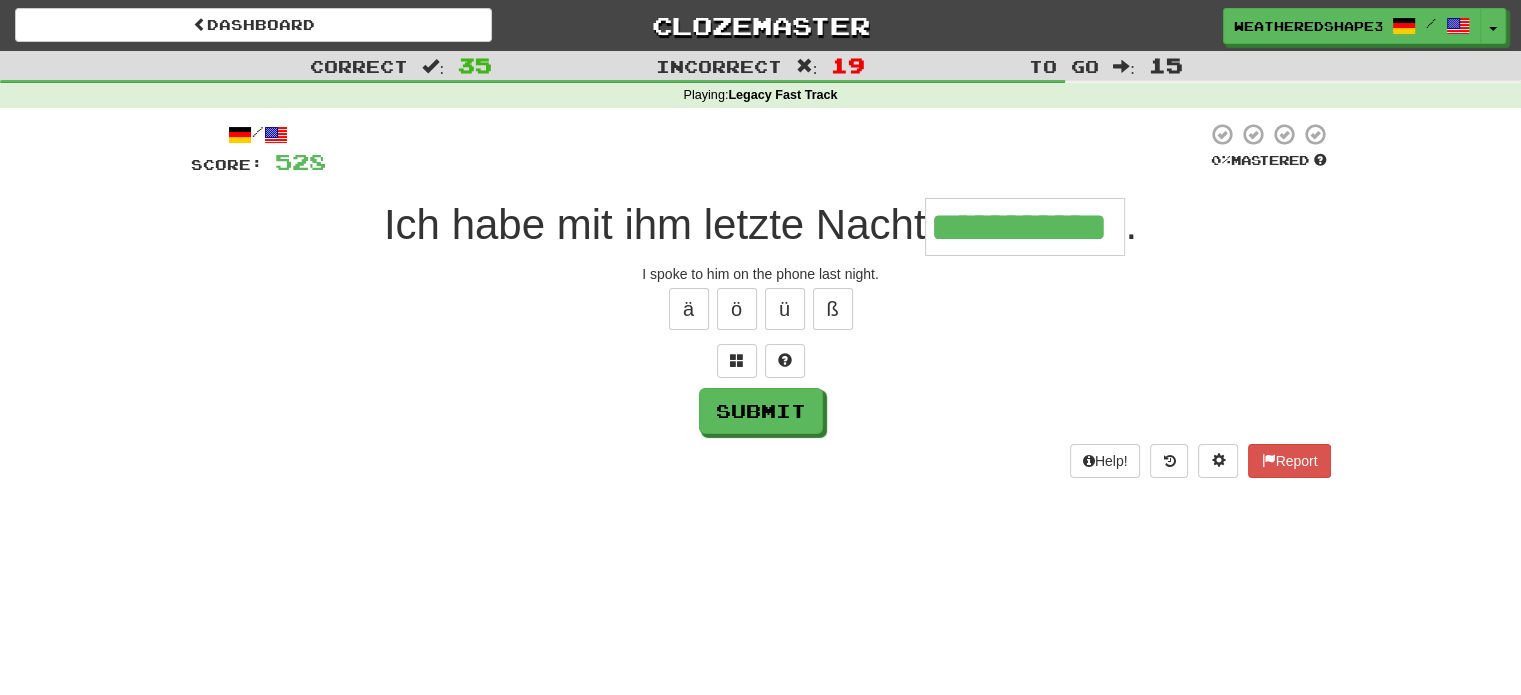 type on "**********" 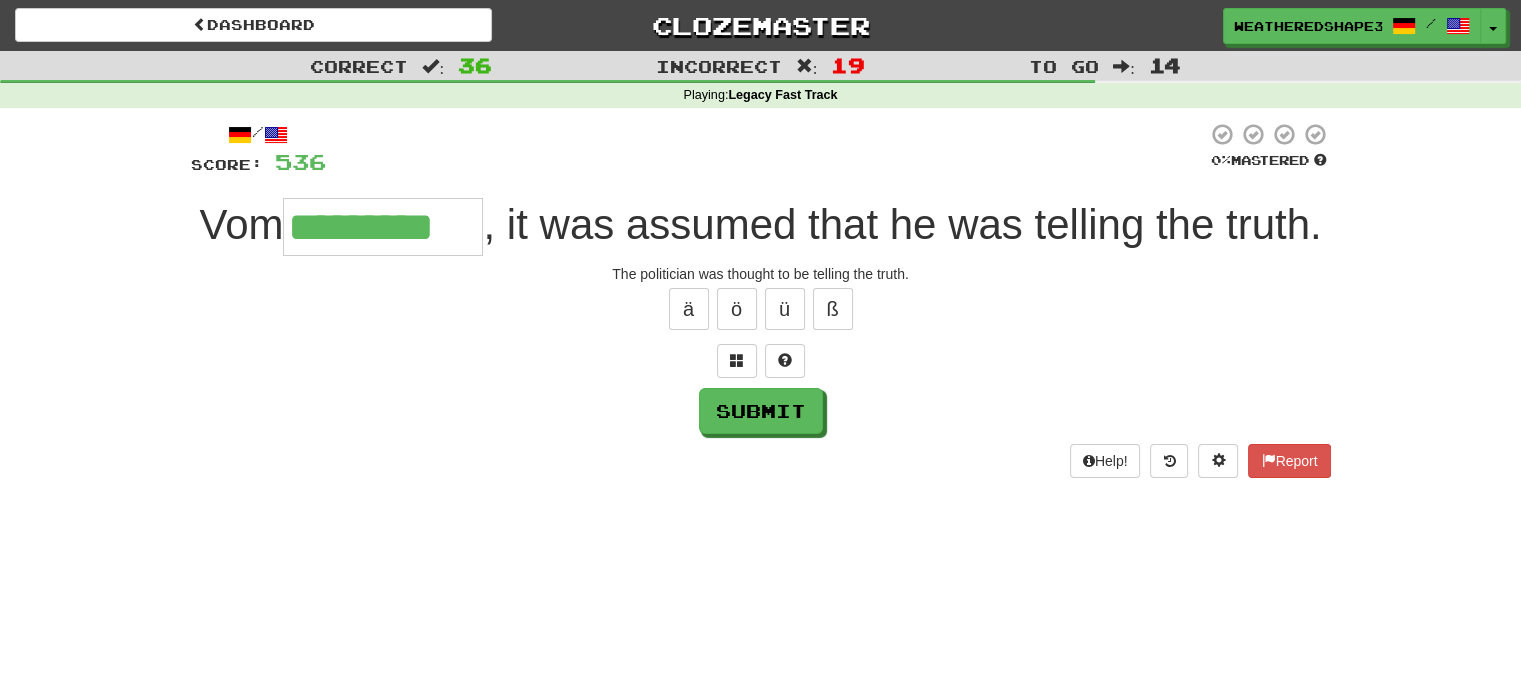 type on "*********" 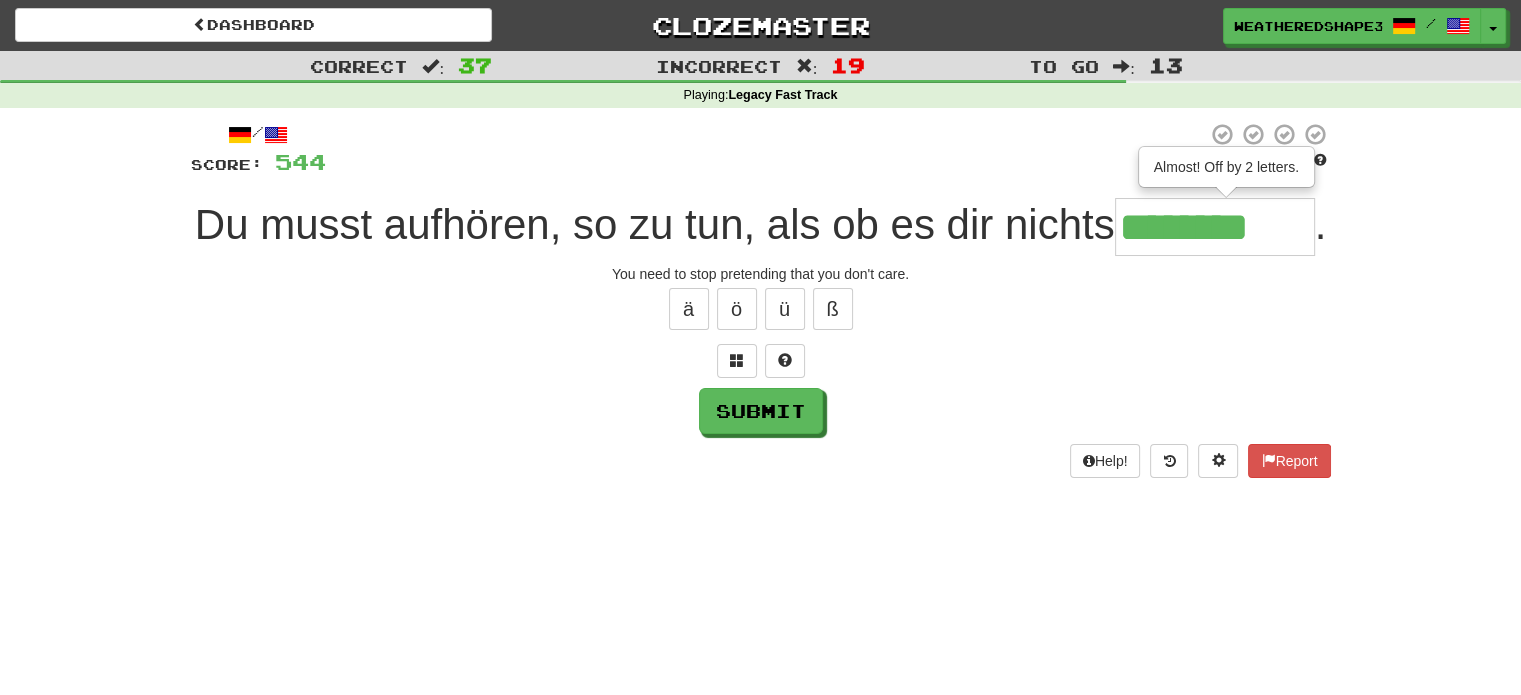 scroll, scrollTop: 0, scrollLeft: 0, axis: both 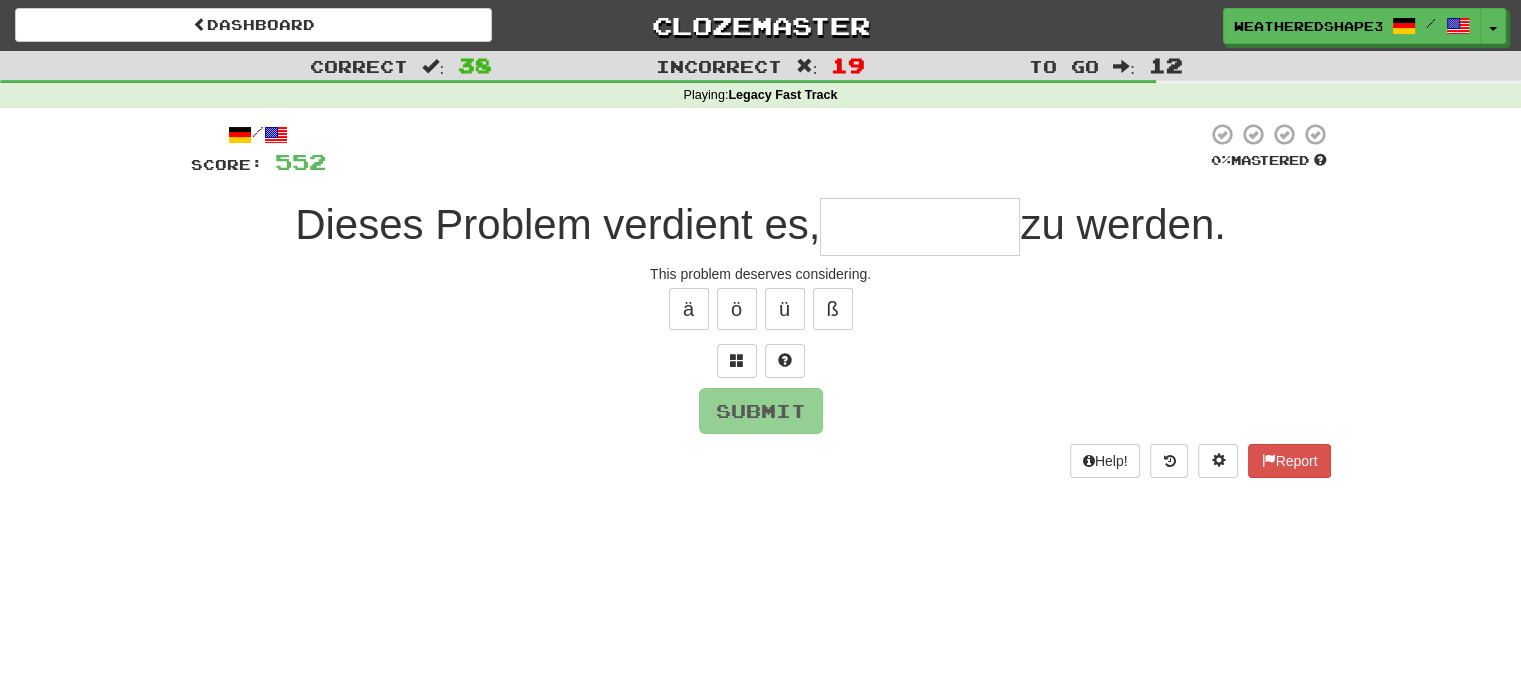 type on "*" 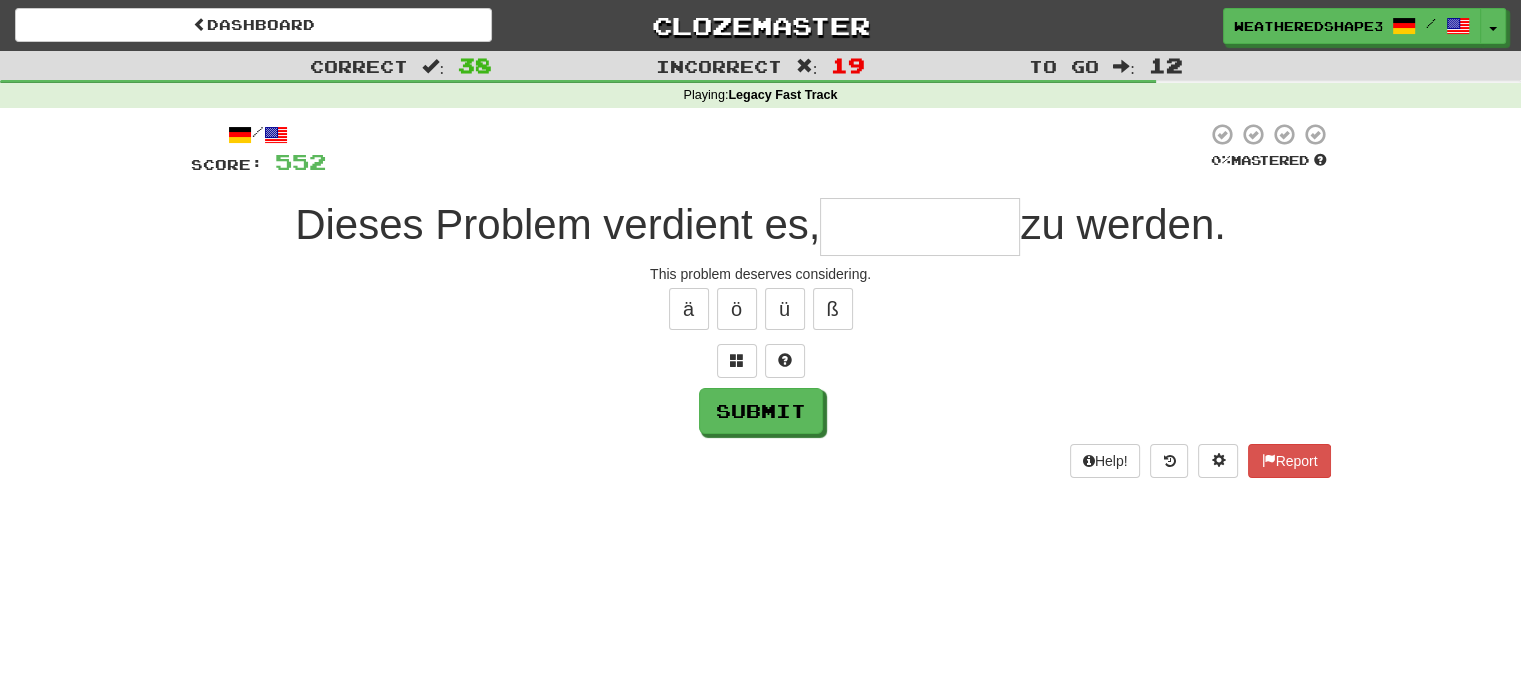 type on "*" 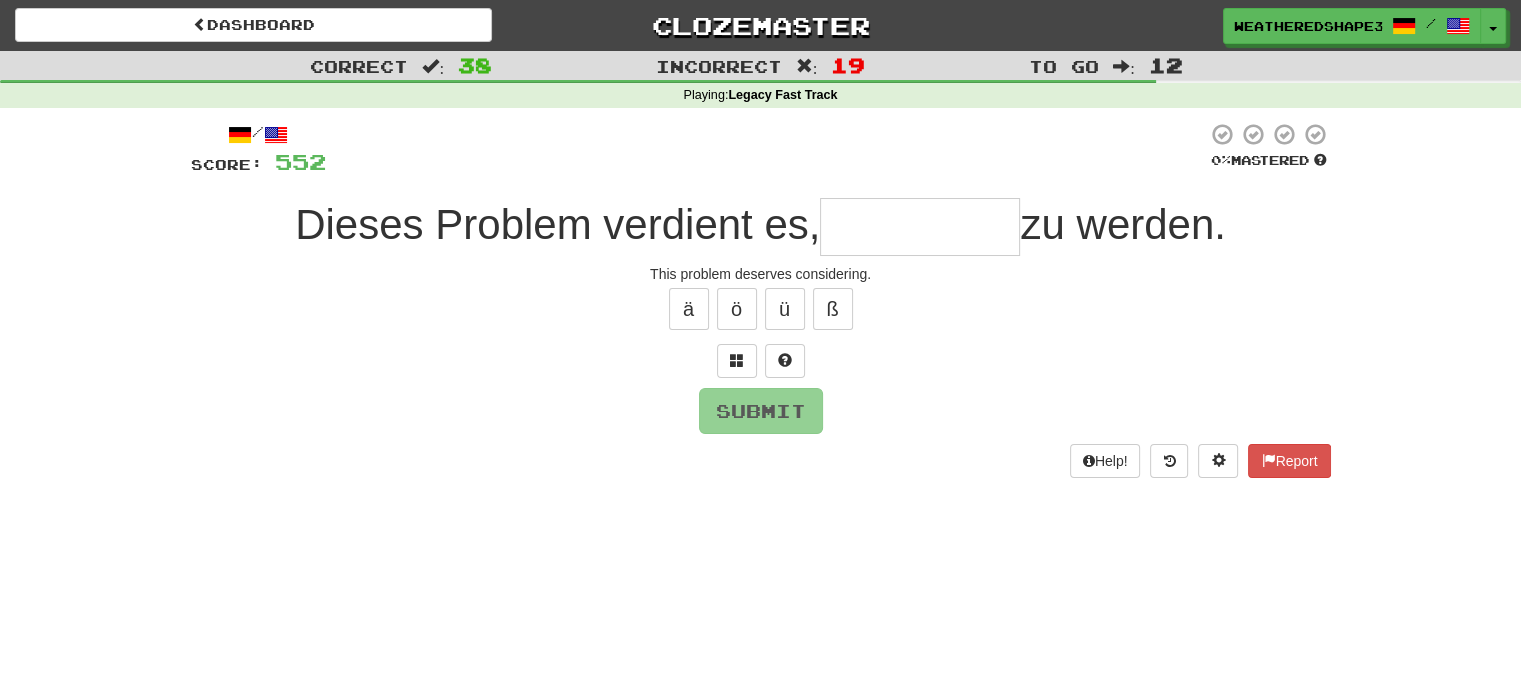 type on "*" 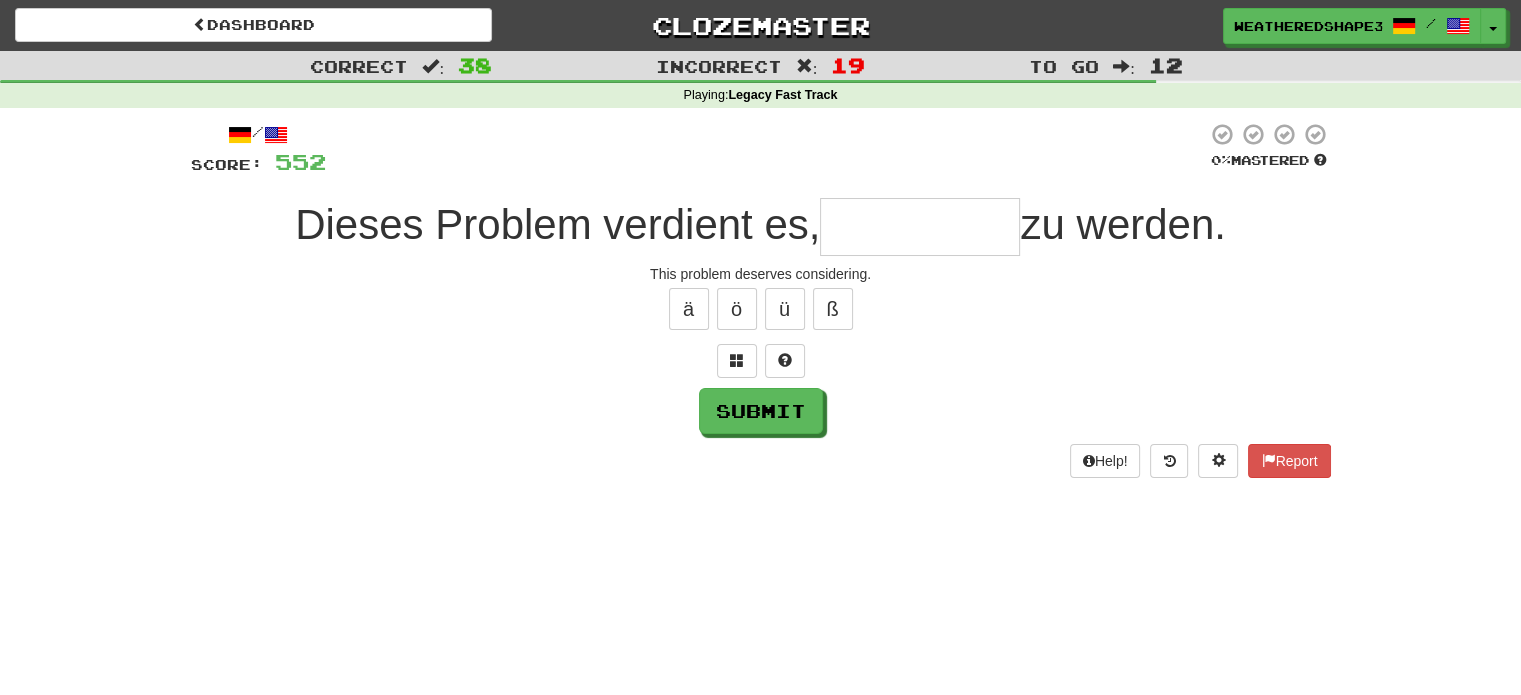type on "*" 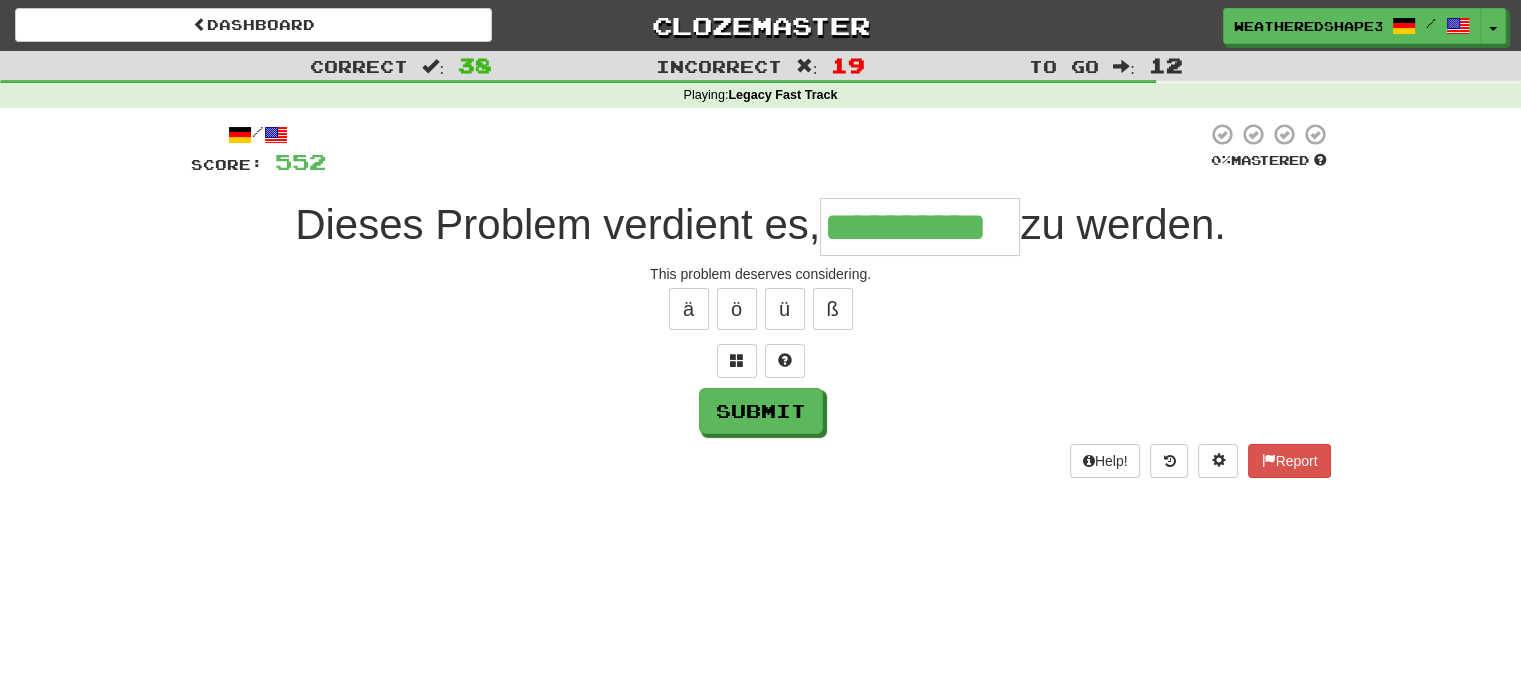 type on "**********" 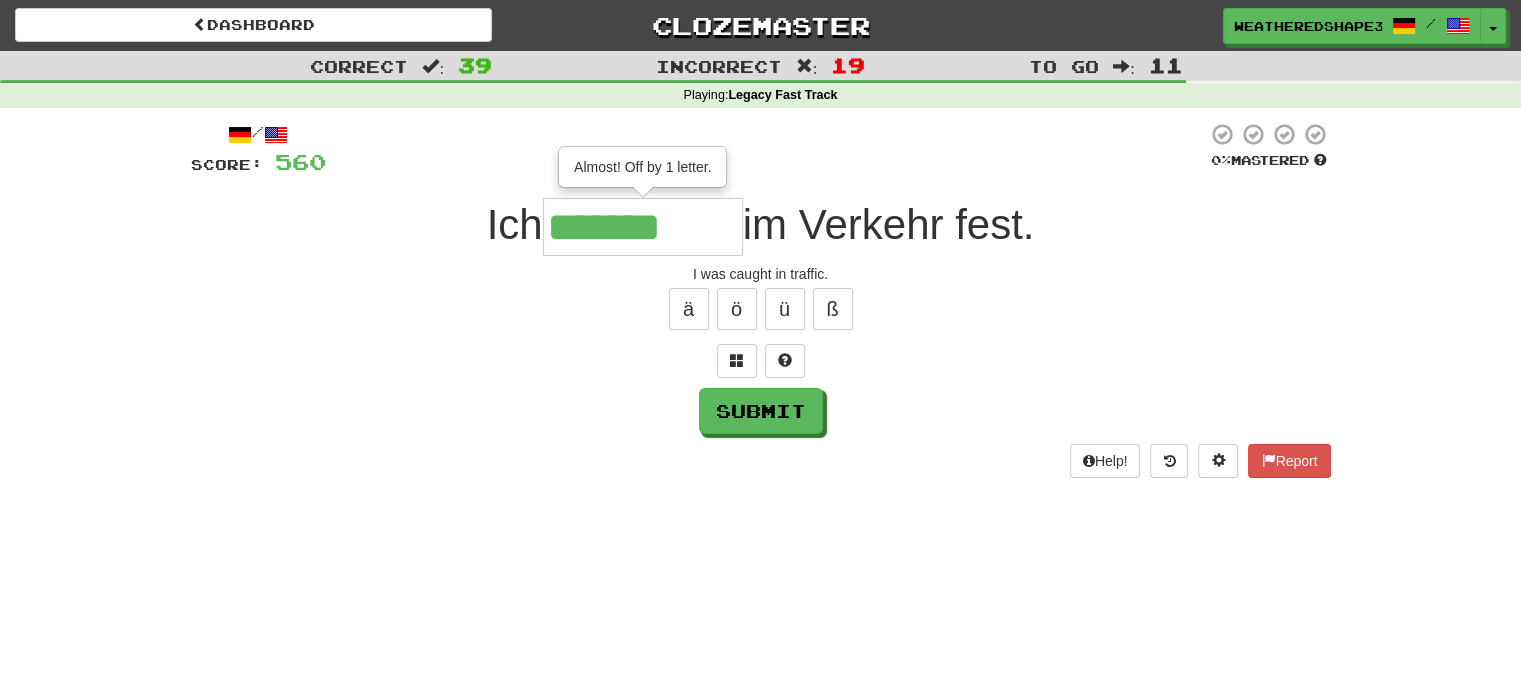 type on "*******" 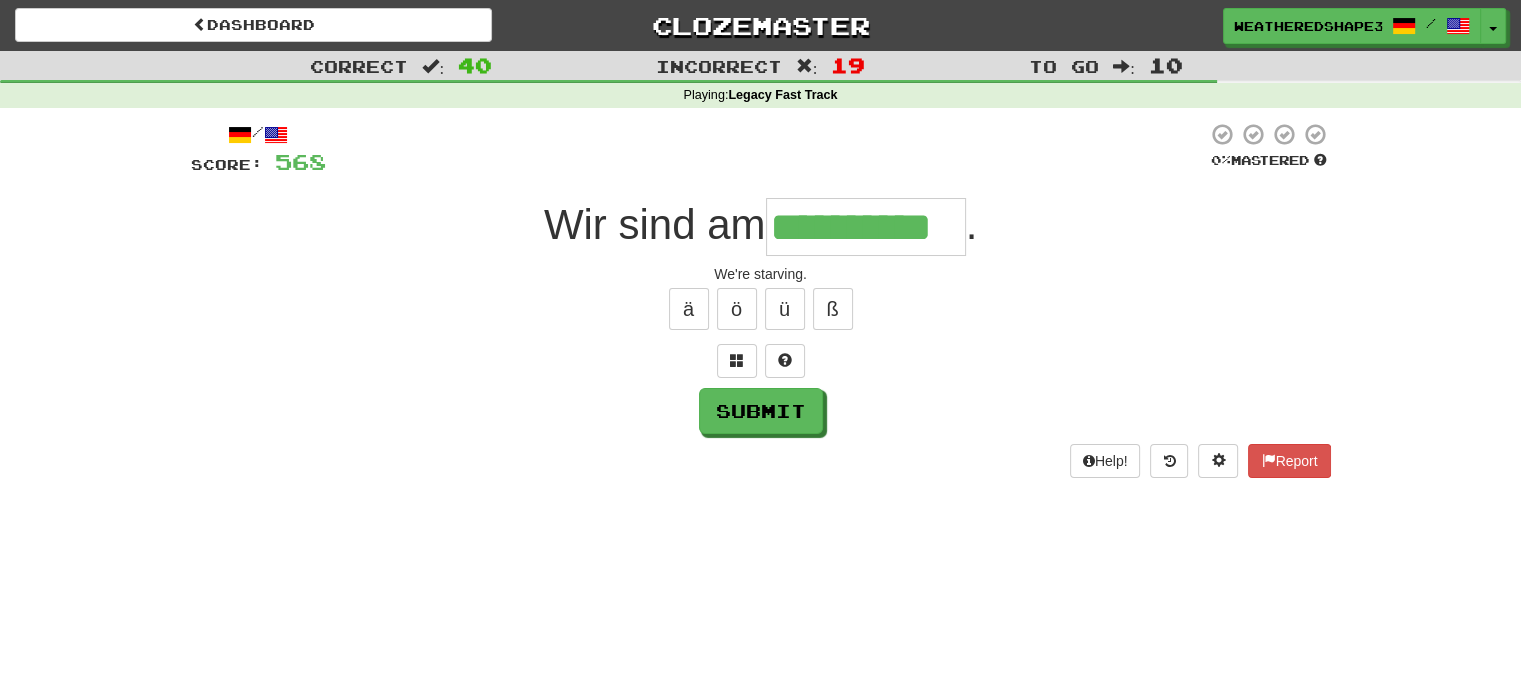 scroll, scrollTop: 0, scrollLeft: 20, axis: horizontal 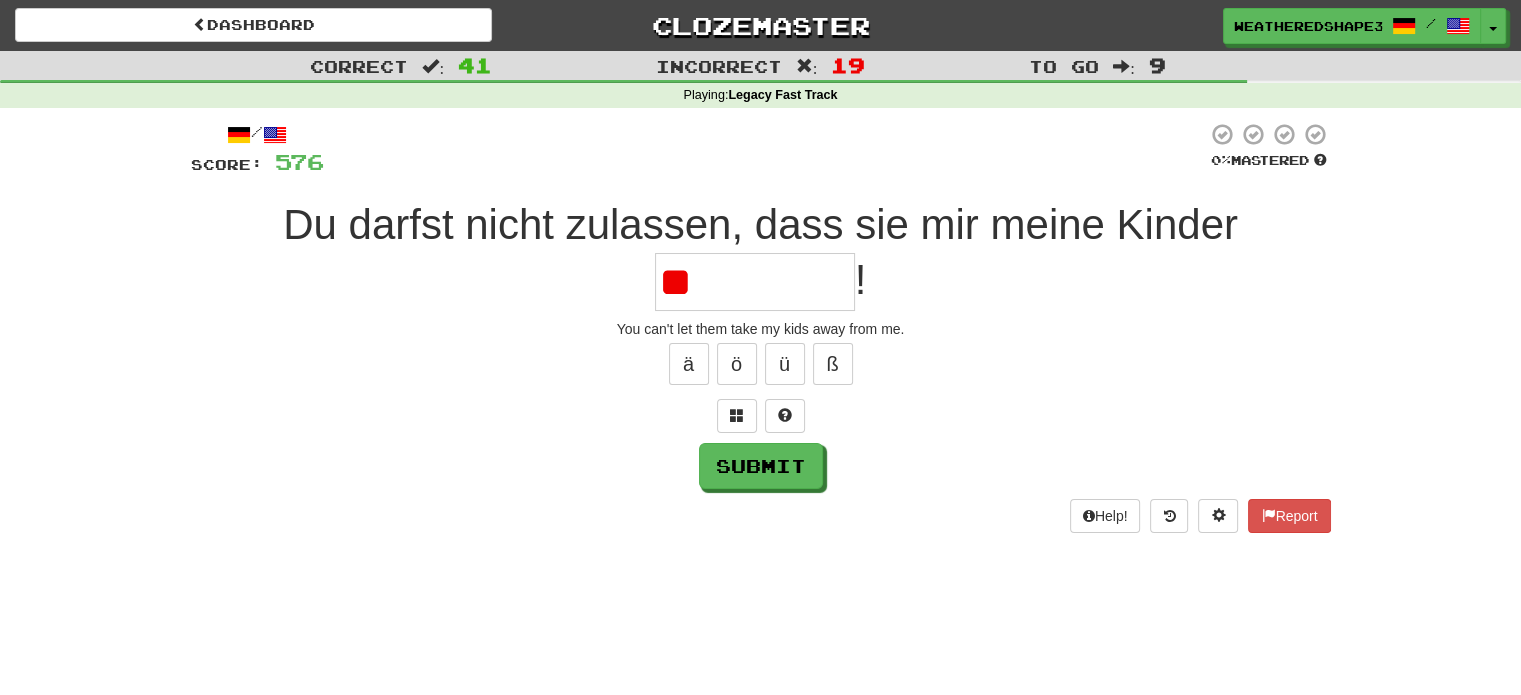 type on "*" 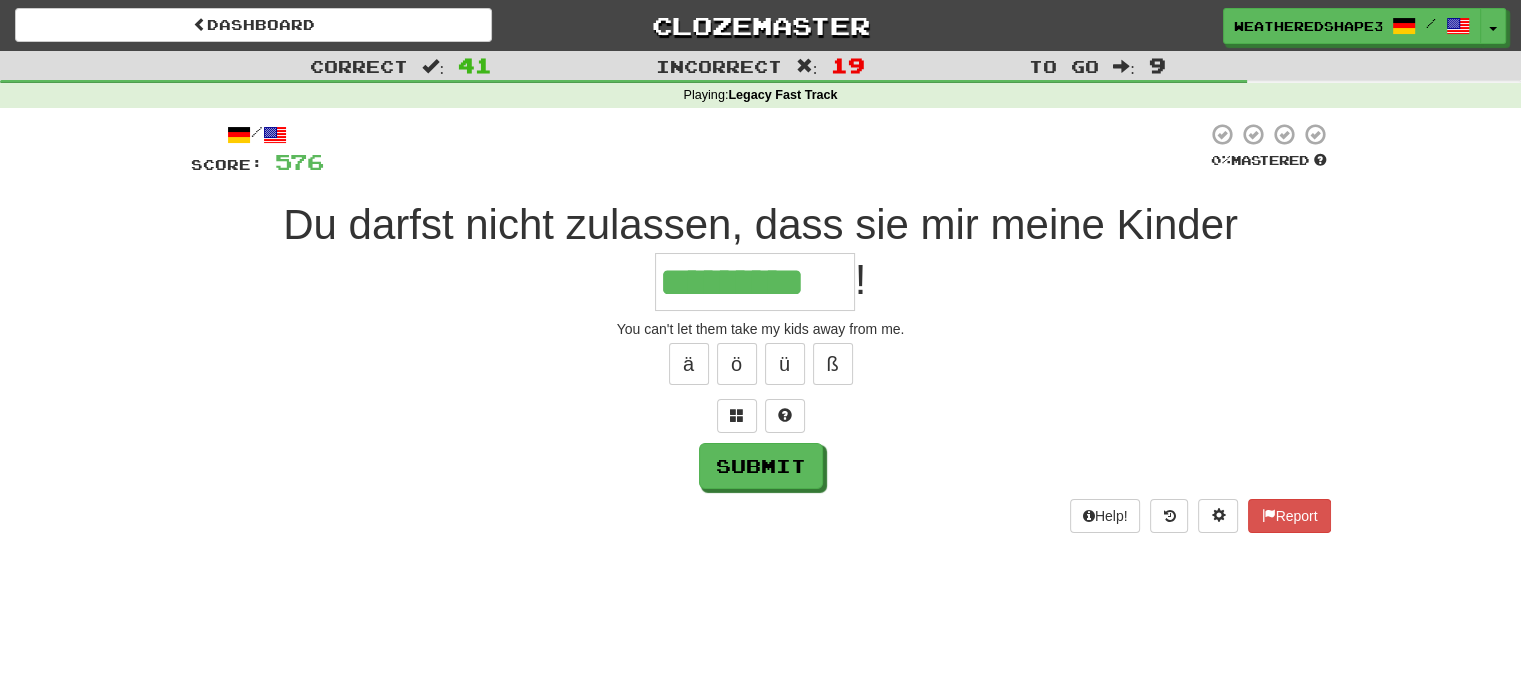 scroll, scrollTop: 0, scrollLeft: 36, axis: horizontal 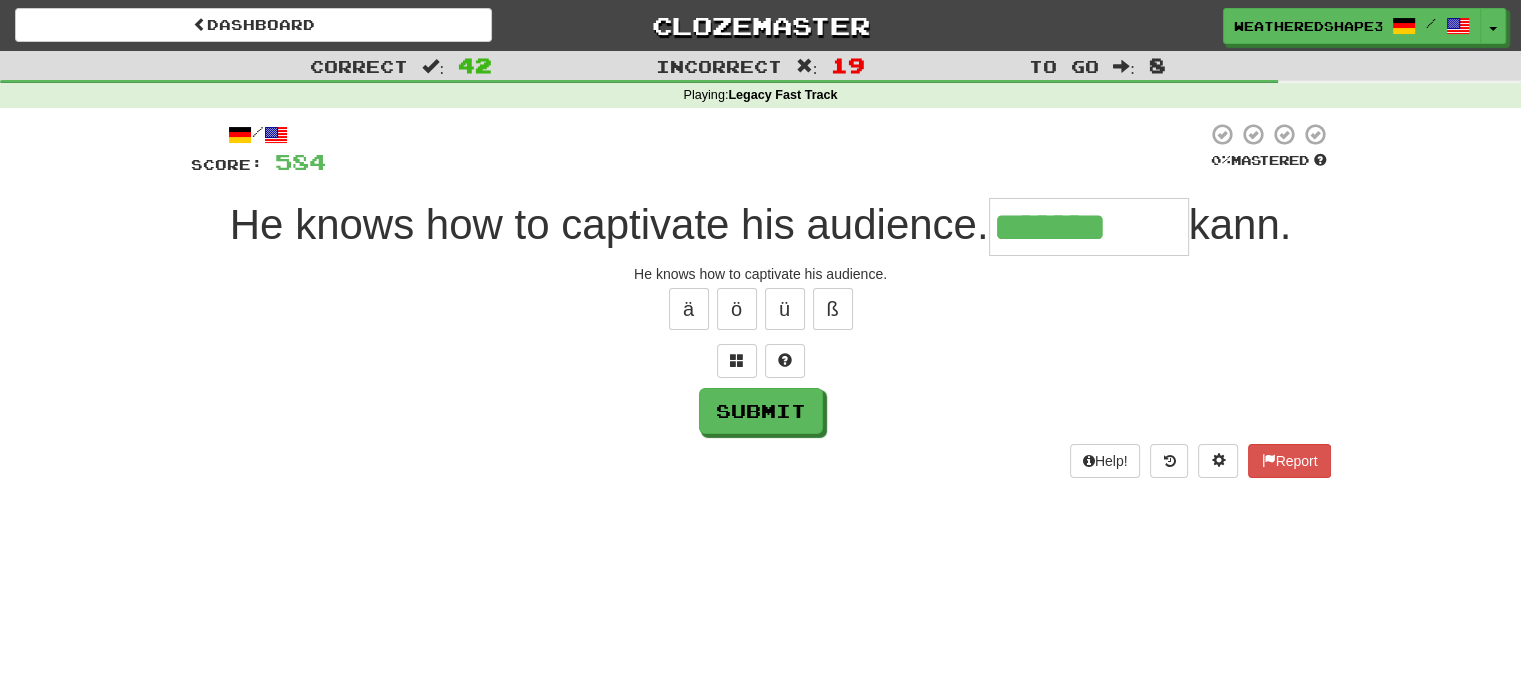 type on "*******" 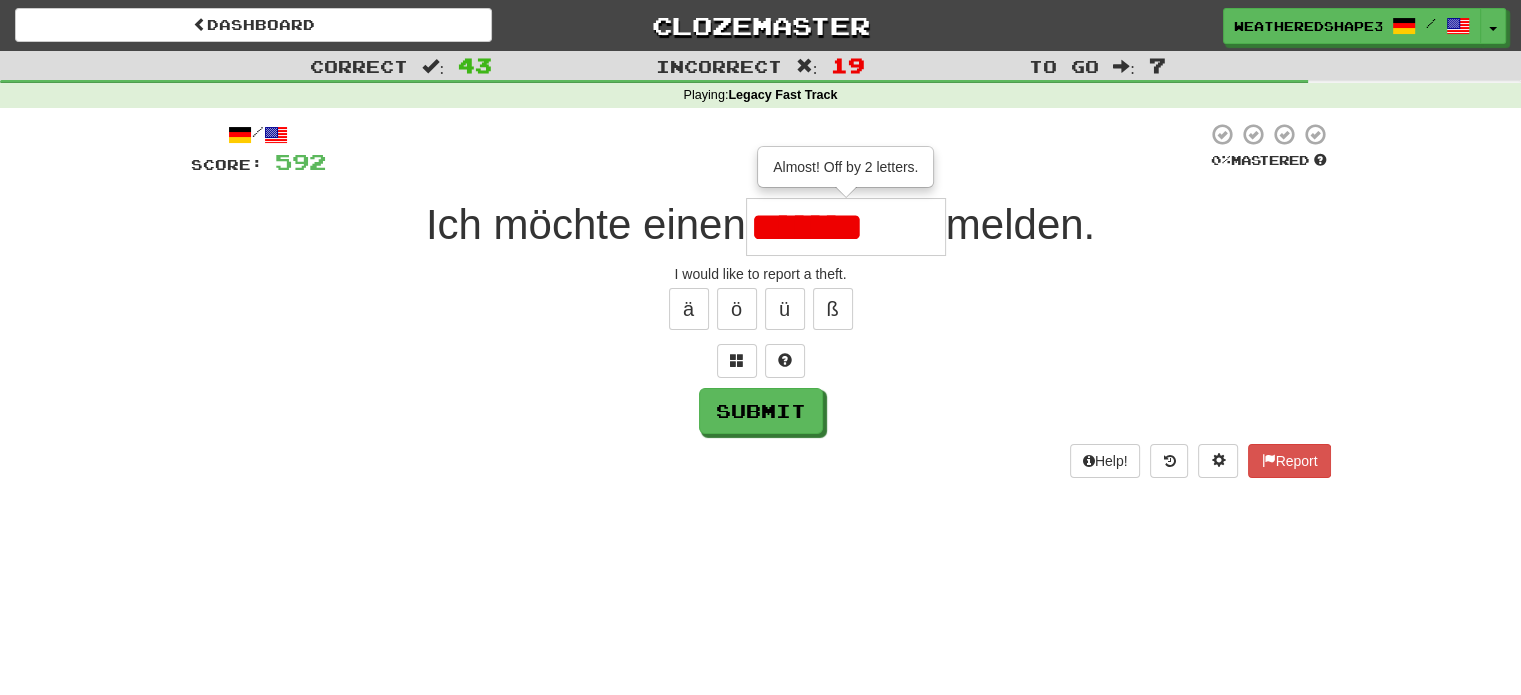 type on "*********" 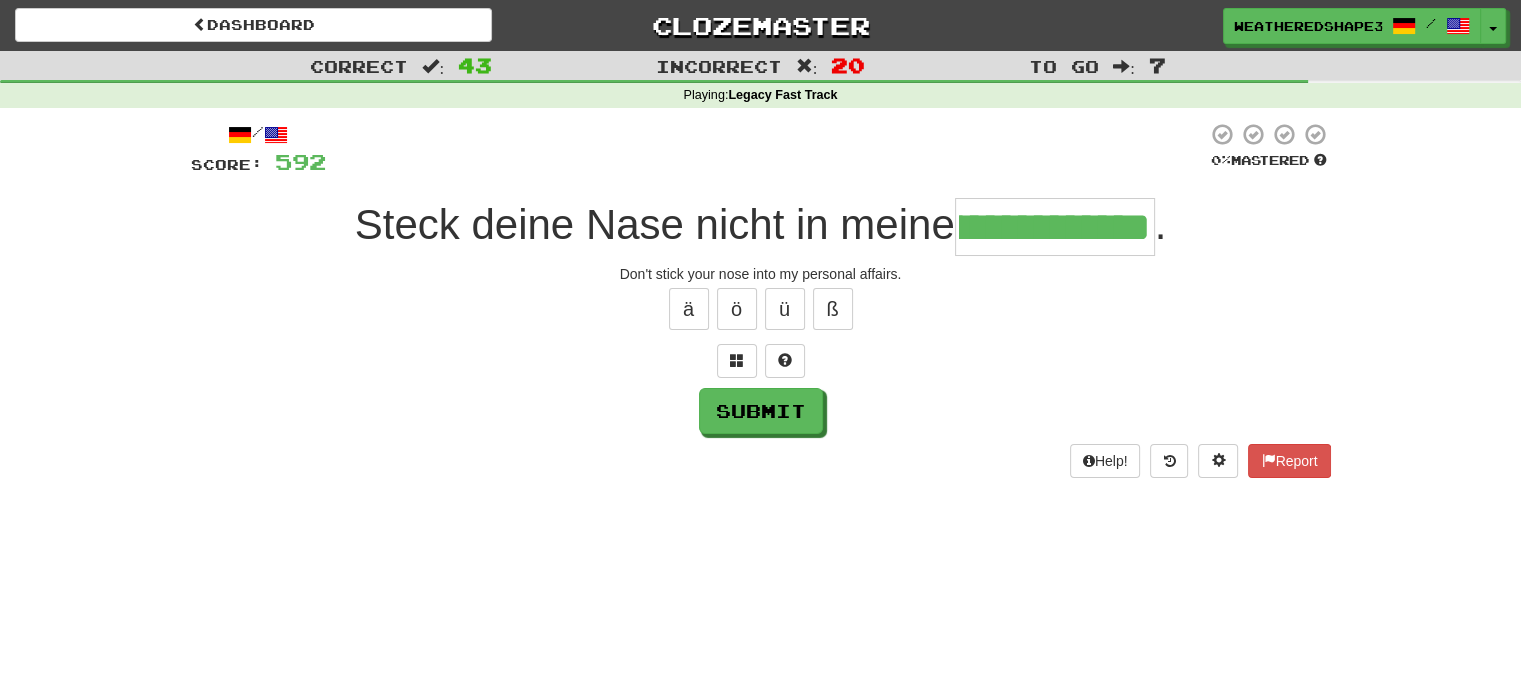 scroll, scrollTop: 0, scrollLeft: 117, axis: horizontal 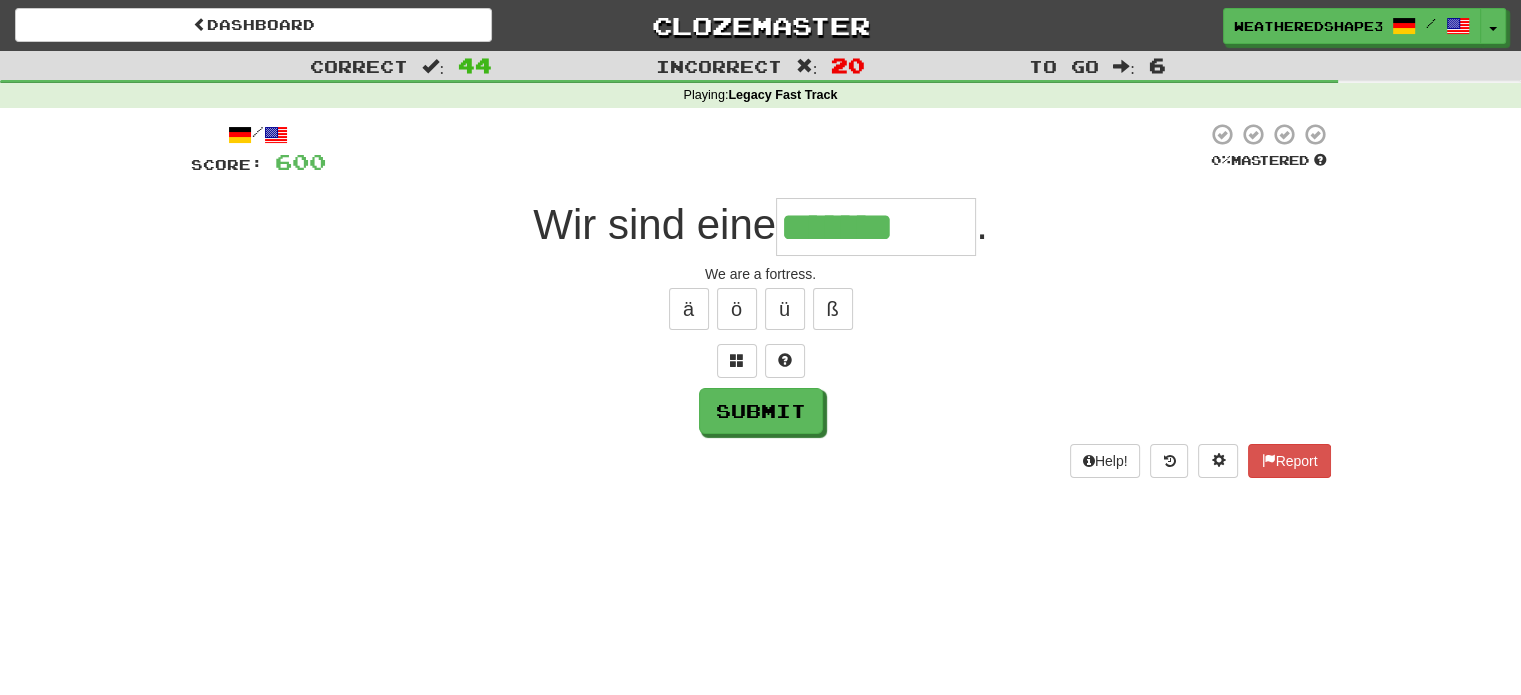 type on "*******" 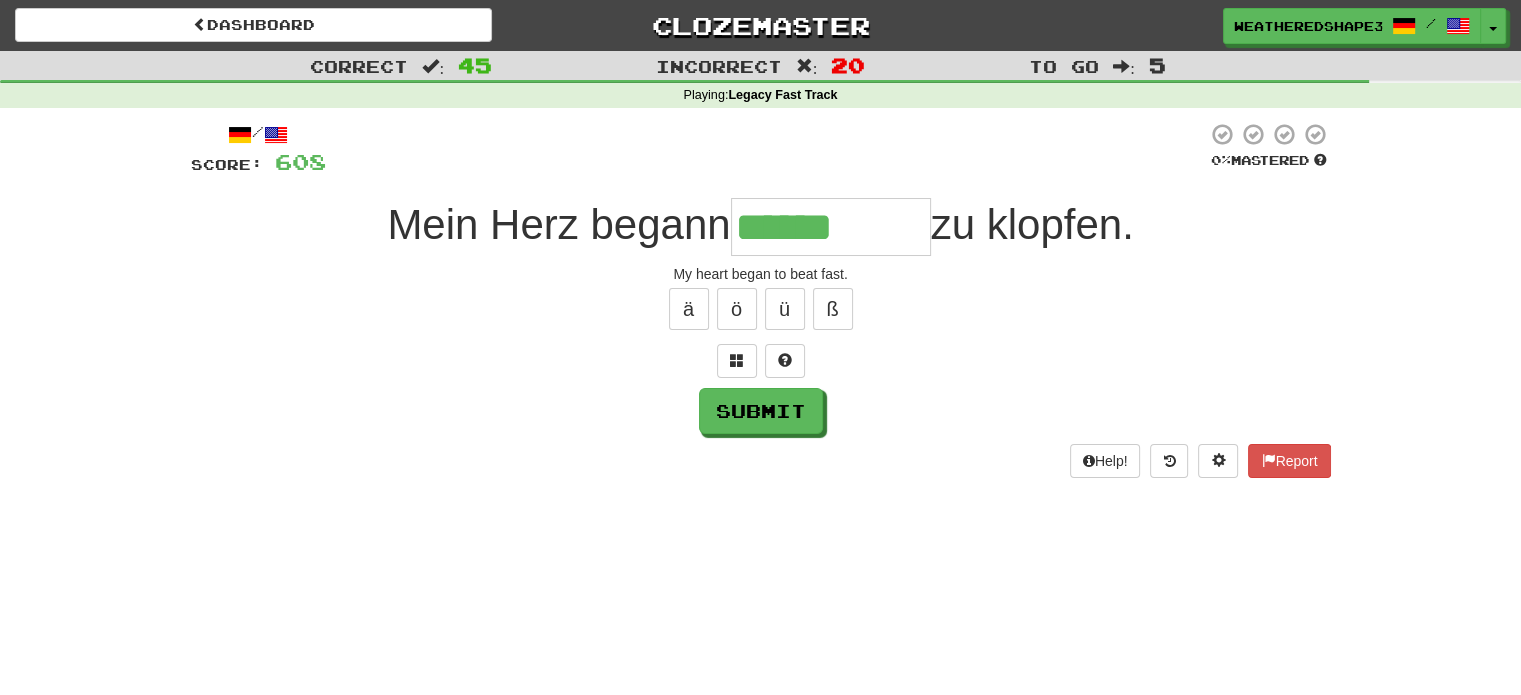 type on "******" 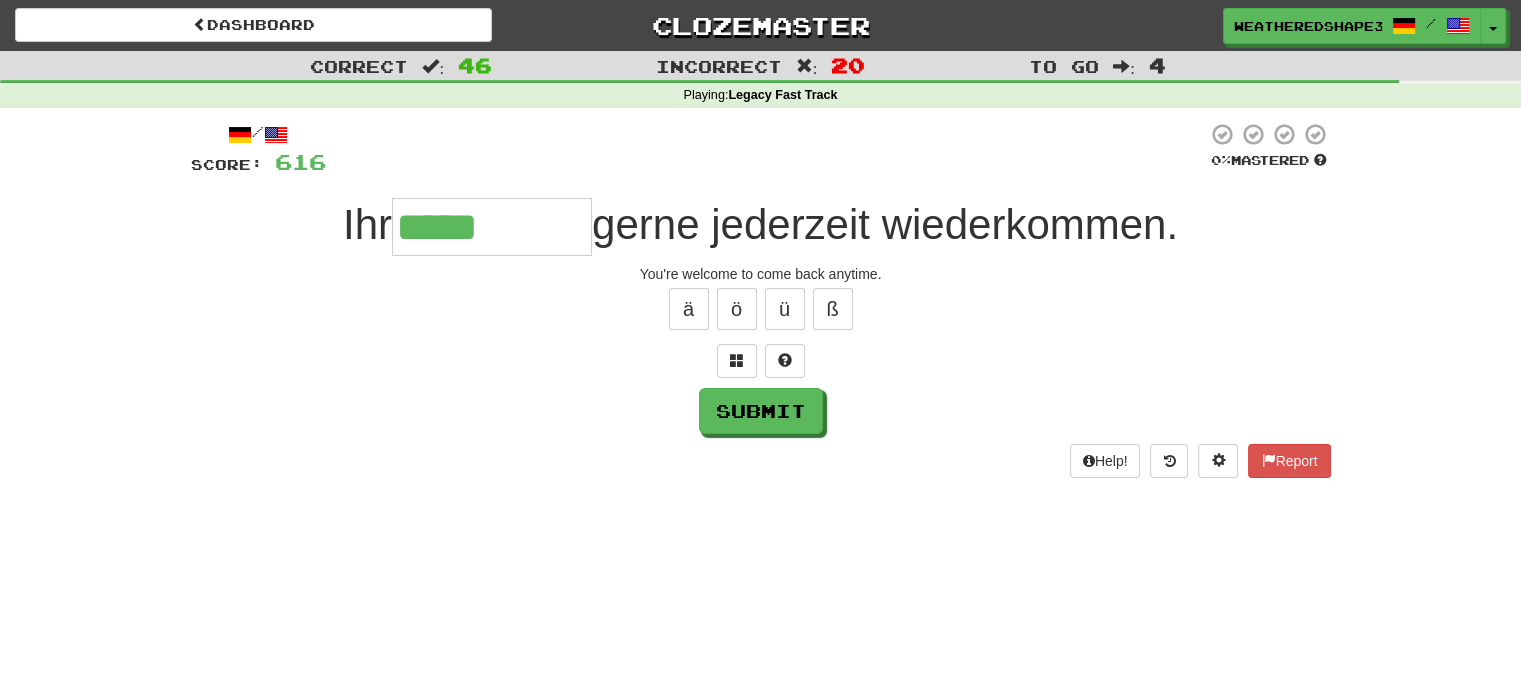 type on "*****" 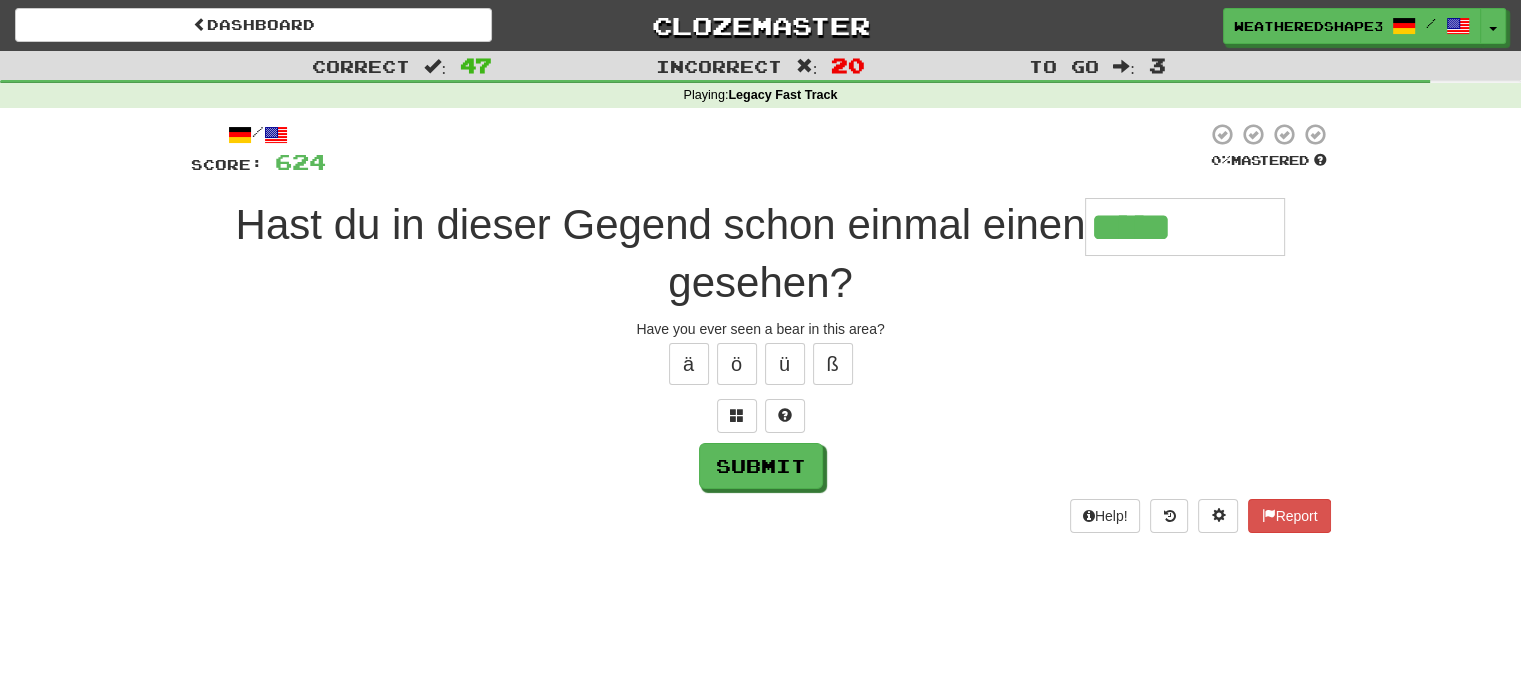 type on "*****" 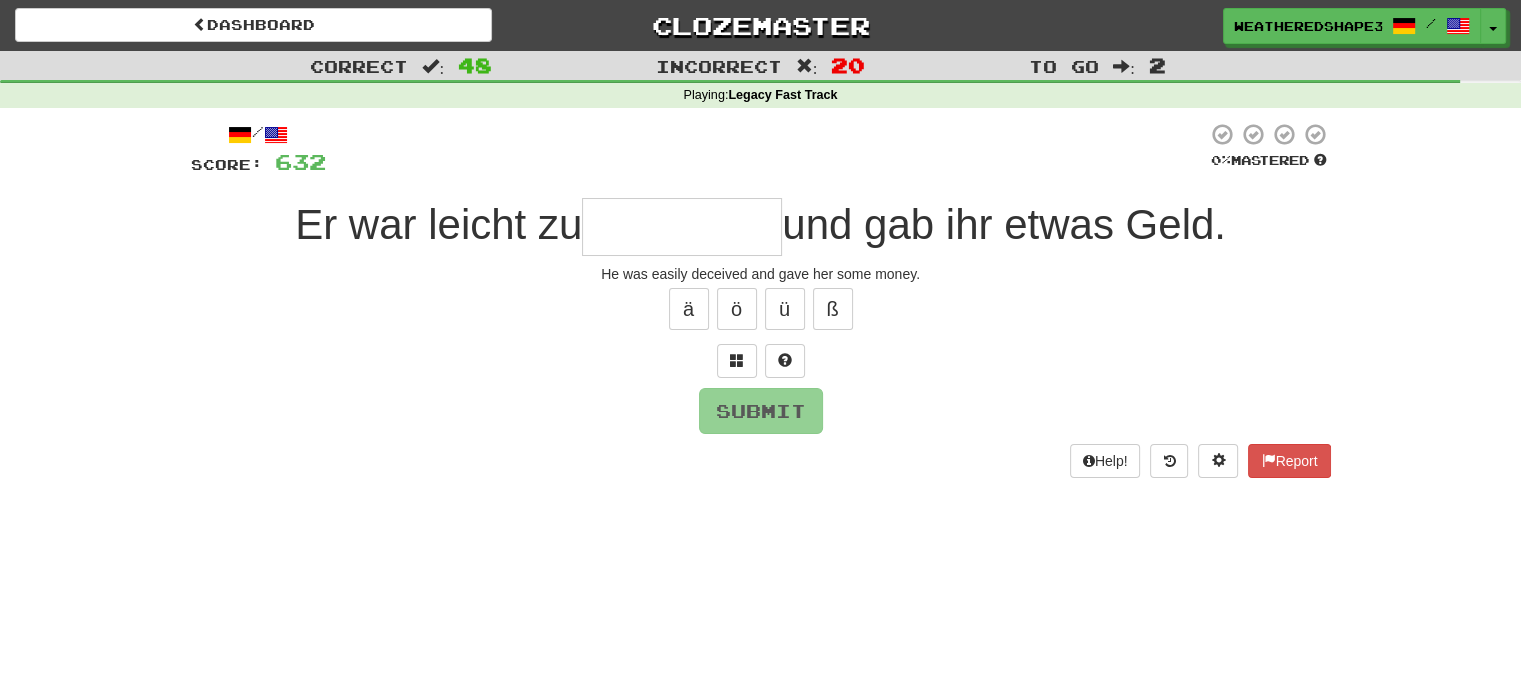 type on "*" 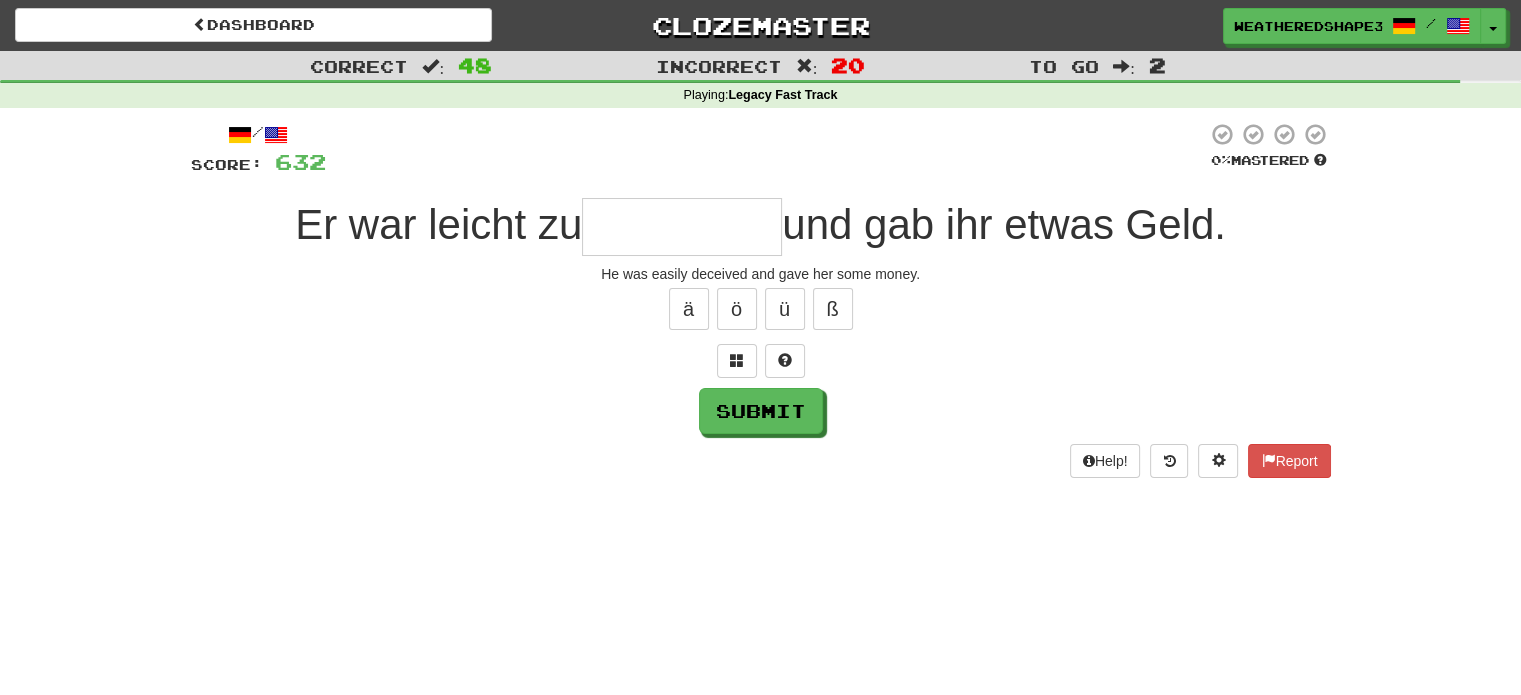type on "*" 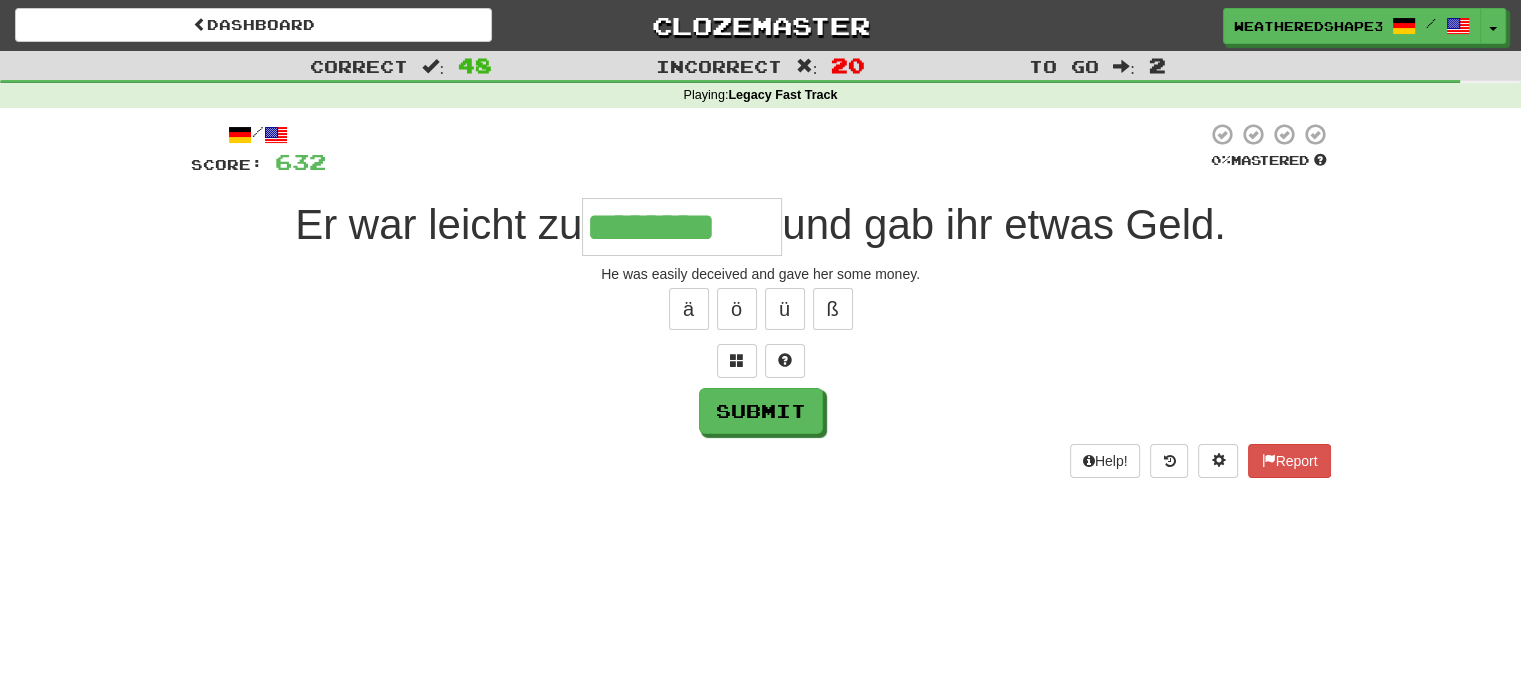 type on "********" 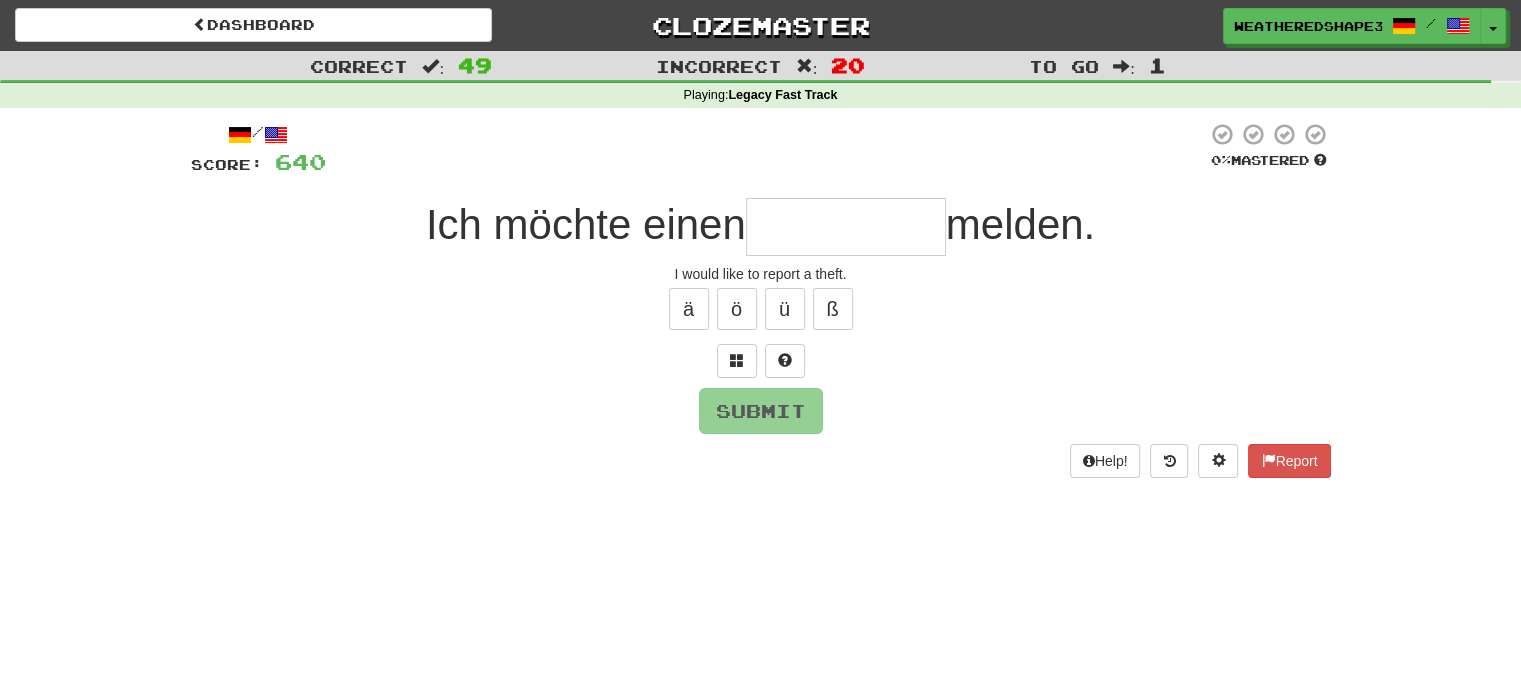 type on "*" 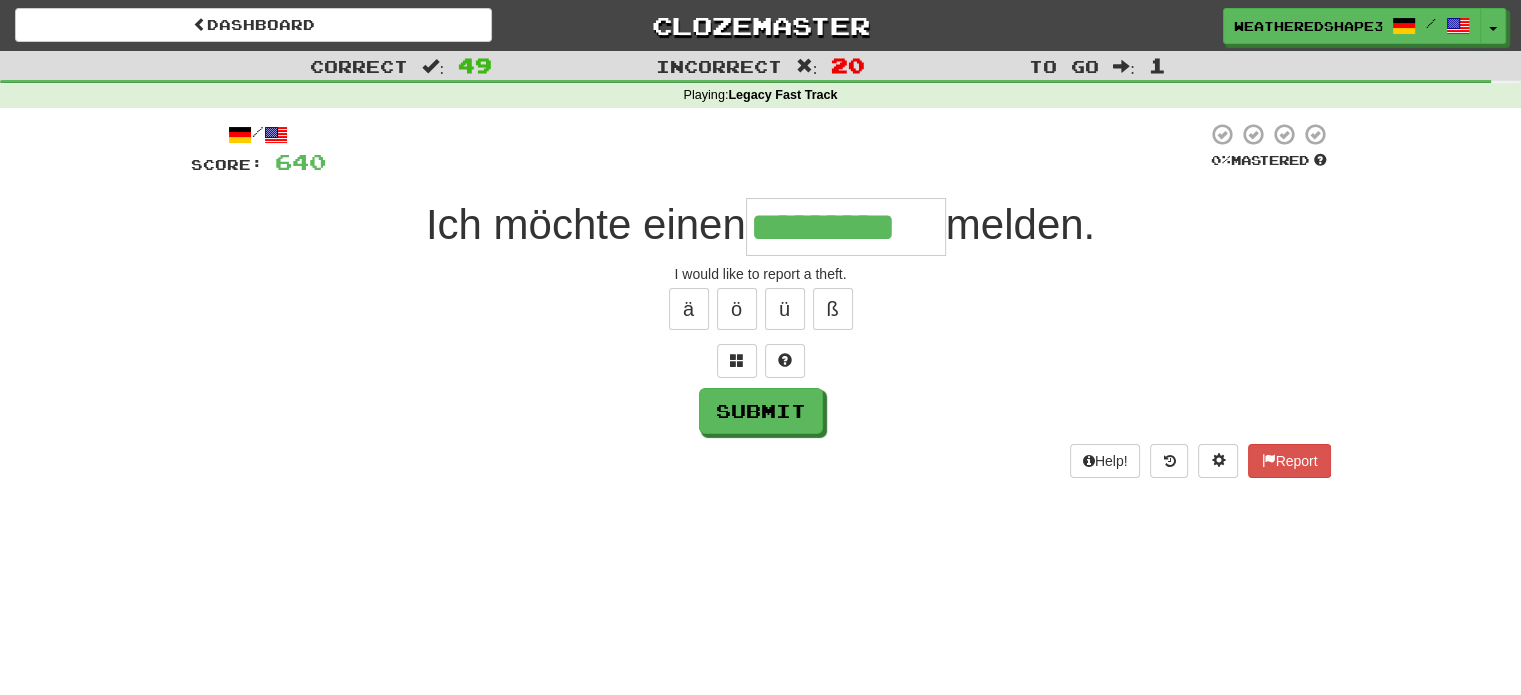 type on "*********" 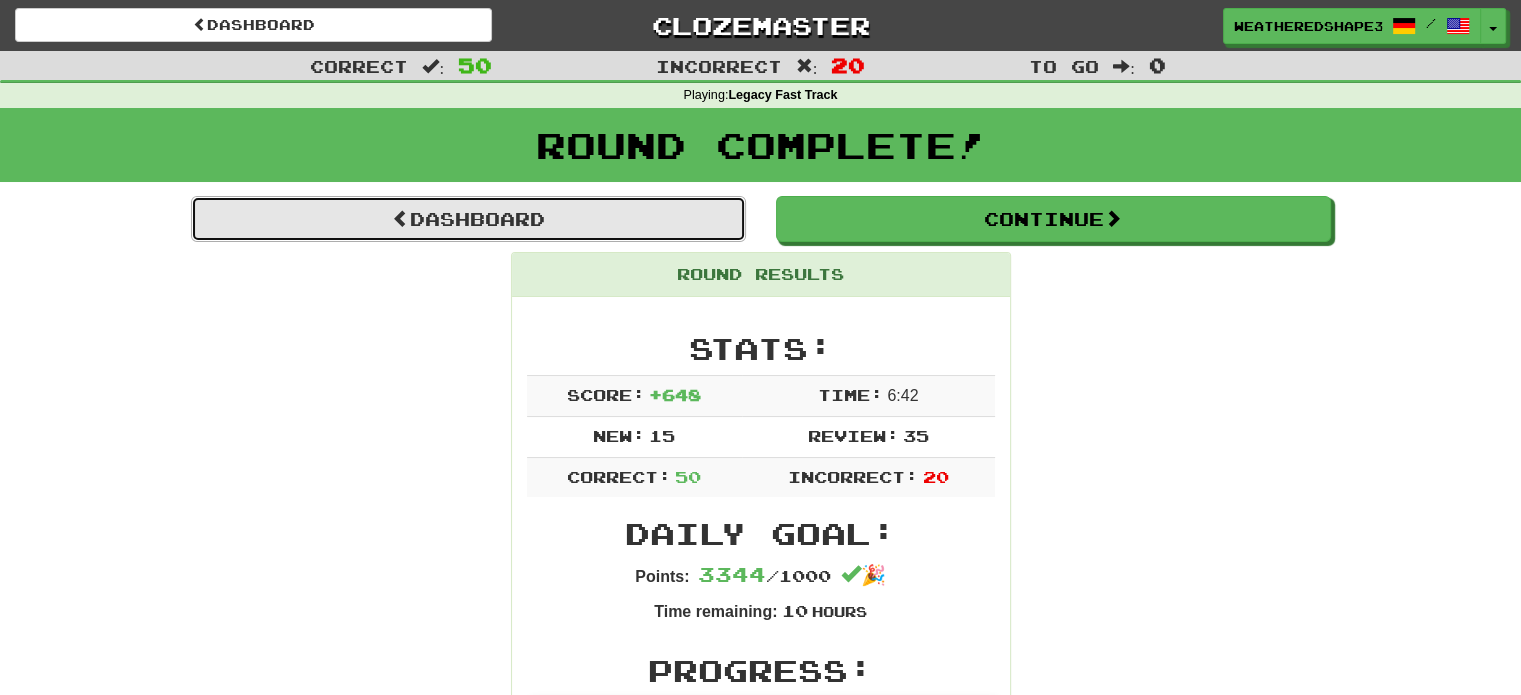click on "Dashboard" at bounding box center [468, 219] 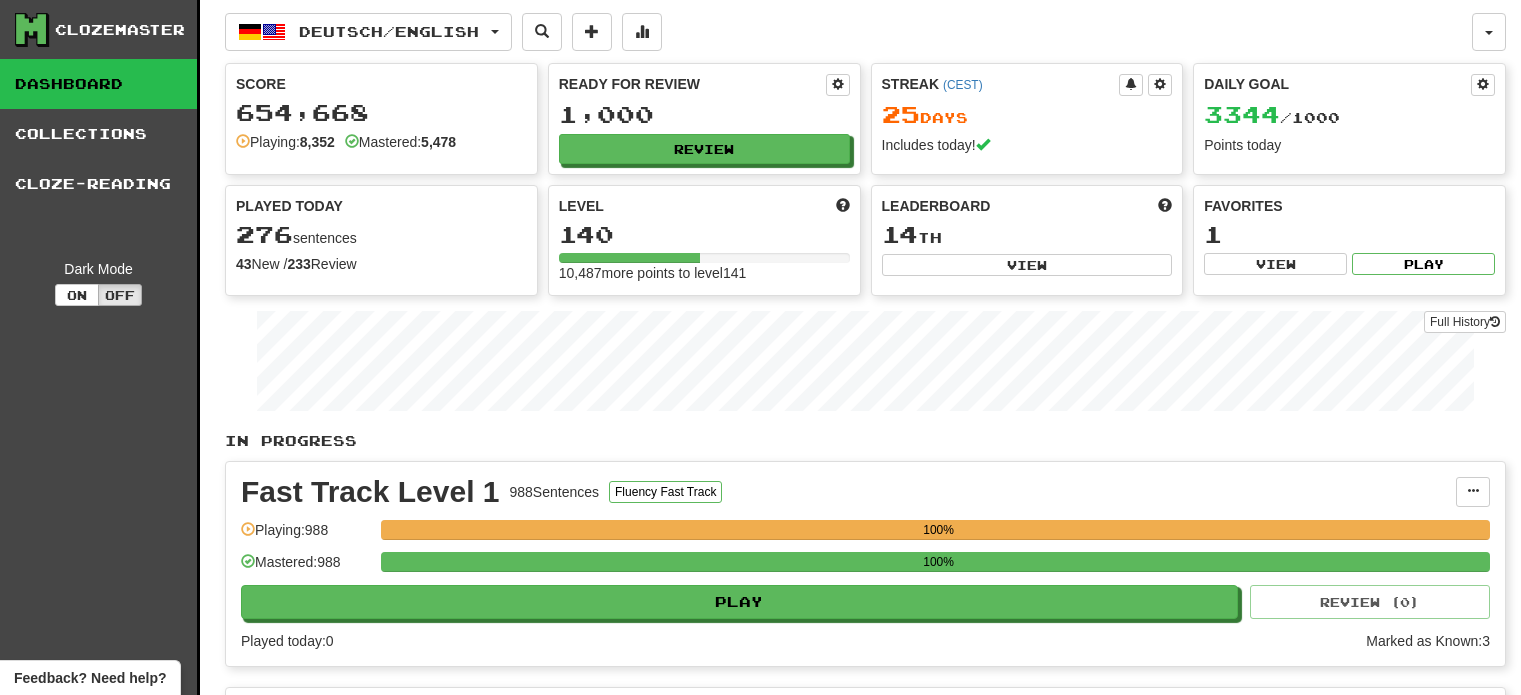 scroll, scrollTop: 0, scrollLeft: 0, axis: both 